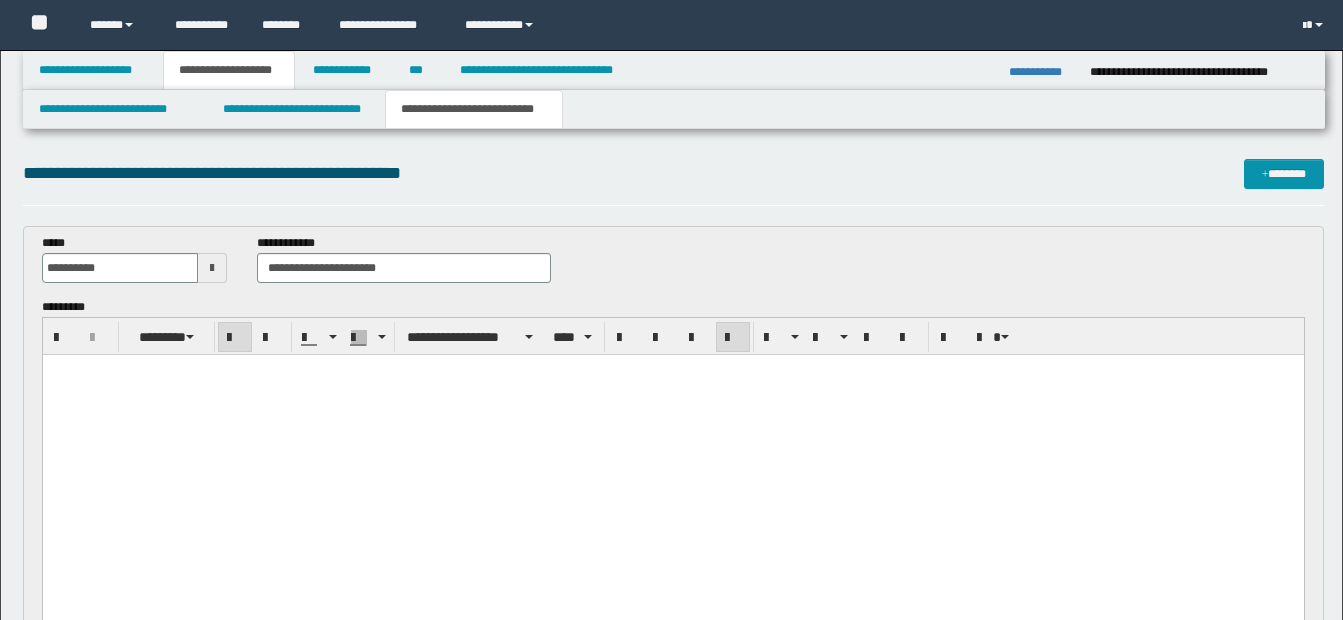 scroll, scrollTop: 1054, scrollLeft: 0, axis: vertical 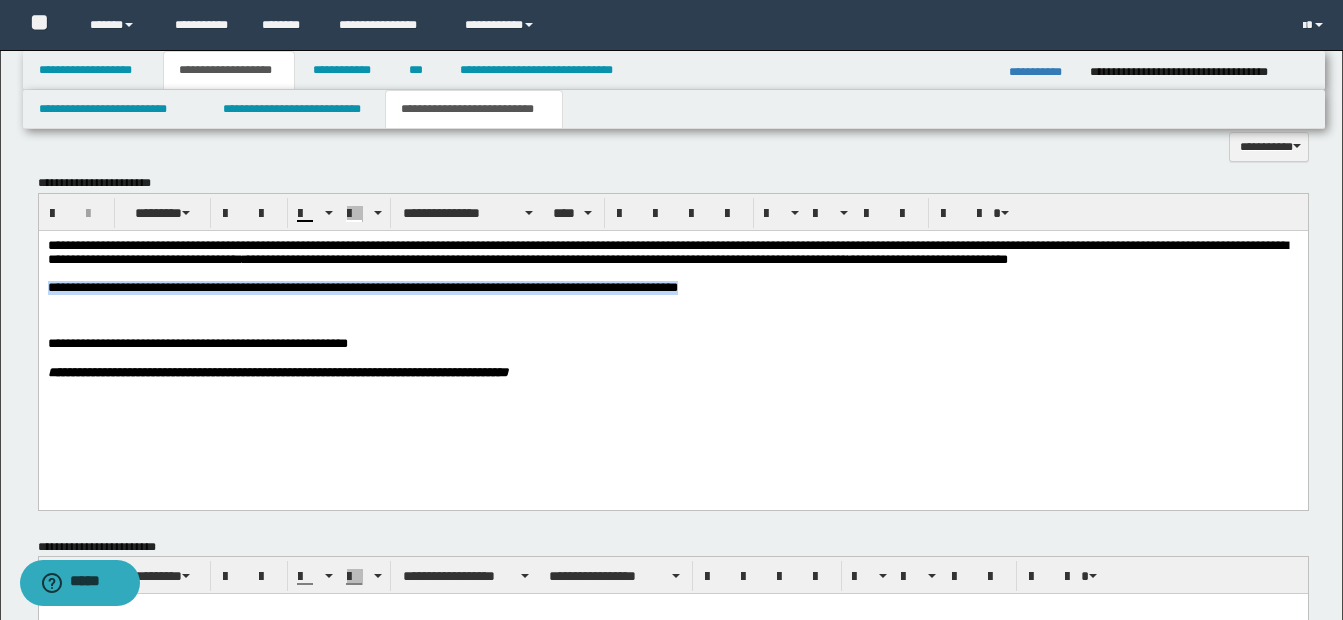 drag, startPoint x: 46, startPoint y: 290, endPoint x: 933, endPoint y: 294, distance: 887.00903 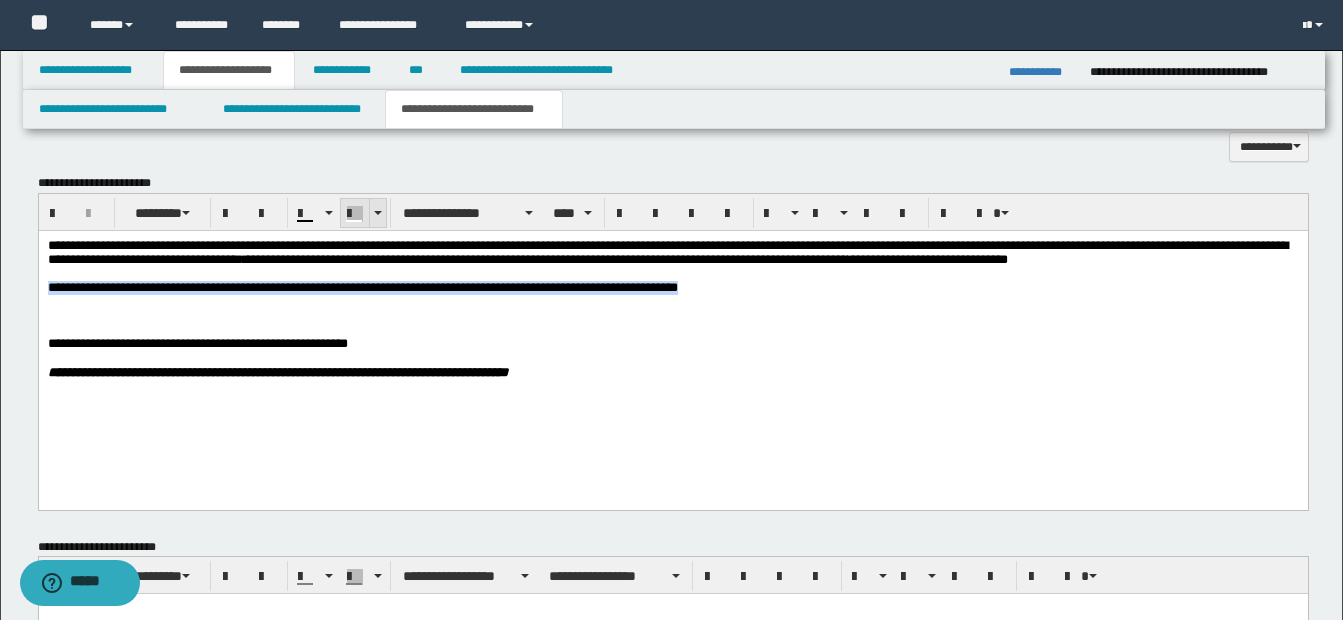 drag, startPoint x: 377, startPoint y: 212, endPoint x: 508, endPoint y: 79, distance: 186.68155 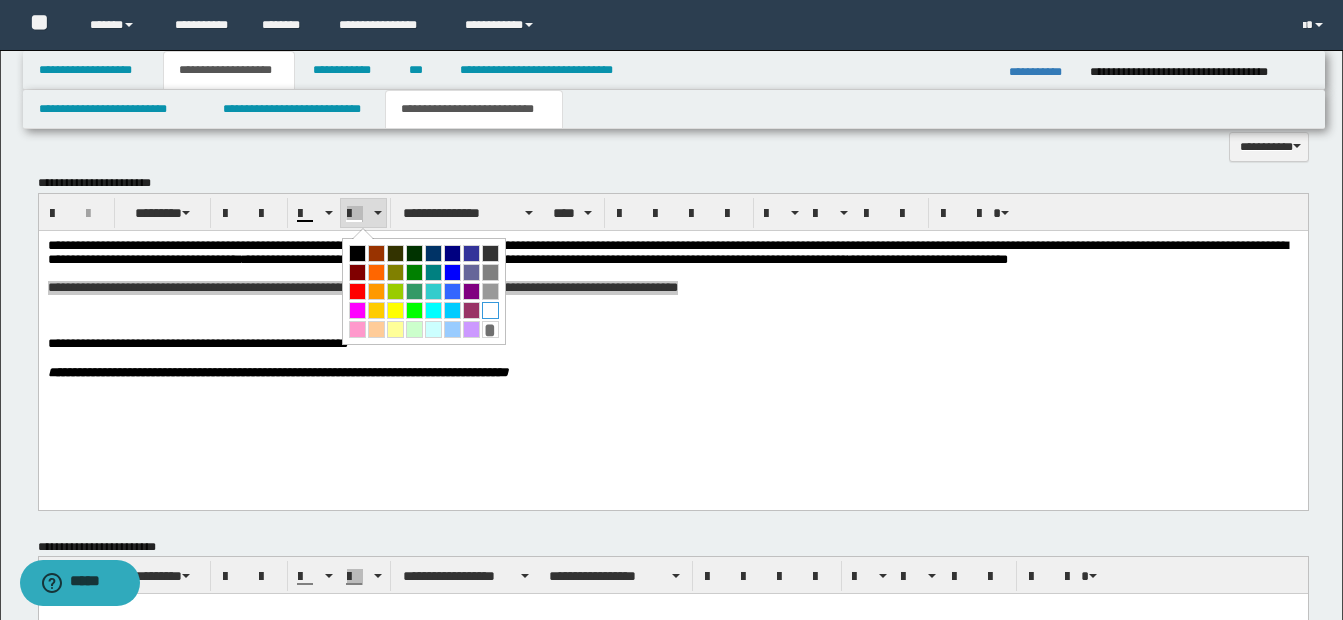 click at bounding box center [490, 310] 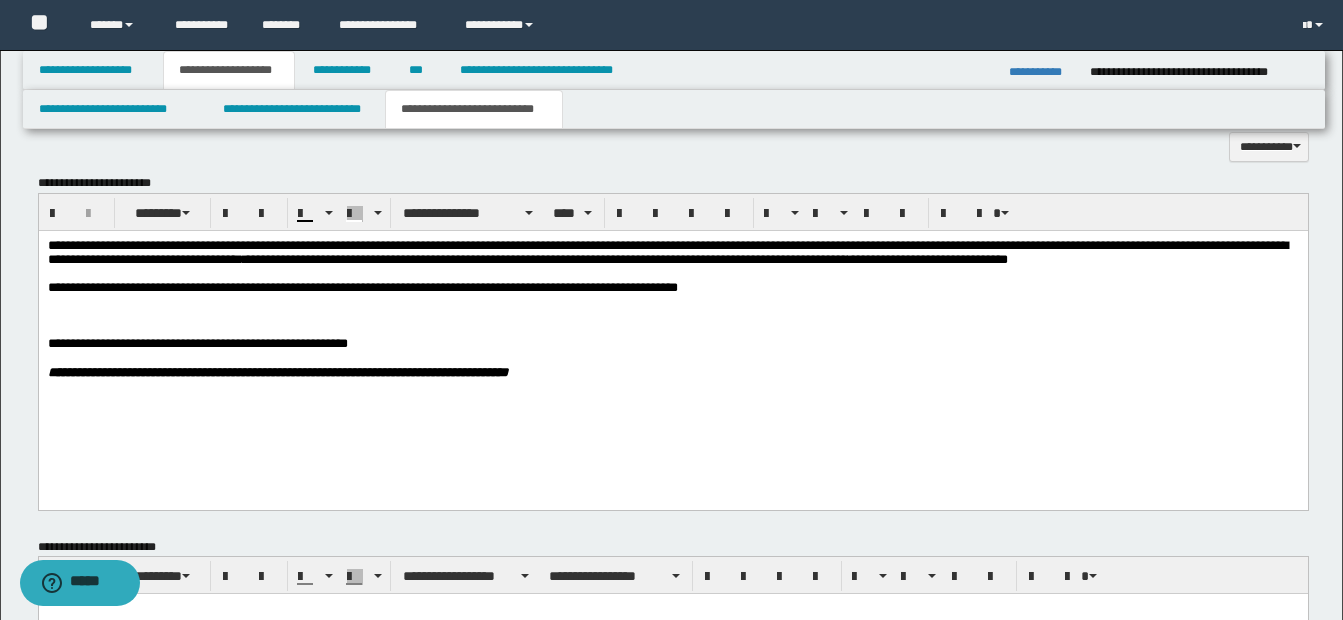 click at bounding box center [696, 357] 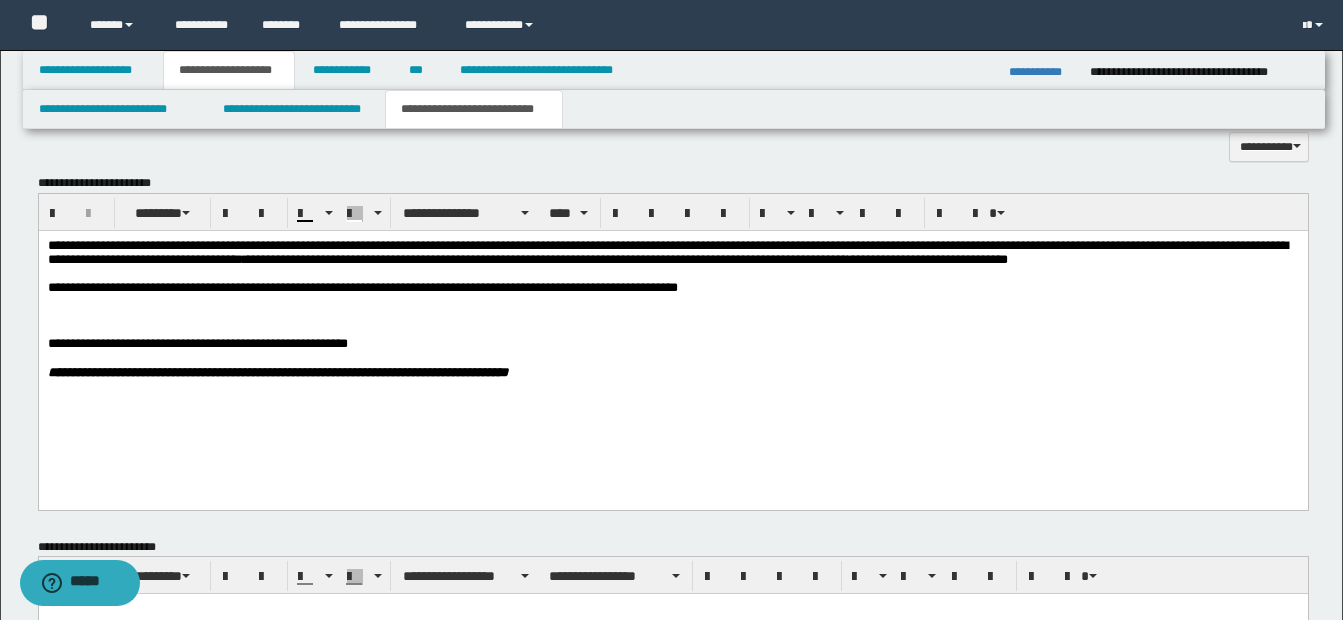 click on "**********" at bounding box center [672, 287] 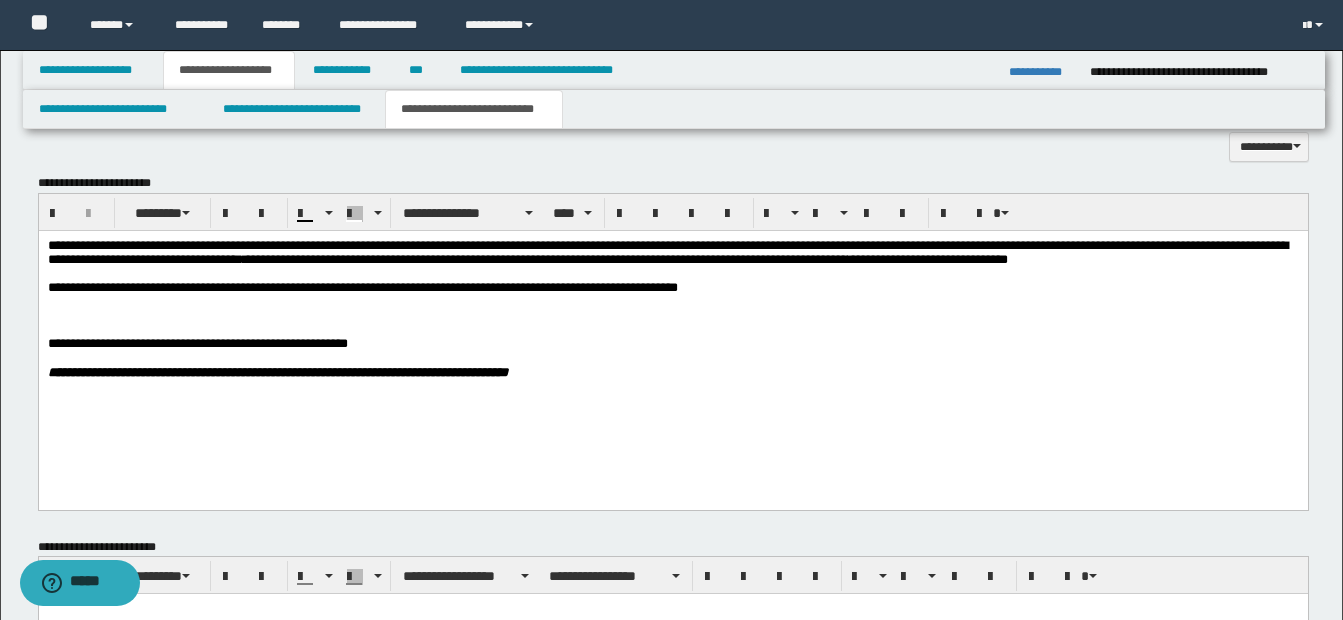 click on "**********" at bounding box center [672, 287] 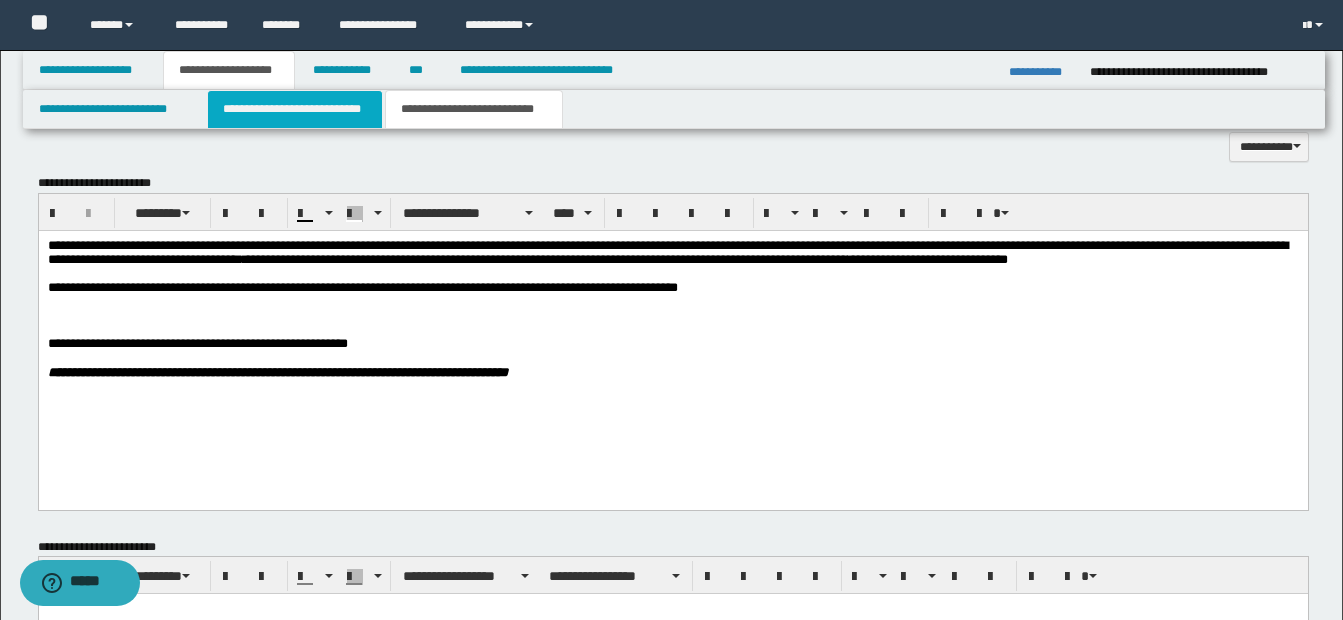 click on "**********" at bounding box center (295, 109) 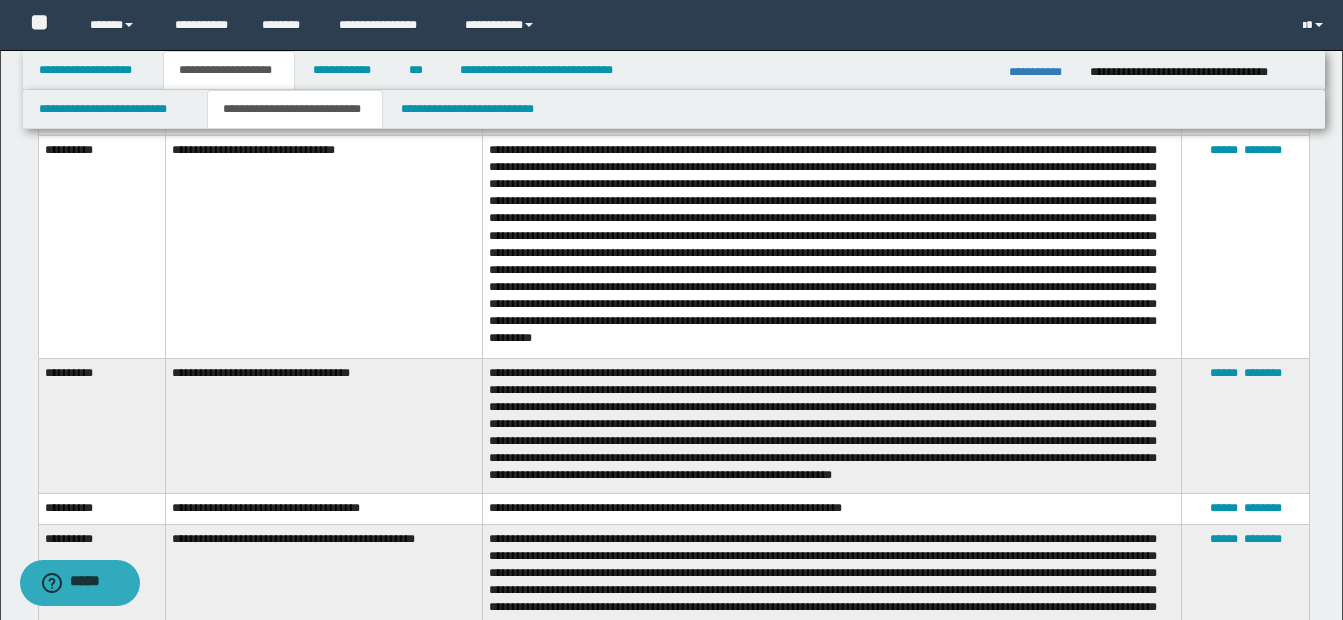 scroll, scrollTop: 2354, scrollLeft: 0, axis: vertical 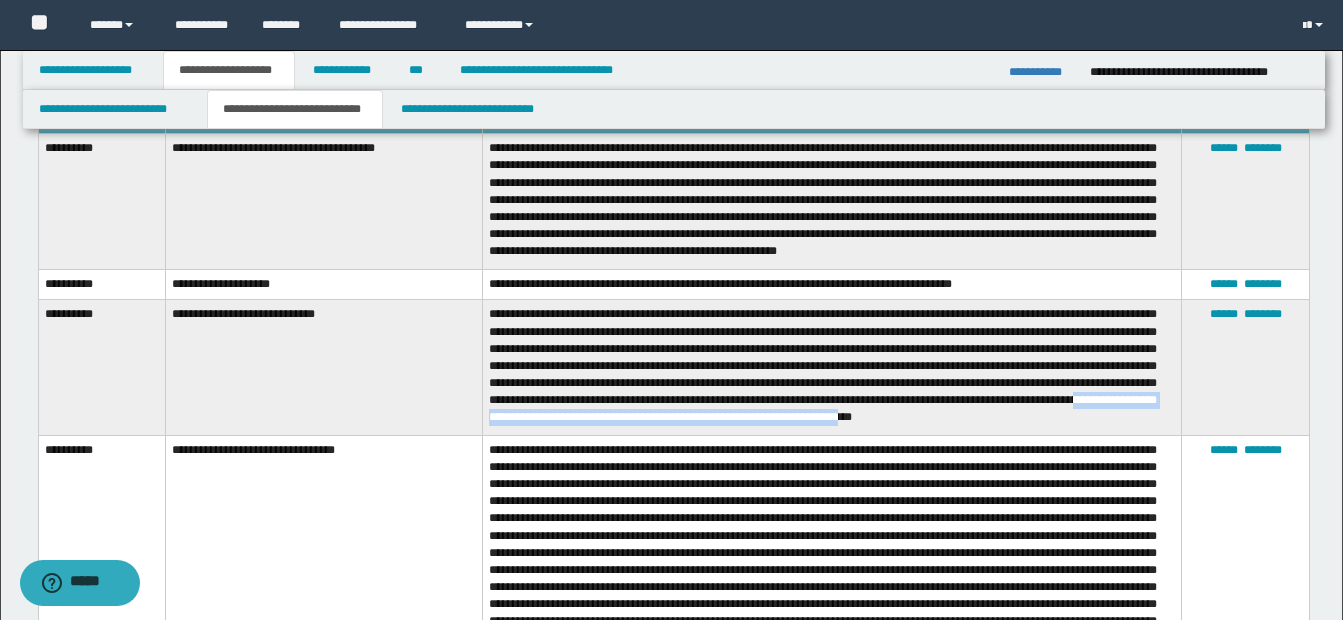 drag, startPoint x: 638, startPoint y: 413, endPoint x: 1113, endPoint y: 414, distance: 475.00104 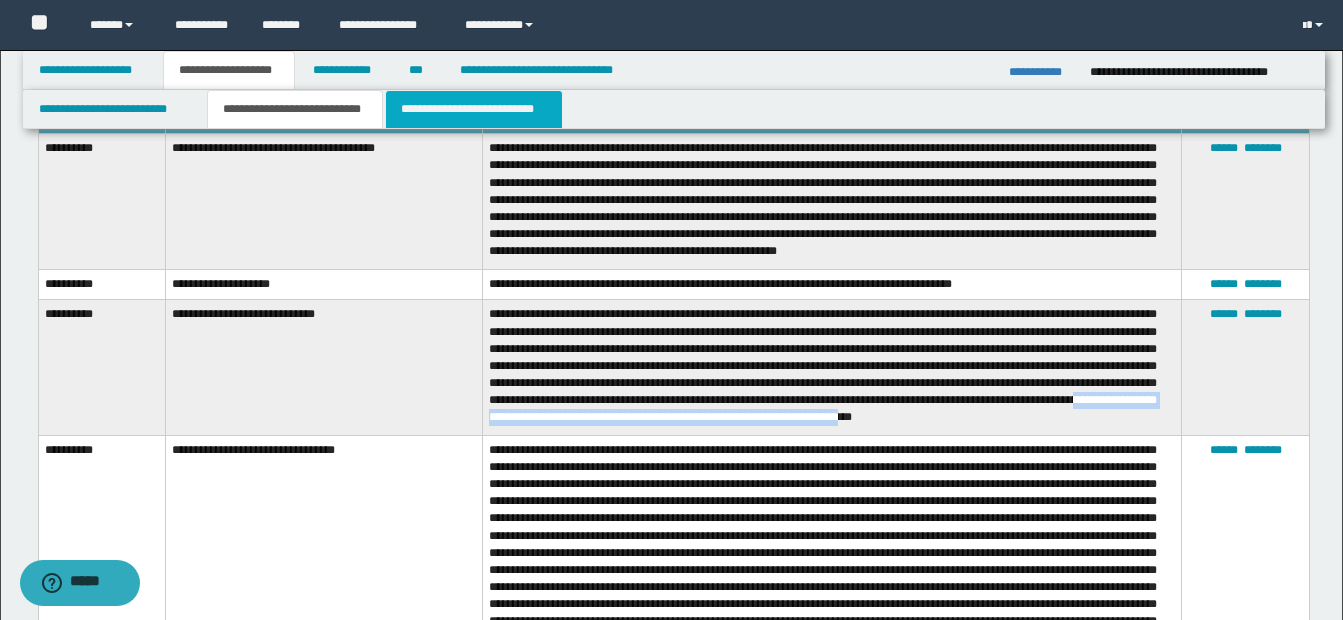 click on "**********" at bounding box center (474, 109) 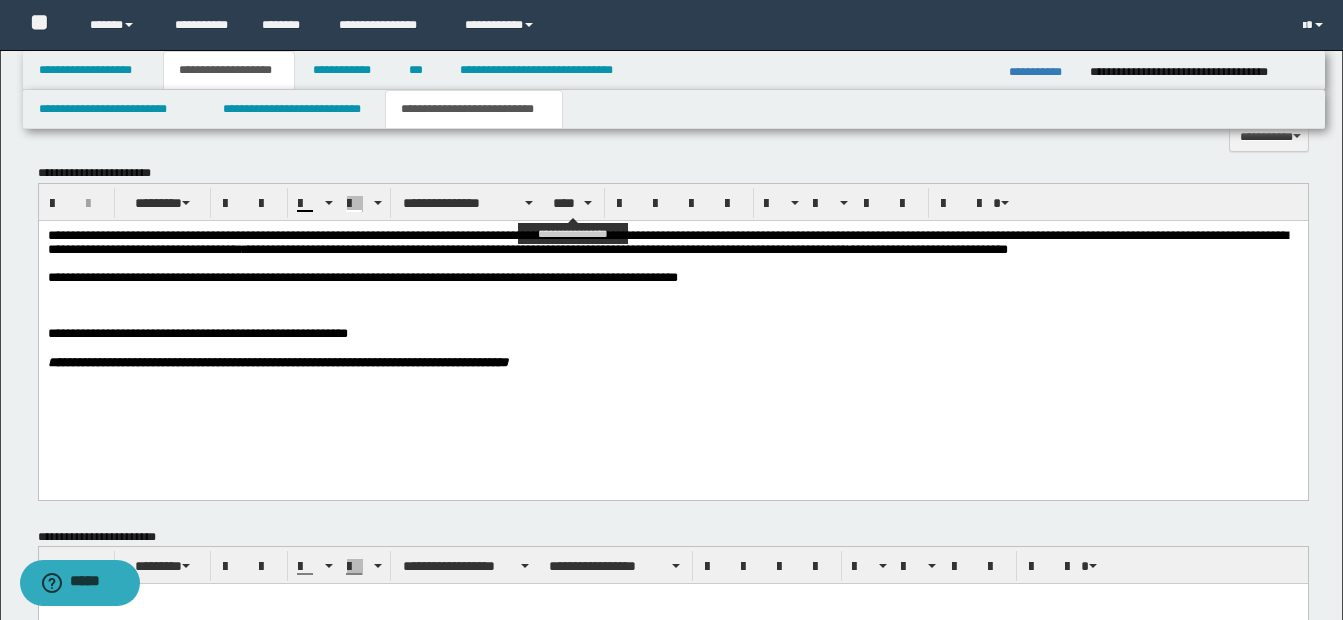 scroll, scrollTop: 954, scrollLeft: 0, axis: vertical 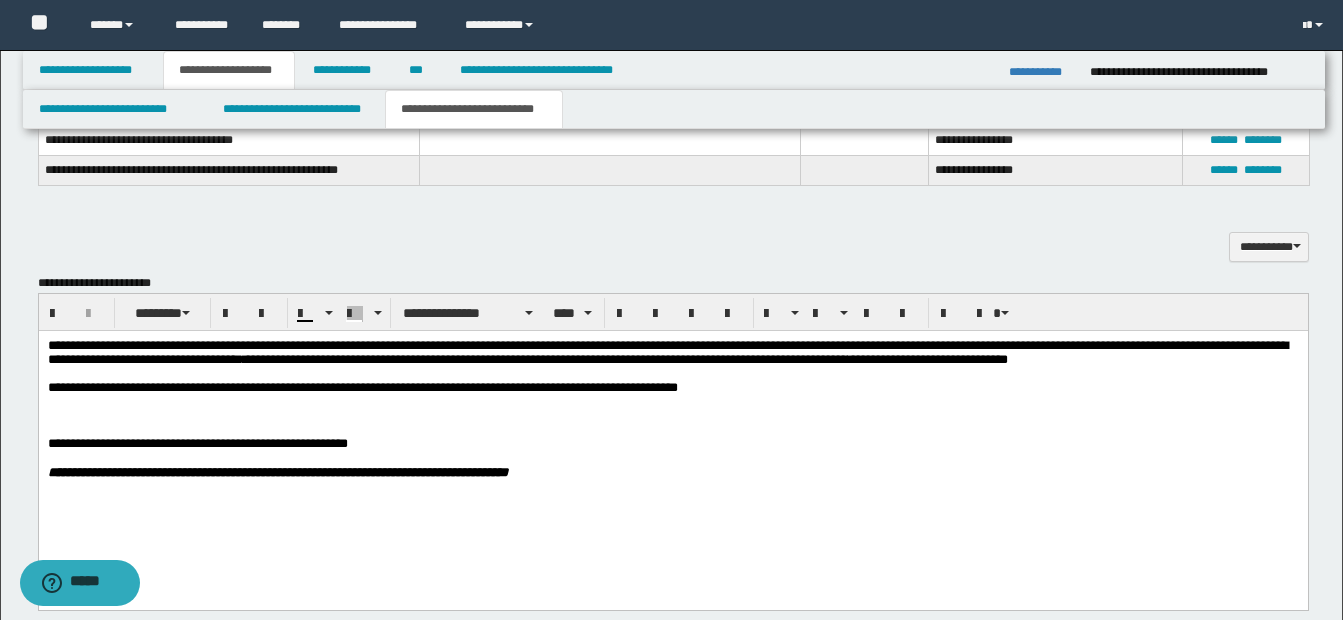 click on "**********" at bounding box center [672, 387] 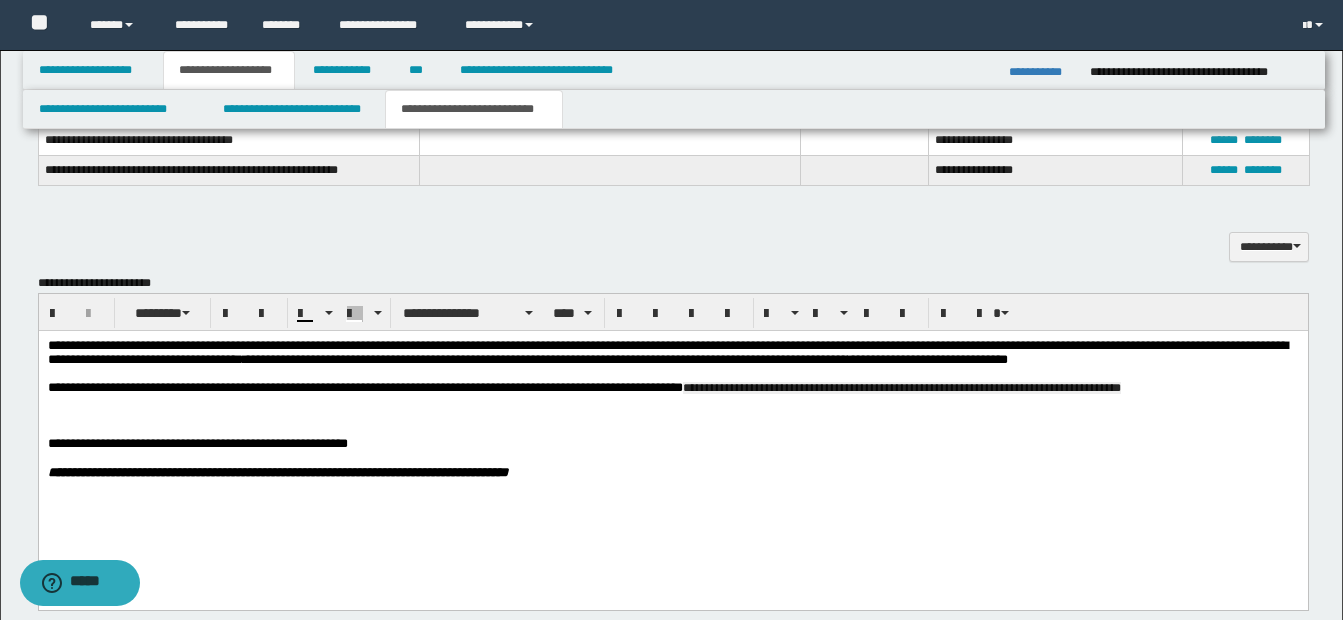 type 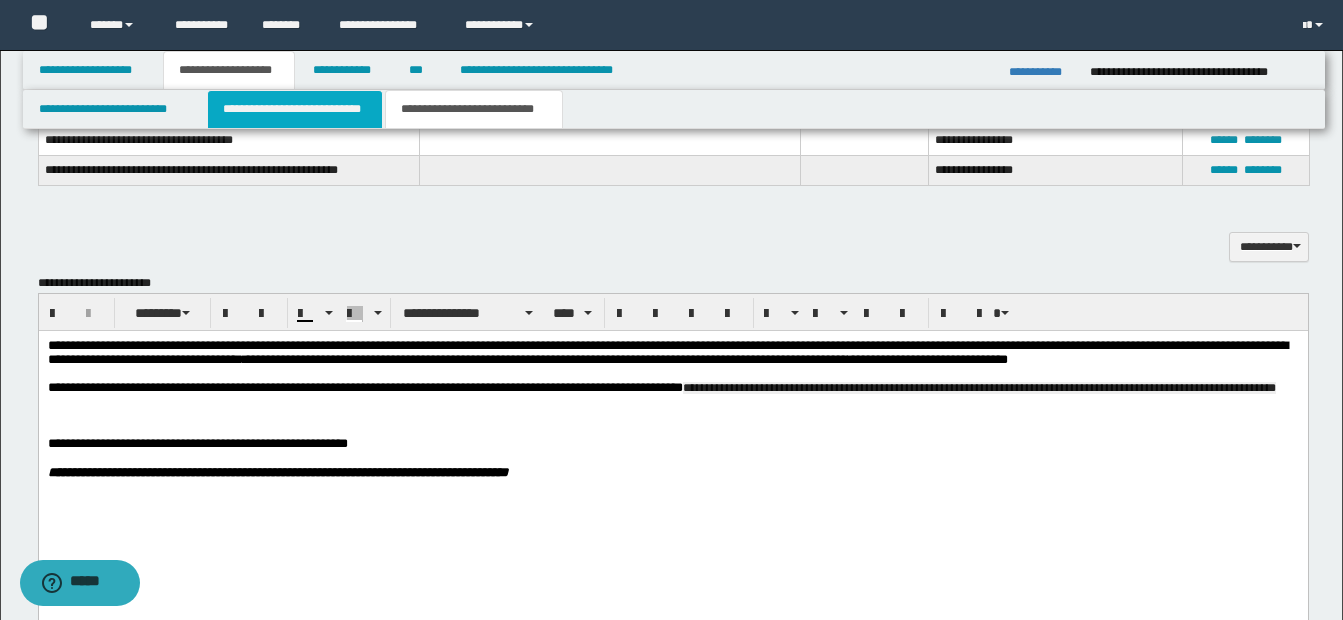 click on "**********" at bounding box center [295, 109] 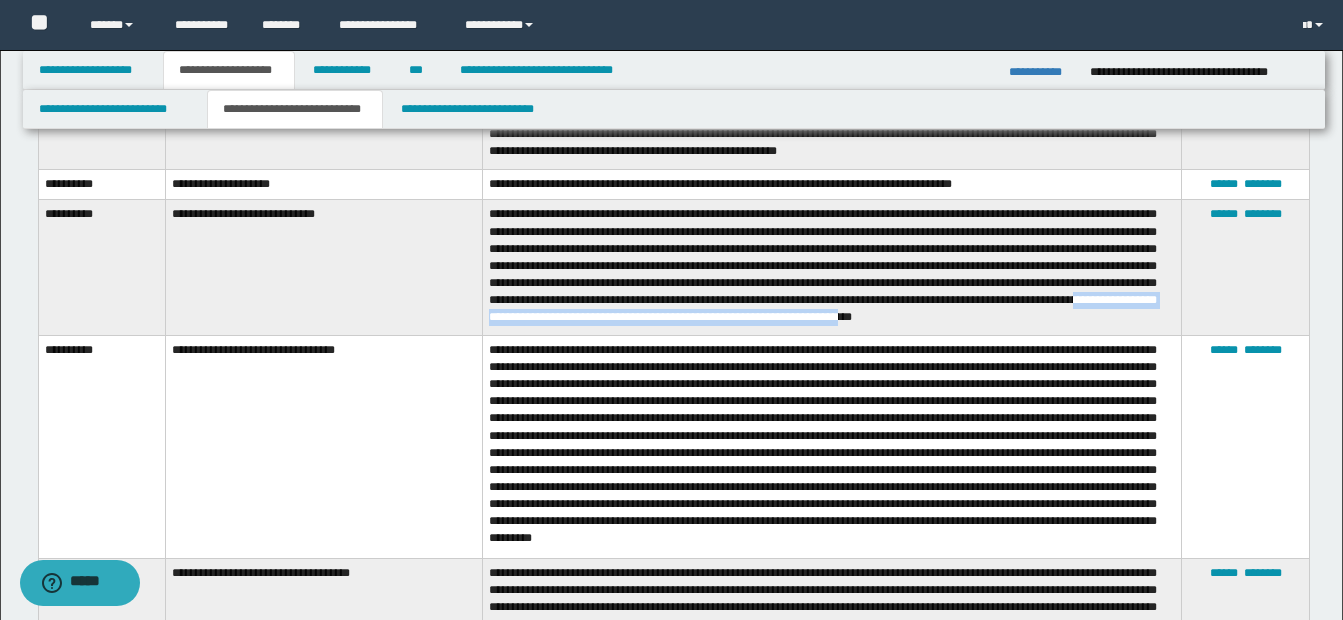 scroll, scrollTop: 2554, scrollLeft: 0, axis: vertical 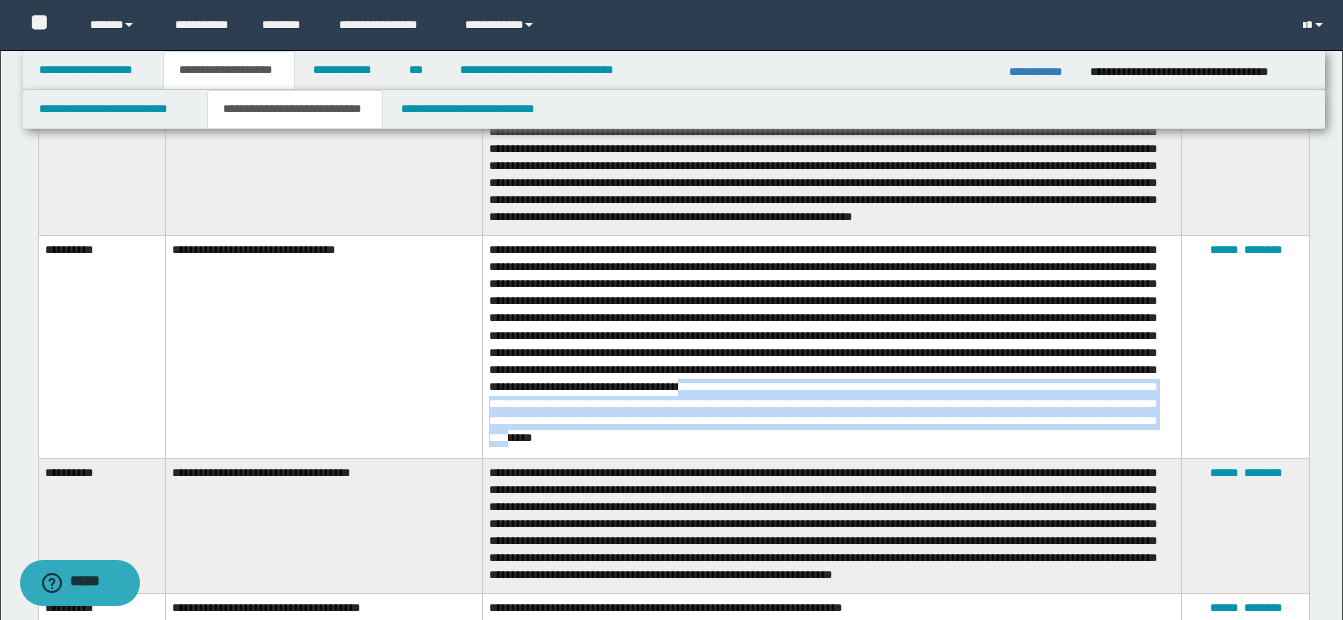 drag, startPoint x: 489, startPoint y: 399, endPoint x: 1127, endPoint y: 426, distance: 638.57104 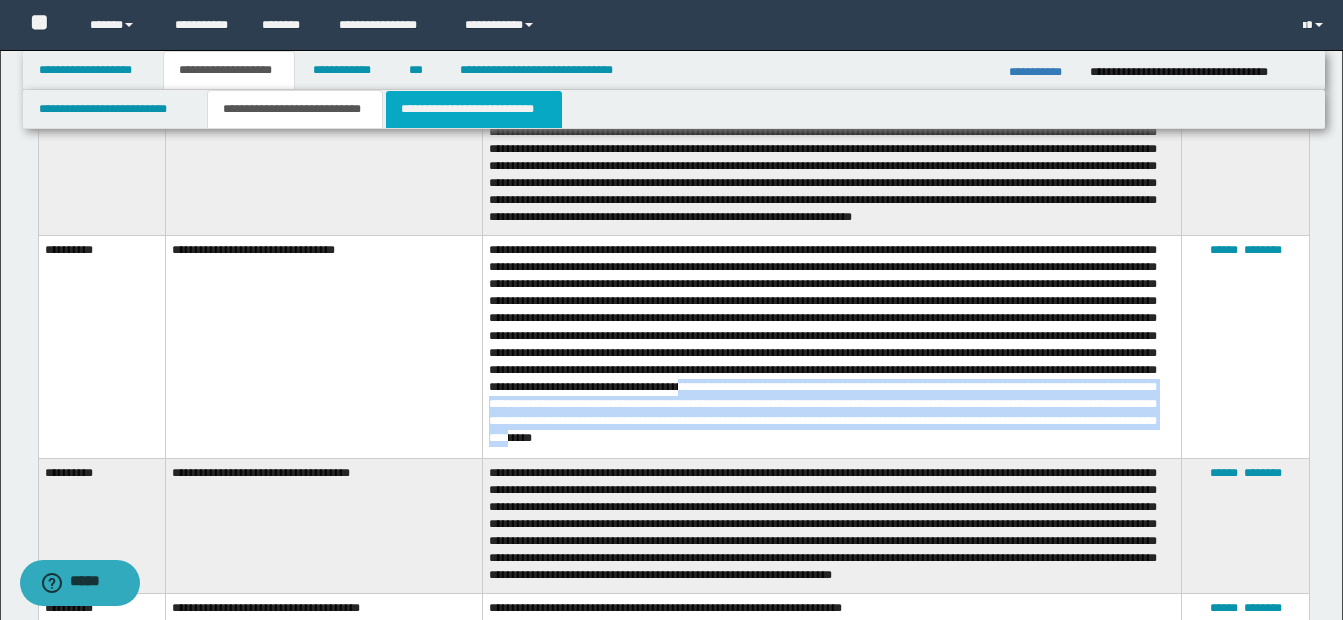 click on "**********" at bounding box center (474, 109) 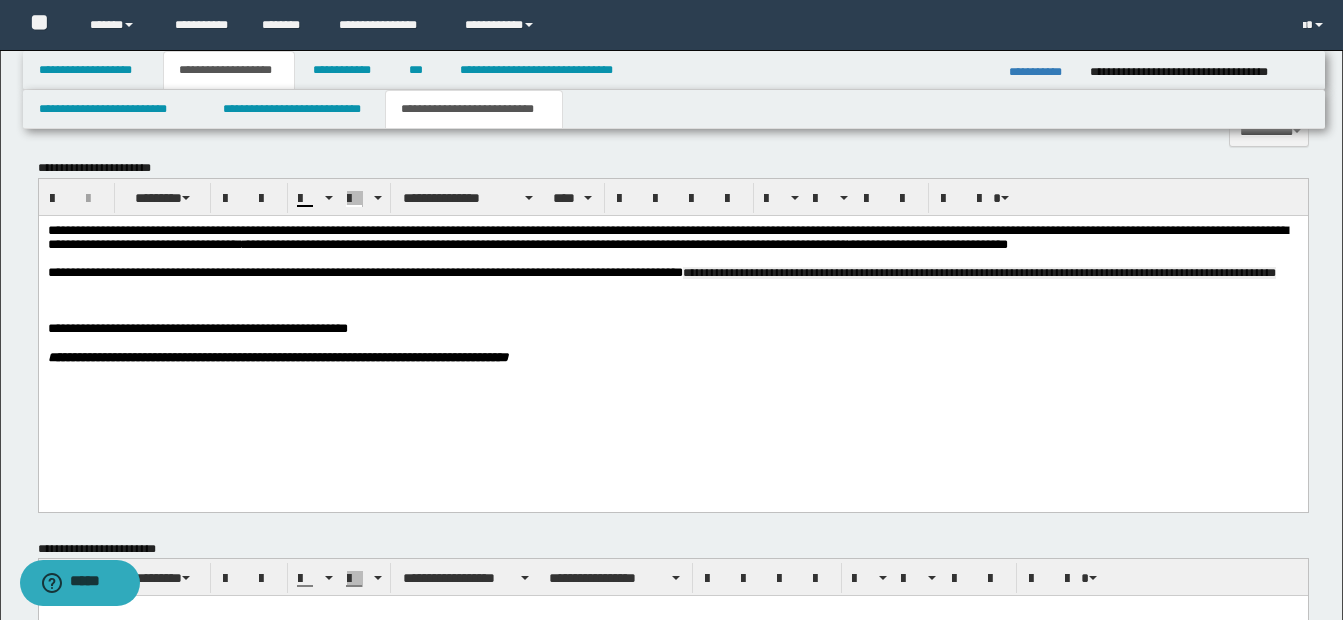 scroll, scrollTop: 871, scrollLeft: 0, axis: vertical 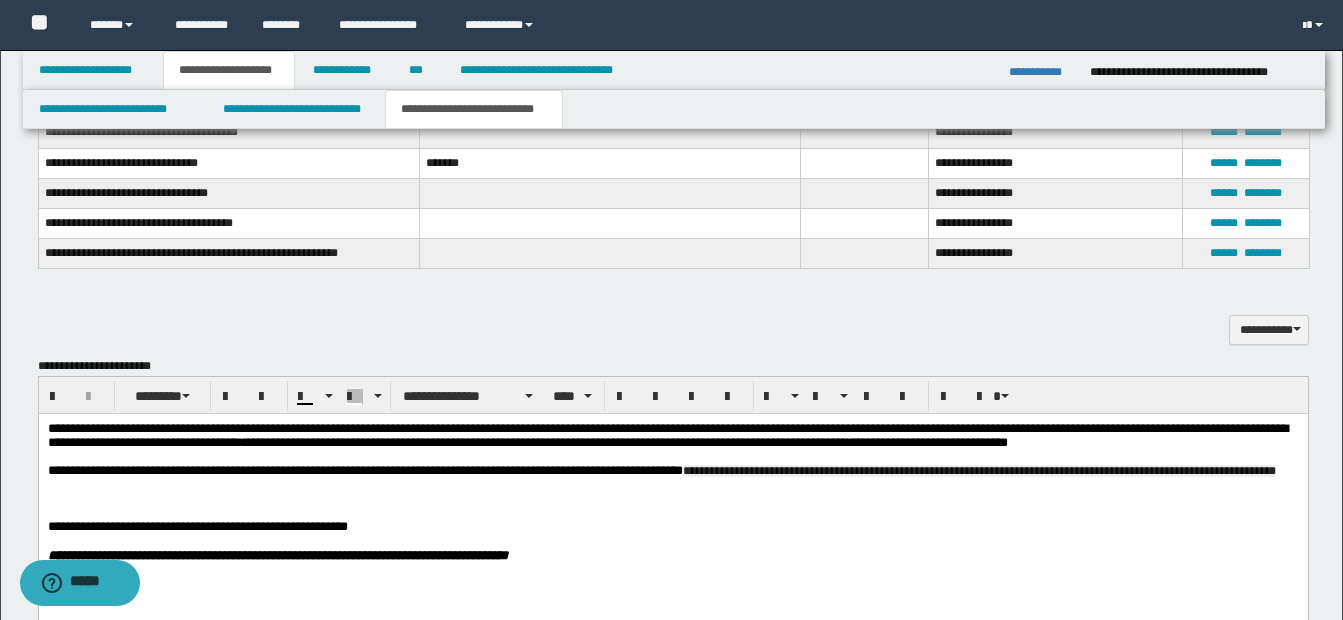 click on "**********" at bounding box center (672, 470) 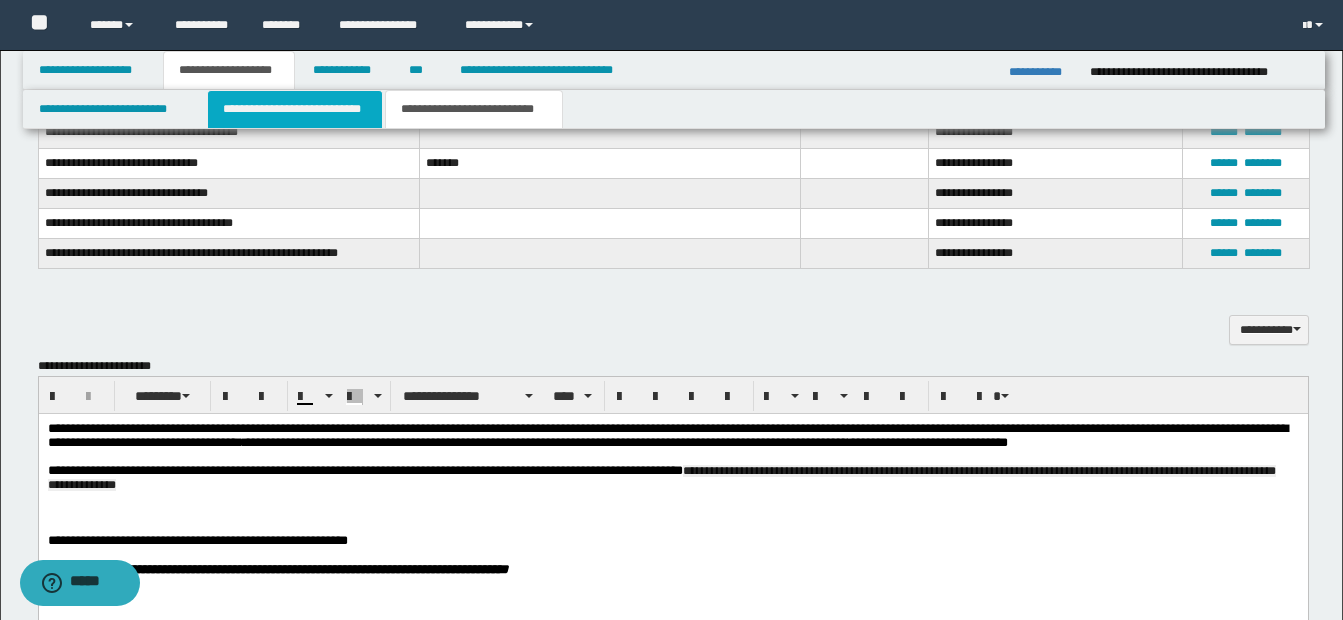click on "**********" at bounding box center [295, 109] 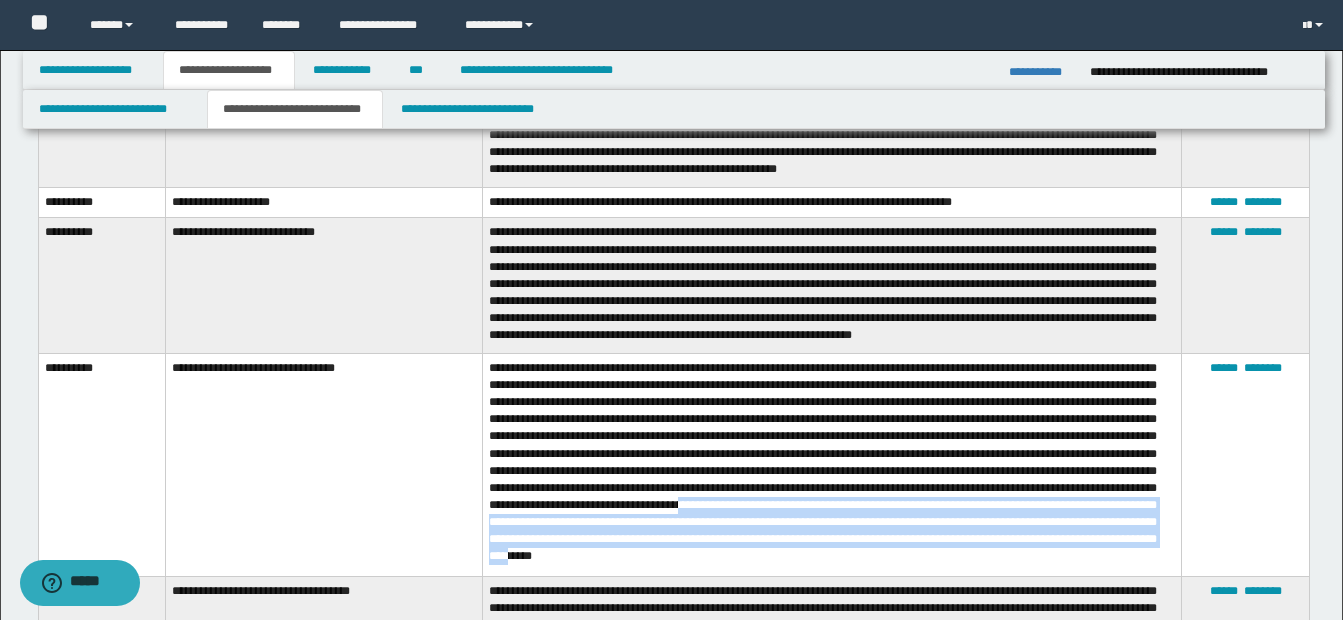 scroll, scrollTop: 2471, scrollLeft: 0, axis: vertical 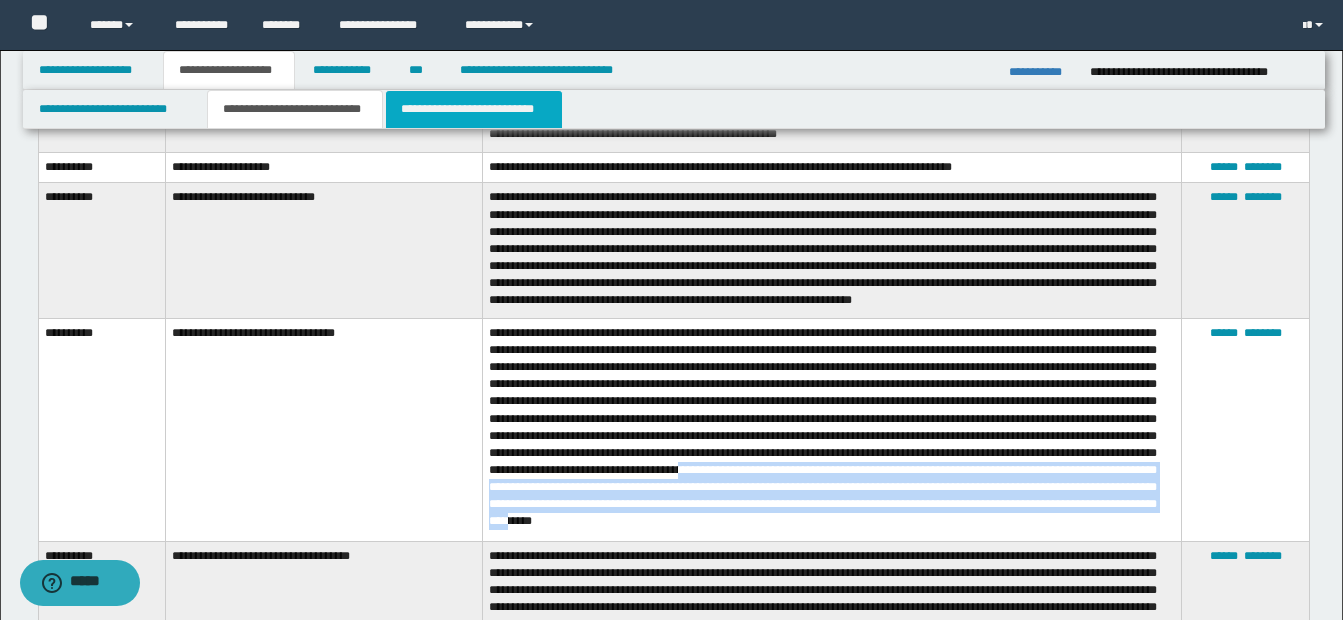 click on "**********" at bounding box center [474, 109] 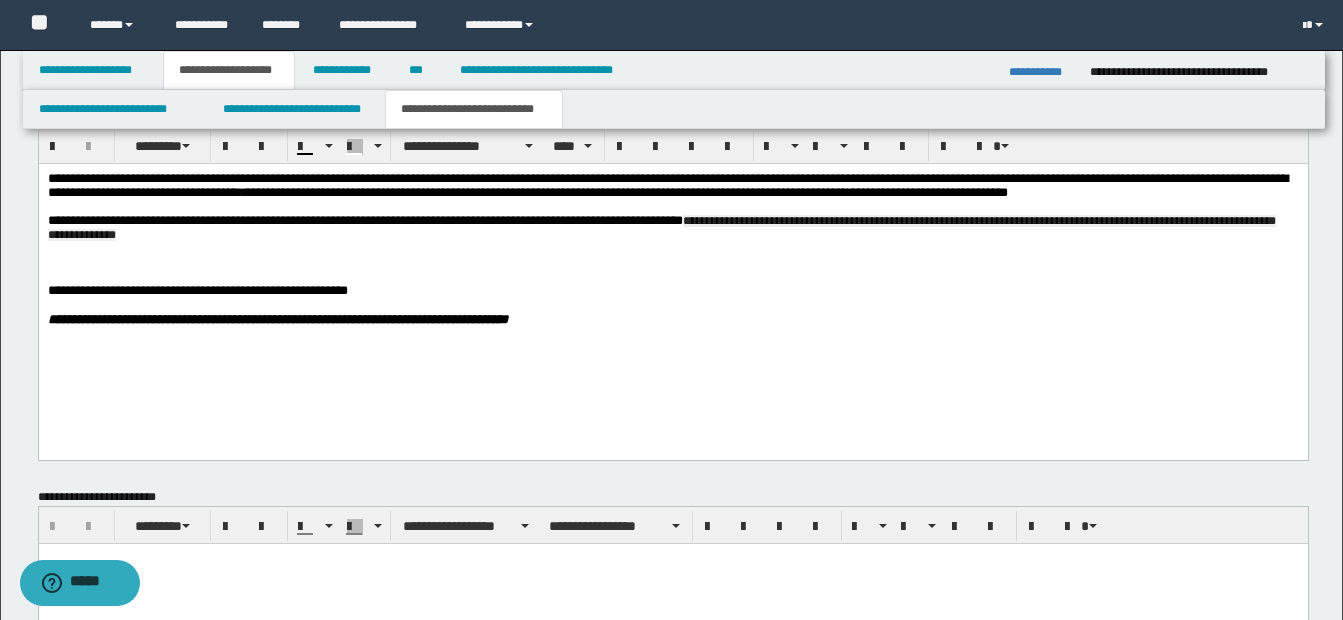scroll, scrollTop: 971, scrollLeft: 0, axis: vertical 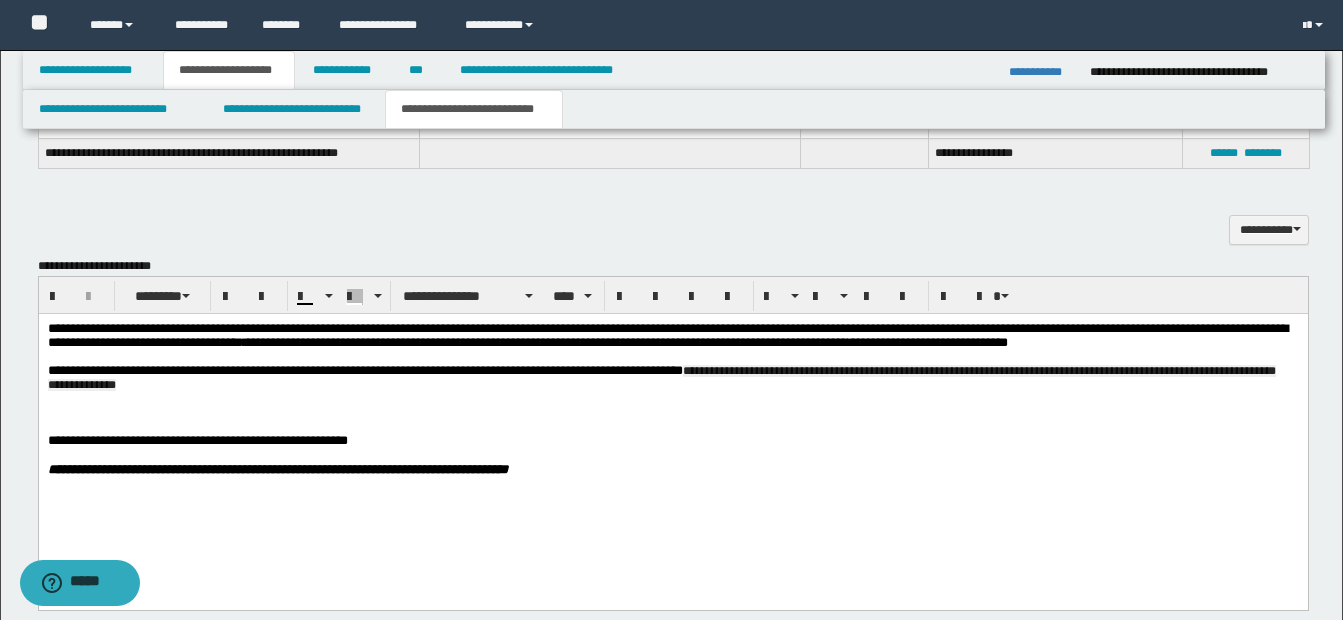 click on "**********" at bounding box center (672, 377) 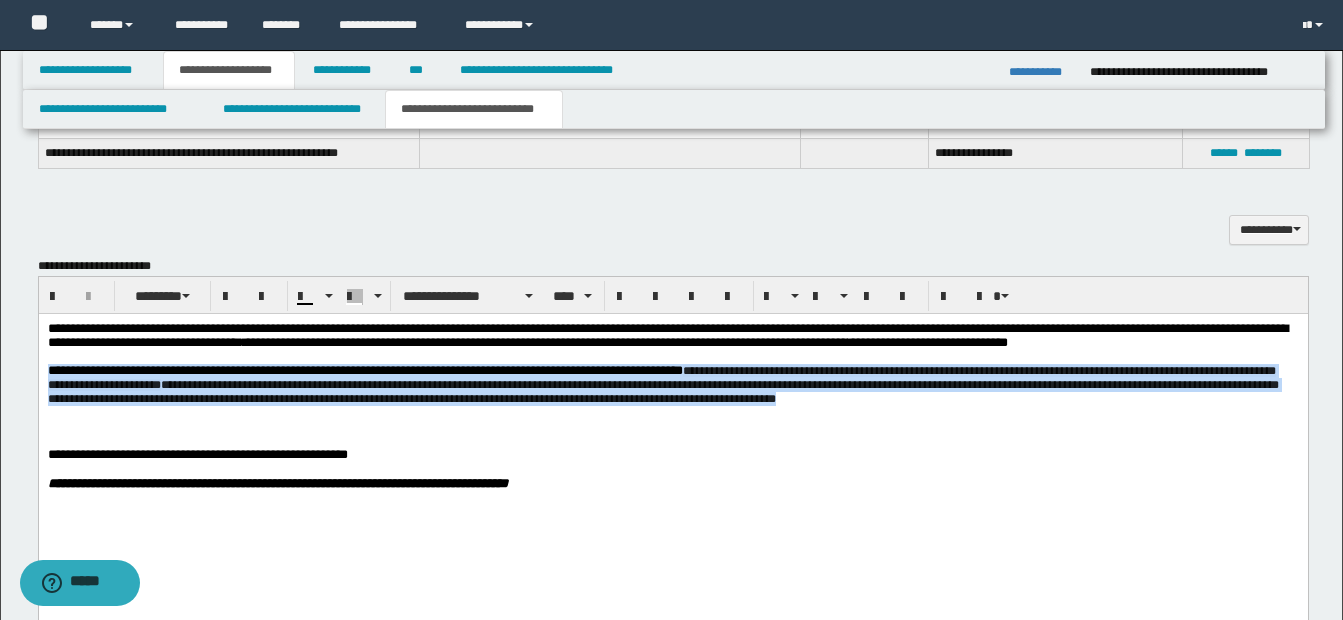 drag, startPoint x: 50, startPoint y: 380, endPoint x: 1076, endPoint y: 424, distance: 1026.943 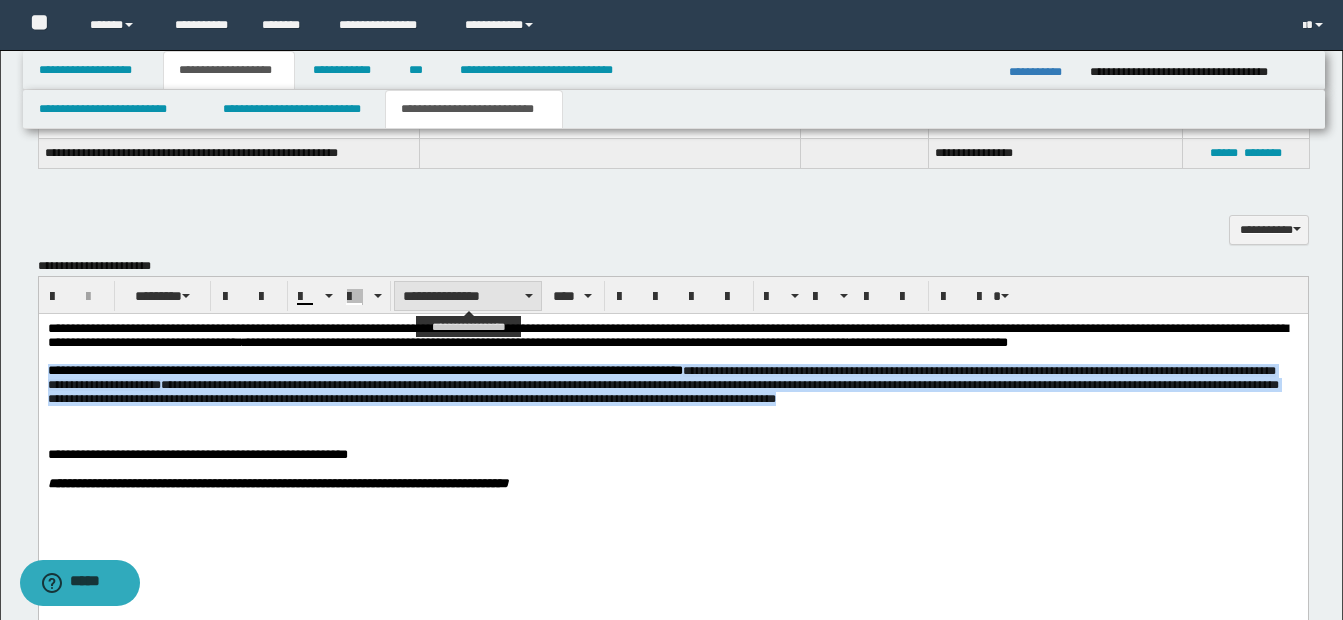 click on "**********" at bounding box center [468, 296] 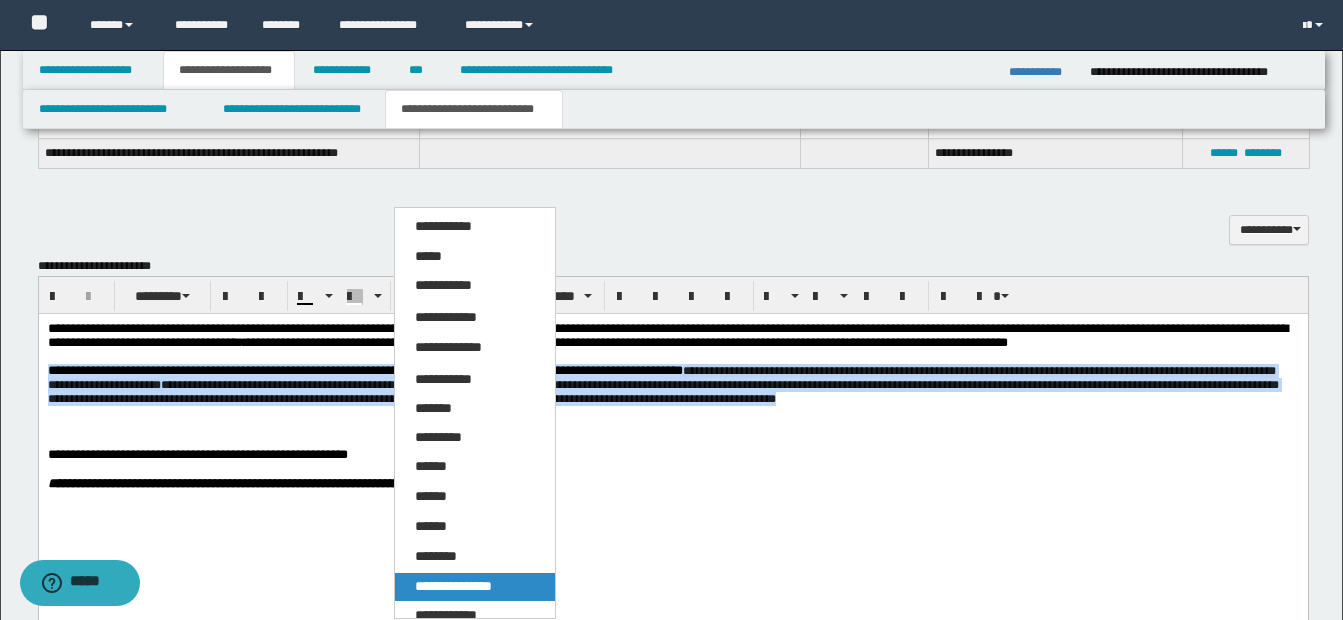 click on "**********" at bounding box center (453, 586) 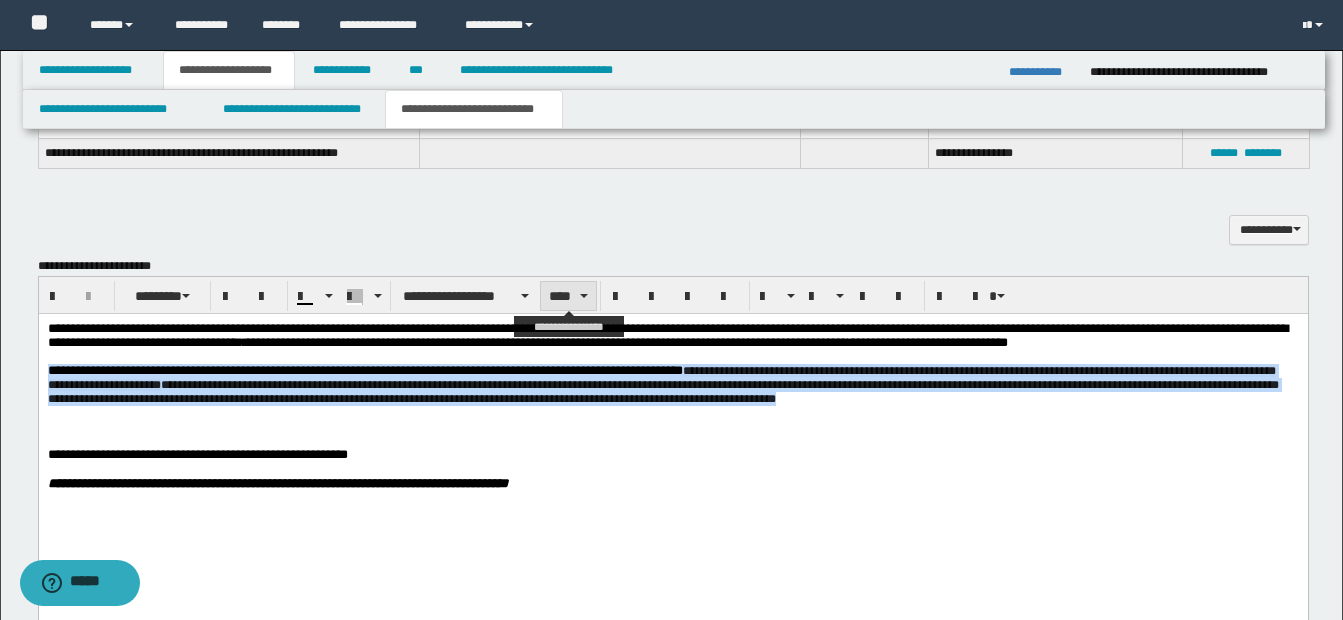 click on "****" at bounding box center (568, 296) 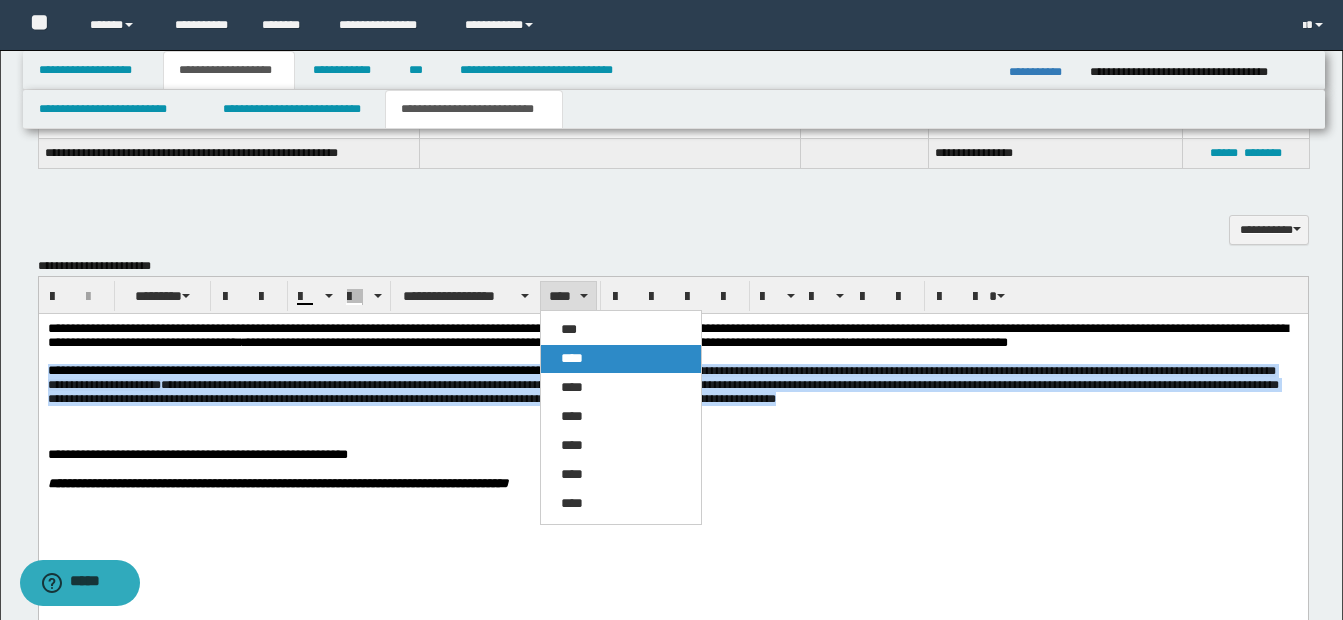 click on "****" at bounding box center [572, 358] 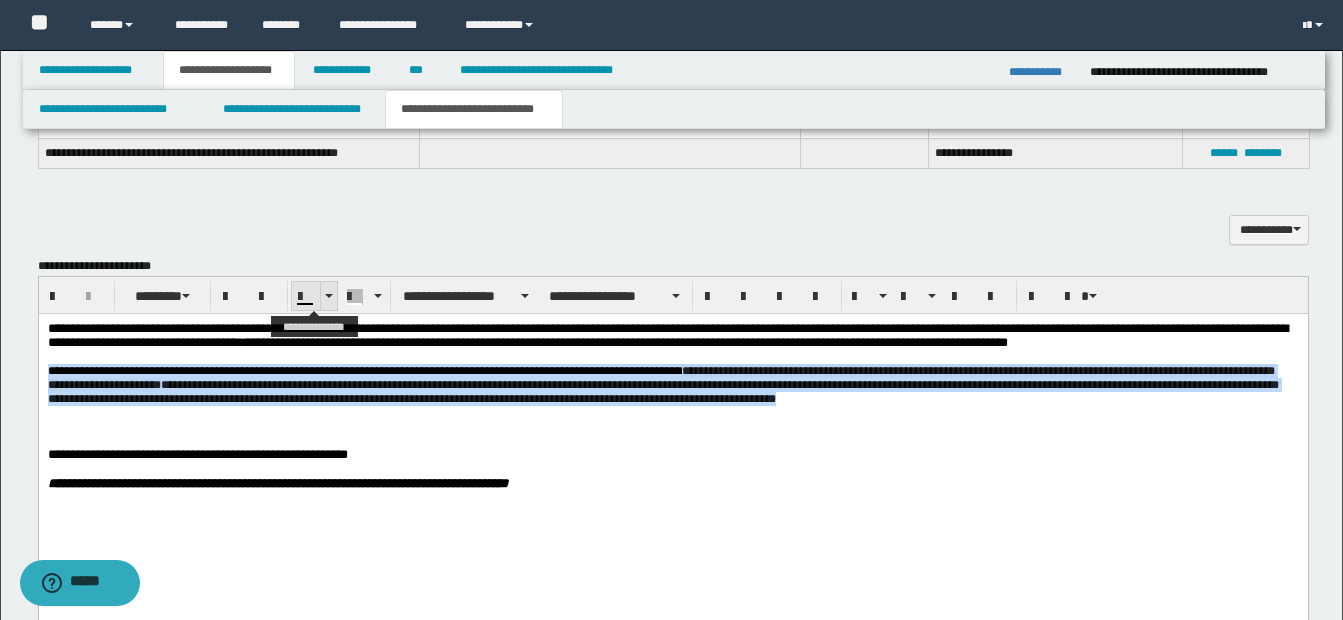 click at bounding box center (329, 296) 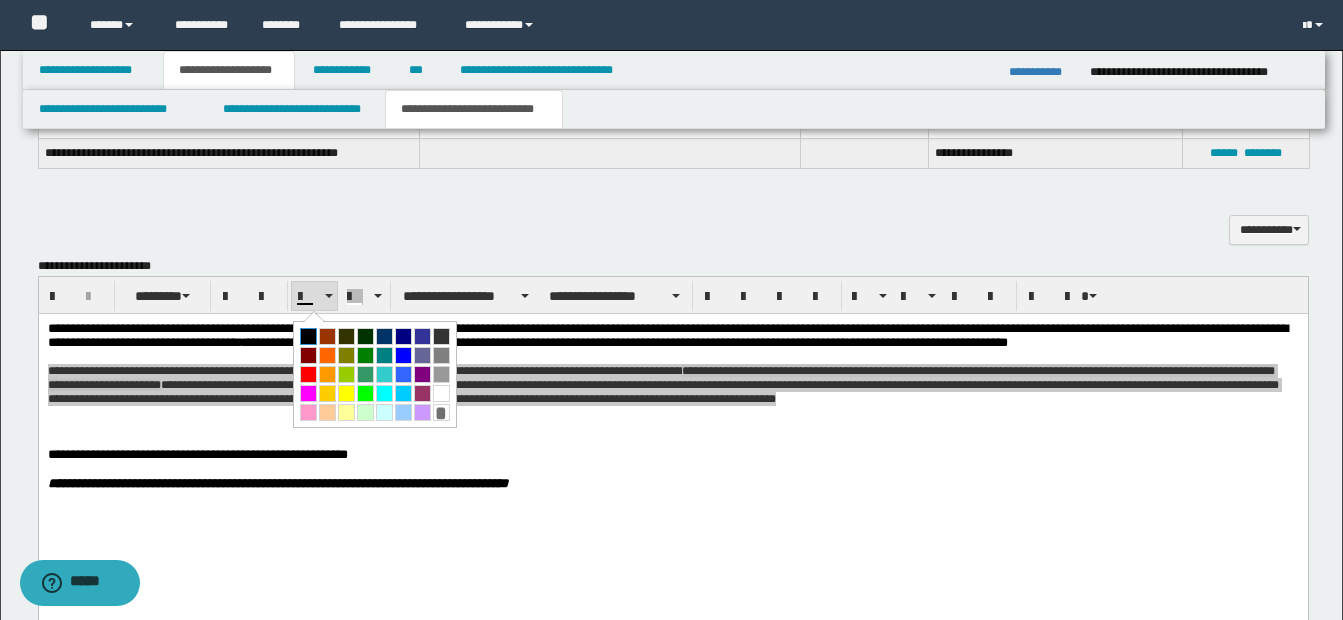 click at bounding box center (308, 336) 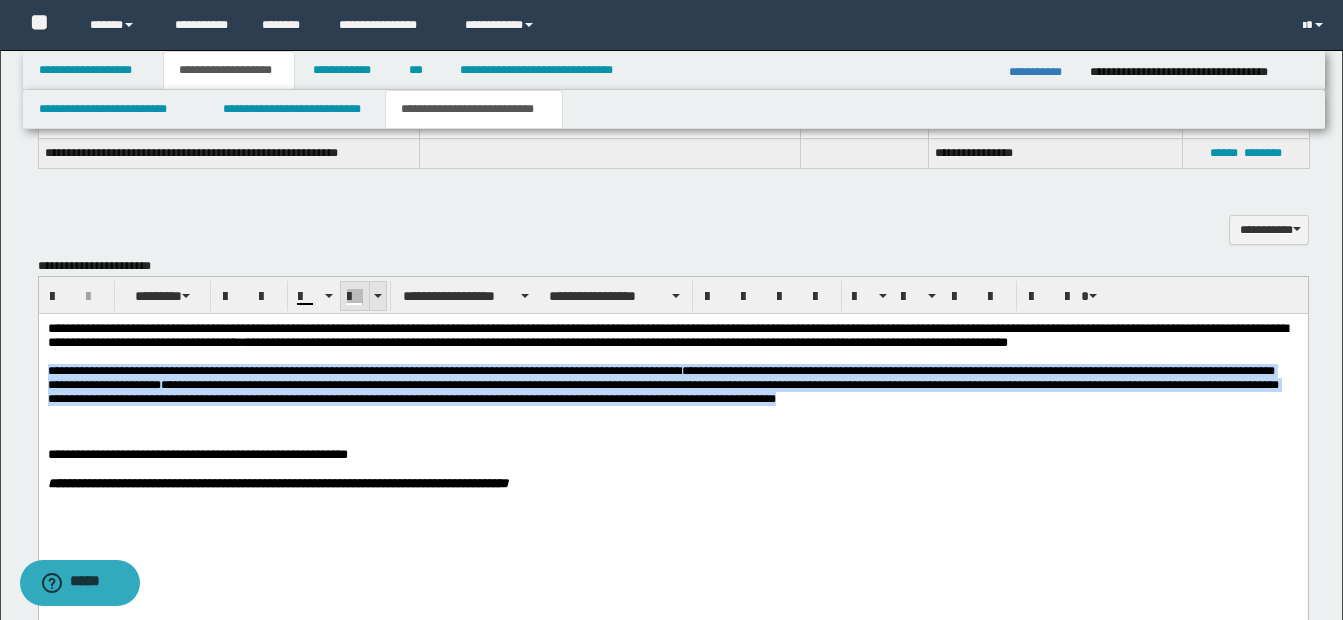 drag, startPoint x: 381, startPoint y: 291, endPoint x: 367, endPoint y: 4, distance: 287.34125 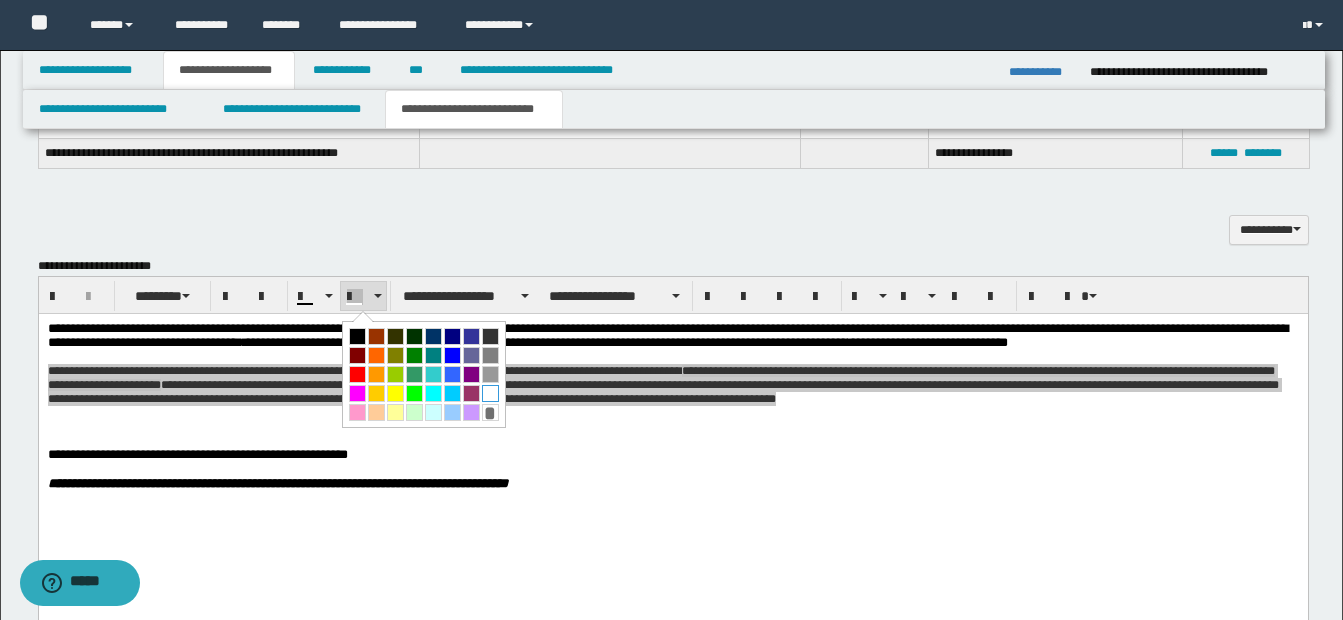 drag, startPoint x: 486, startPoint y: 388, endPoint x: 450, endPoint y: 75, distance: 315.06348 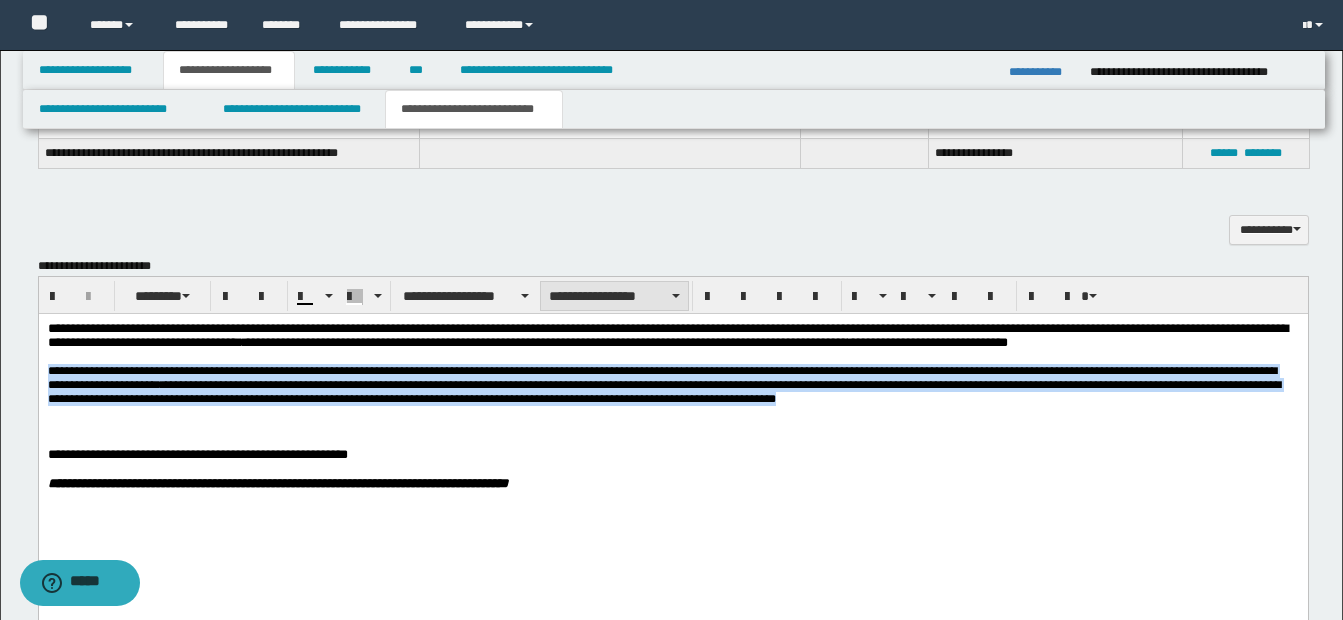 click on "**********" at bounding box center [614, 296] 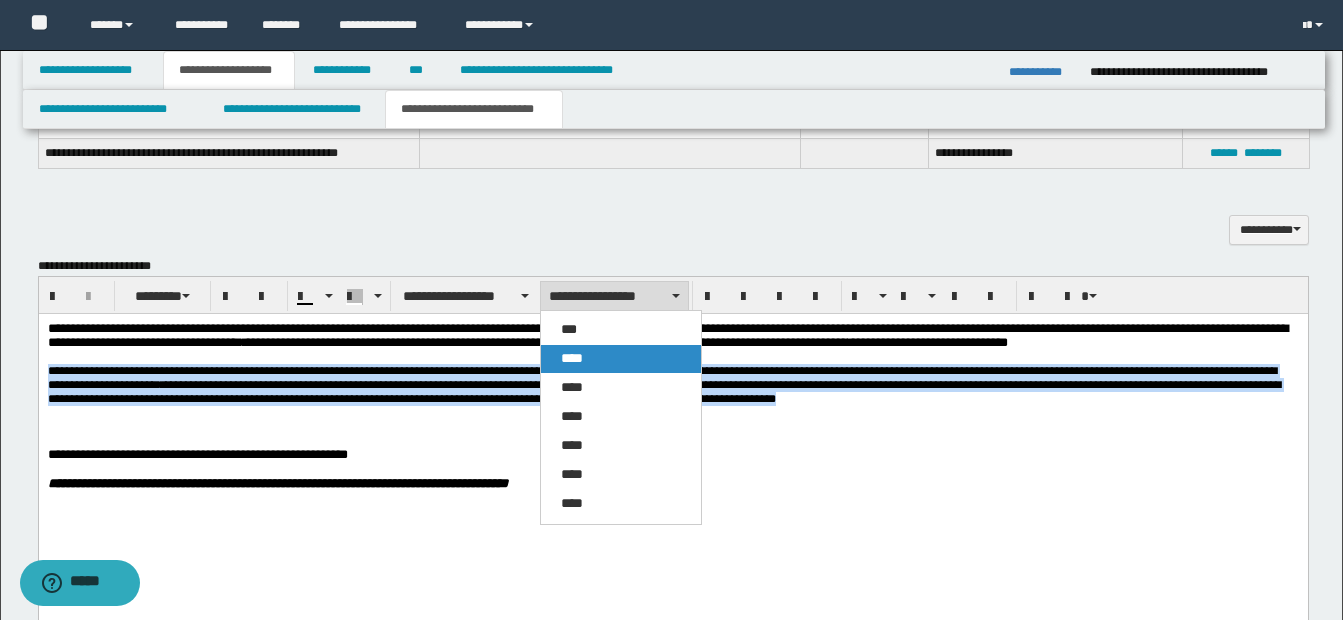 click on "****" at bounding box center [621, 359] 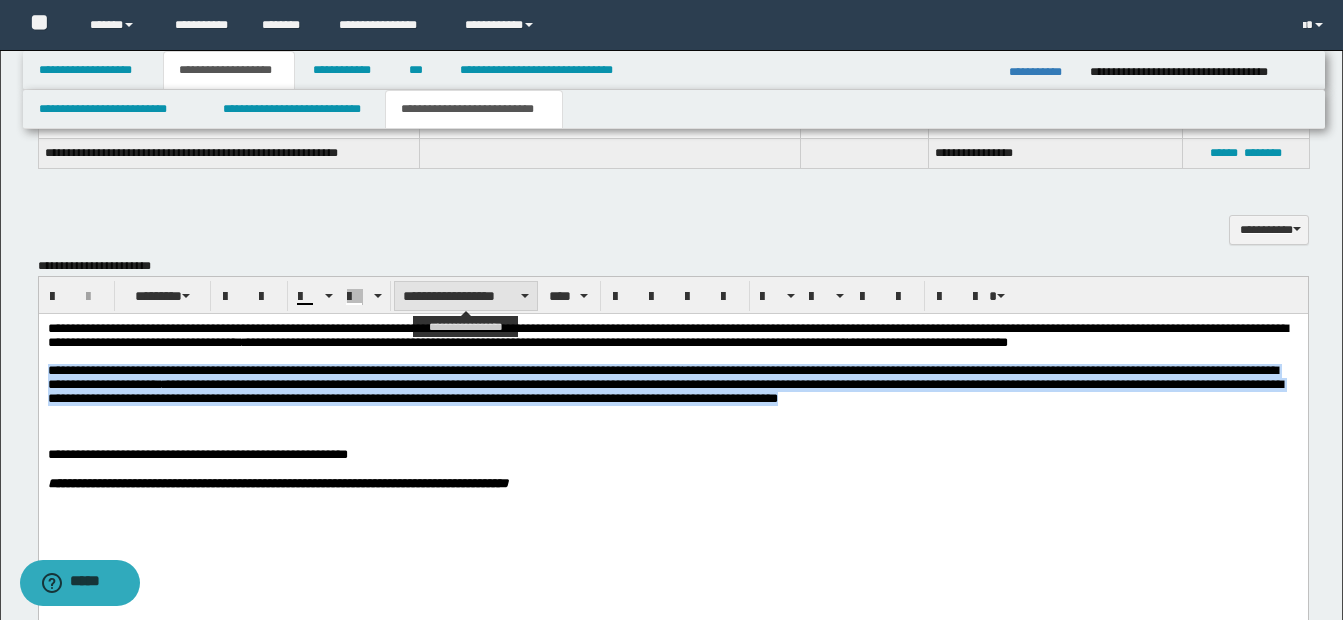 click on "**********" at bounding box center (466, 296) 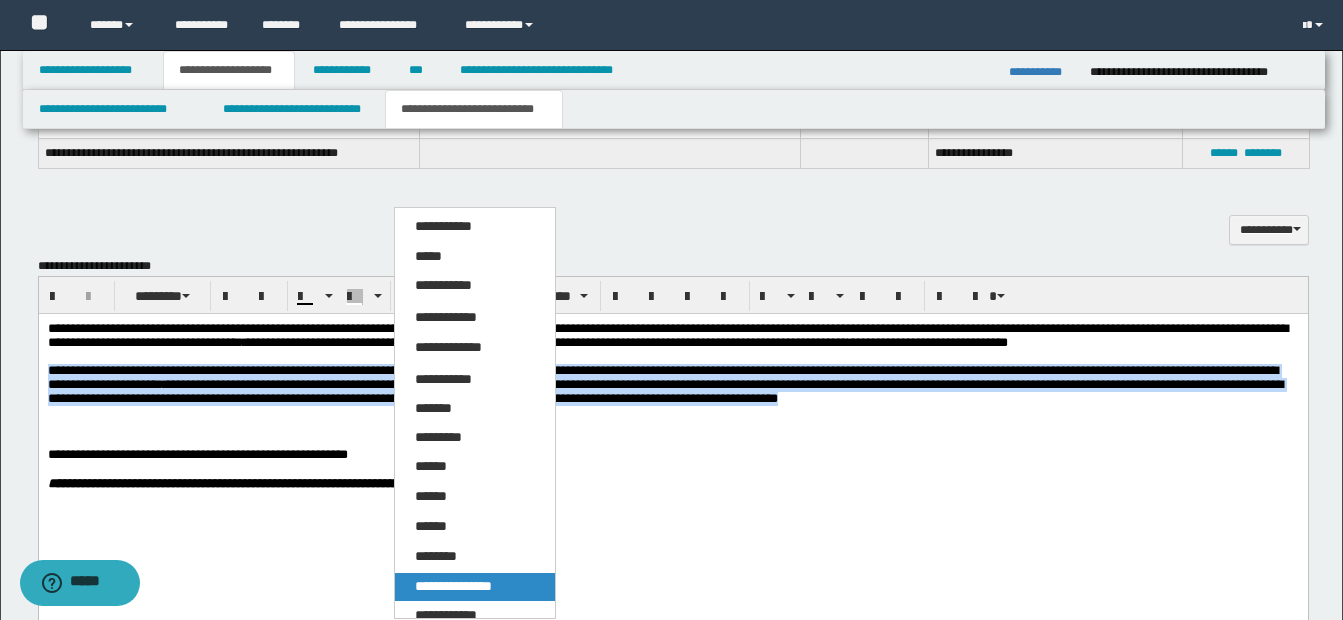 click on "**********" at bounding box center (453, 586) 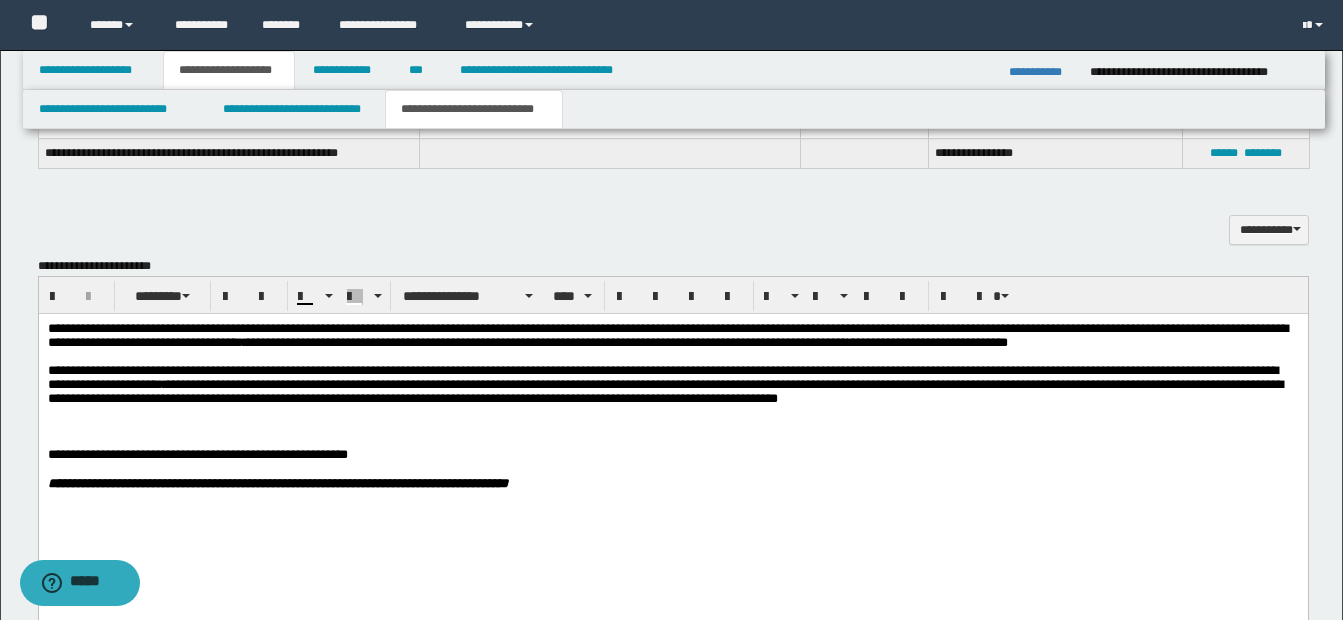 click at bounding box center (696, 468) 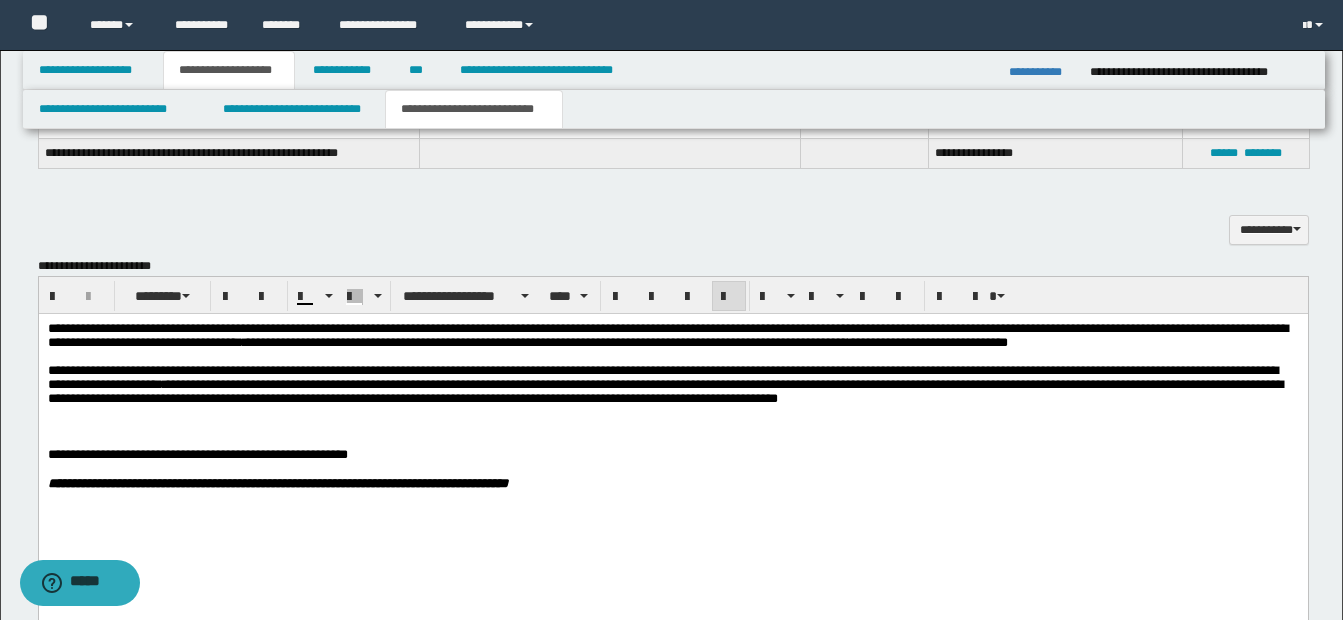 click on "**********" at bounding box center [664, 390] 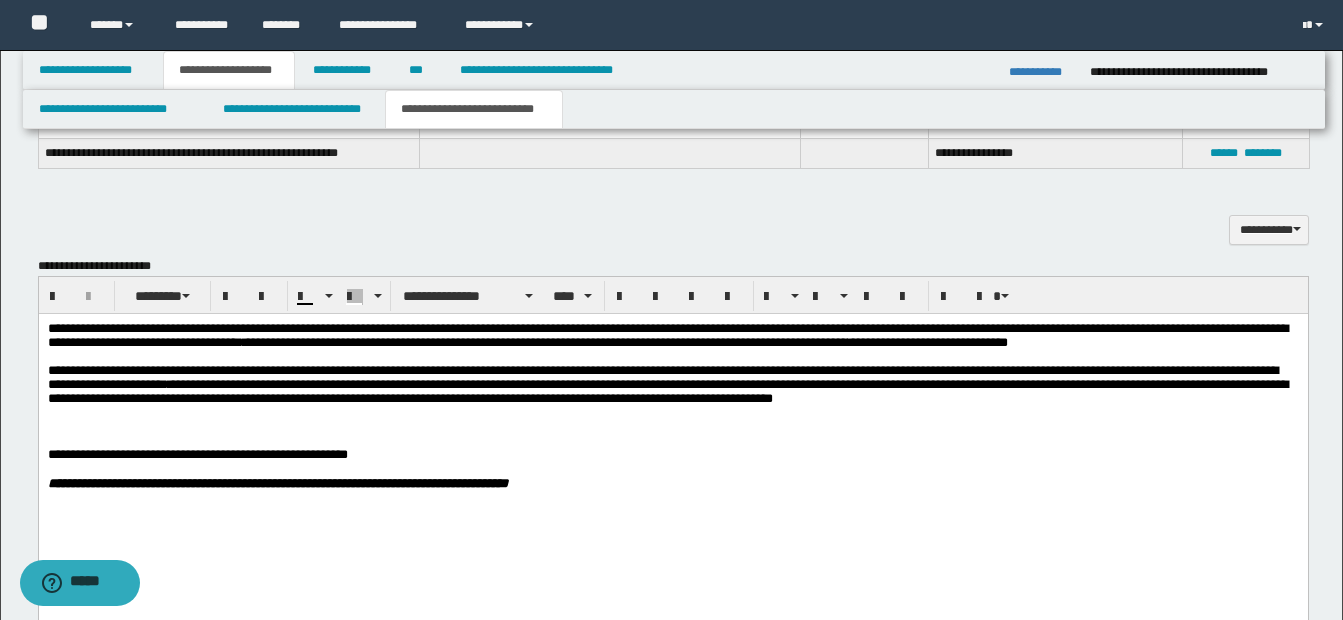 click on "**********" at bounding box center [667, 390] 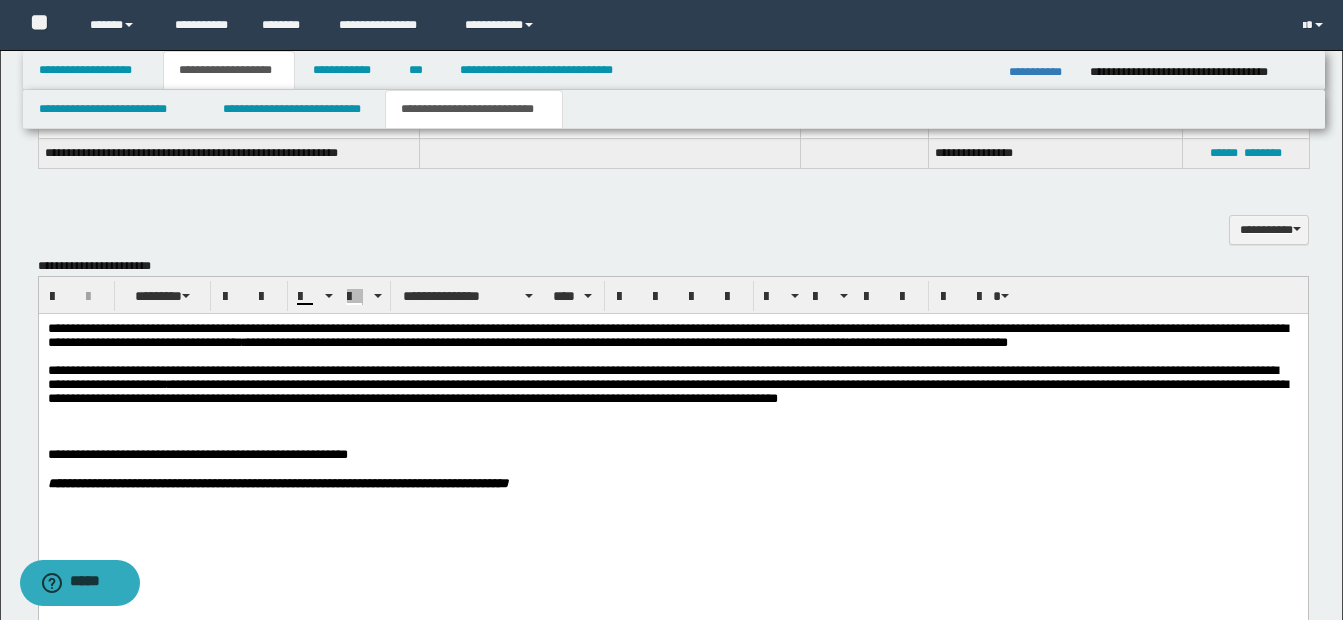 click on "**********" at bounding box center [667, 390] 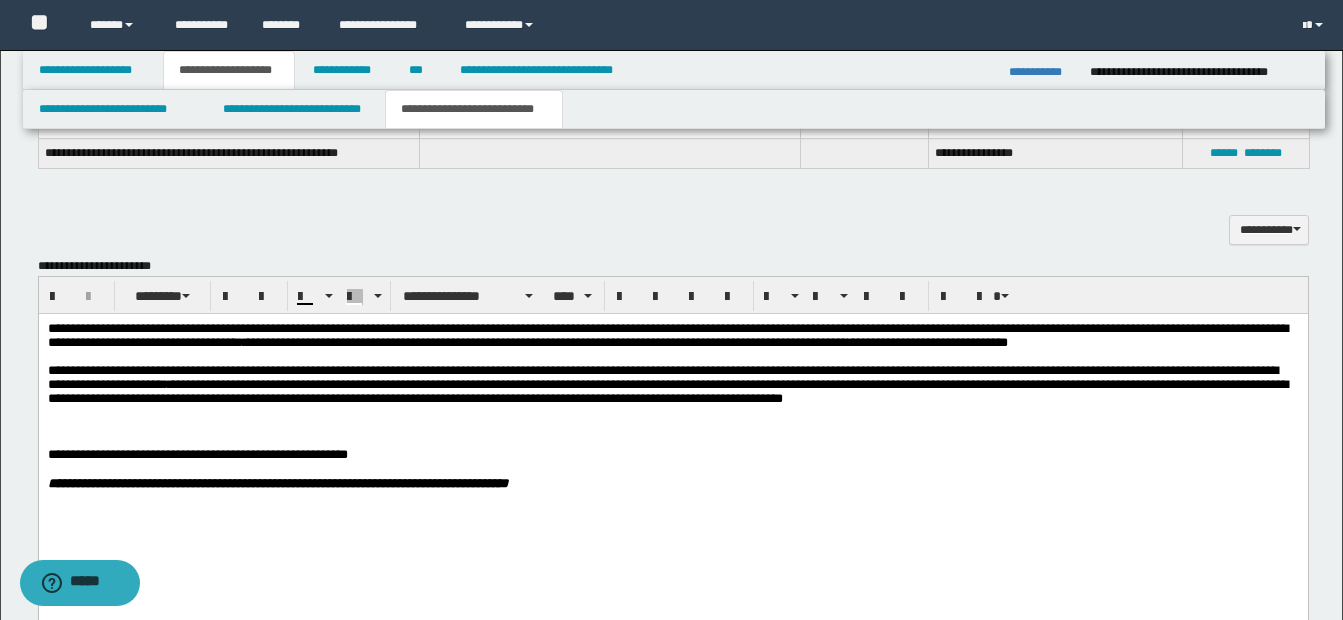 click at bounding box center (672, 440) 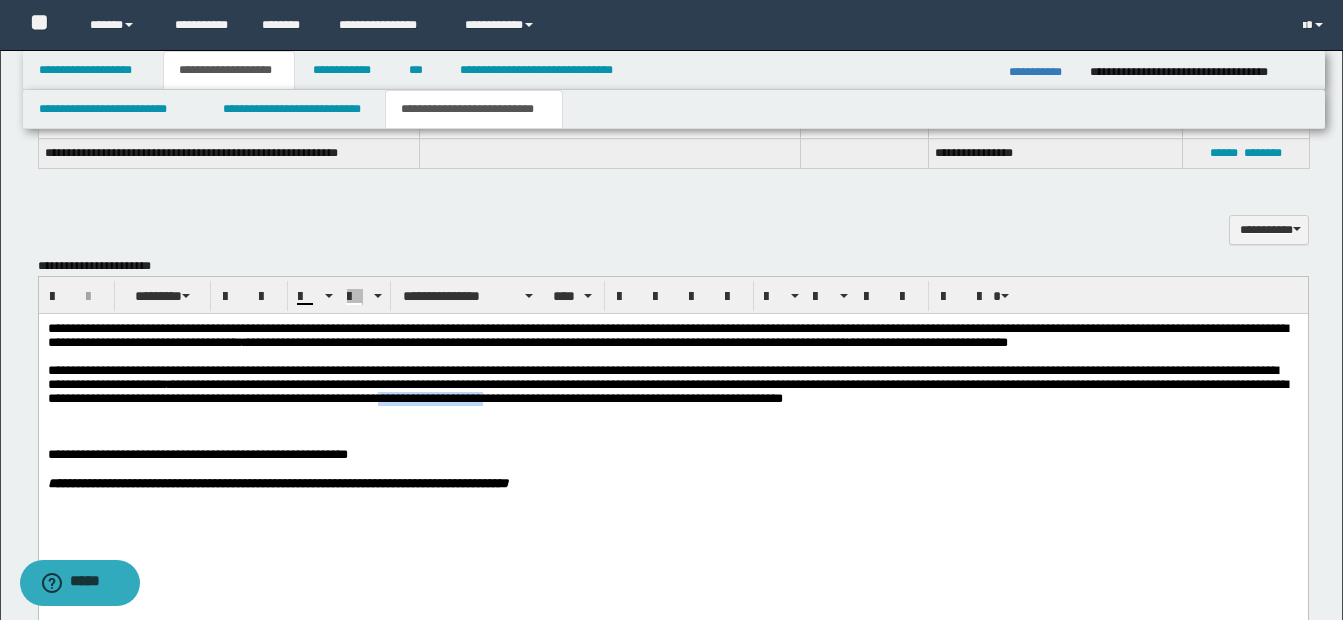 drag, startPoint x: 583, startPoint y: 409, endPoint x: 692, endPoint y: 411, distance: 109.01835 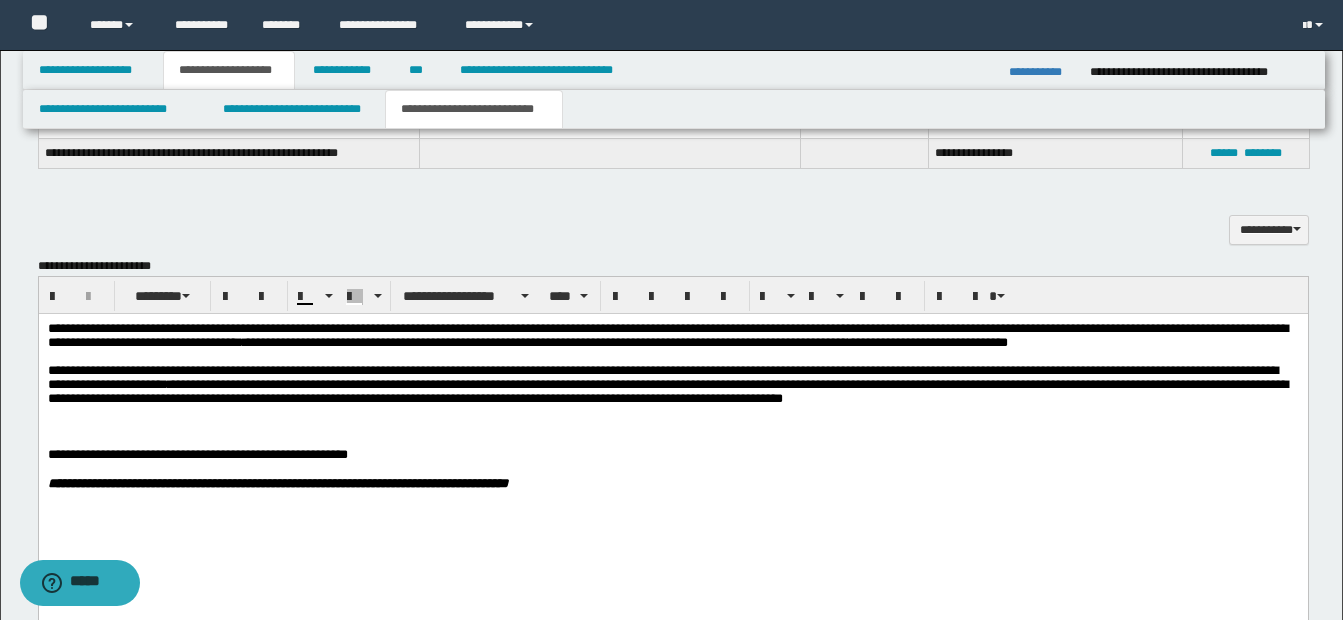 click on "**********" at bounding box center (667, 390) 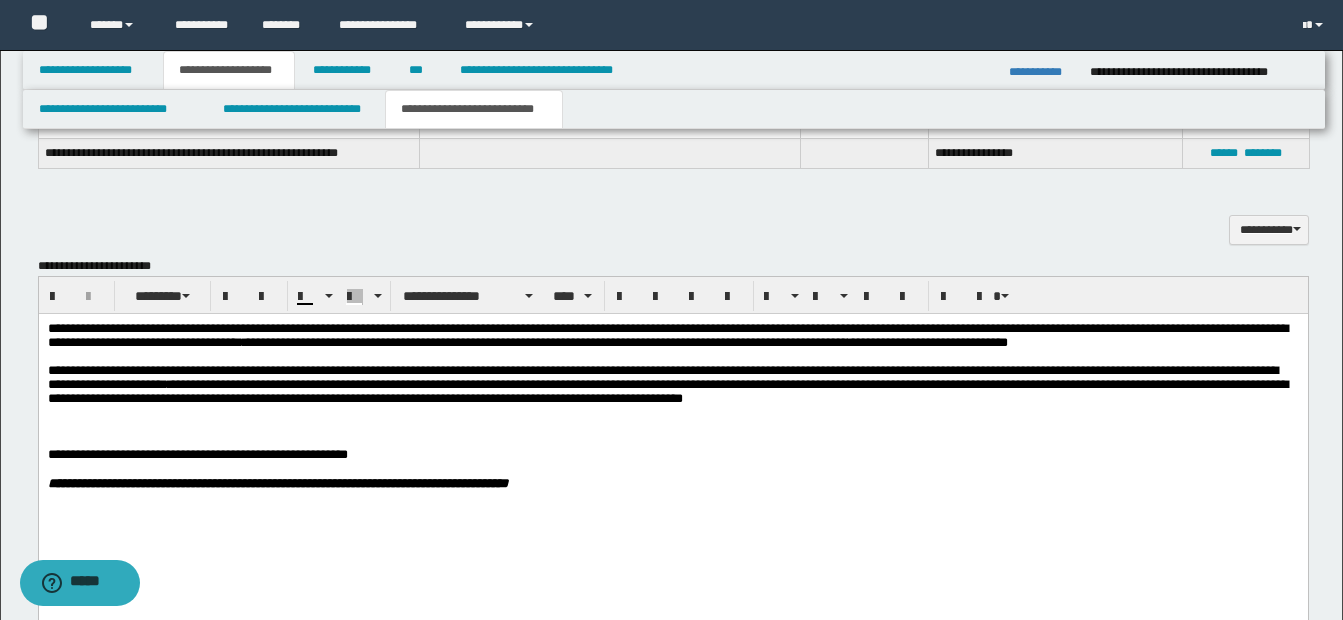 click on "**********" at bounding box center (667, 390) 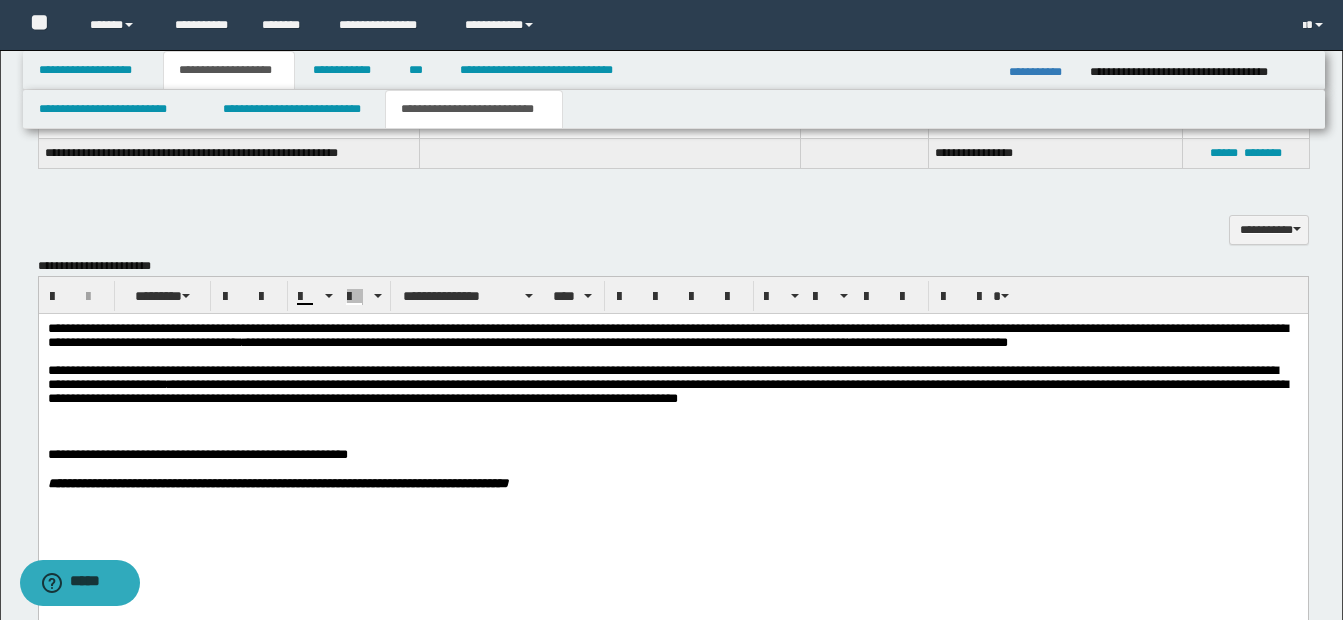 click on "**********" at bounding box center (672, 384) 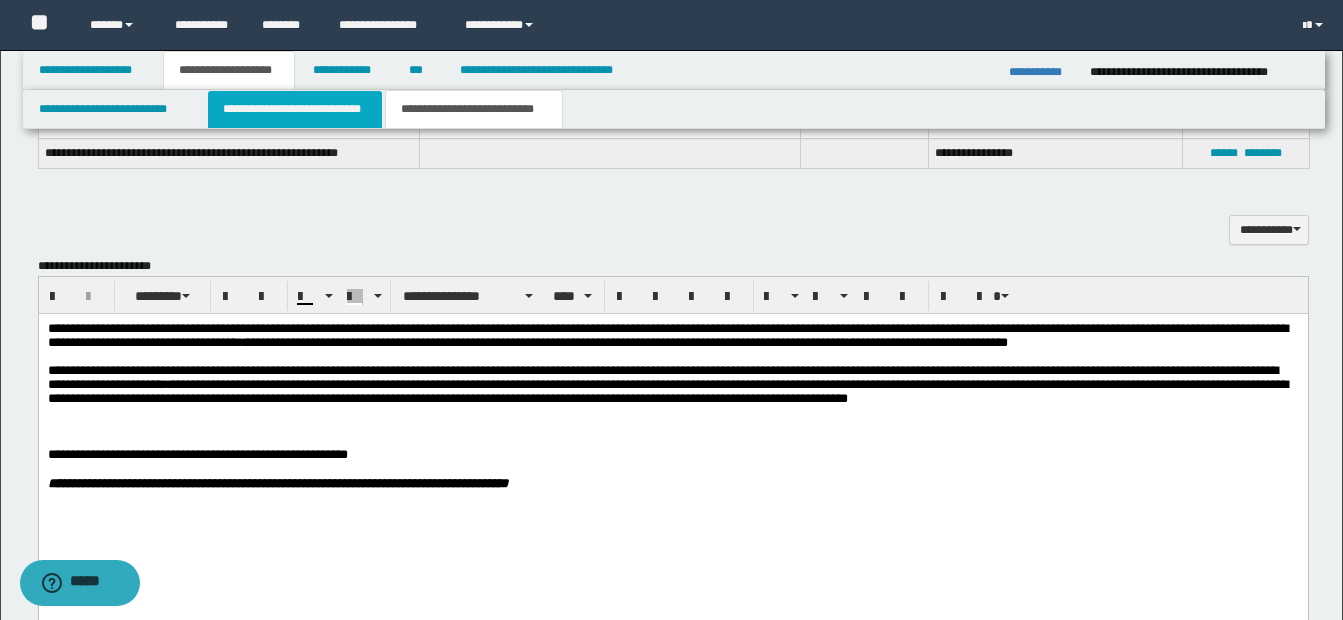 click on "**********" at bounding box center (295, 109) 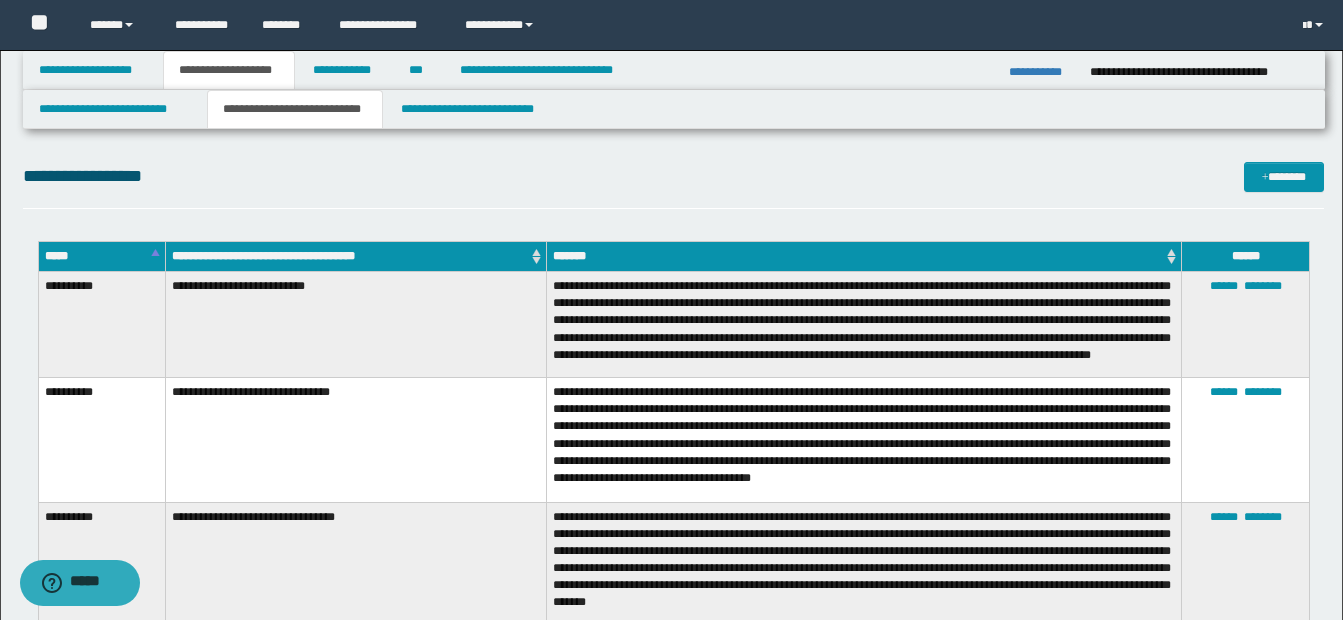 scroll, scrollTop: 971, scrollLeft: 0, axis: vertical 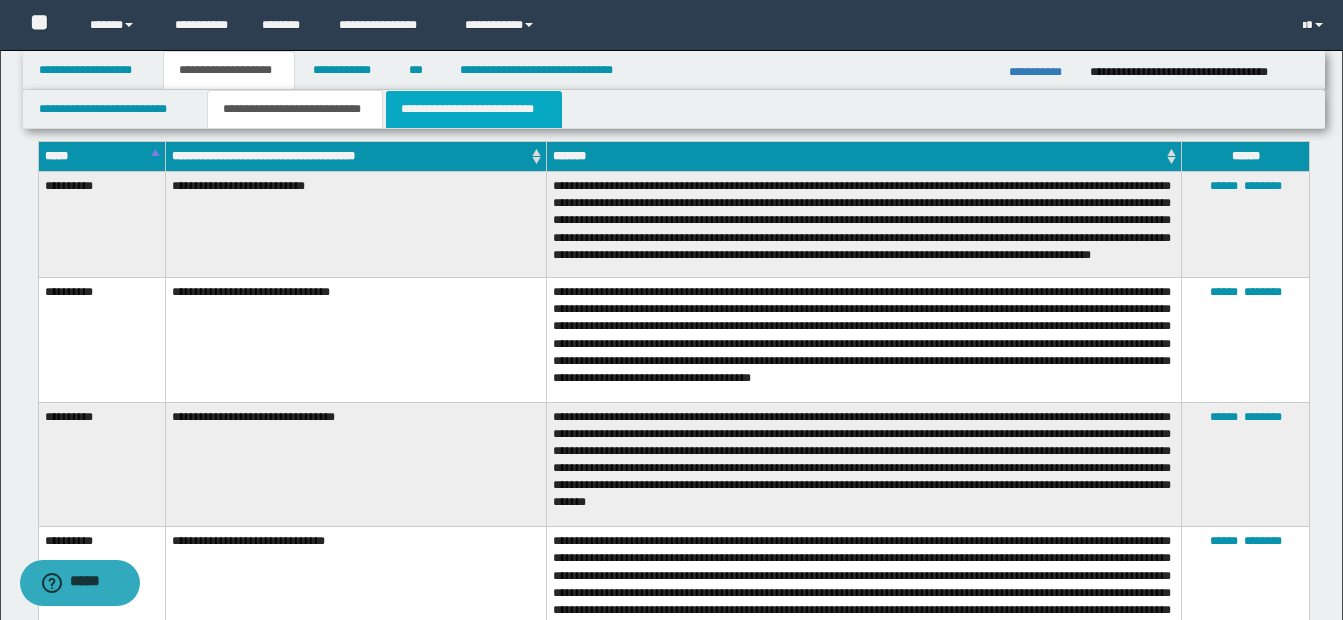 click on "**********" at bounding box center (474, 109) 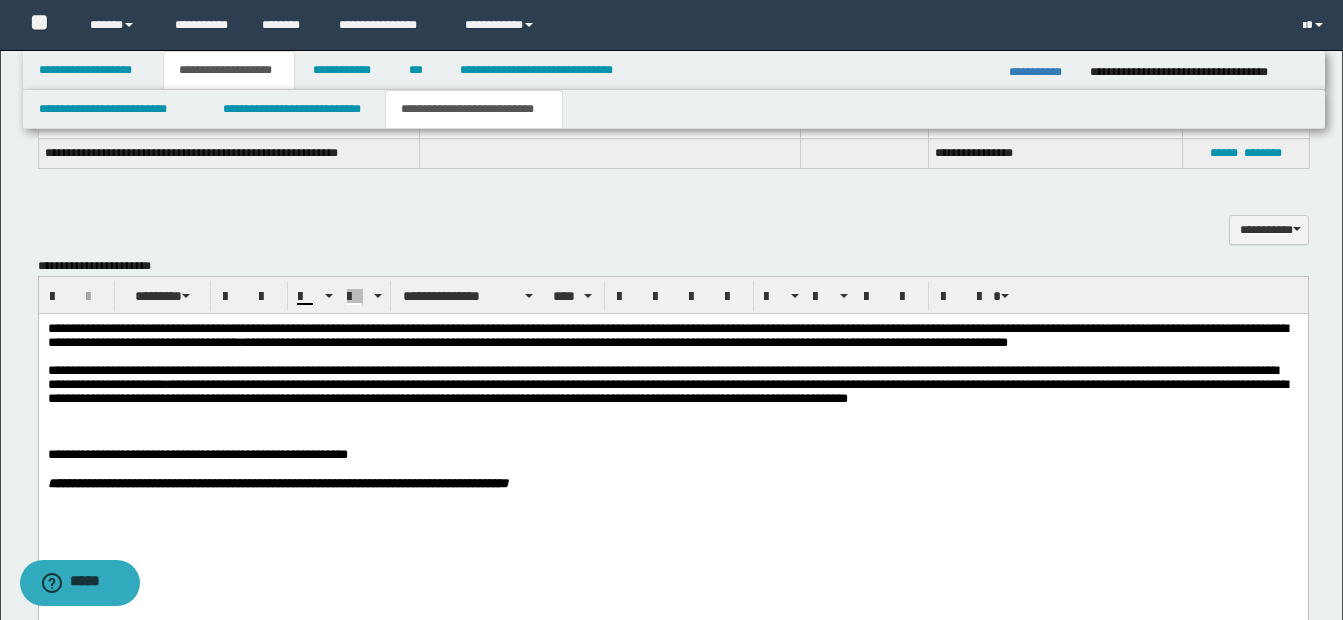 click on "**********" at bounding box center [667, 390] 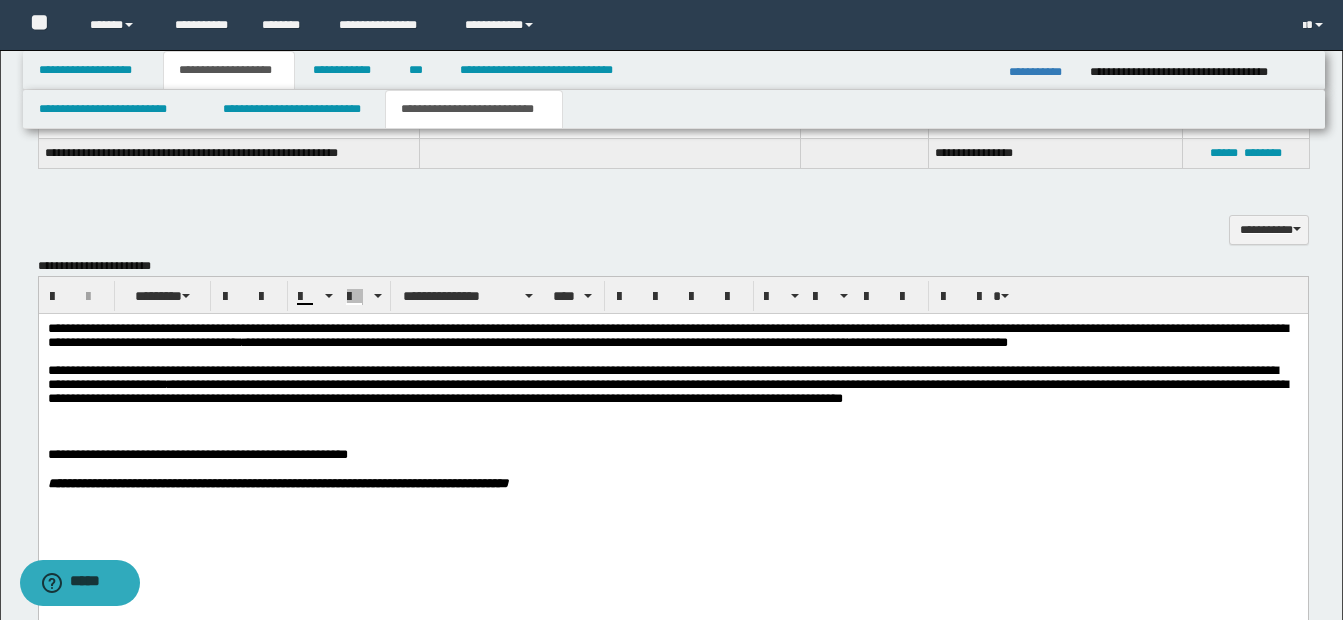 click on "**********" at bounding box center (667, 390) 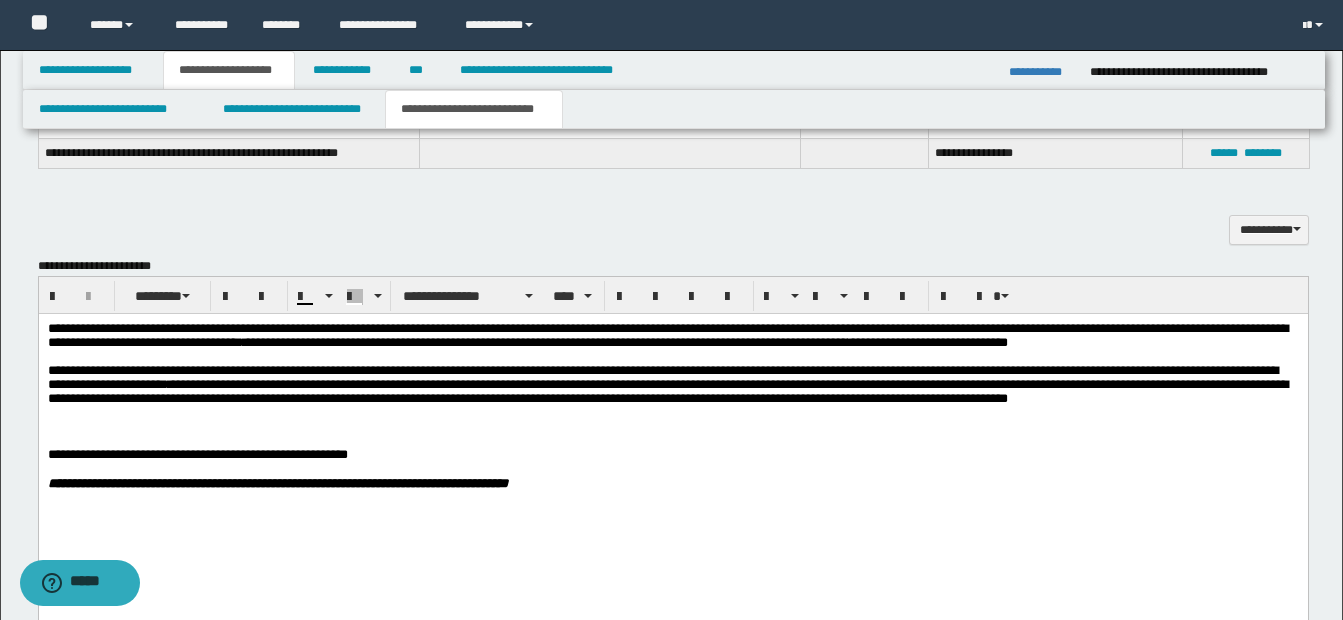 click on "**********" at bounding box center [667, 390] 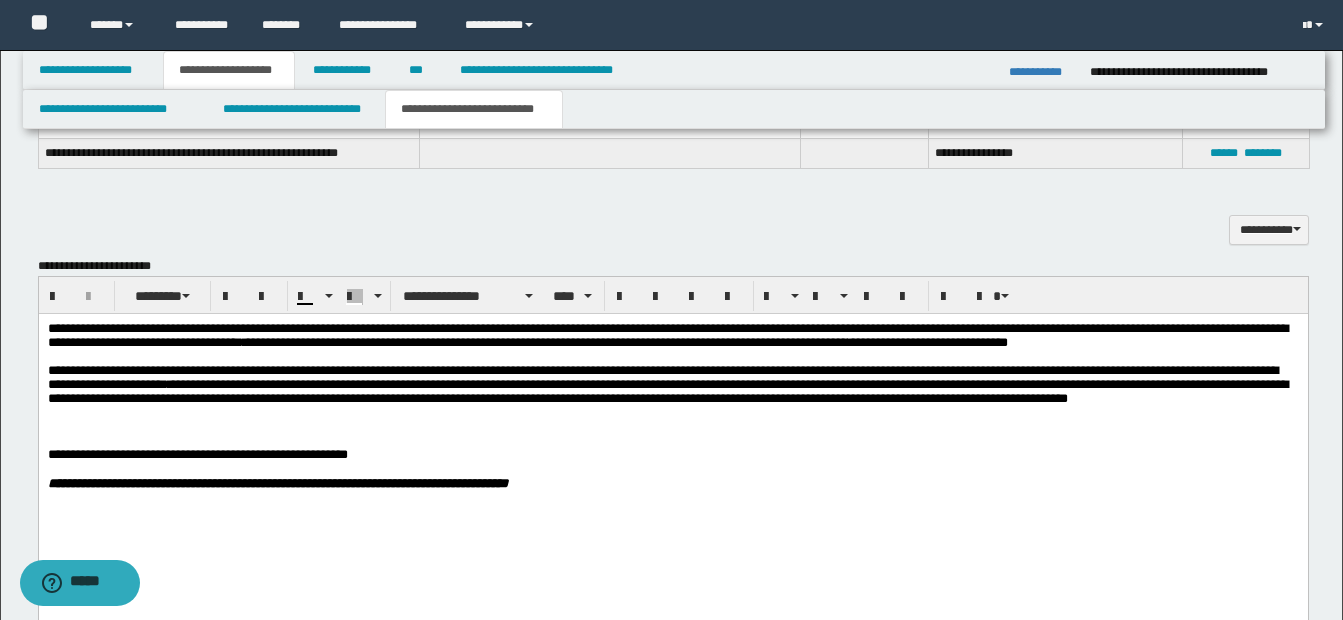 click on "**********" at bounding box center [672, 384] 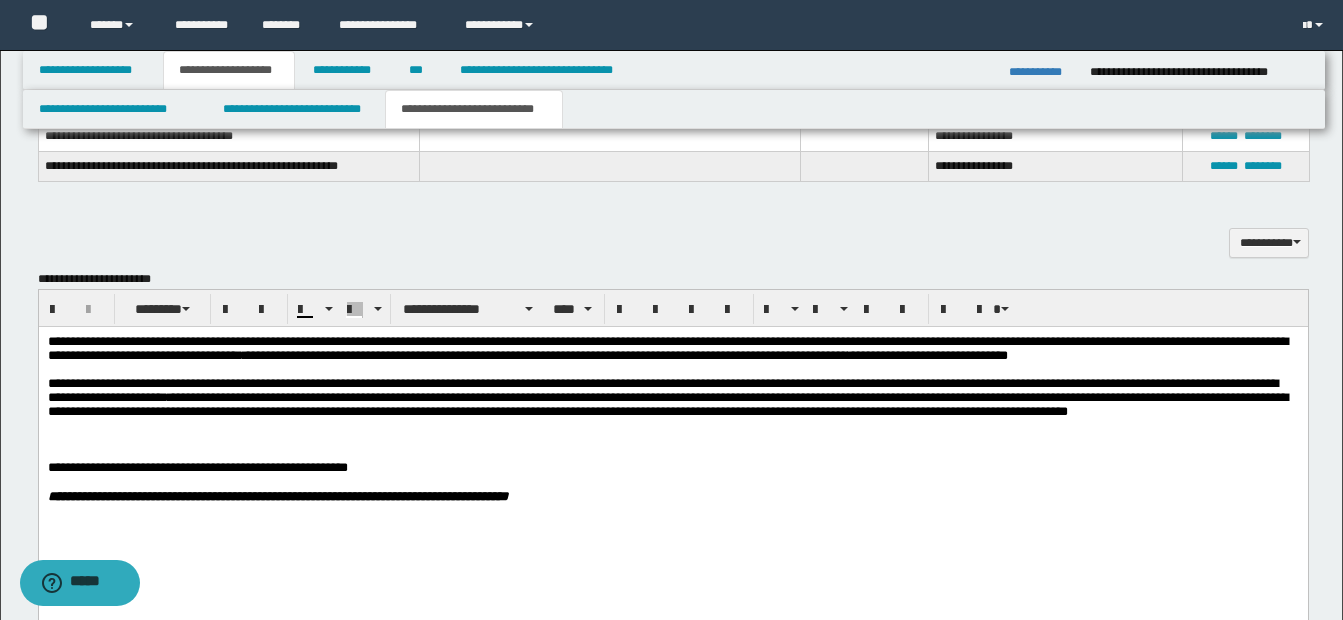 scroll, scrollTop: 971, scrollLeft: 0, axis: vertical 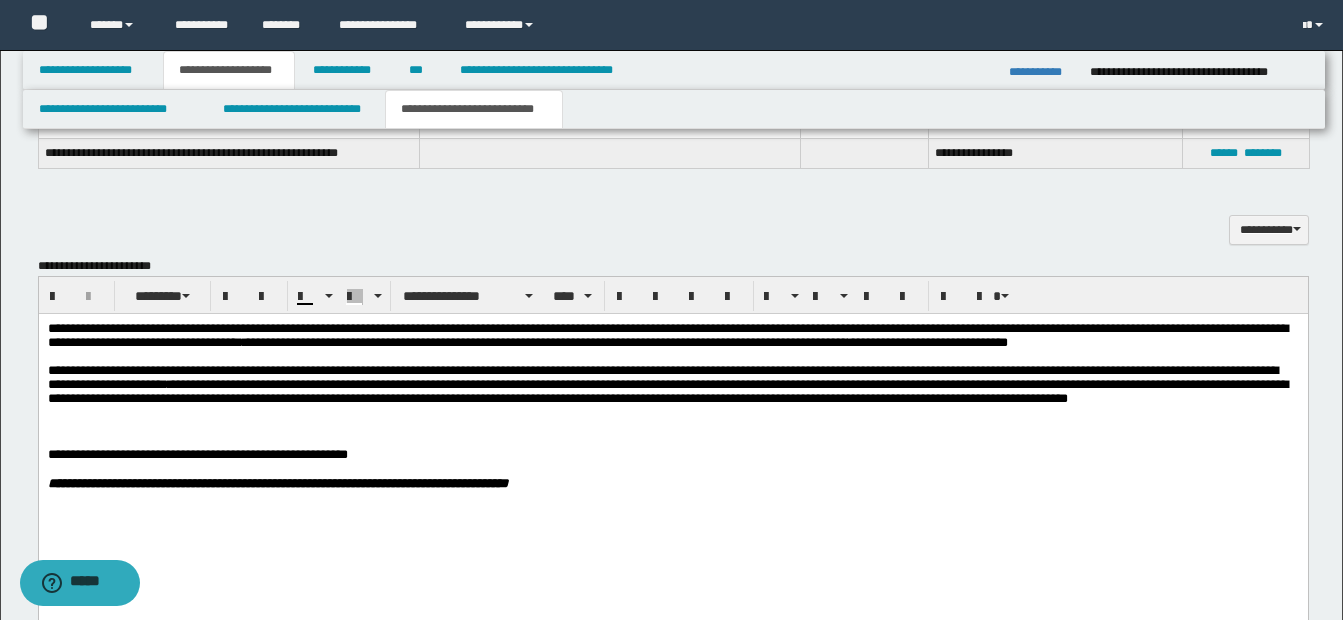 click on "**********" at bounding box center [667, 390] 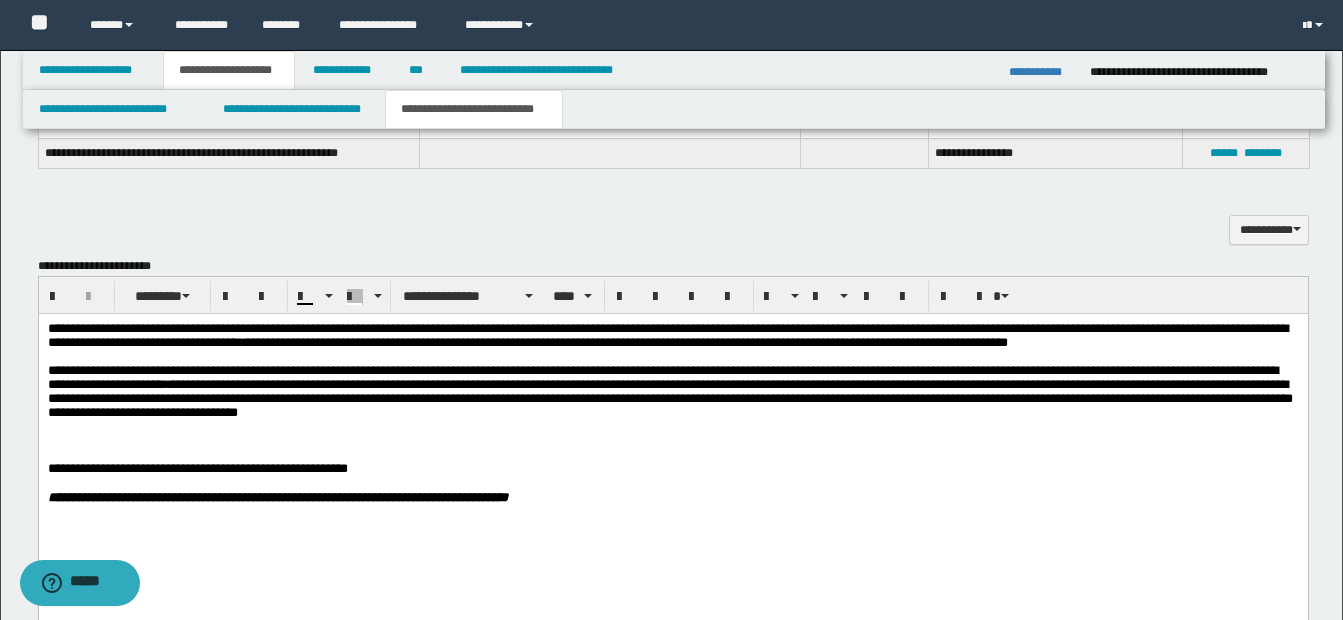 click on "**********" at bounding box center (672, 391) 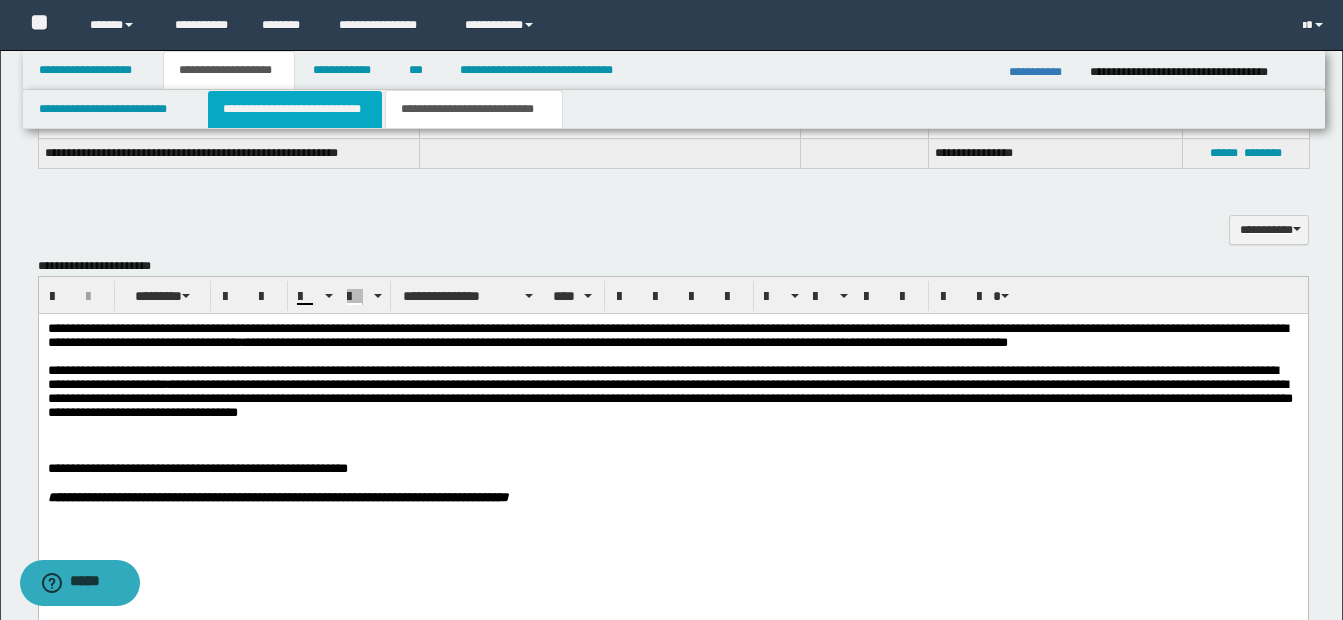 drag, startPoint x: 272, startPoint y: 115, endPoint x: 285, endPoint y: 127, distance: 17.691807 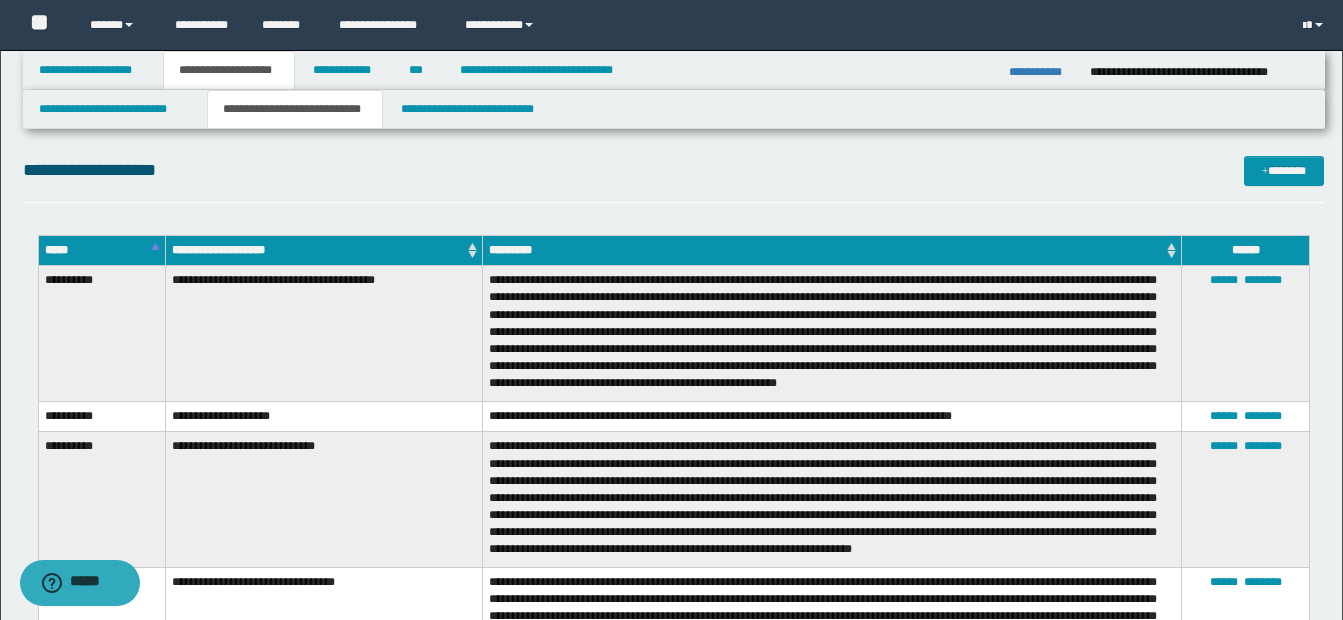scroll, scrollTop: 2271, scrollLeft: 0, axis: vertical 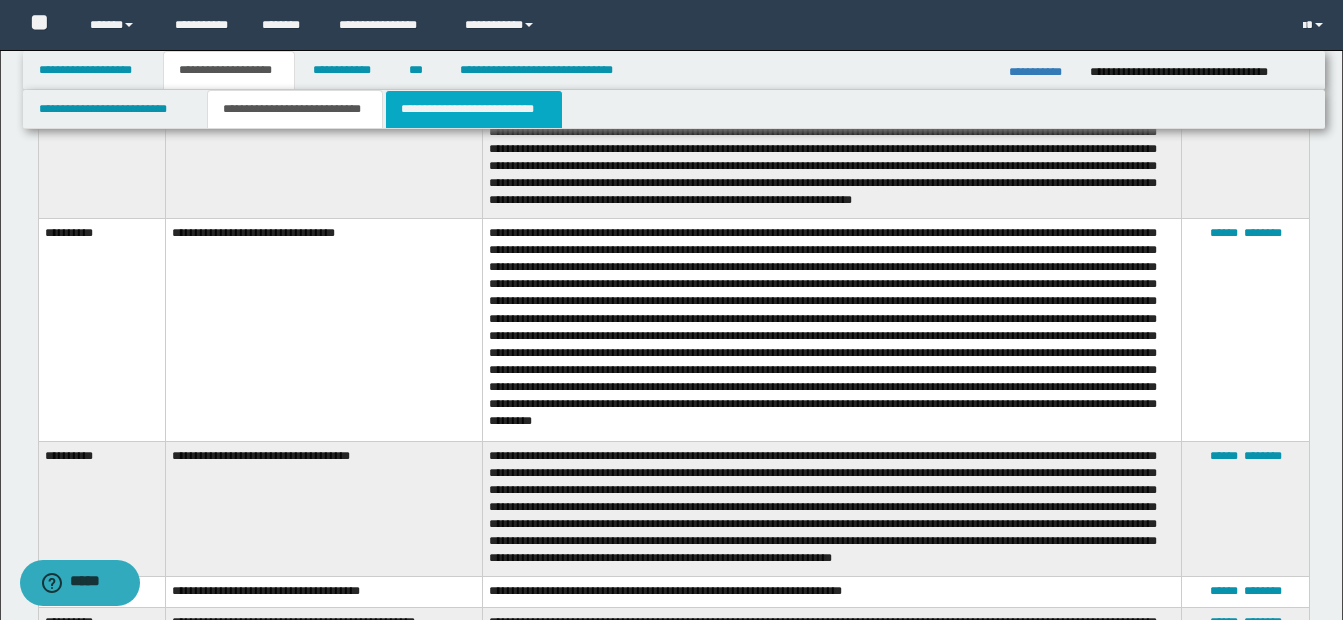 click on "**********" at bounding box center (474, 109) 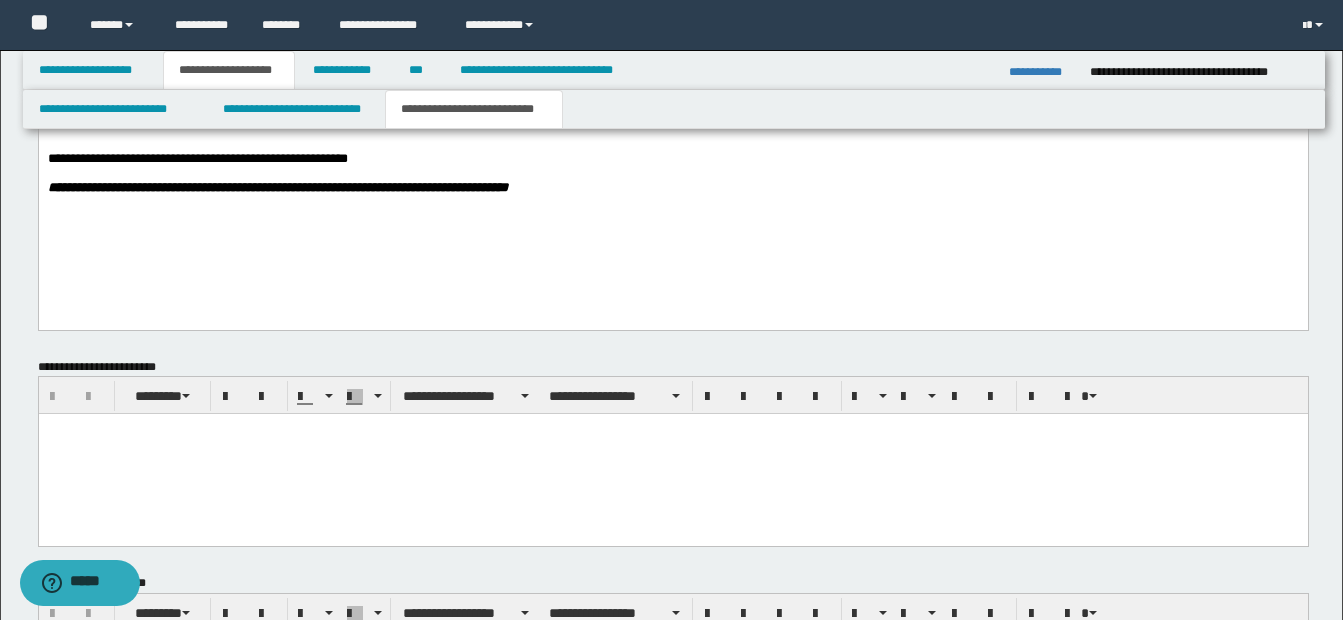 scroll, scrollTop: 1001, scrollLeft: 0, axis: vertical 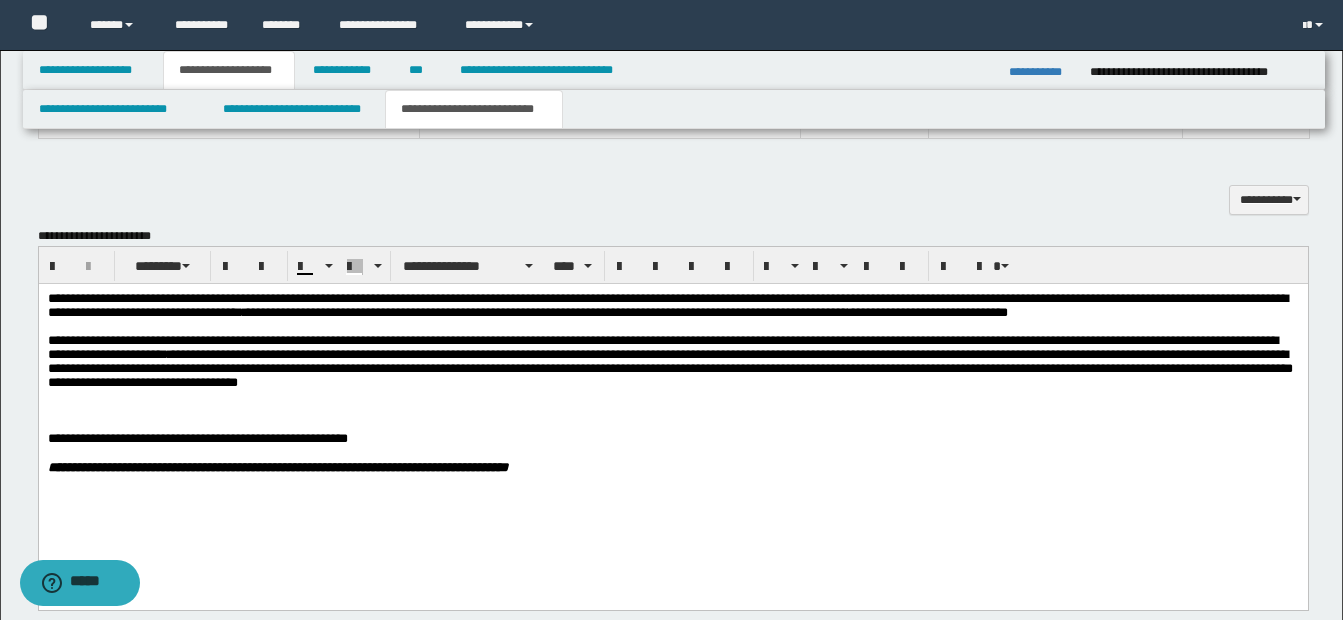 click on "**********" at bounding box center (672, 361) 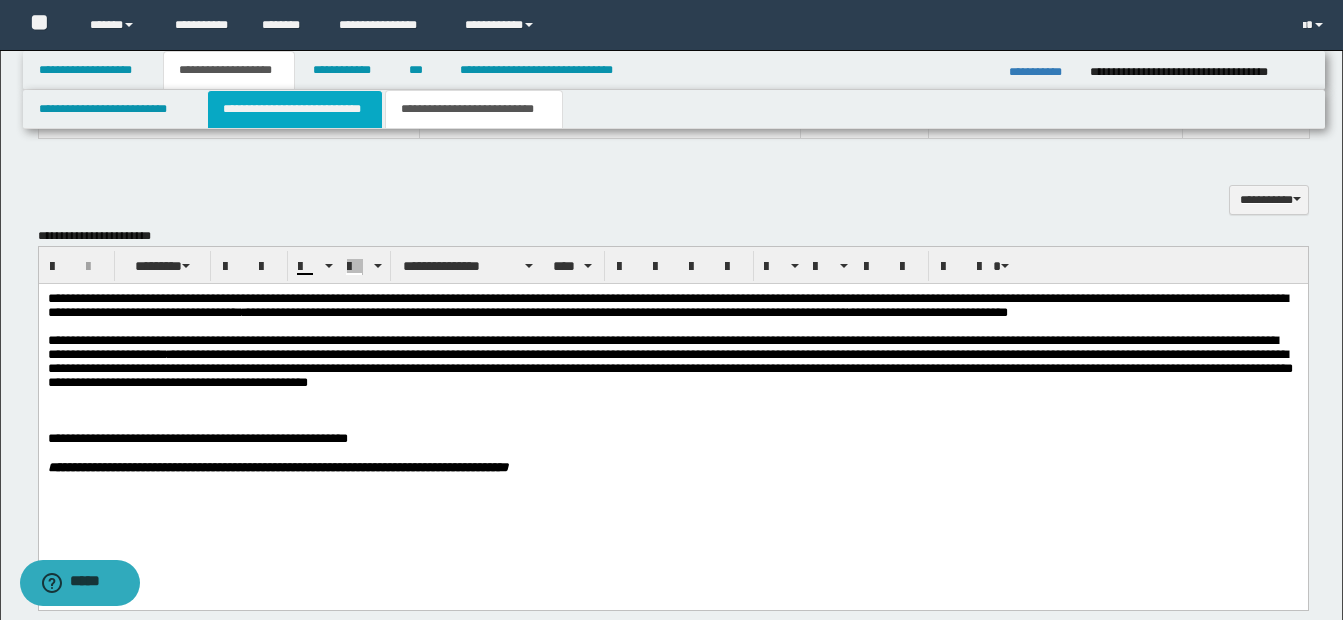 click on "**********" at bounding box center (295, 109) 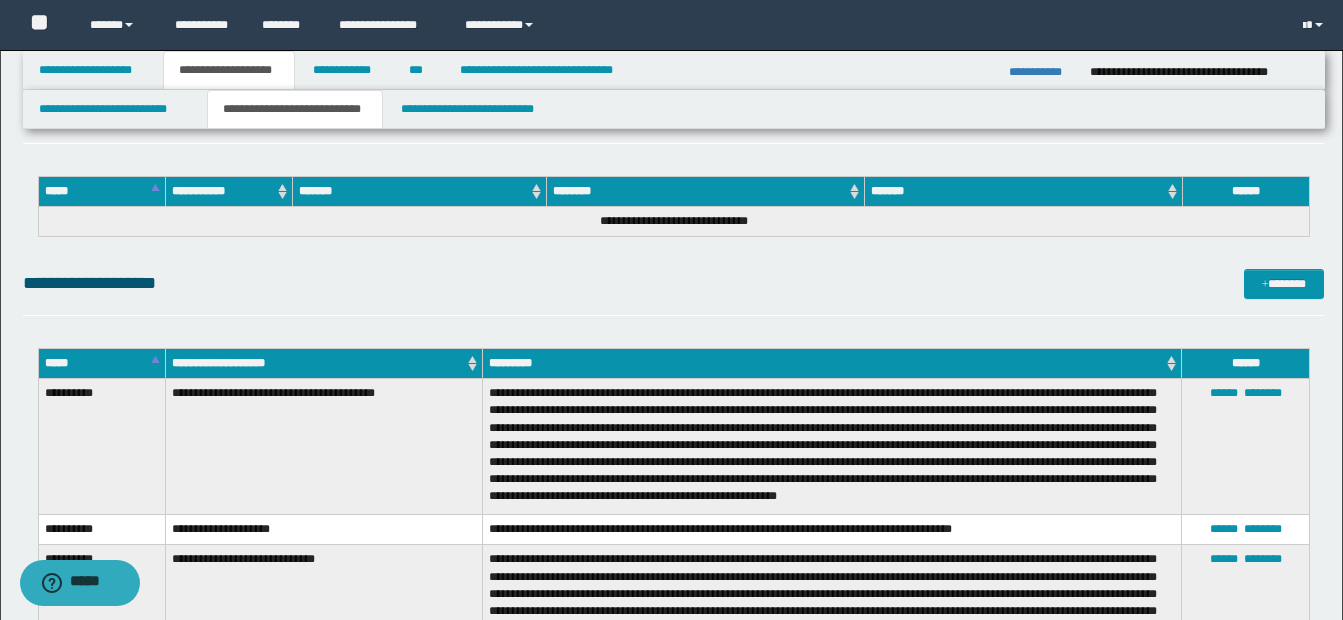 scroll, scrollTop: 2201, scrollLeft: 0, axis: vertical 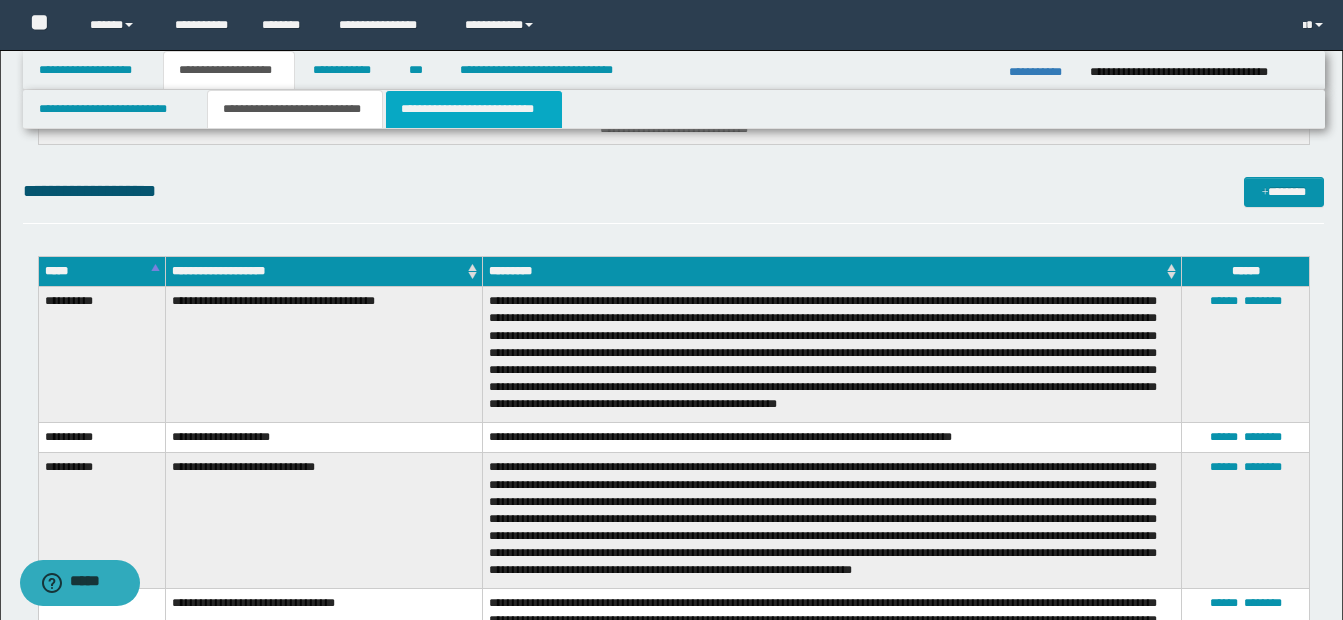 click on "**********" at bounding box center [474, 109] 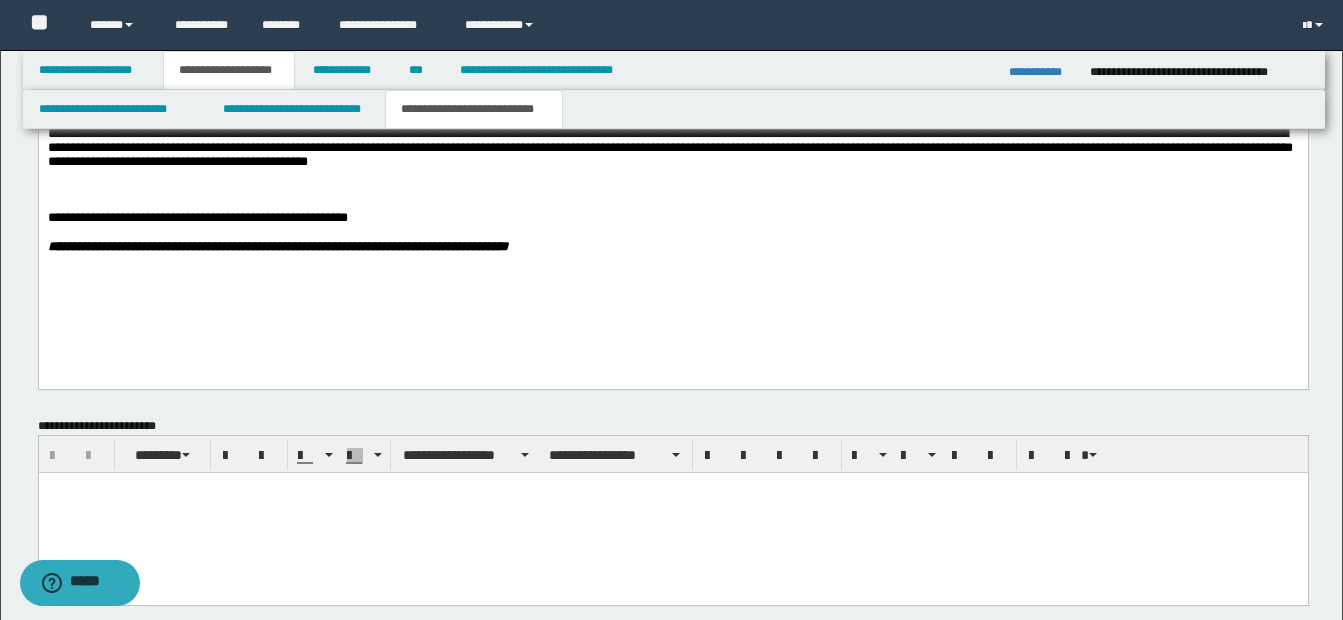 scroll, scrollTop: 901, scrollLeft: 0, axis: vertical 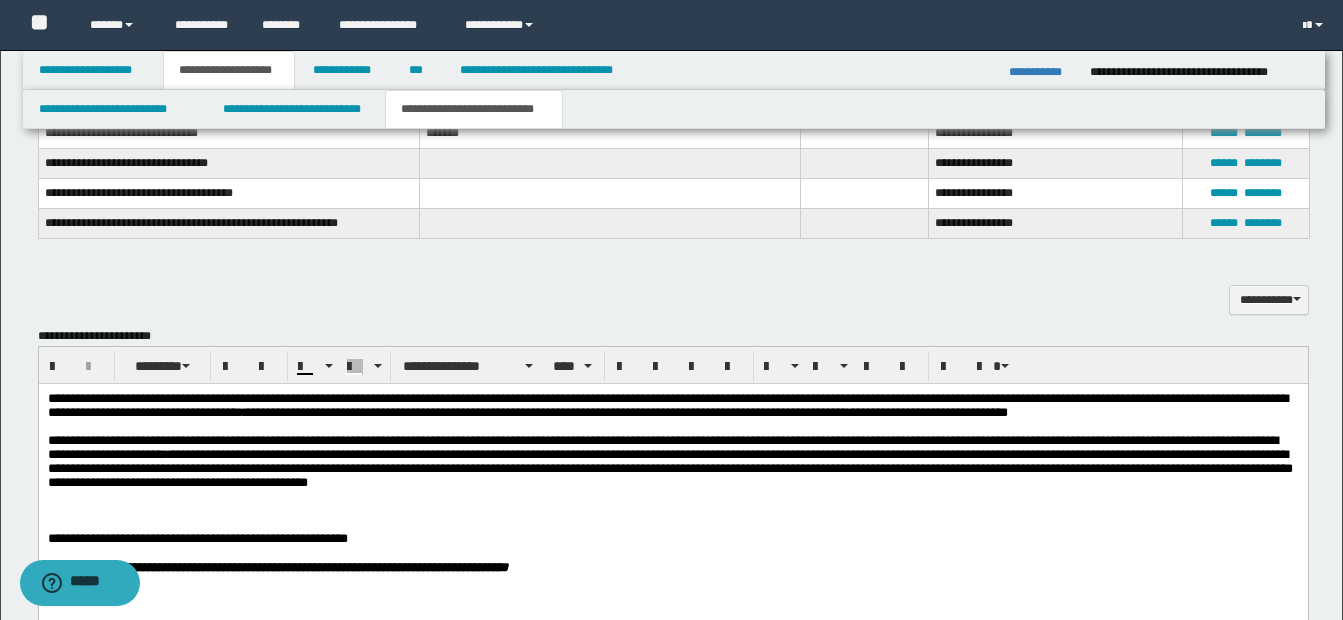 click on "**********" at bounding box center (672, 461) 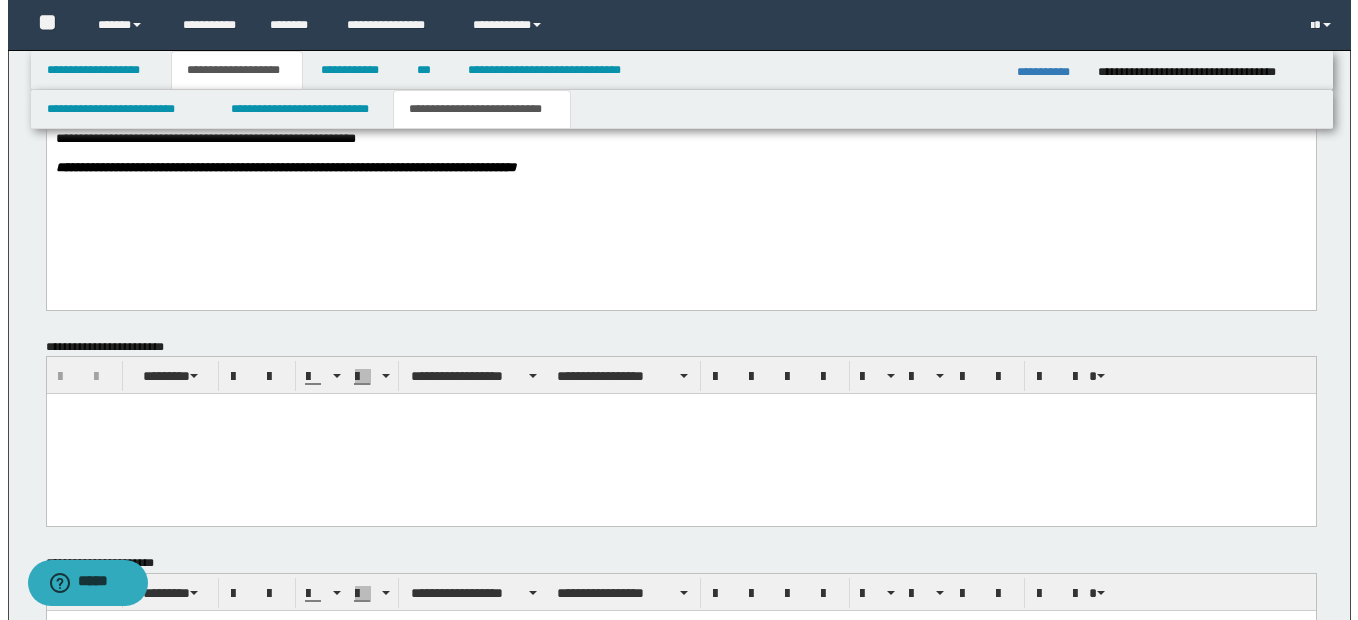 scroll, scrollTop: 1501, scrollLeft: 0, axis: vertical 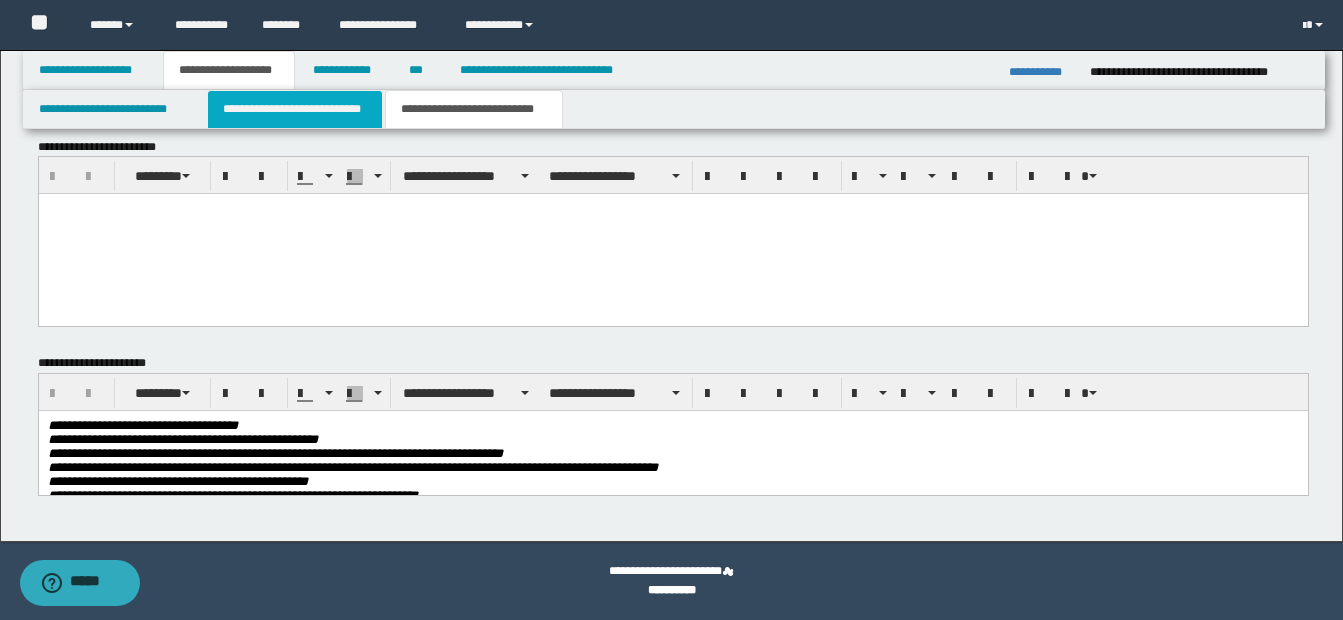 click on "**********" at bounding box center [295, 109] 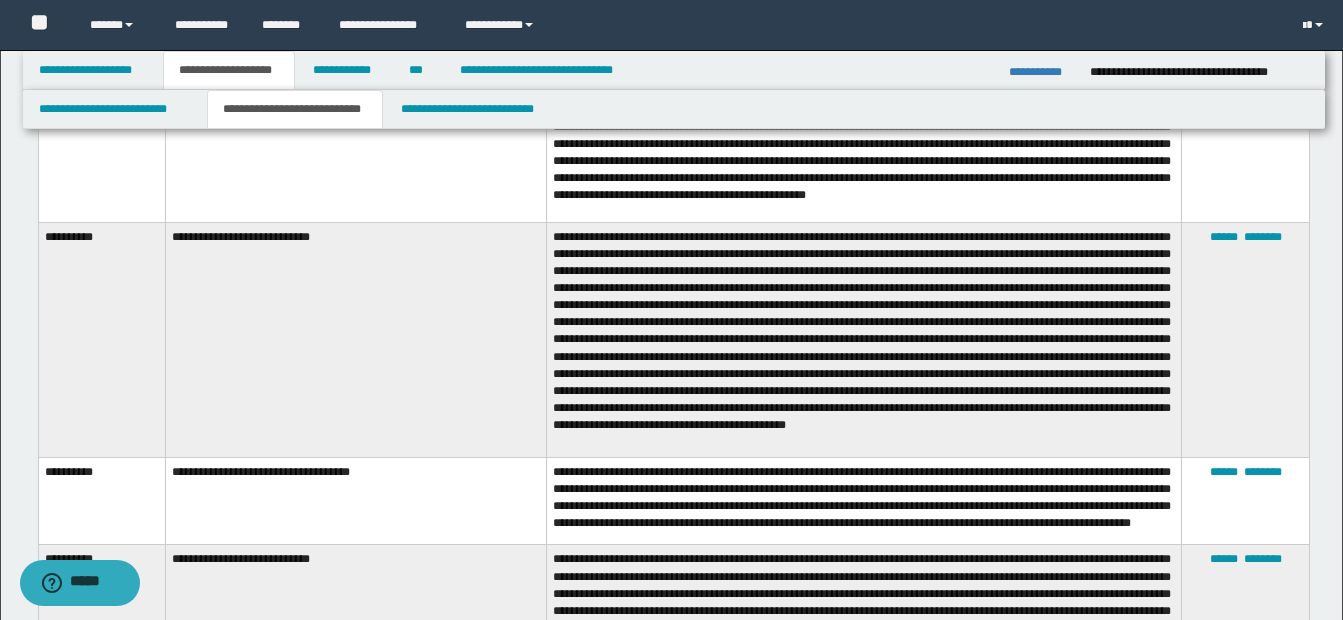 scroll, scrollTop: 1401, scrollLeft: 0, axis: vertical 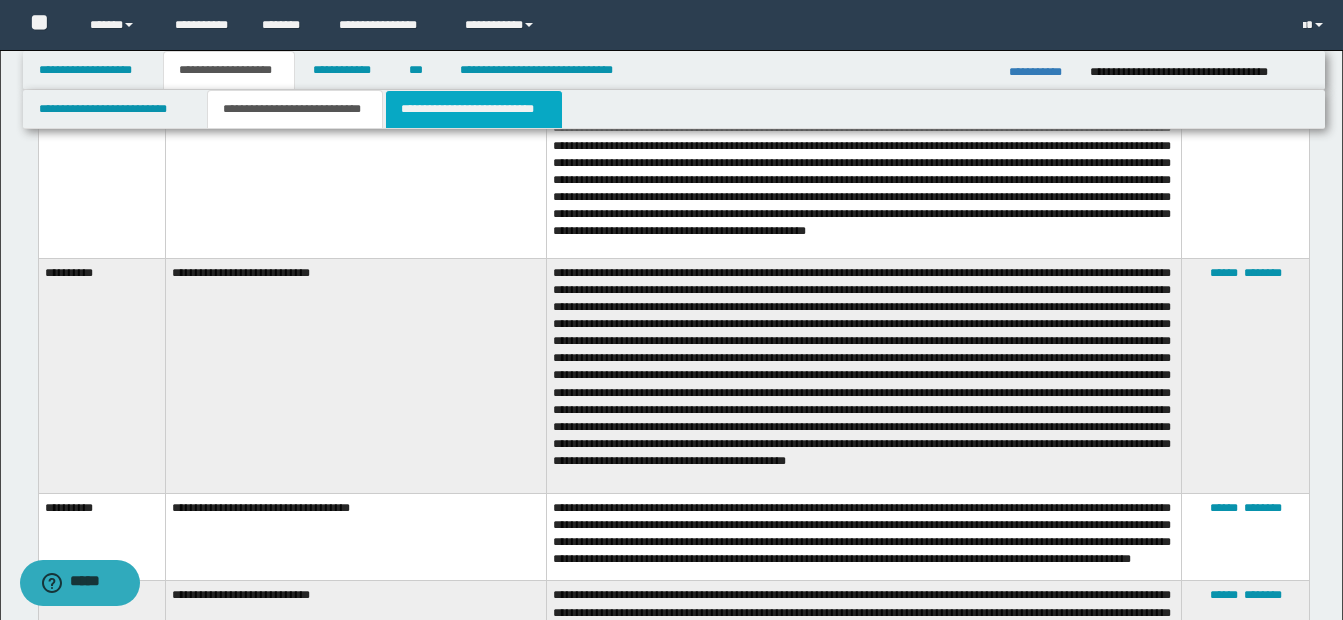 click on "**********" at bounding box center [474, 109] 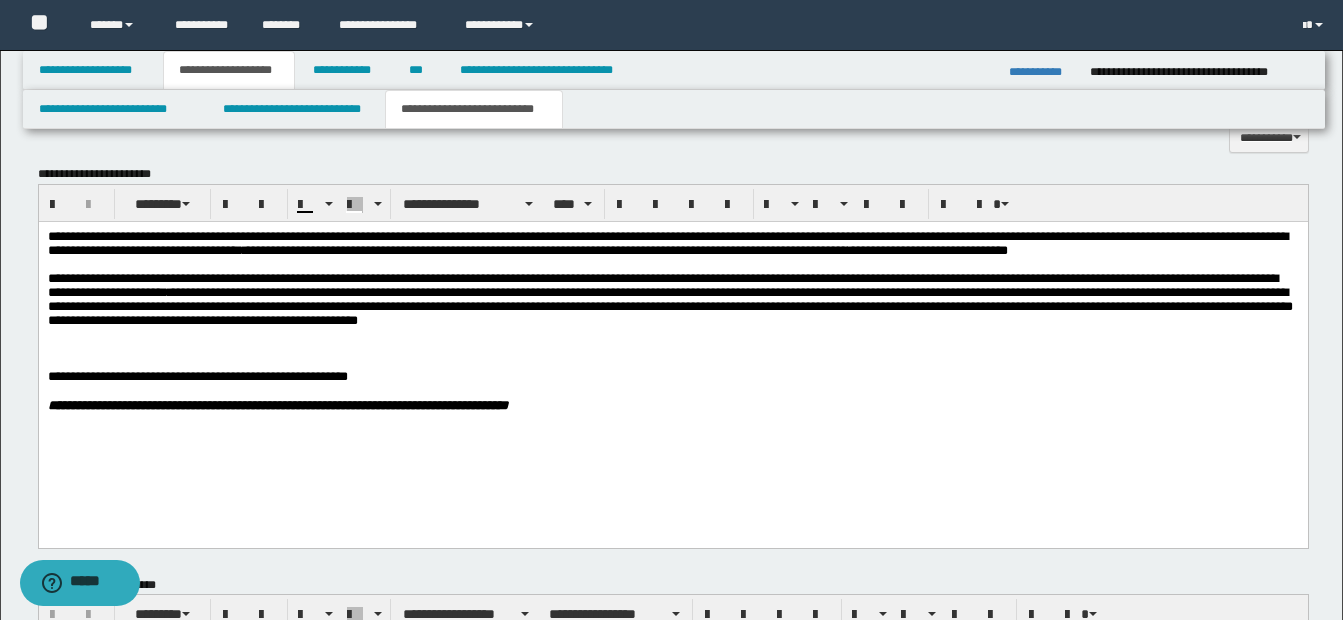 scroll, scrollTop: 1001, scrollLeft: 0, axis: vertical 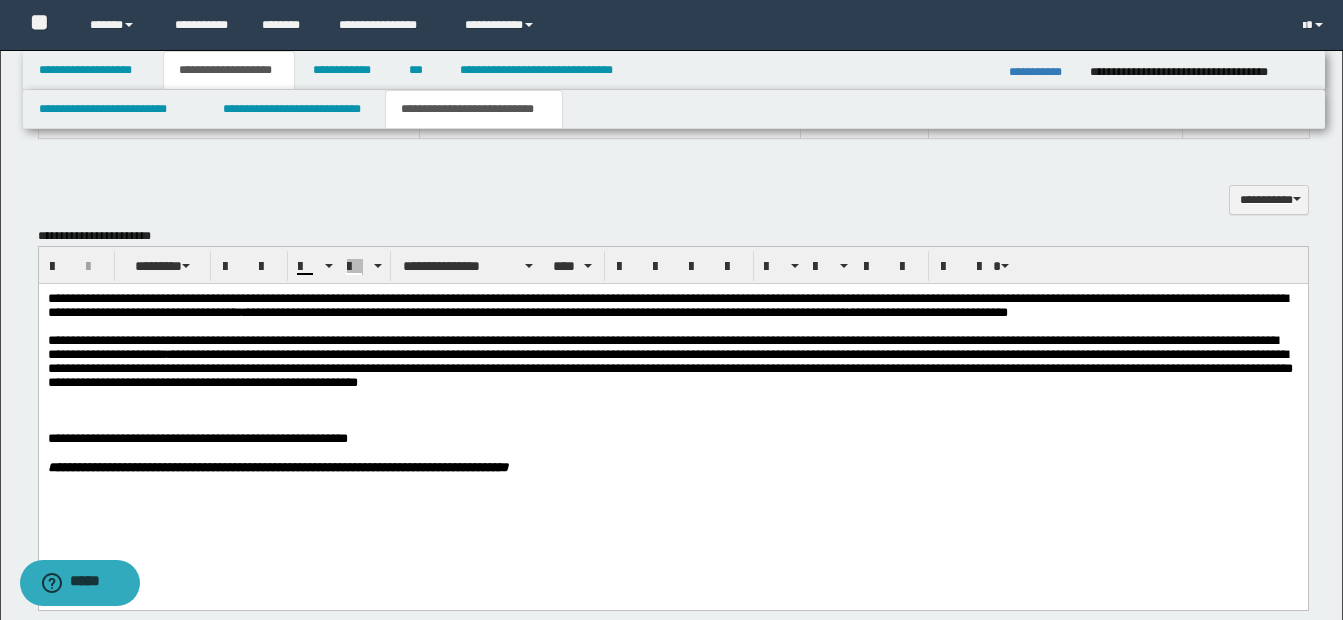 click on "**********" at bounding box center [669, 367] 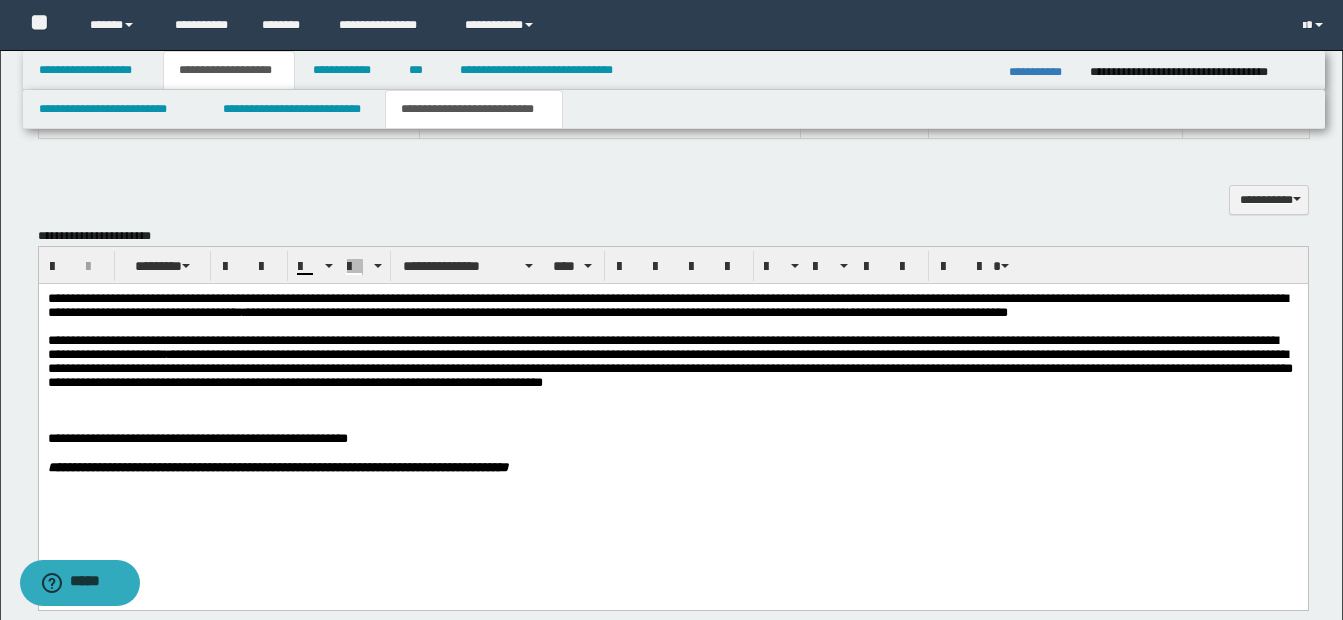 click on "**********" at bounding box center [669, 367] 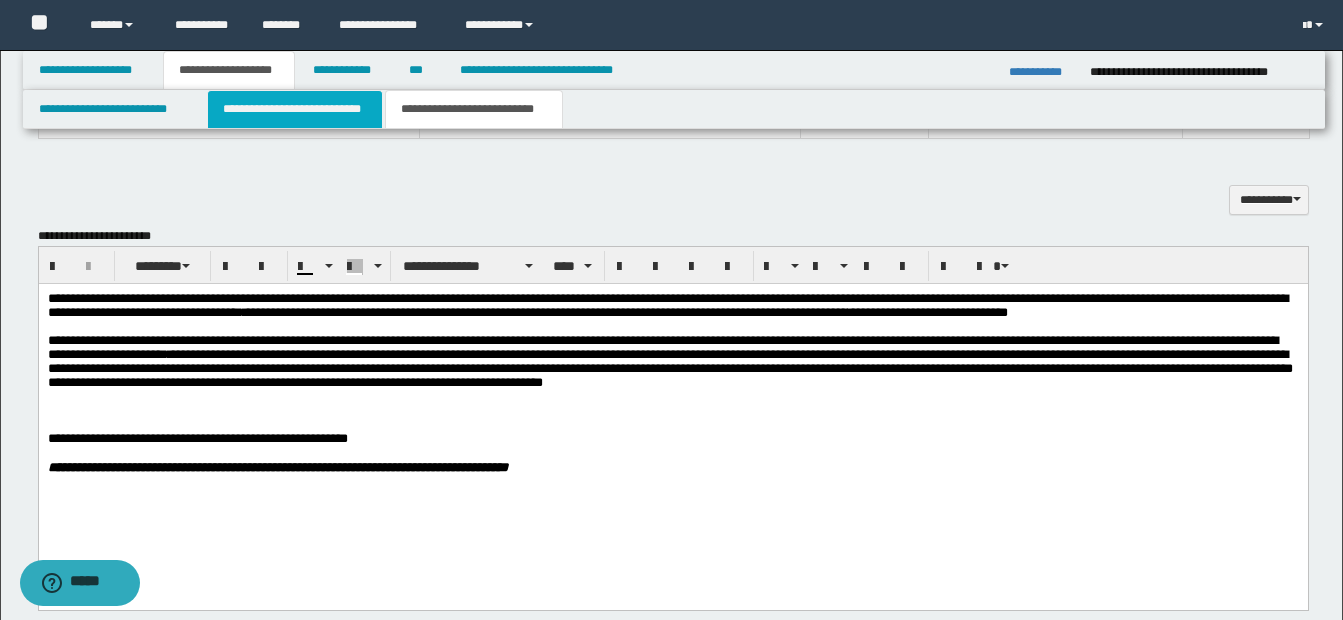 click on "**********" at bounding box center [295, 109] 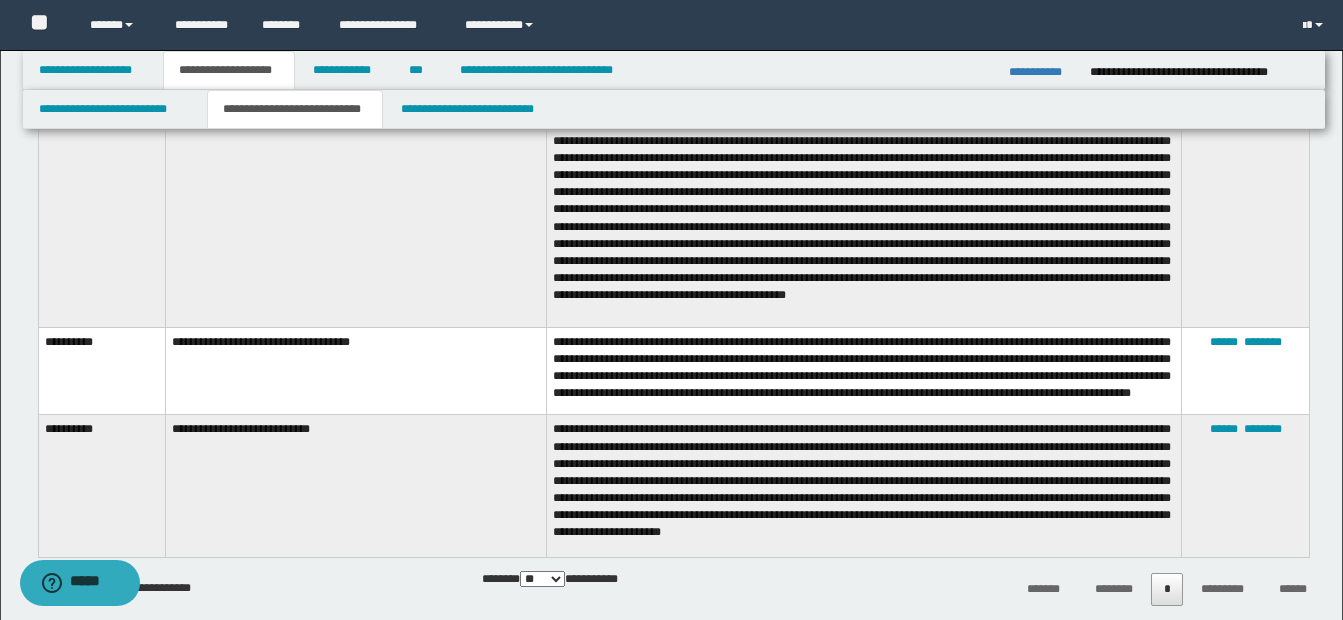 scroll, scrollTop: 1601, scrollLeft: 0, axis: vertical 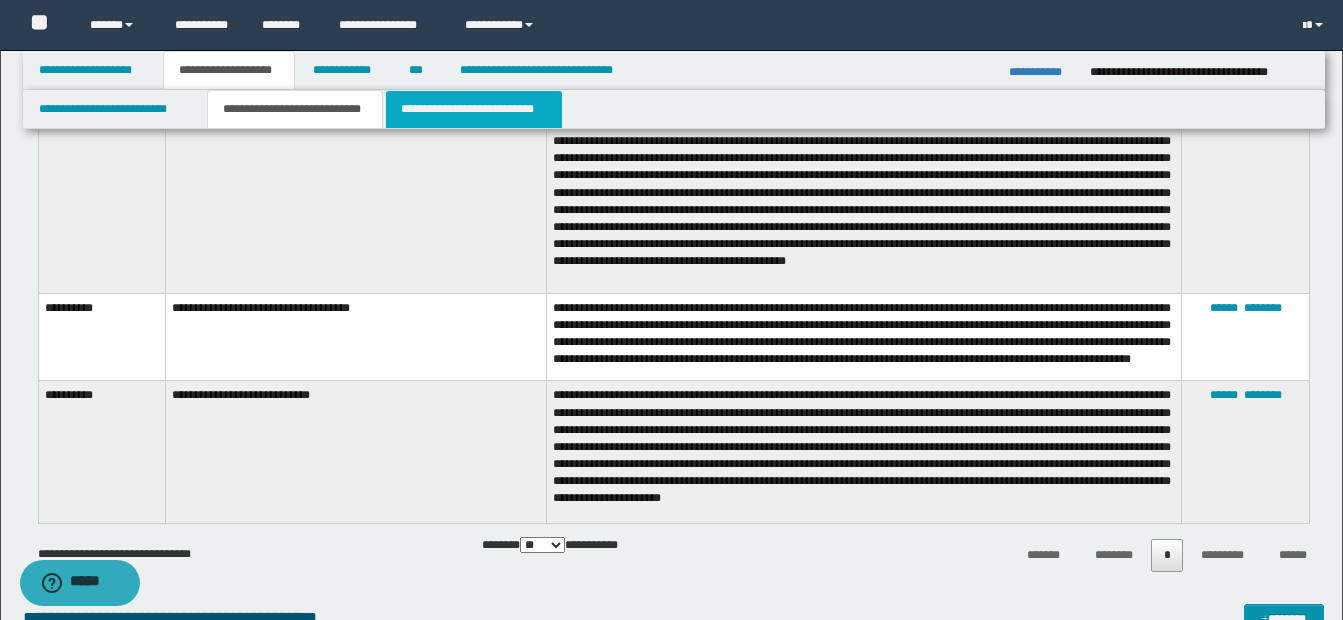 click on "**********" at bounding box center [474, 109] 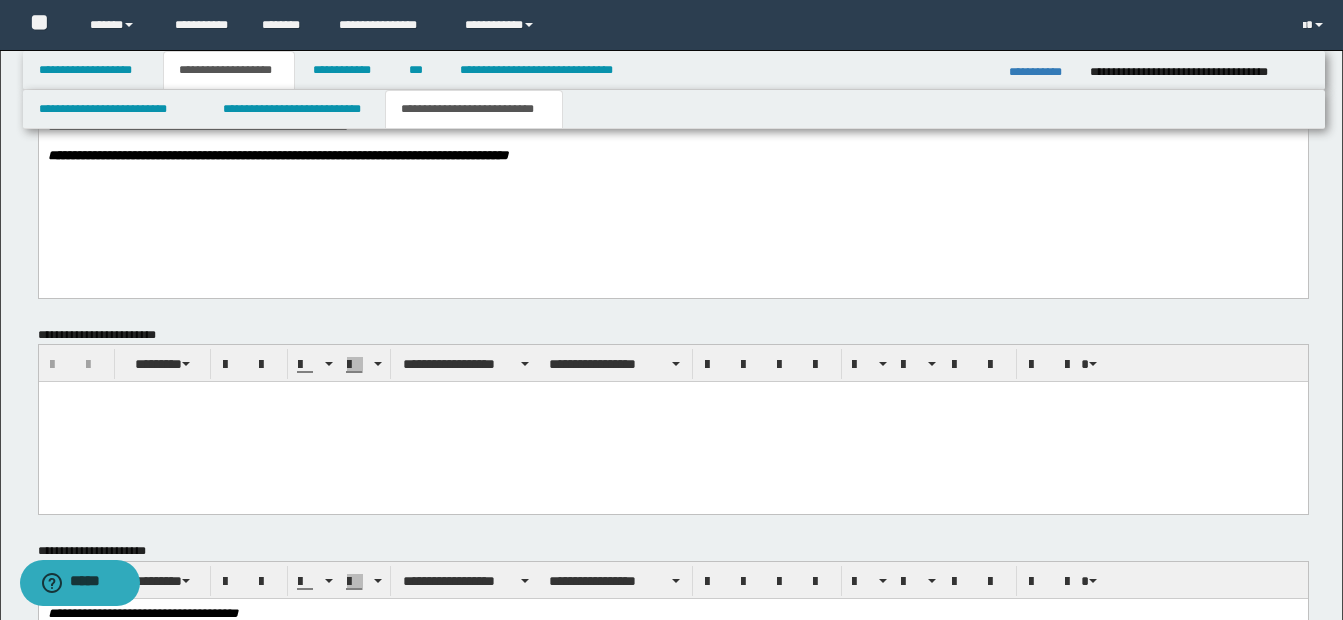 scroll, scrollTop: 1101, scrollLeft: 0, axis: vertical 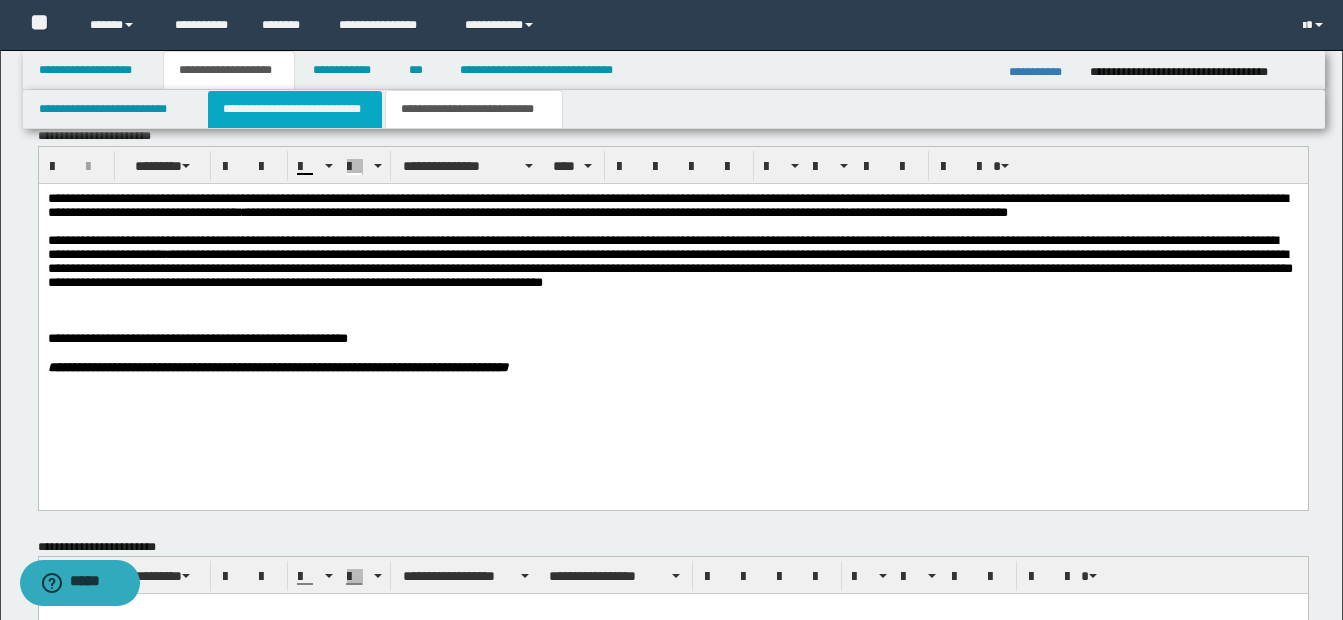click on "**********" at bounding box center [295, 109] 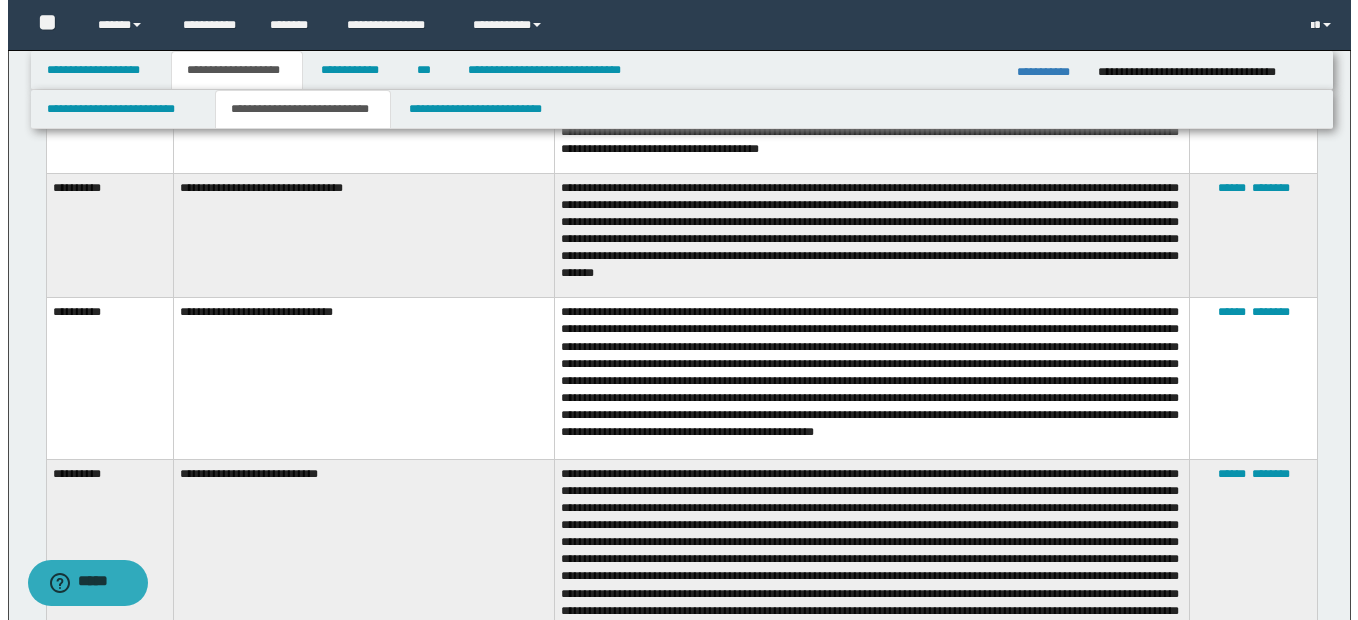 scroll, scrollTop: 1201, scrollLeft: 0, axis: vertical 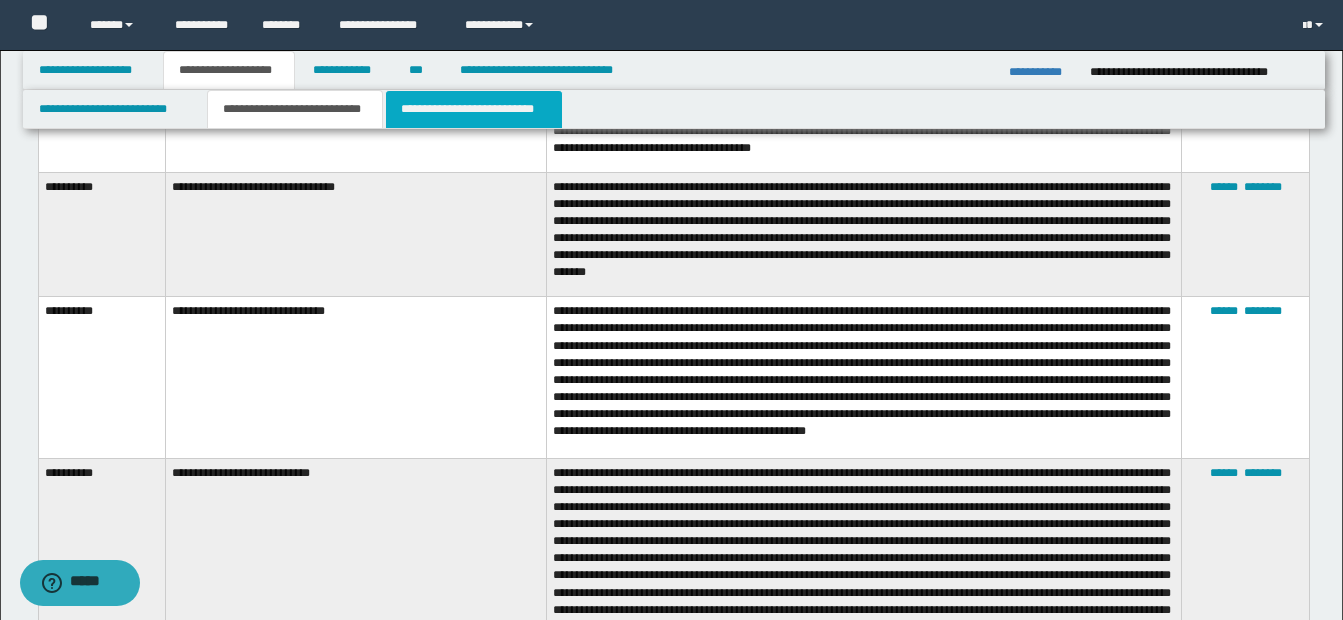 click on "**********" at bounding box center [474, 109] 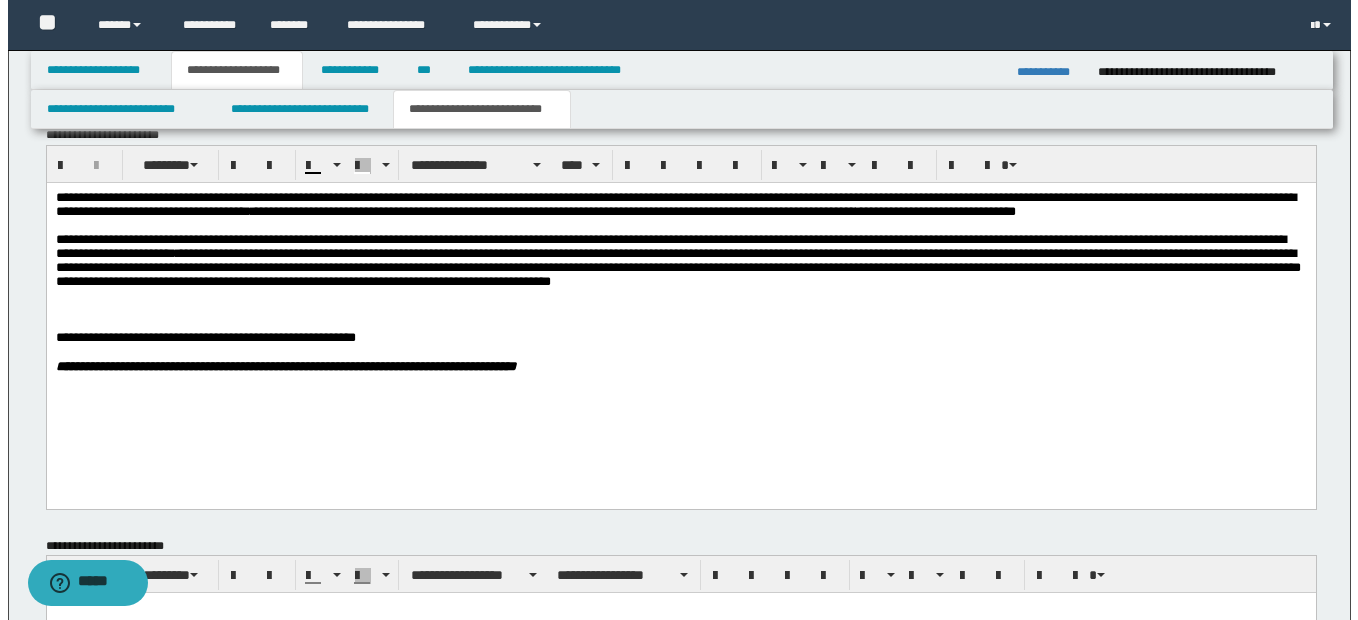 scroll, scrollTop: 1101, scrollLeft: 0, axis: vertical 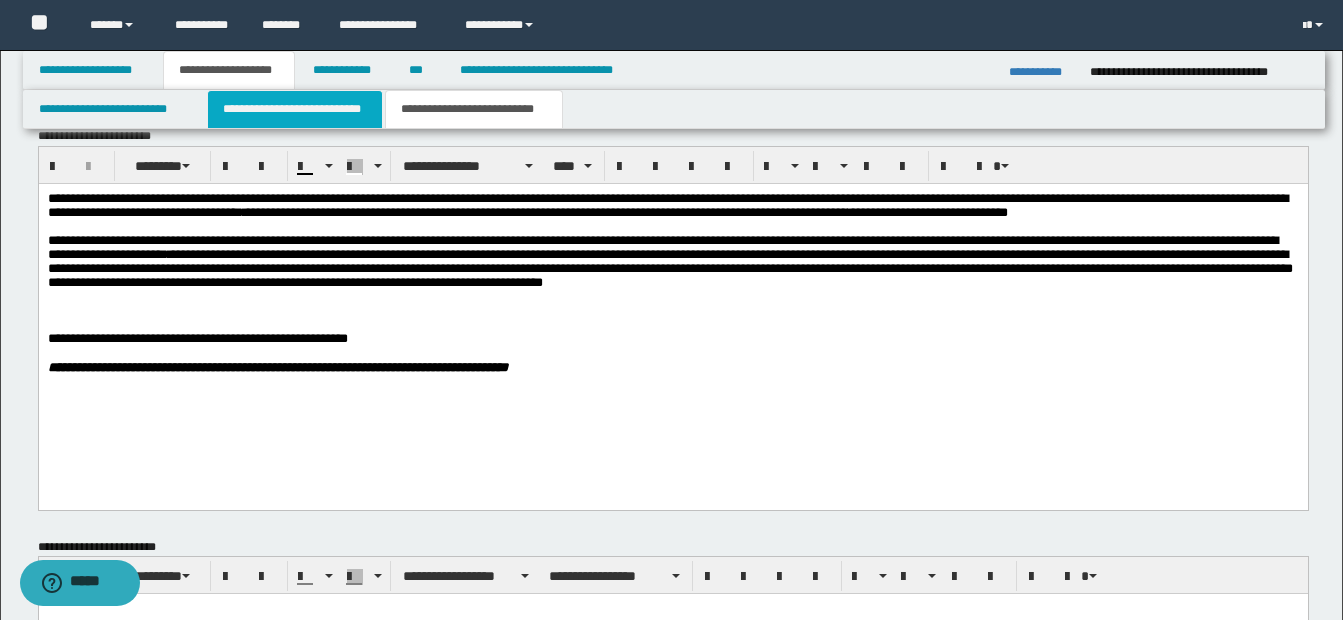 click on "**********" at bounding box center [295, 109] 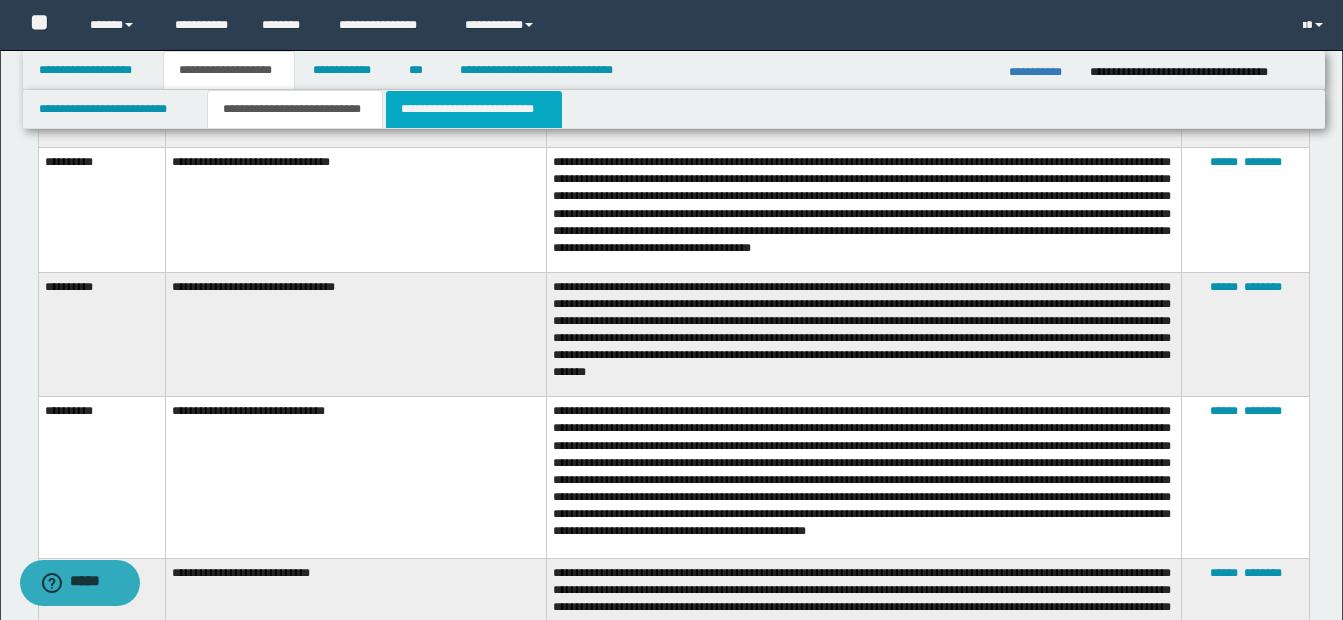 click on "**********" at bounding box center [474, 109] 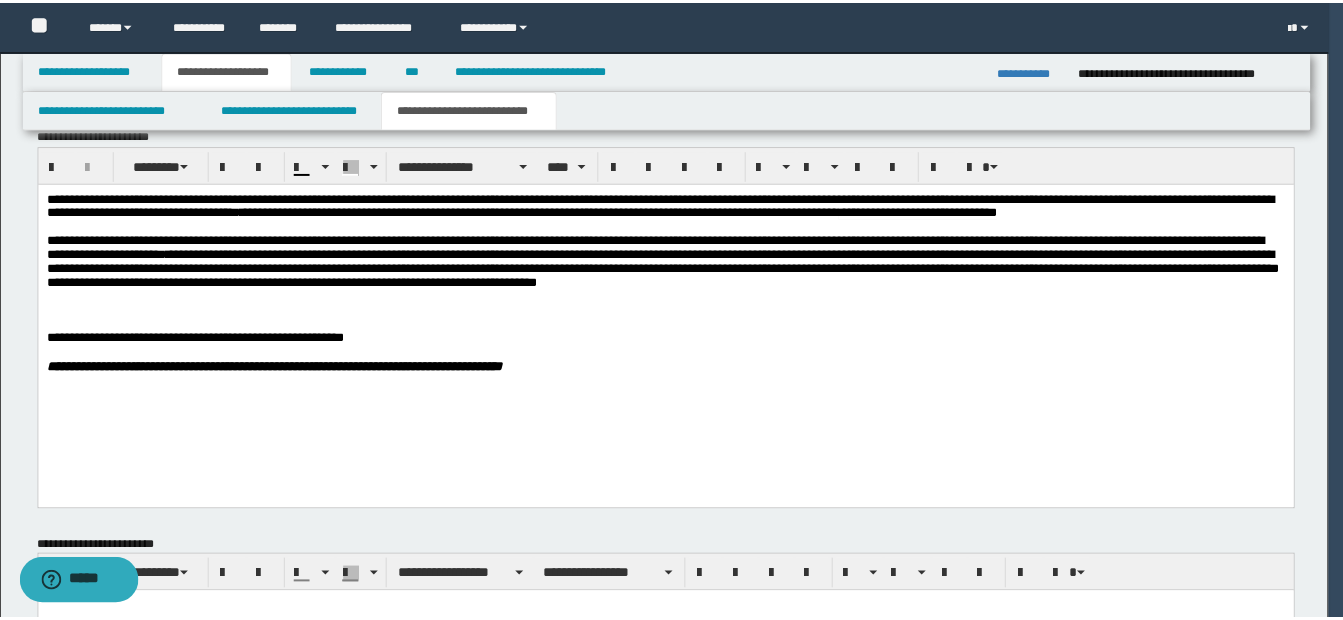scroll, scrollTop: 1001, scrollLeft: 0, axis: vertical 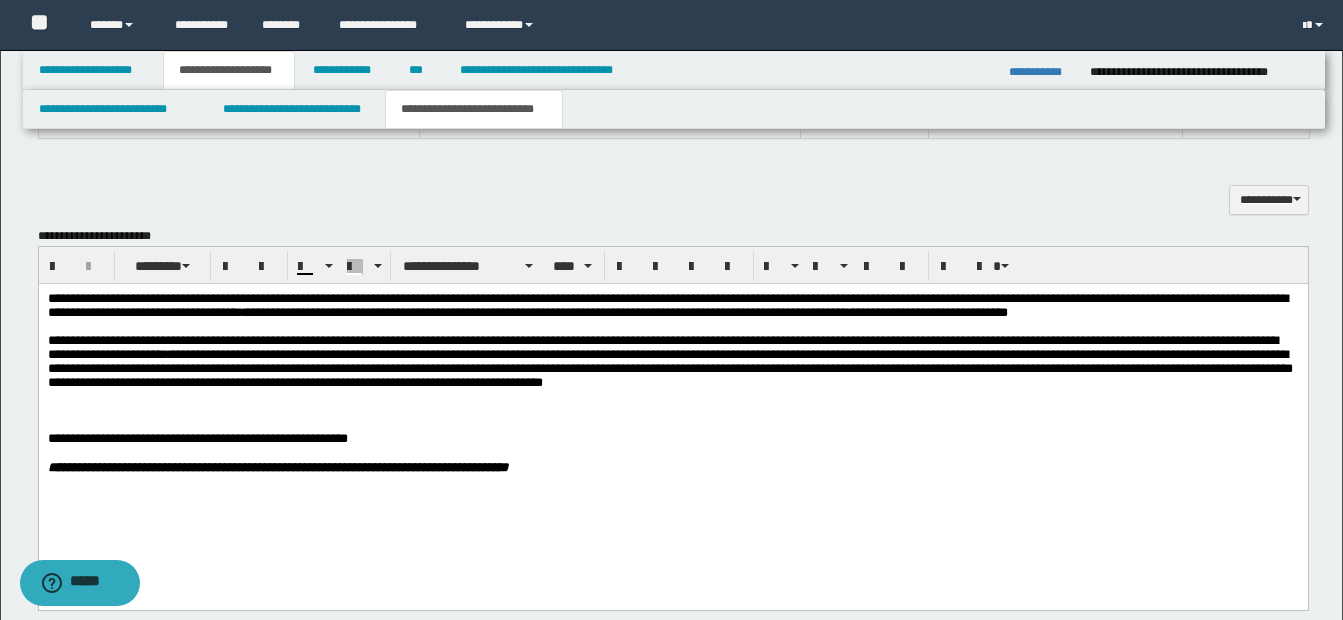 click on "**********" at bounding box center (669, 367) 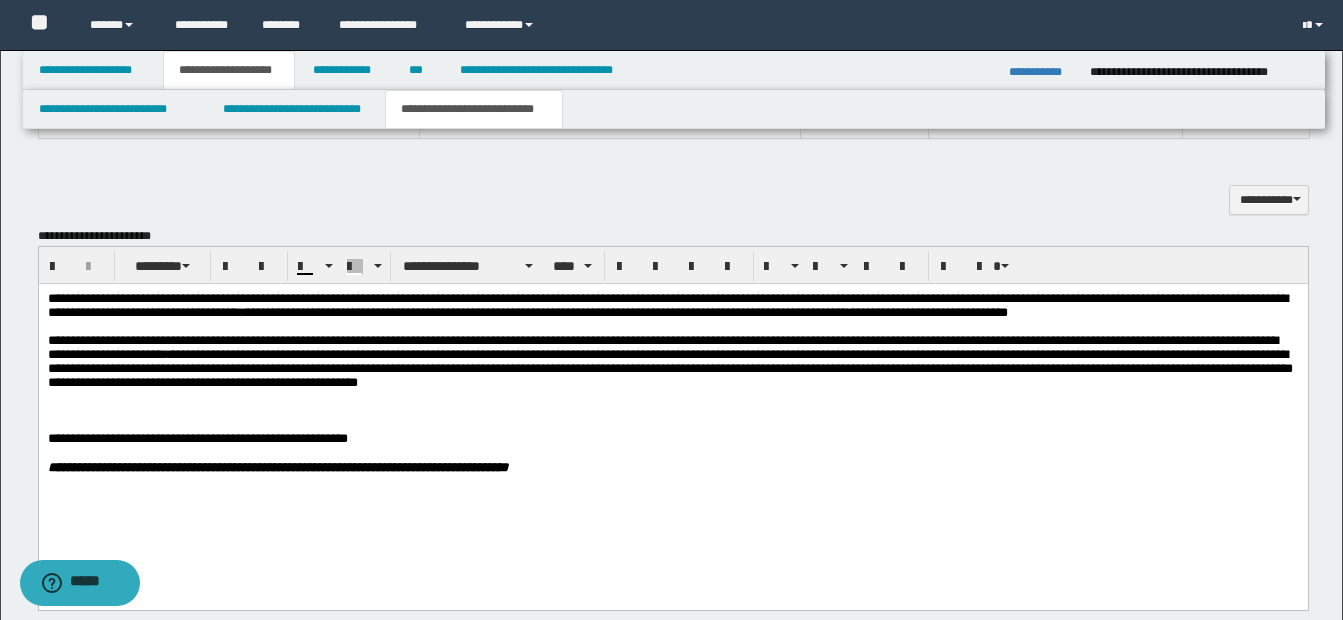 click at bounding box center [672, 424] 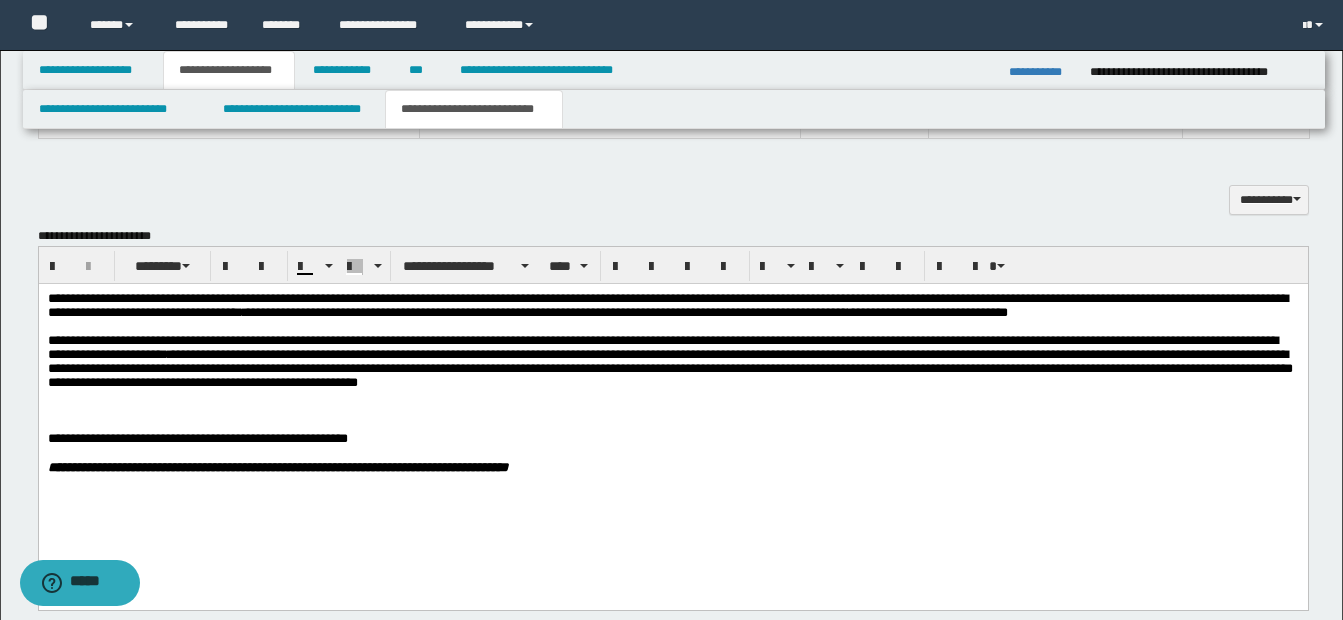 click on "**********" at bounding box center (672, 361) 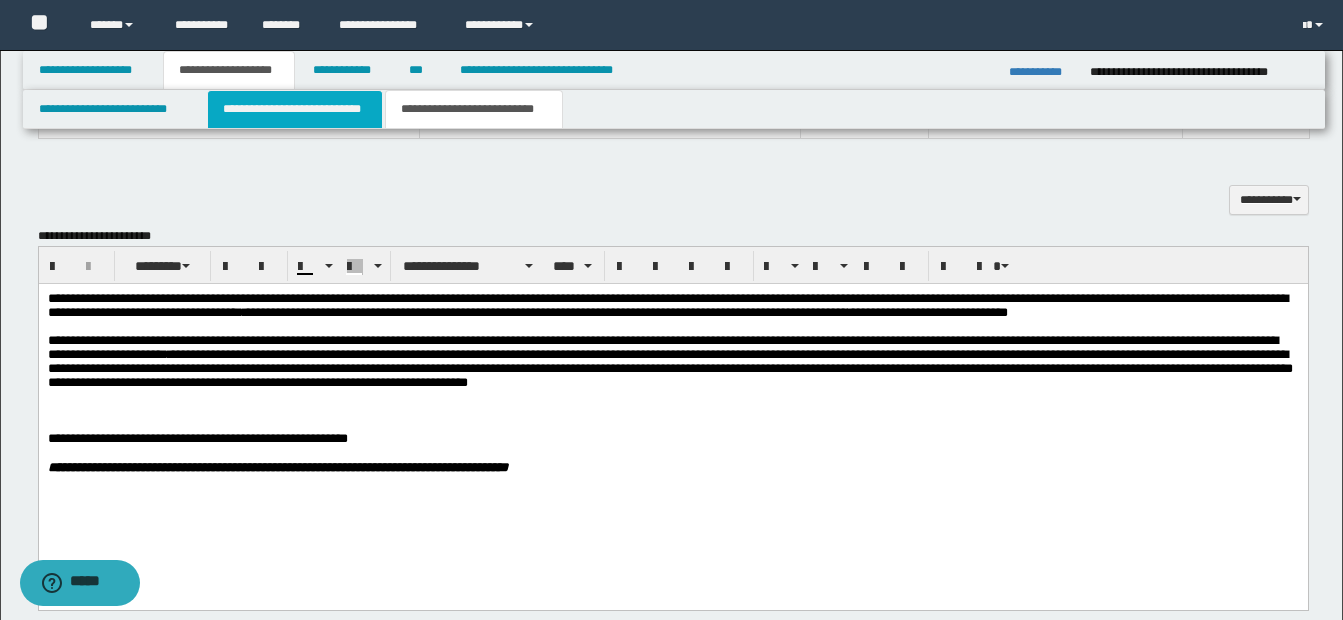 click on "**********" at bounding box center (295, 109) 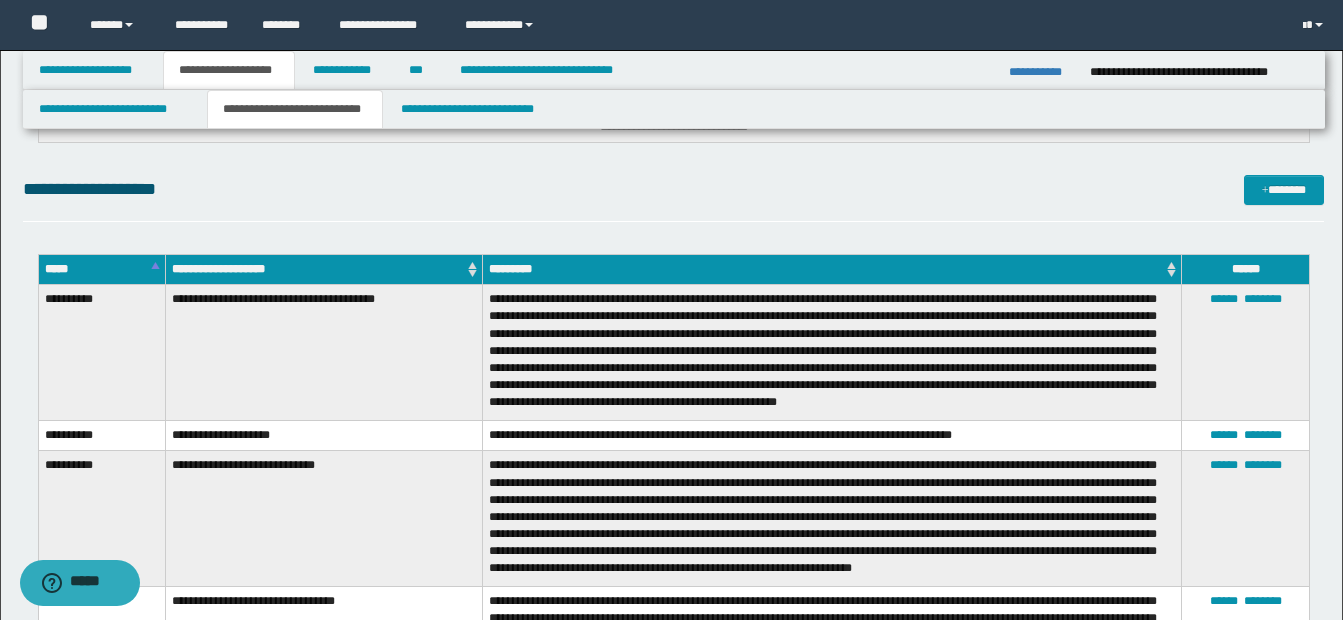 scroll, scrollTop: 2201, scrollLeft: 0, axis: vertical 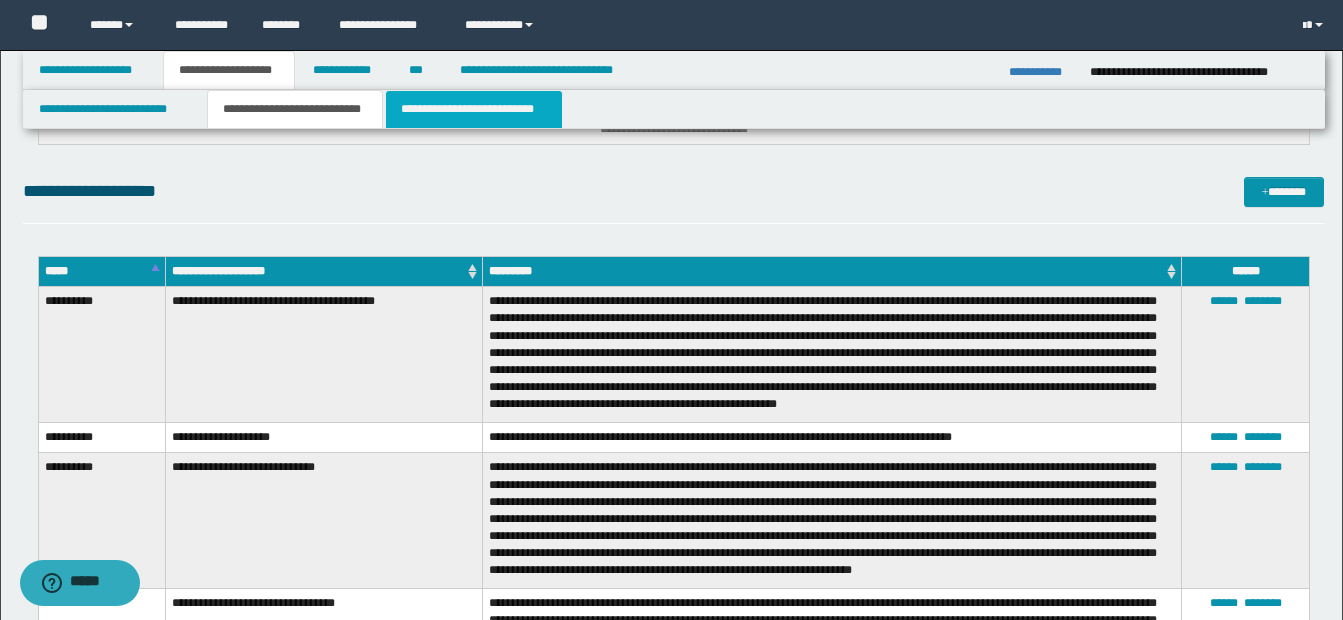 click on "**********" at bounding box center (474, 109) 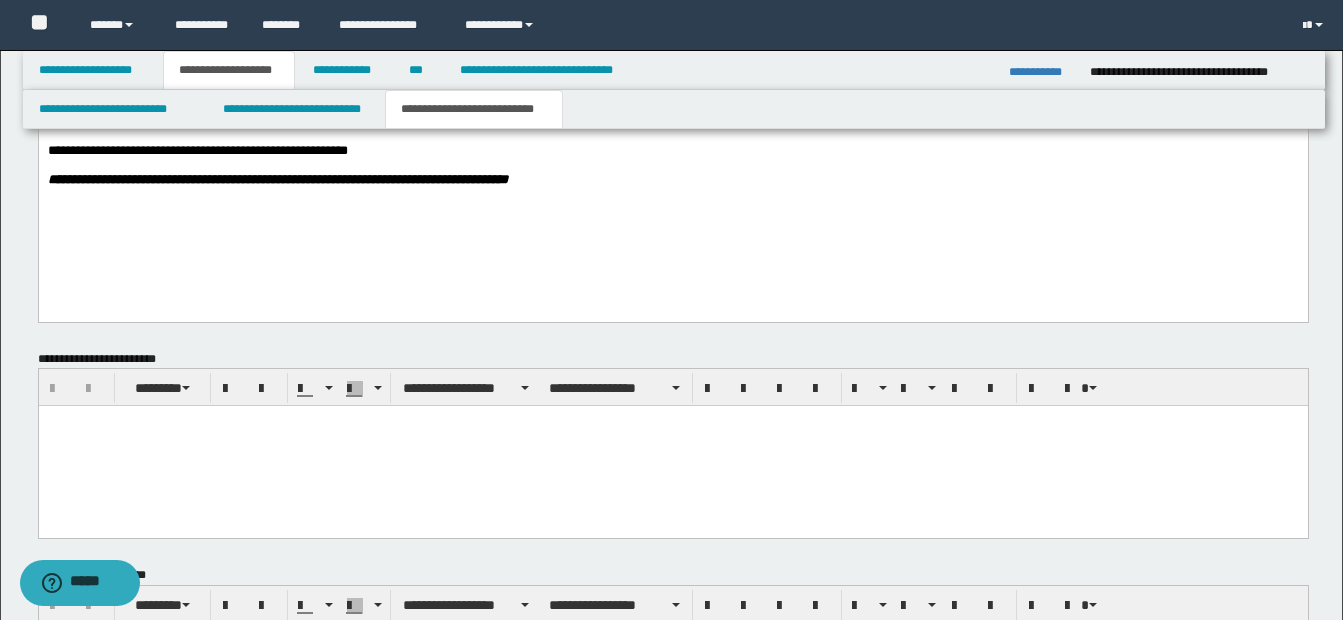 scroll, scrollTop: 1101, scrollLeft: 0, axis: vertical 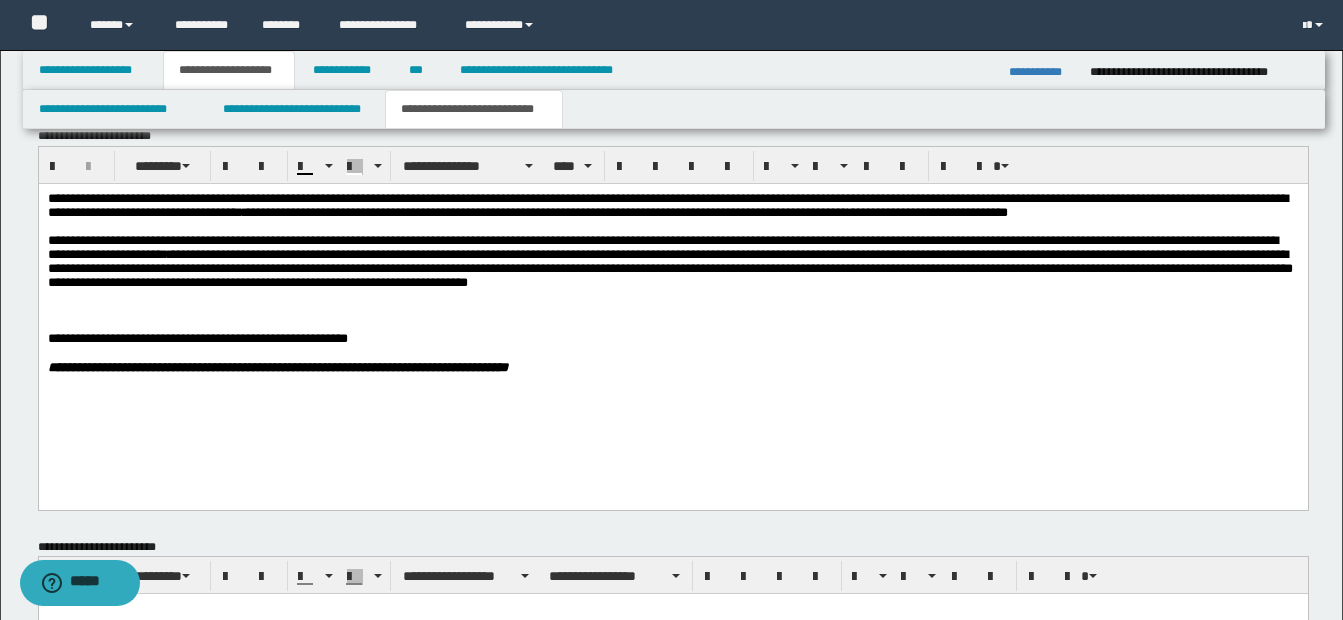click on "**********" at bounding box center (672, 261) 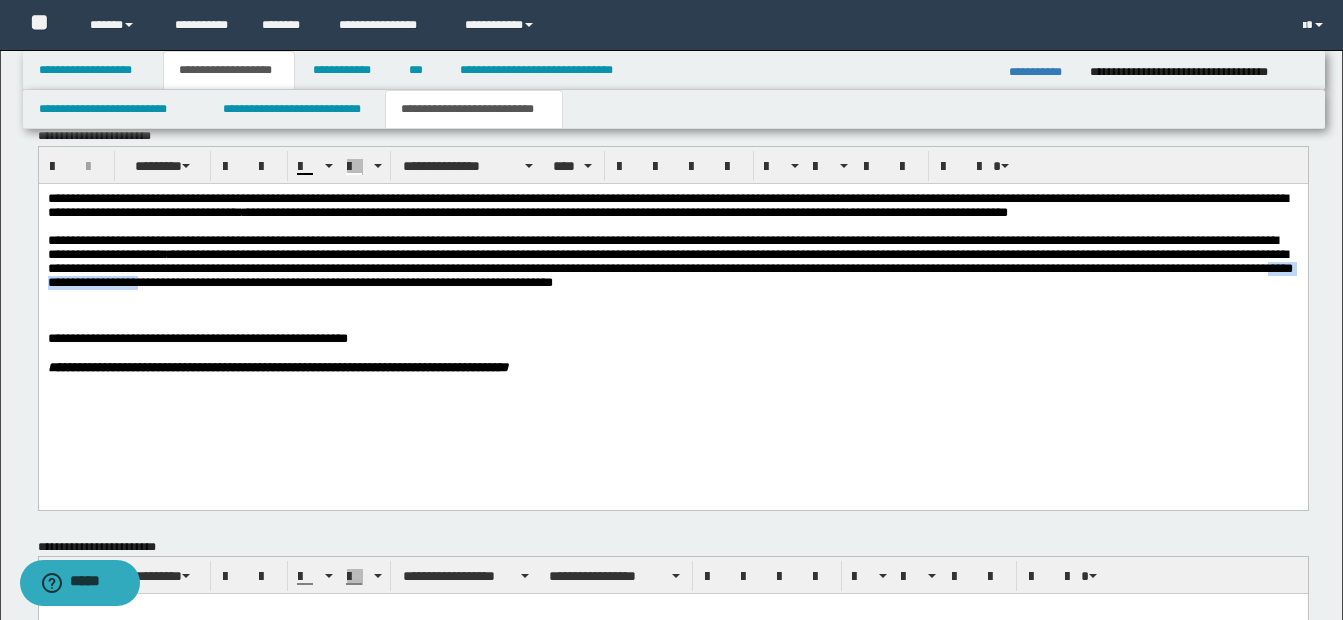 drag, startPoint x: 288, startPoint y: 301, endPoint x: 426, endPoint y: 300, distance: 138.00362 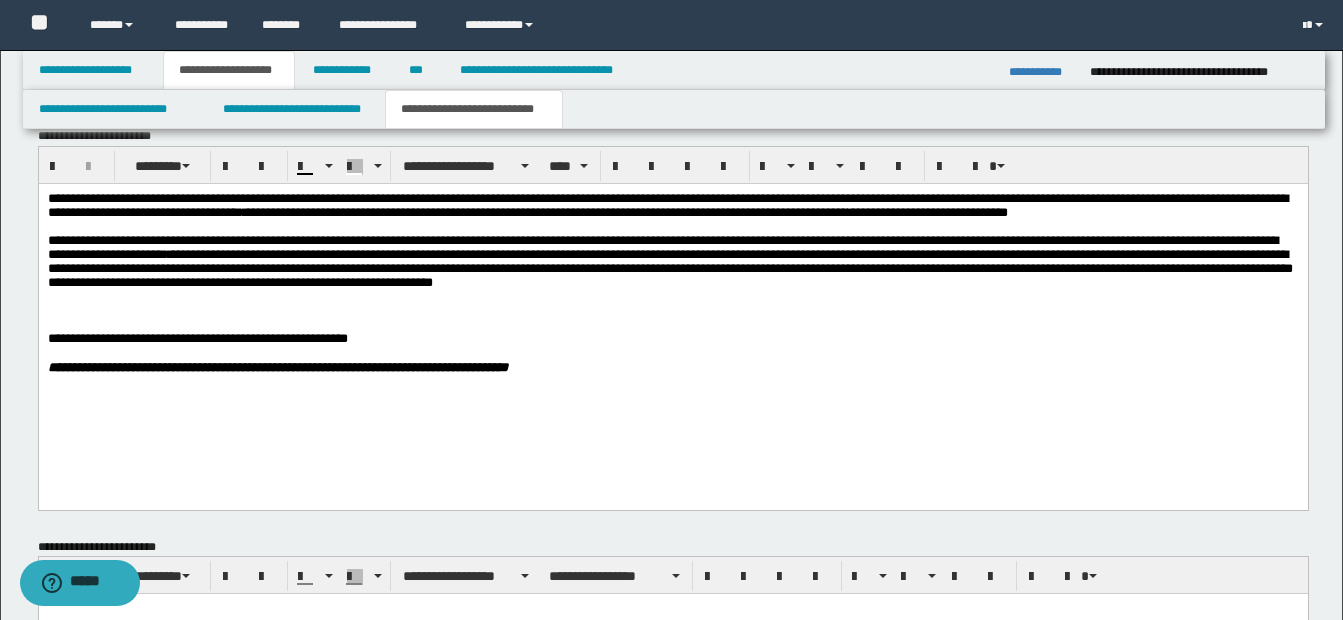 click at bounding box center (672, 324) 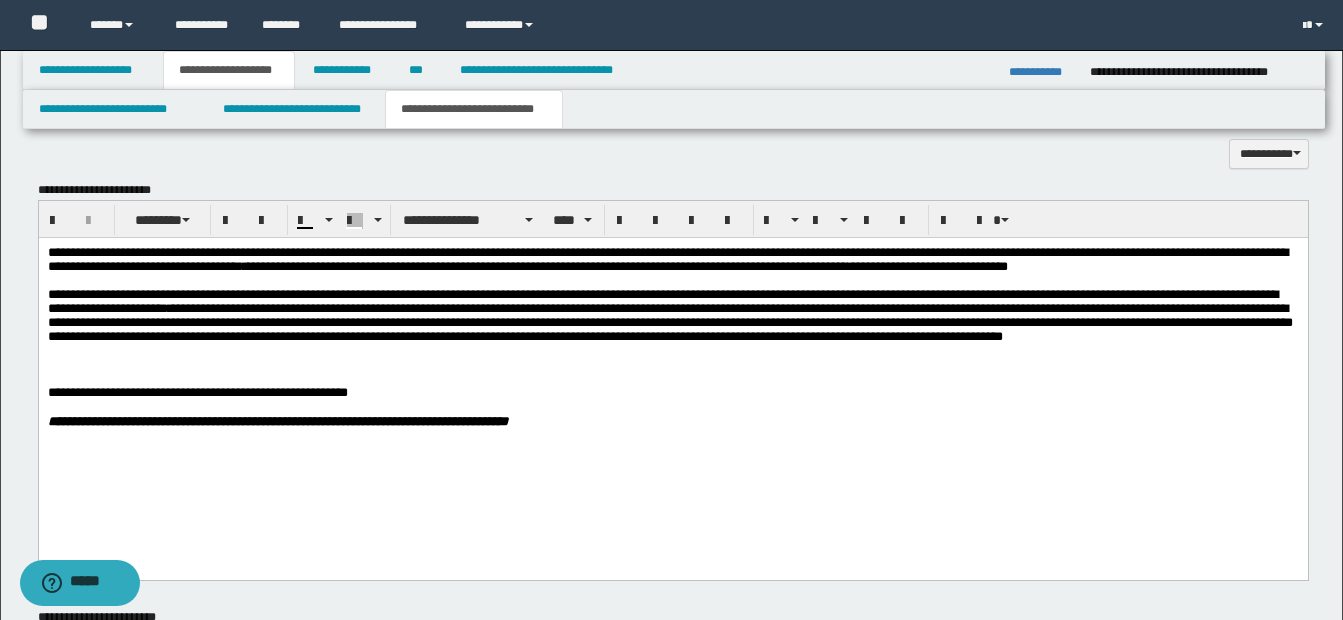 scroll, scrollTop: 1001, scrollLeft: 0, axis: vertical 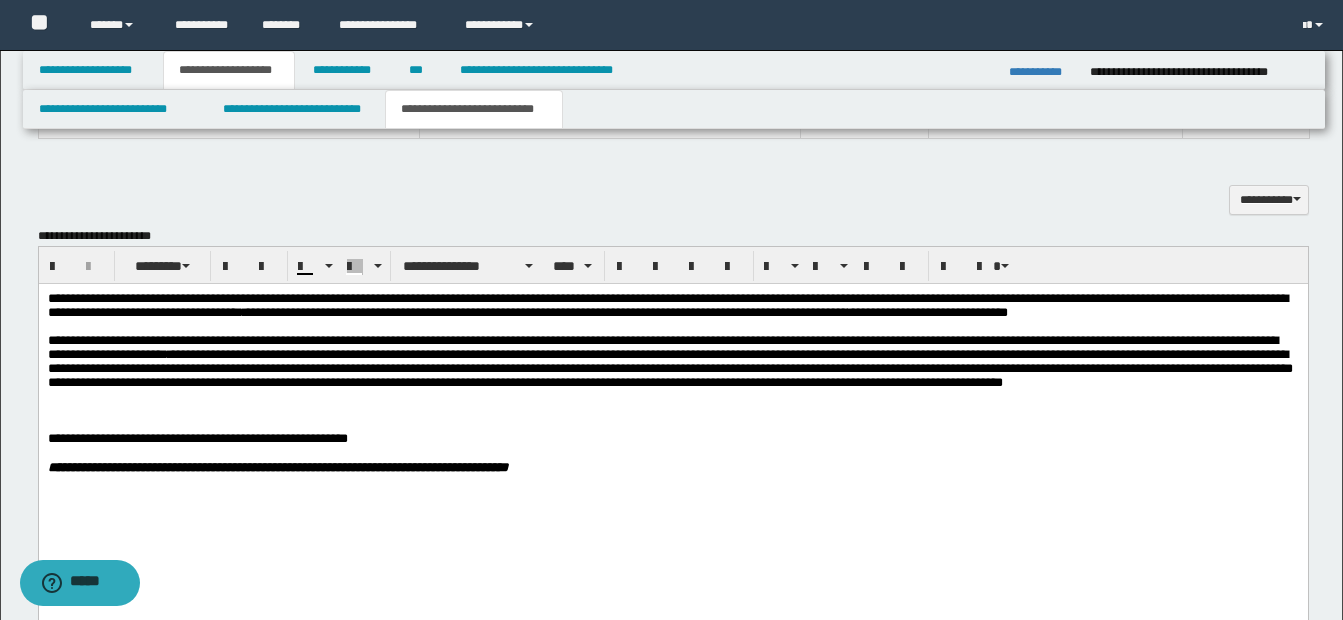 click on "**********" at bounding box center (672, 361) 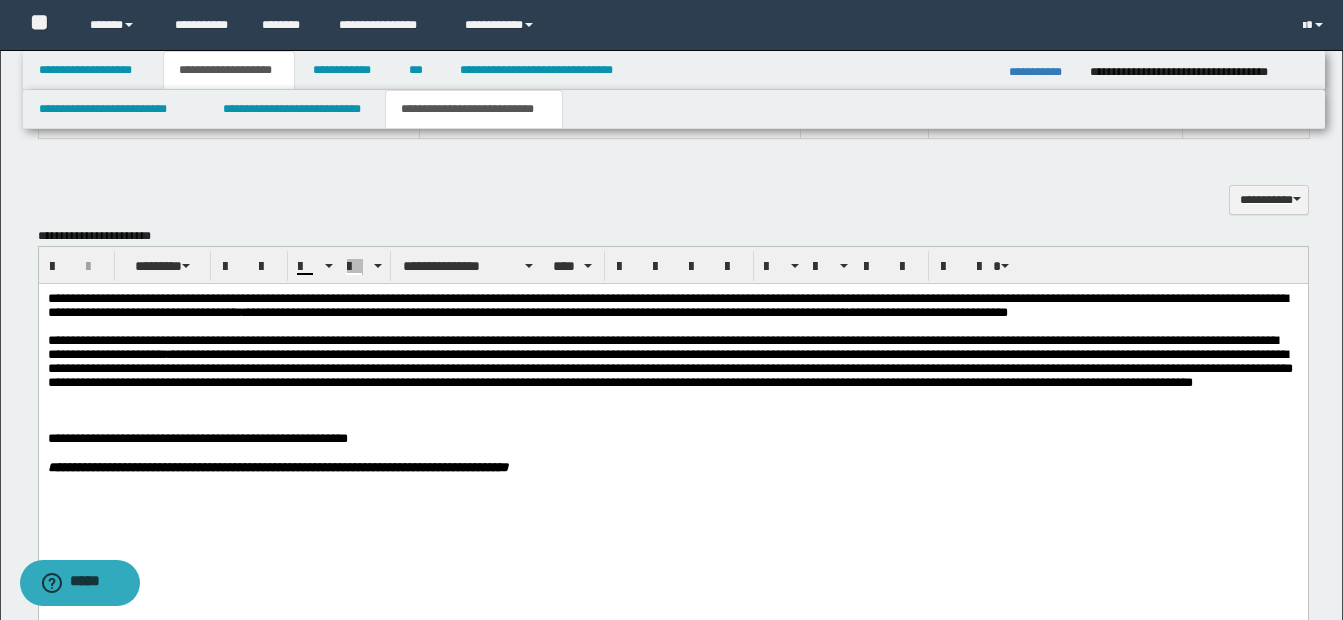 click on "**********" at bounding box center [669, 367] 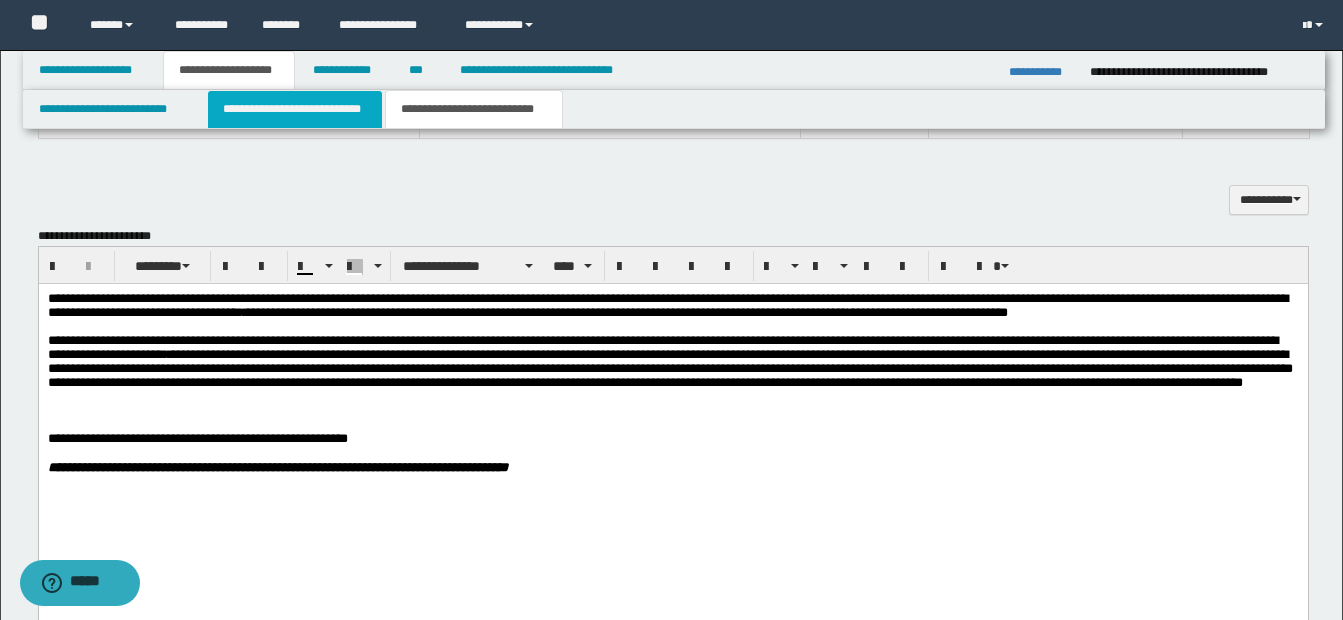 click on "**********" at bounding box center (295, 109) 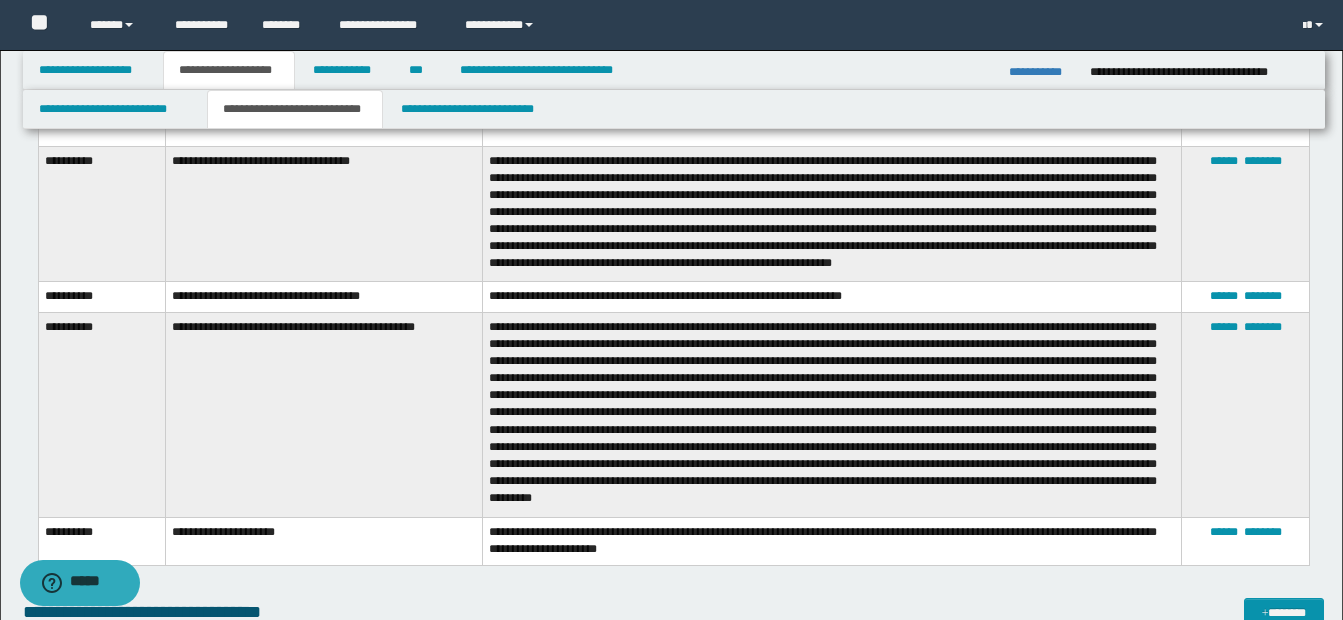 scroll, scrollTop: 2757, scrollLeft: 0, axis: vertical 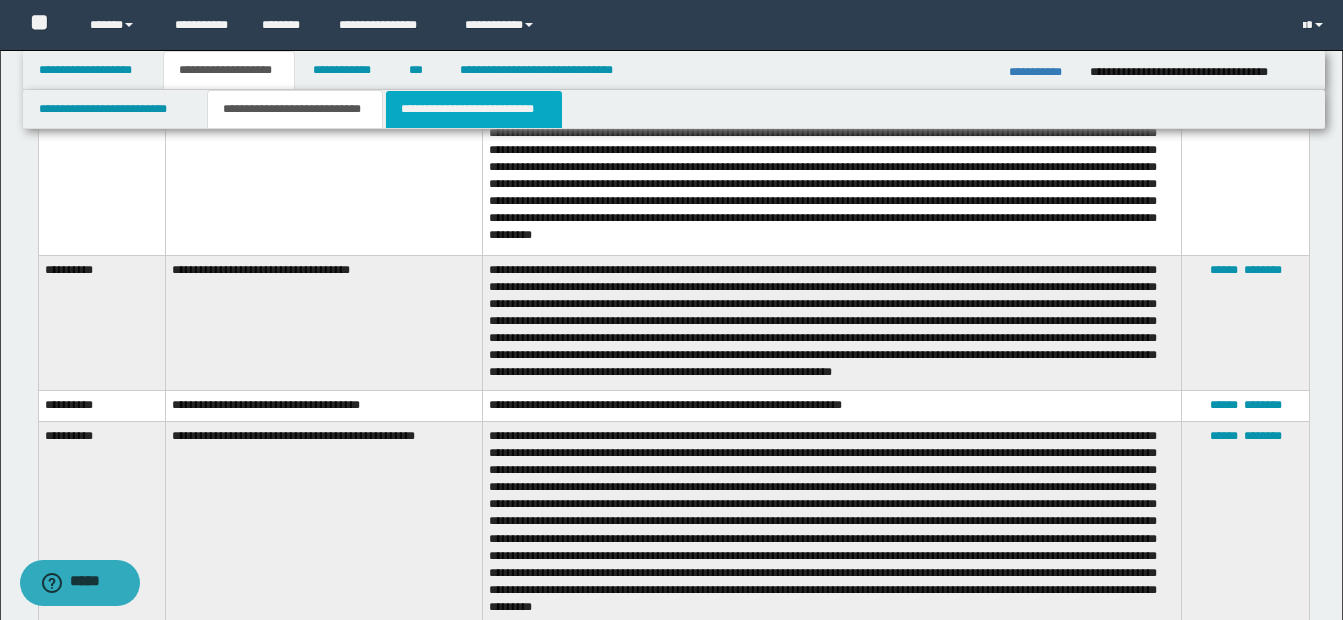 click on "**********" at bounding box center (474, 109) 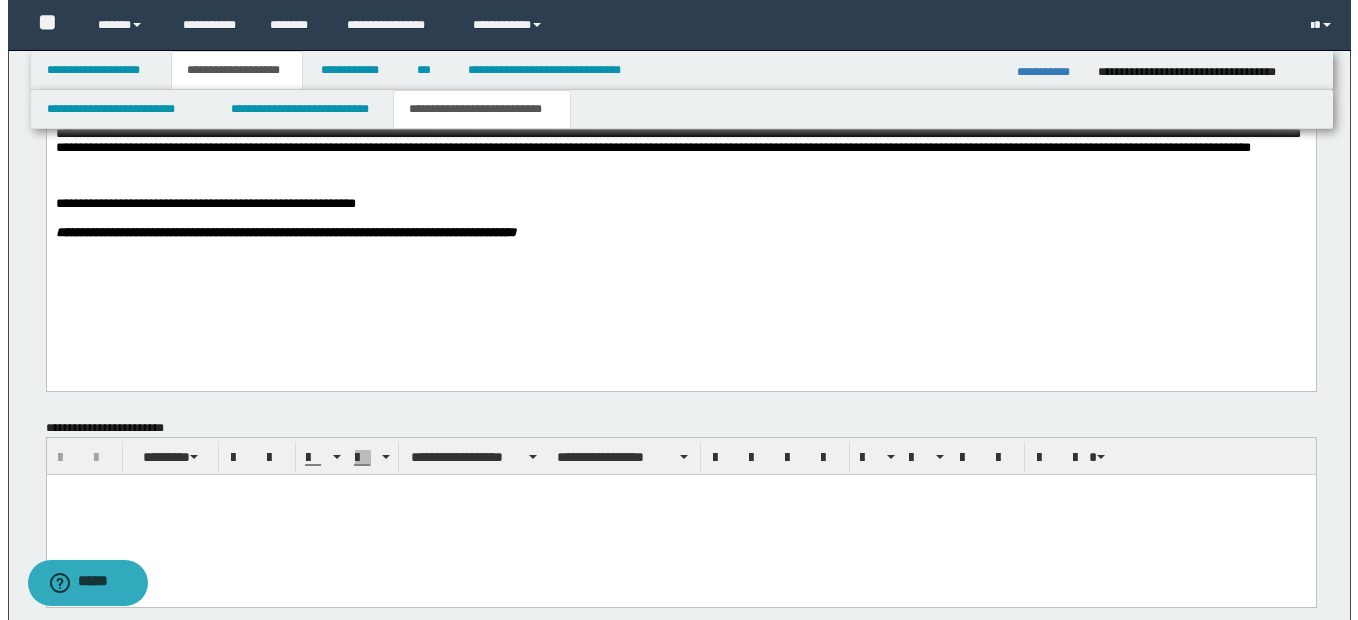 scroll, scrollTop: 1217, scrollLeft: 0, axis: vertical 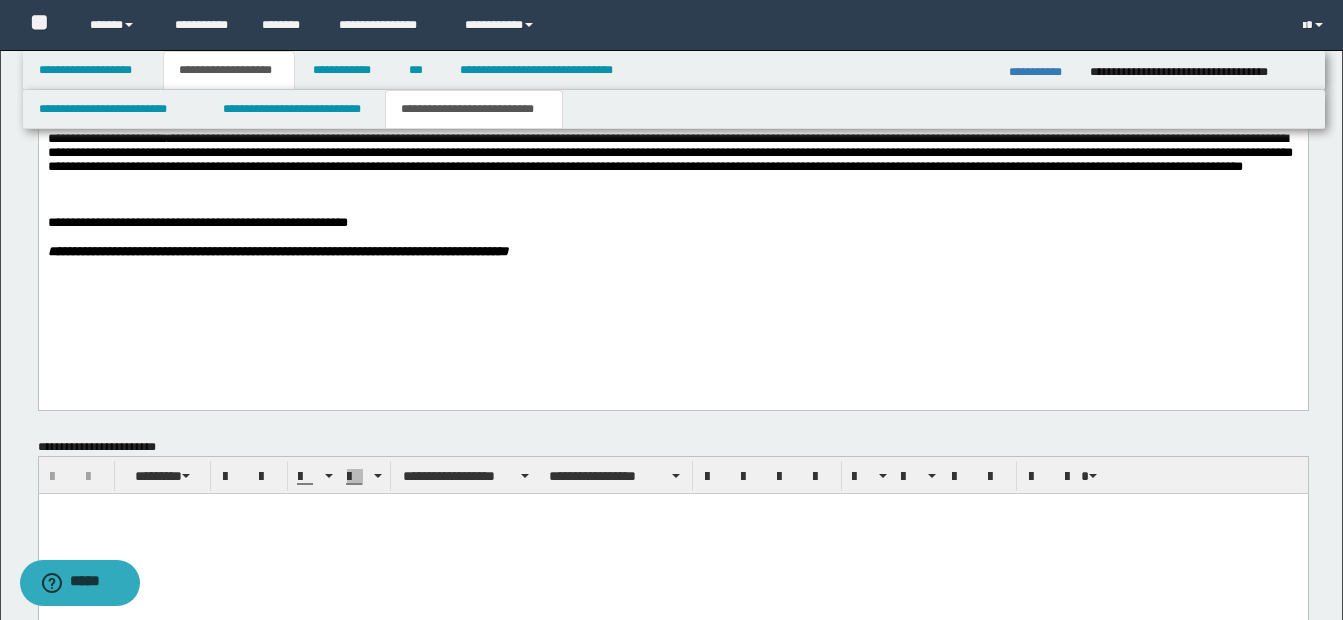click on "**********" at bounding box center [669, 151] 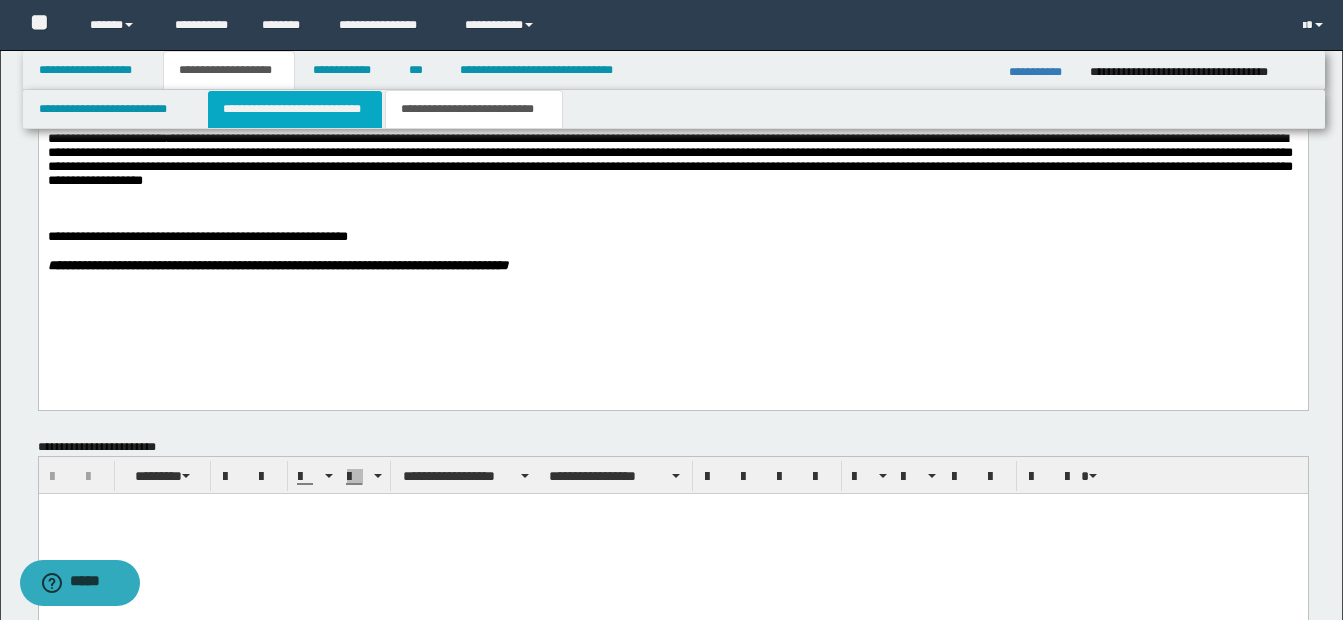 drag, startPoint x: 256, startPoint y: 126, endPoint x: 414, endPoint y: 483, distance: 390.40106 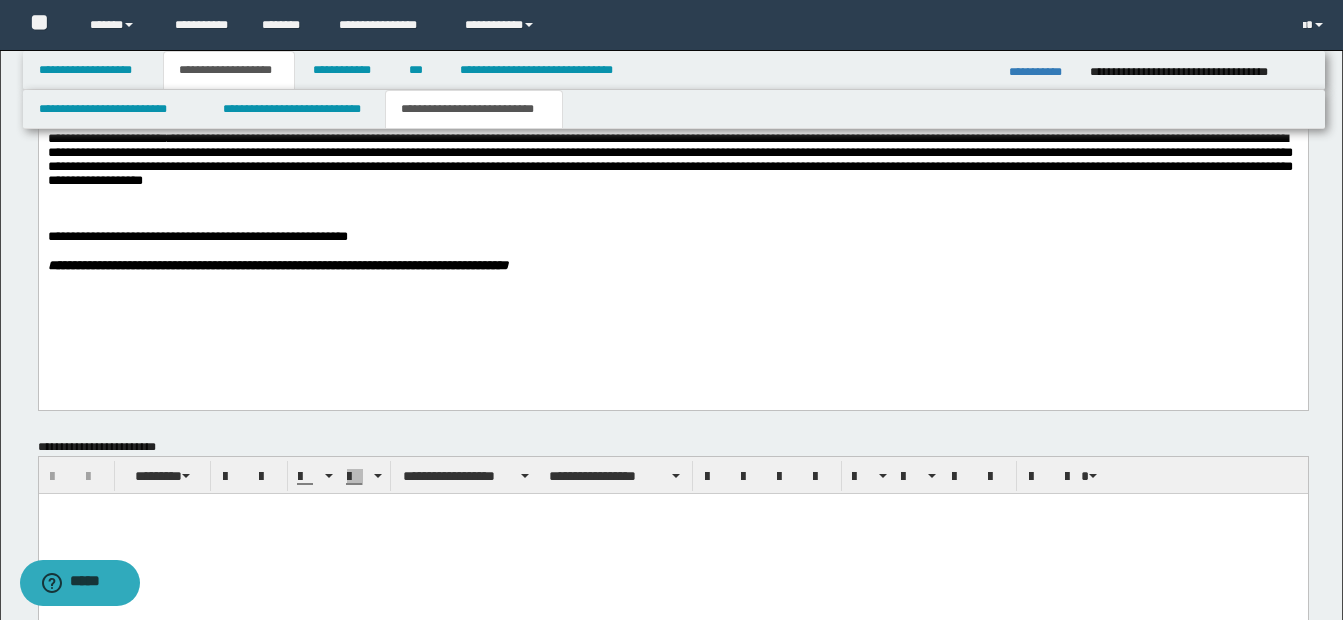 click on "**********" at bounding box center (295, 109) 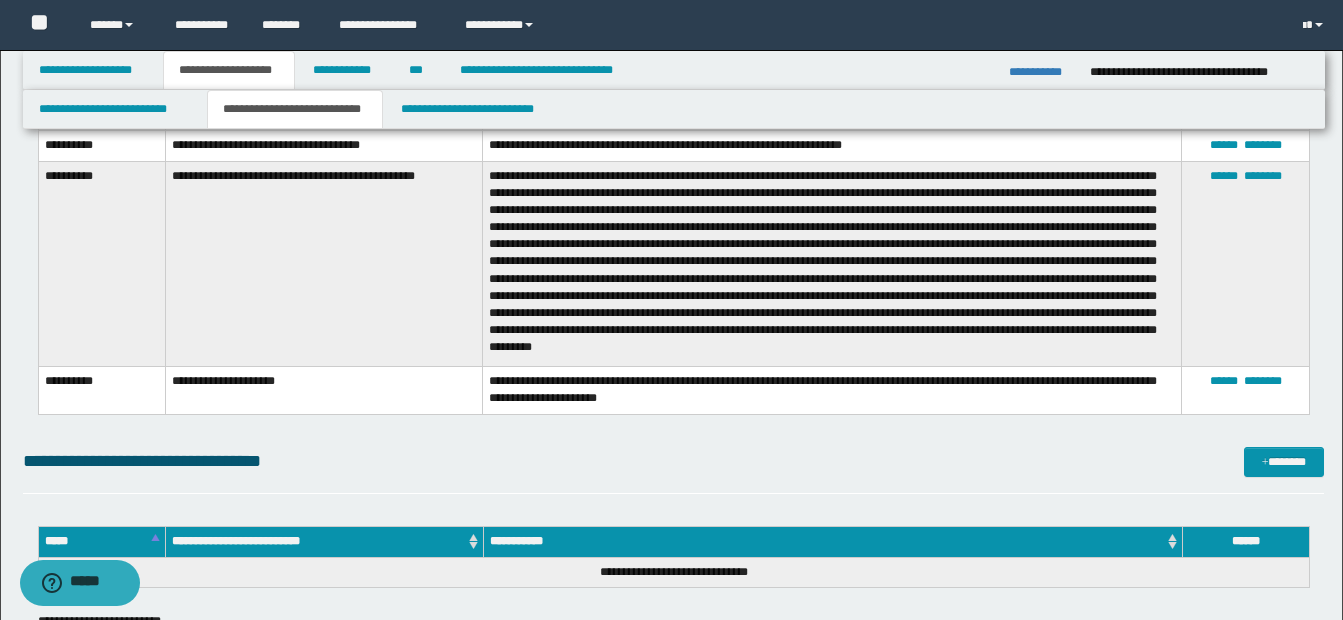 scroll, scrollTop: 2917, scrollLeft: 0, axis: vertical 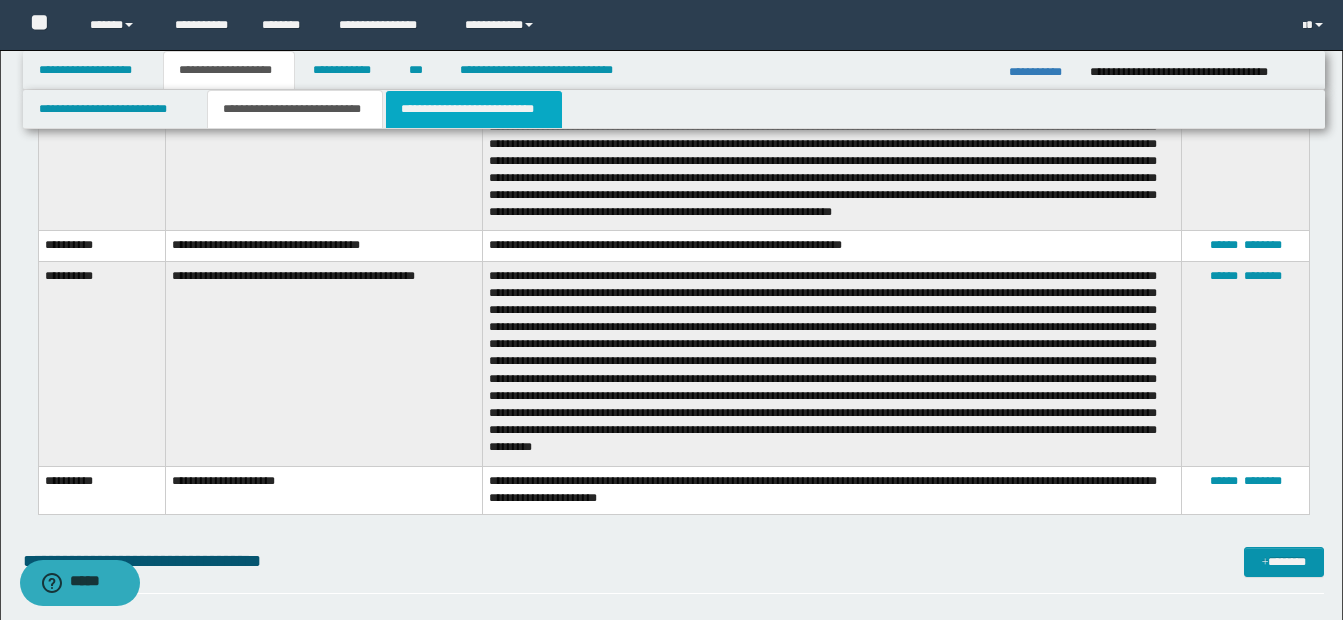 click on "**********" at bounding box center [474, 109] 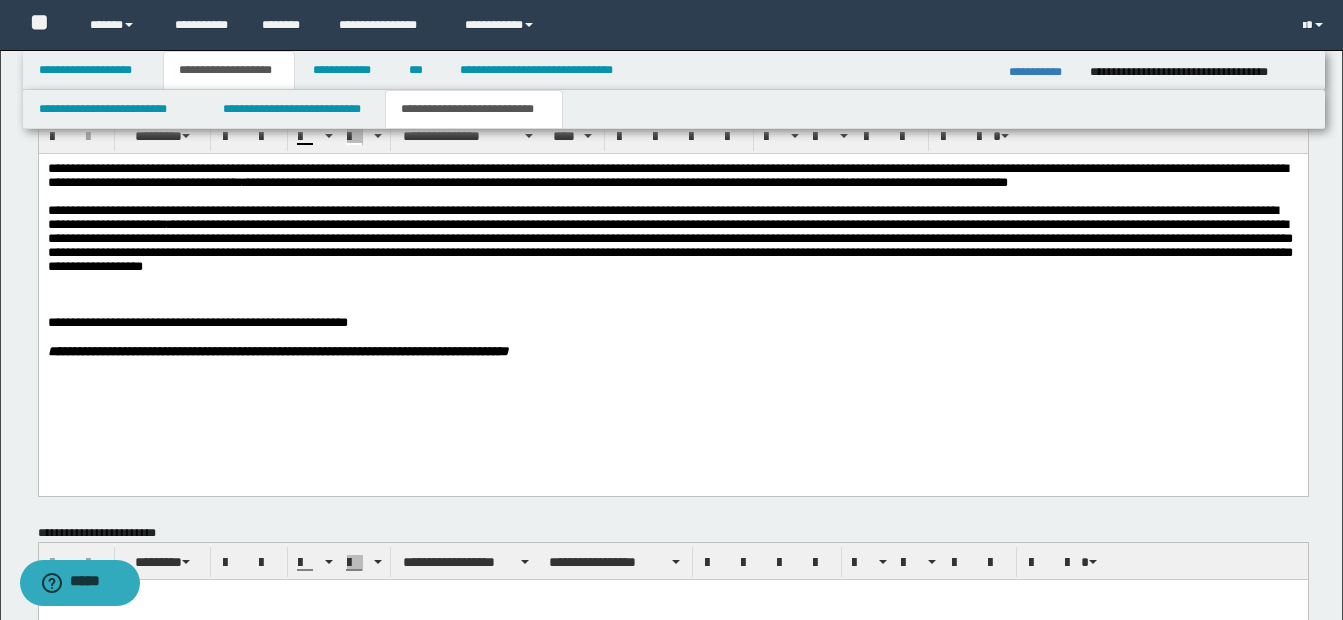 scroll, scrollTop: 1117, scrollLeft: 0, axis: vertical 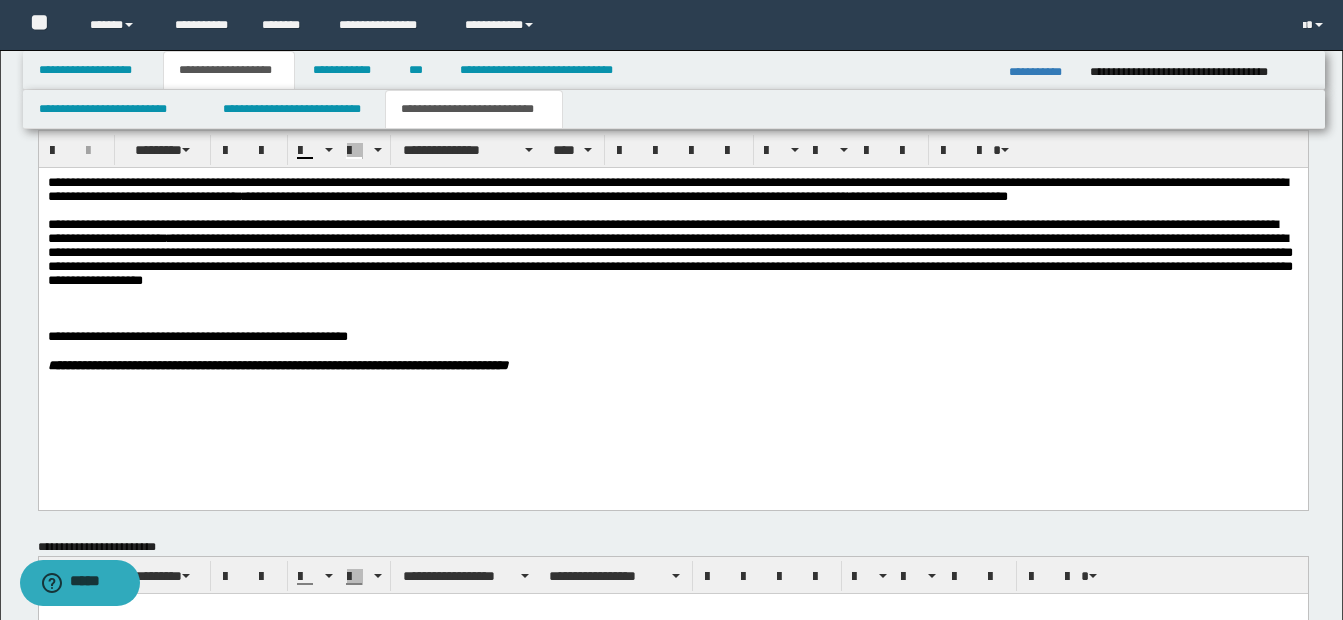 click on "**********" at bounding box center [672, 252] 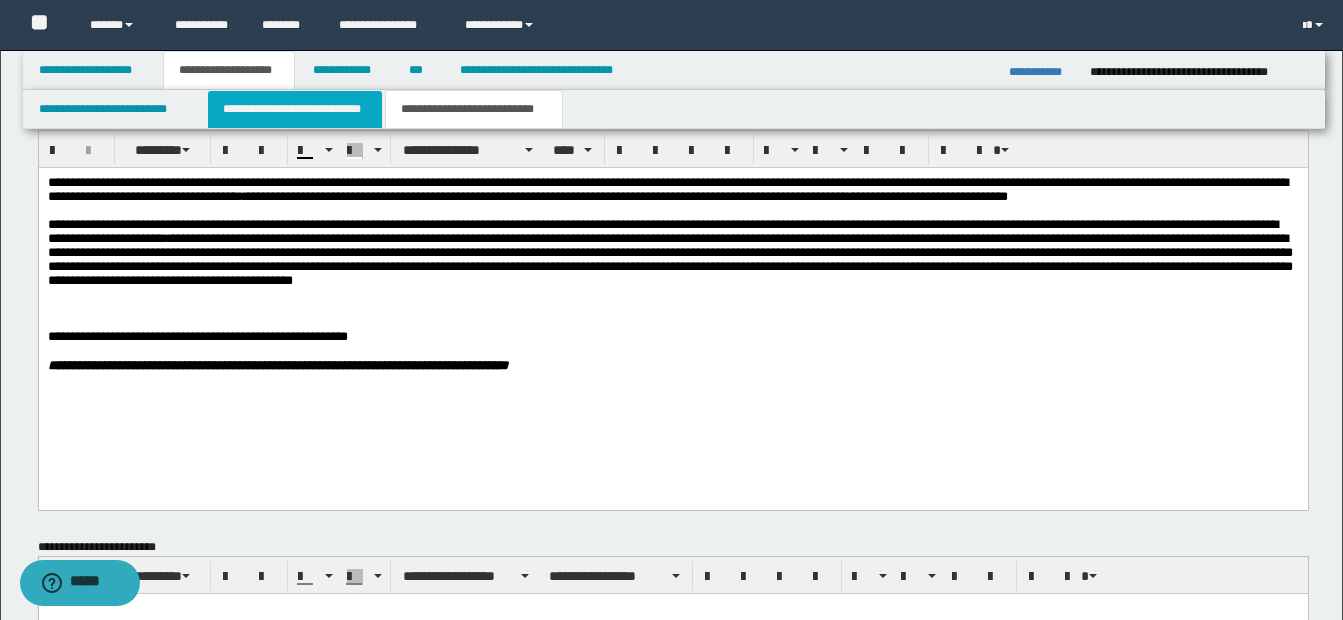 click on "**********" at bounding box center (295, 109) 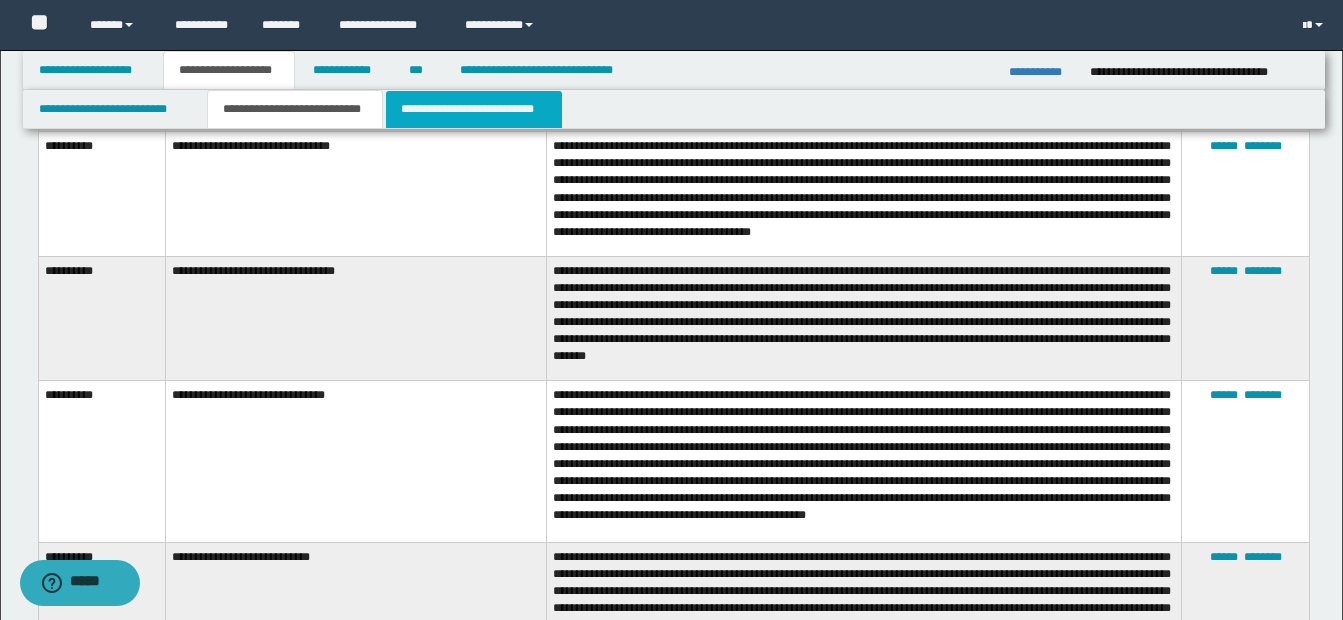 click on "**********" at bounding box center [474, 109] 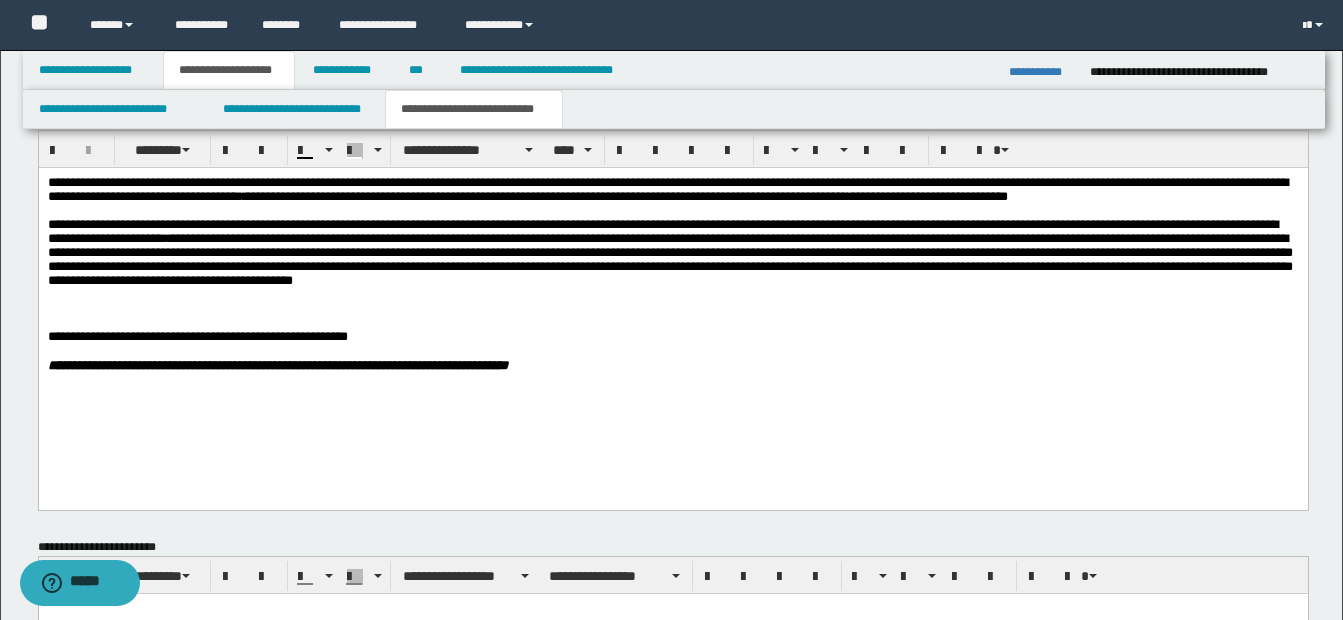 click on "**********" at bounding box center [672, 252] 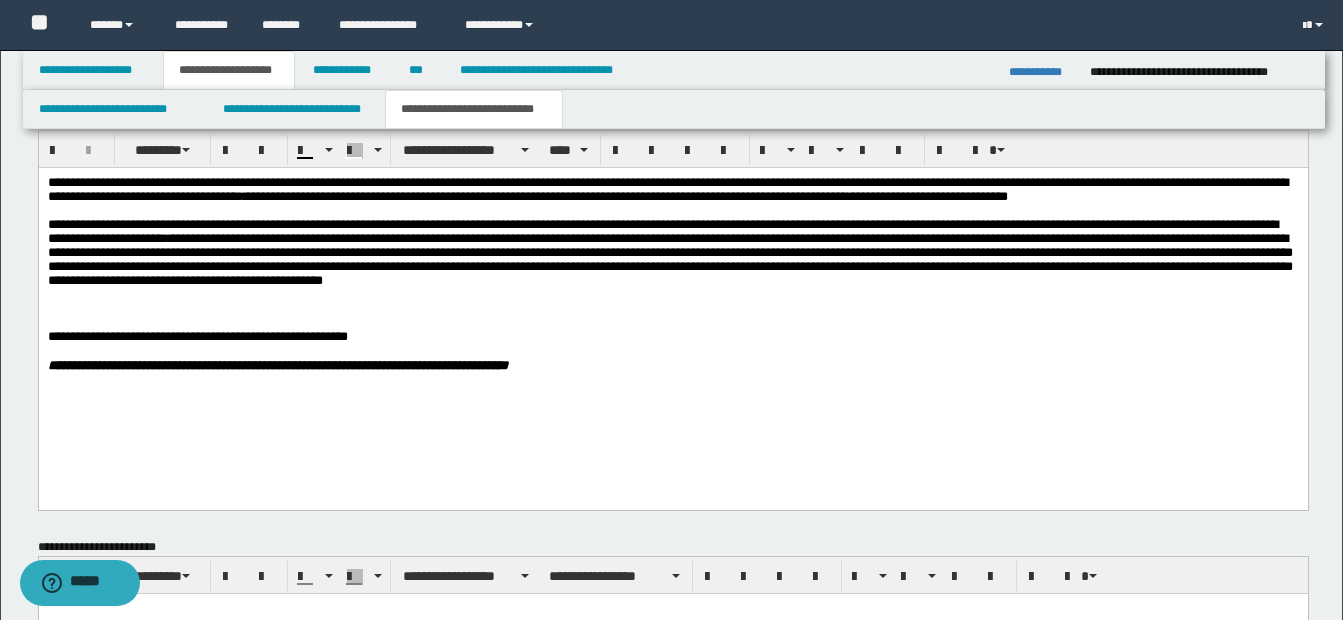 drag, startPoint x: 495, startPoint y: 325, endPoint x: 556, endPoint y: 337, distance: 62.169125 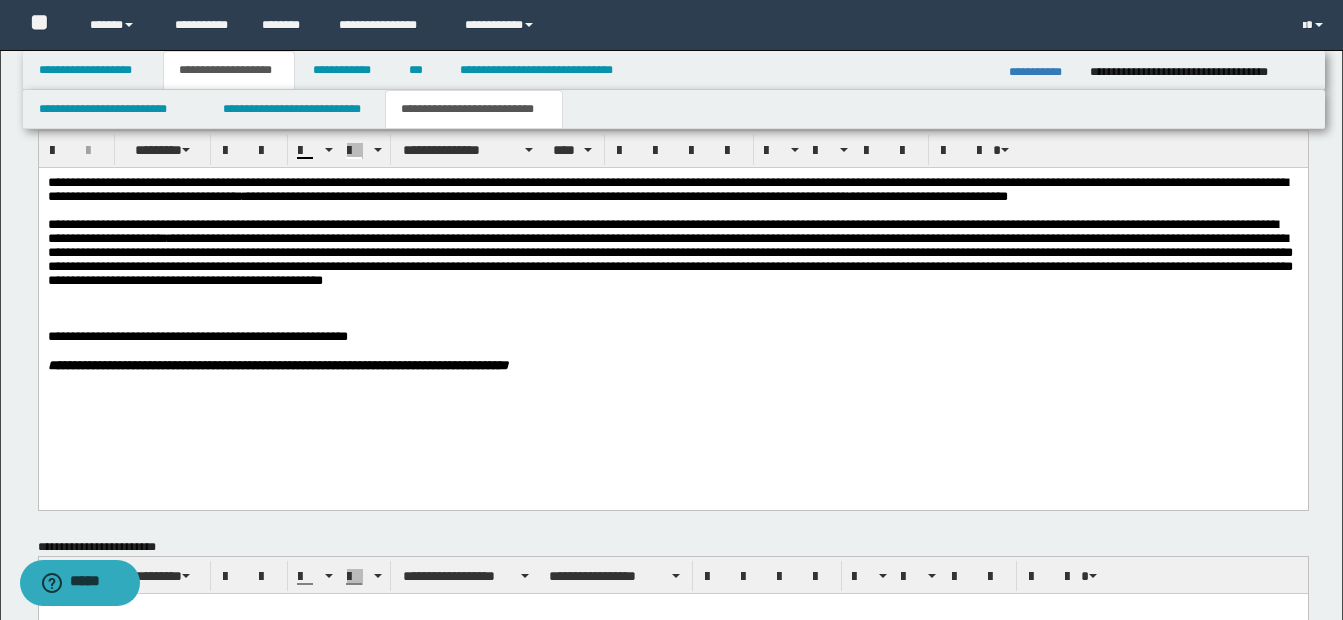 click on "**********" at bounding box center [672, 252] 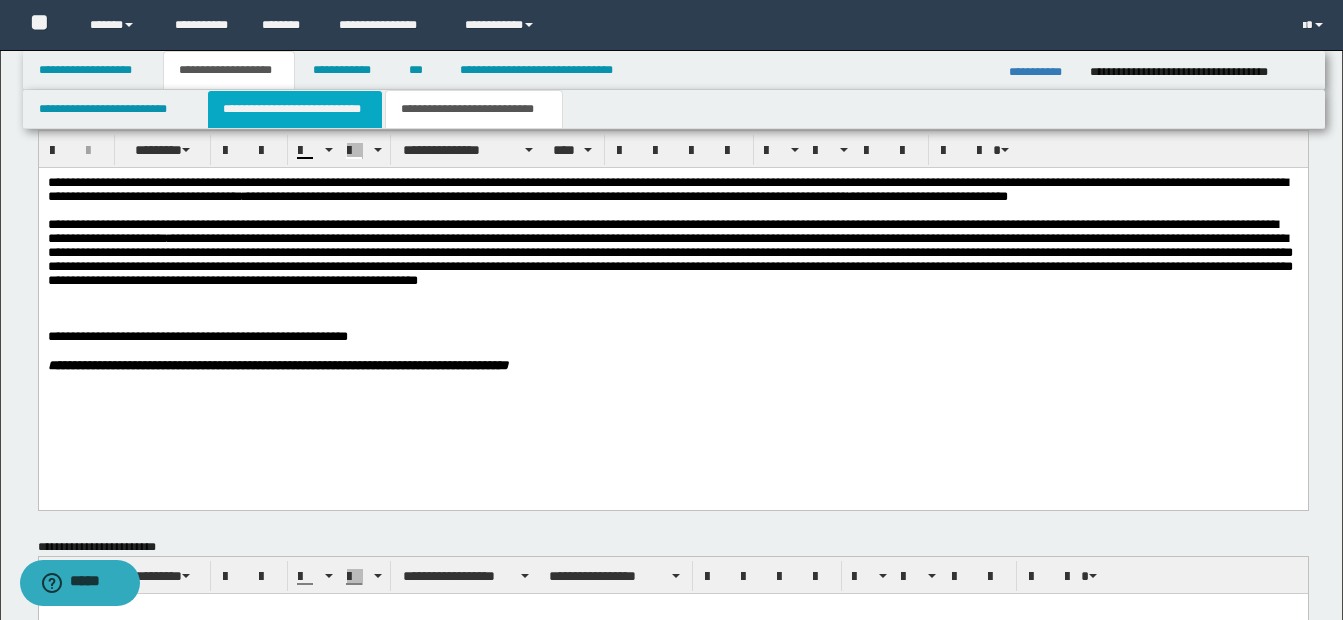 click on "**********" at bounding box center [295, 109] 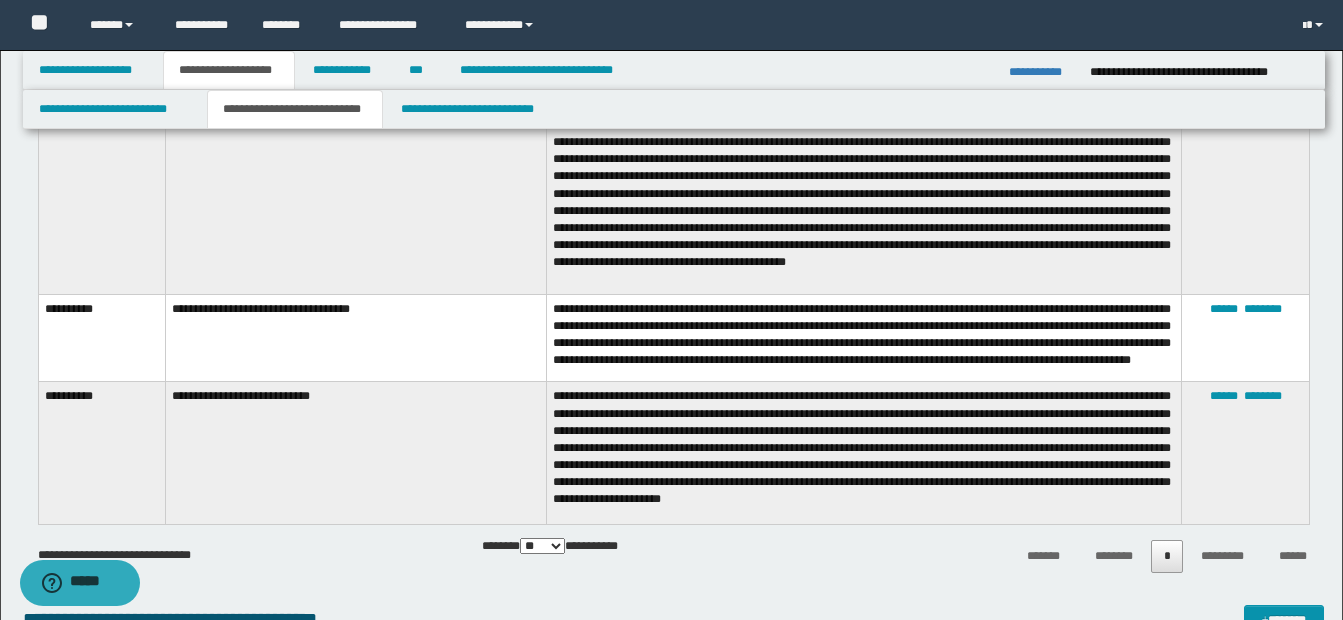 scroll, scrollTop: 1617, scrollLeft: 0, axis: vertical 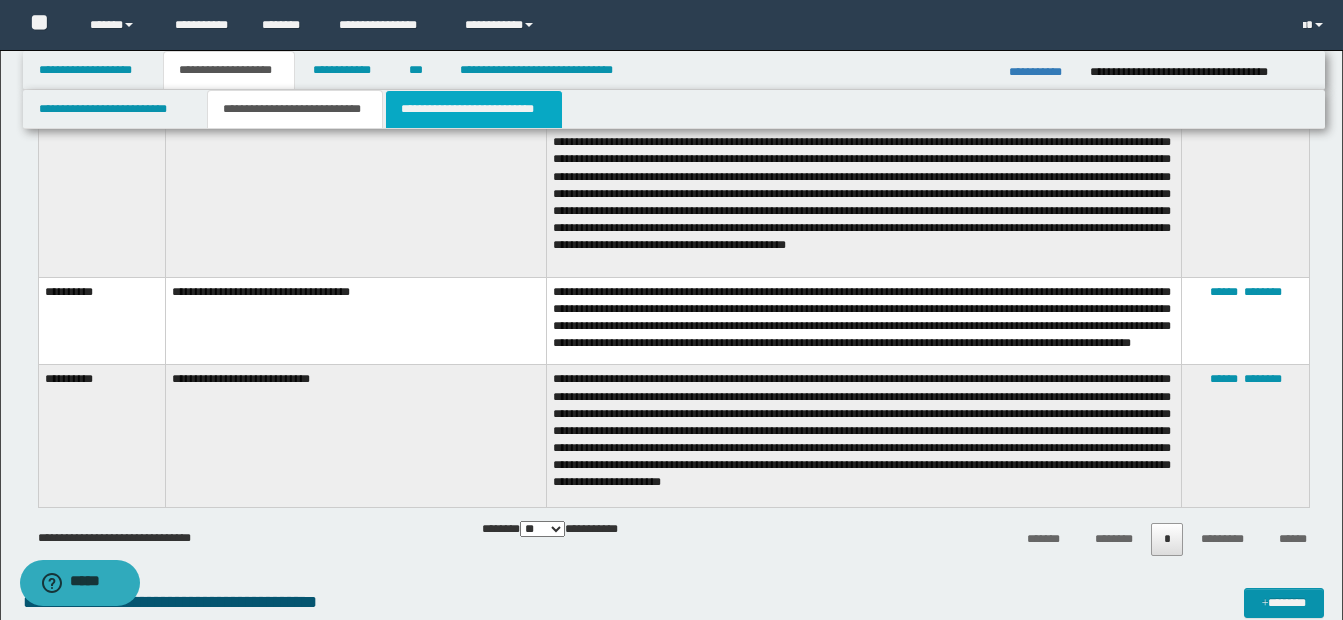 drag, startPoint x: 467, startPoint y: 98, endPoint x: 498, endPoint y: 34, distance: 71.11259 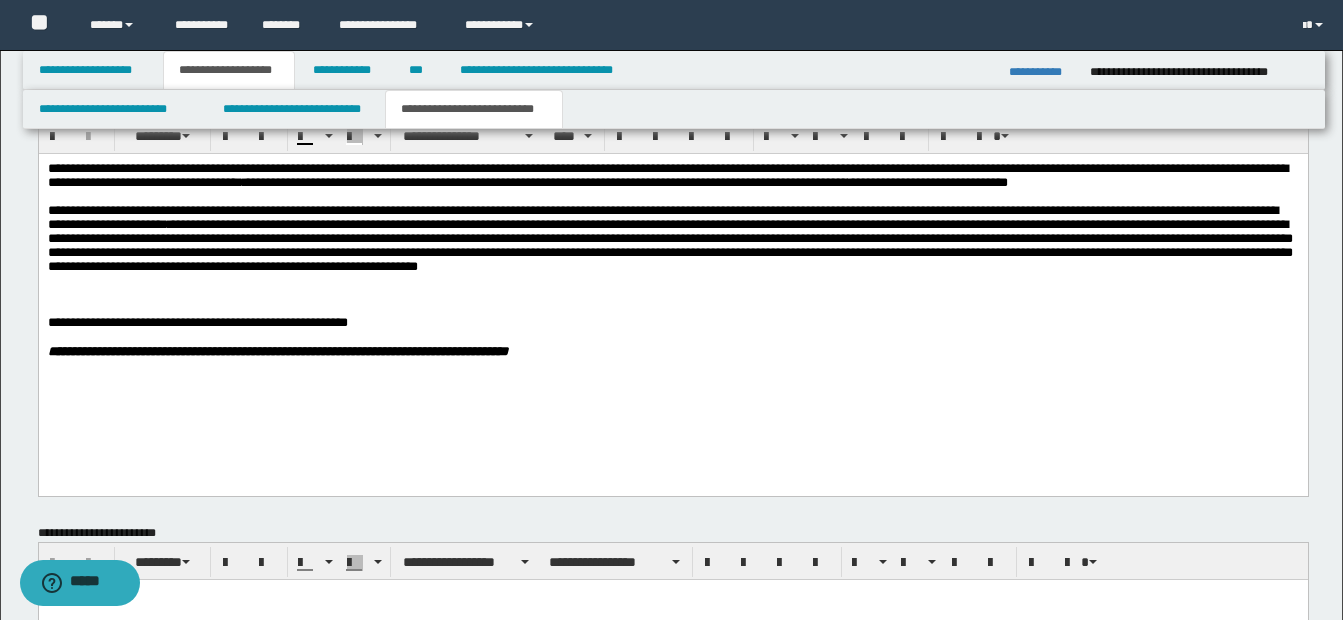 scroll, scrollTop: 1117, scrollLeft: 0, axis: vertical 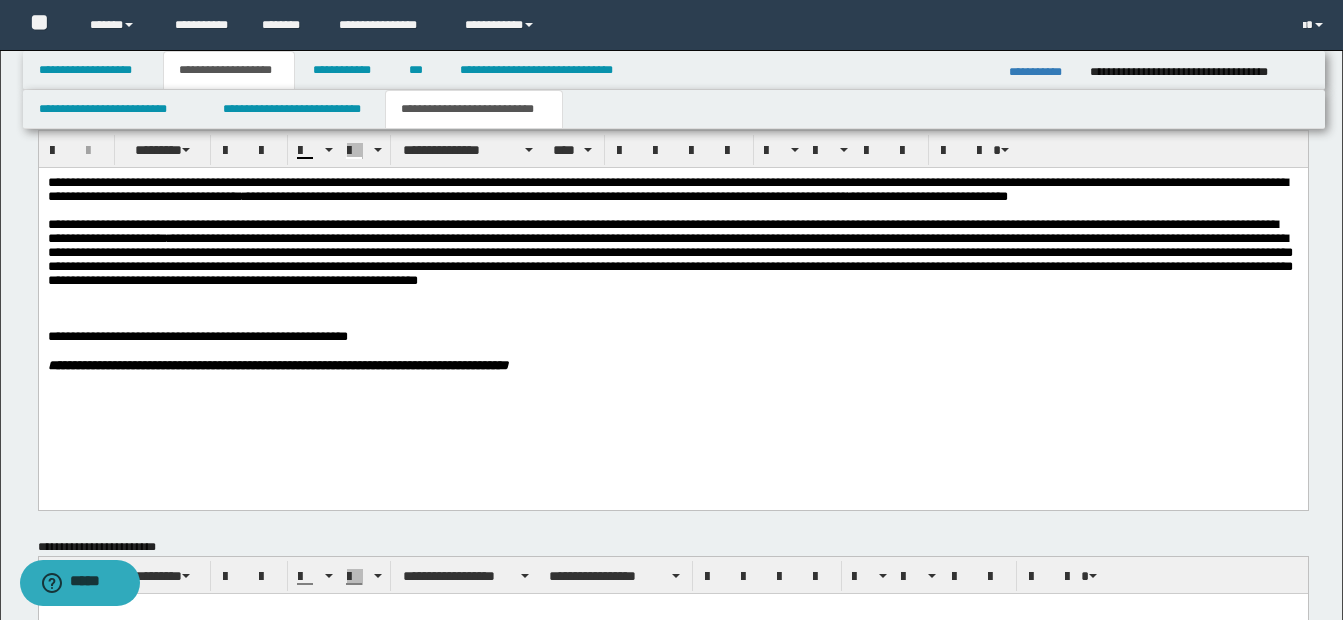 click on "**********" at bounding box center (672, 252) 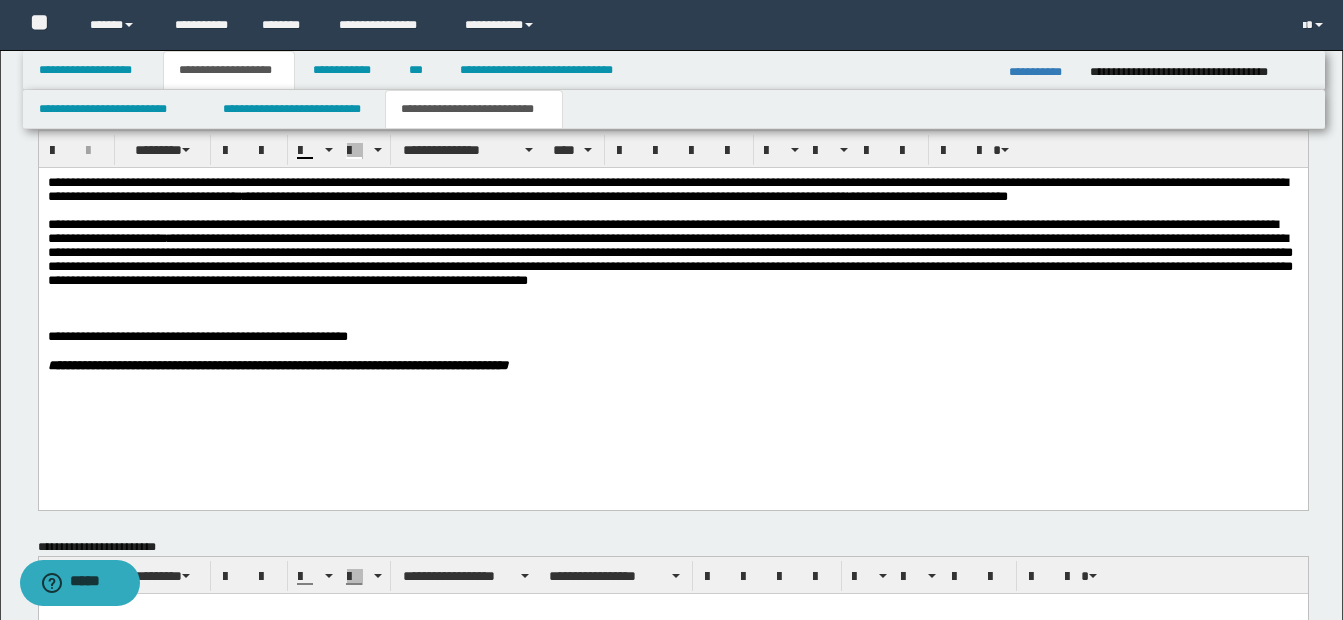 click on "**********" at bounding box center (672, 298) 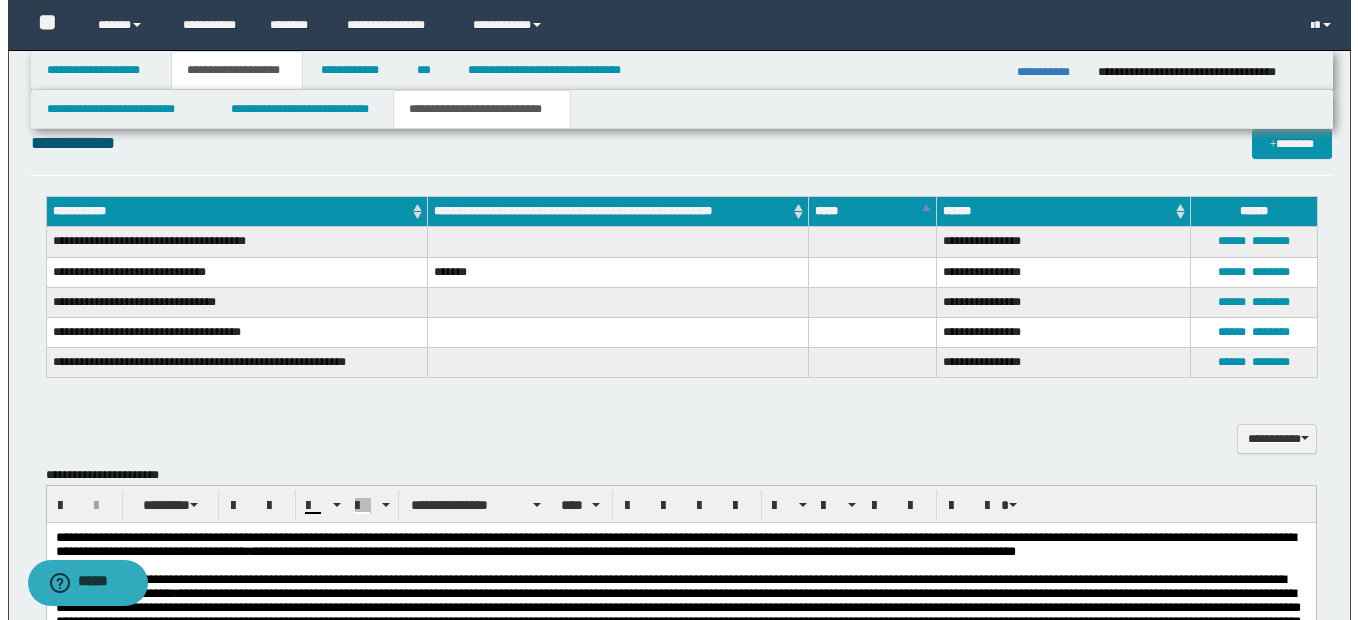scroll, scrollTop: 717, scrollLeft: 0, axis: vertical 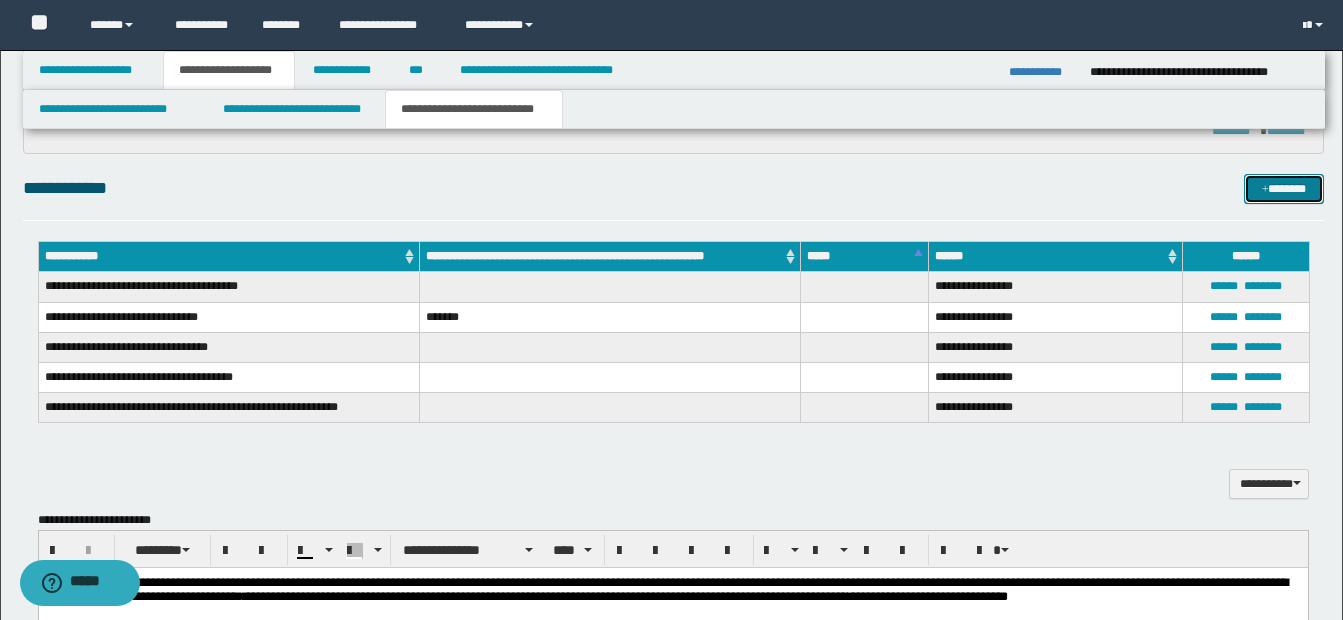 click at bounding box center [1265, 190] 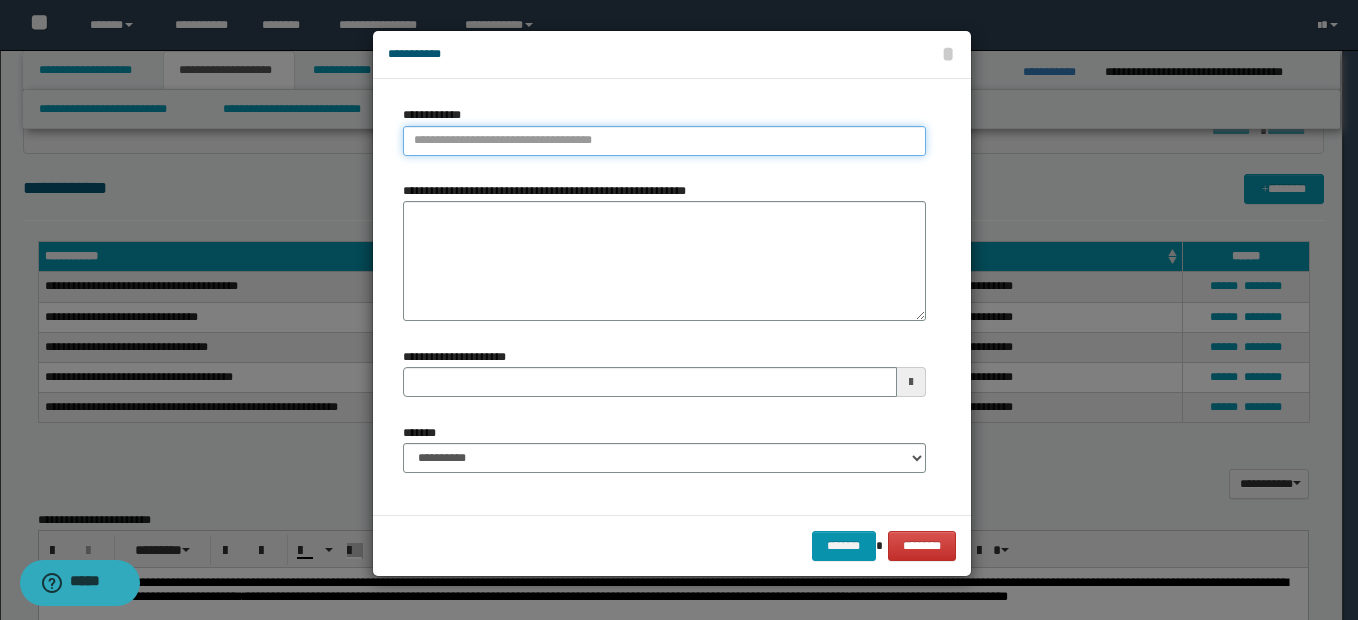 type on "**********" 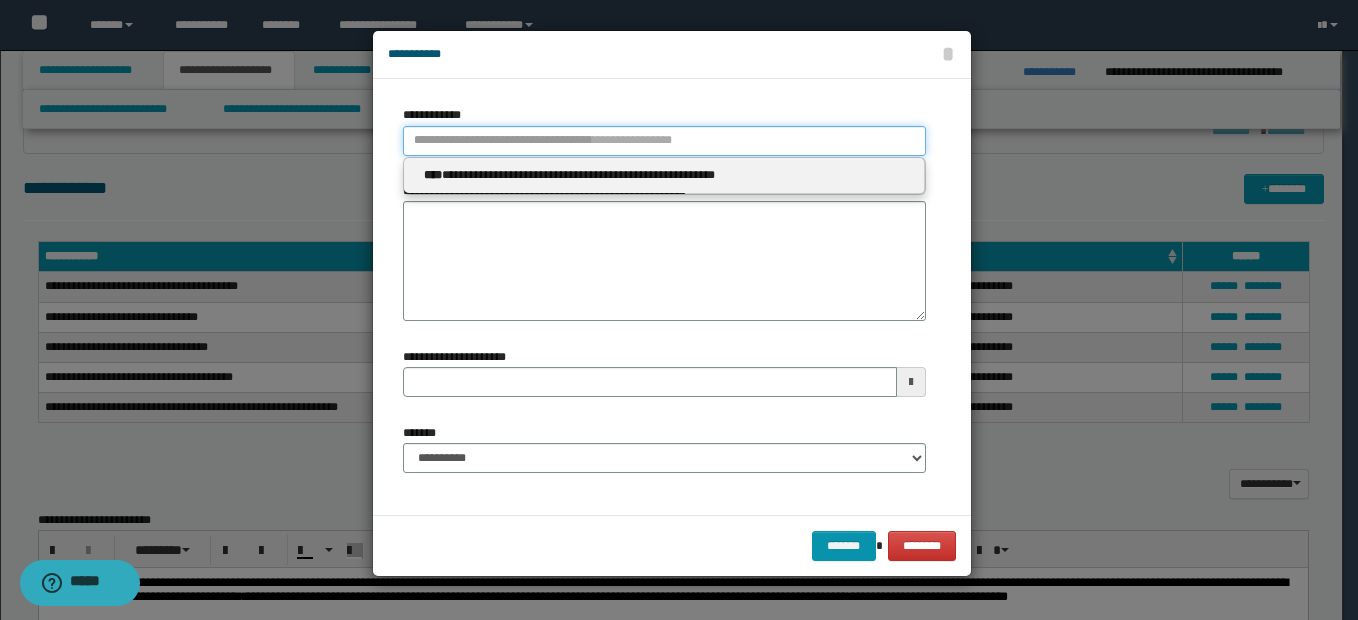 click on "**********" at bounding box center [664, 141] 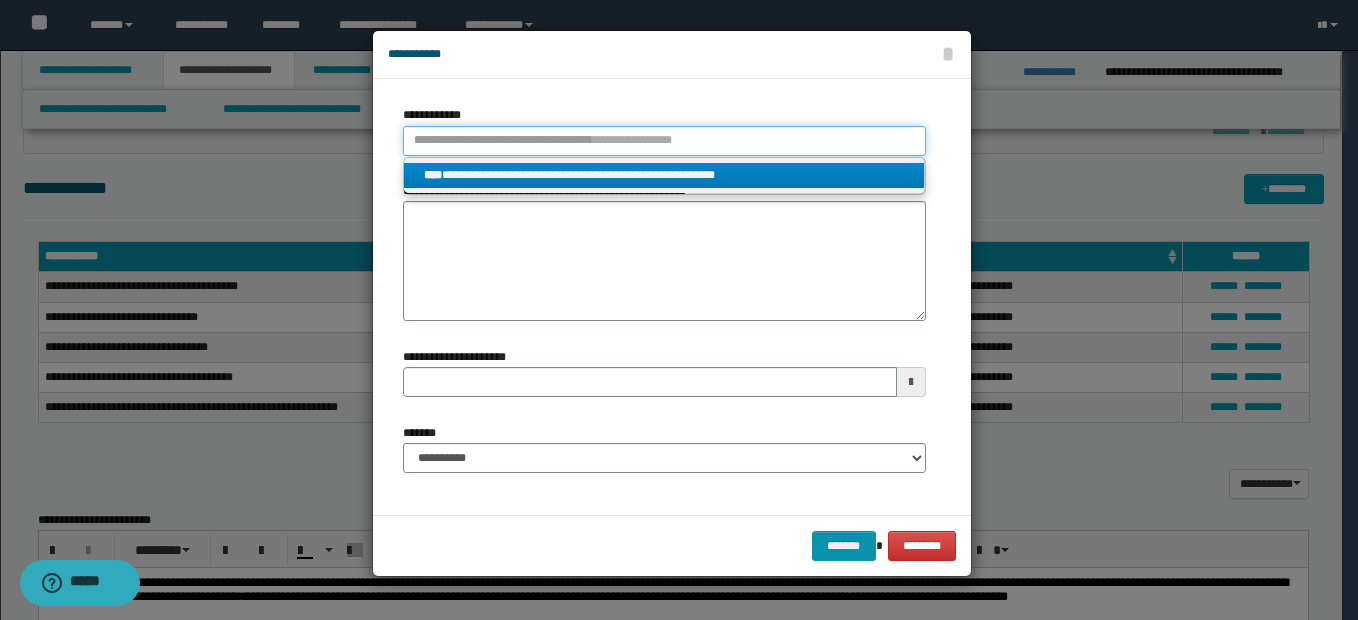 type 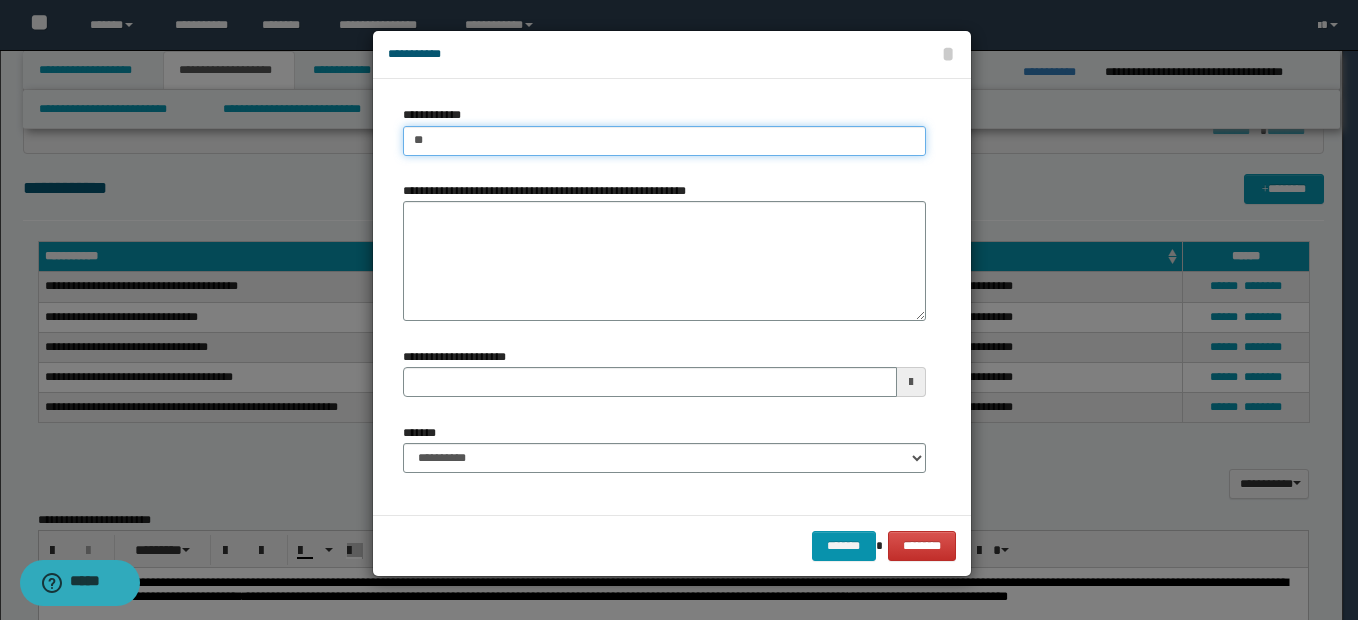 type on "***" 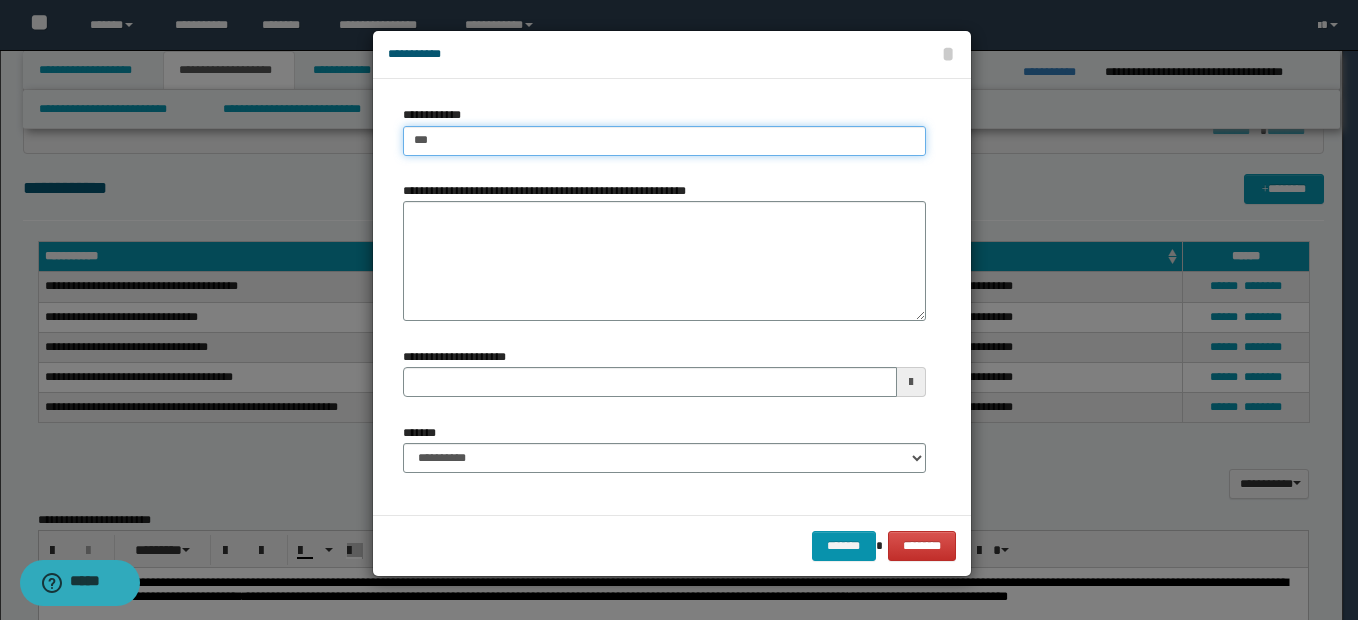 type on "**********" 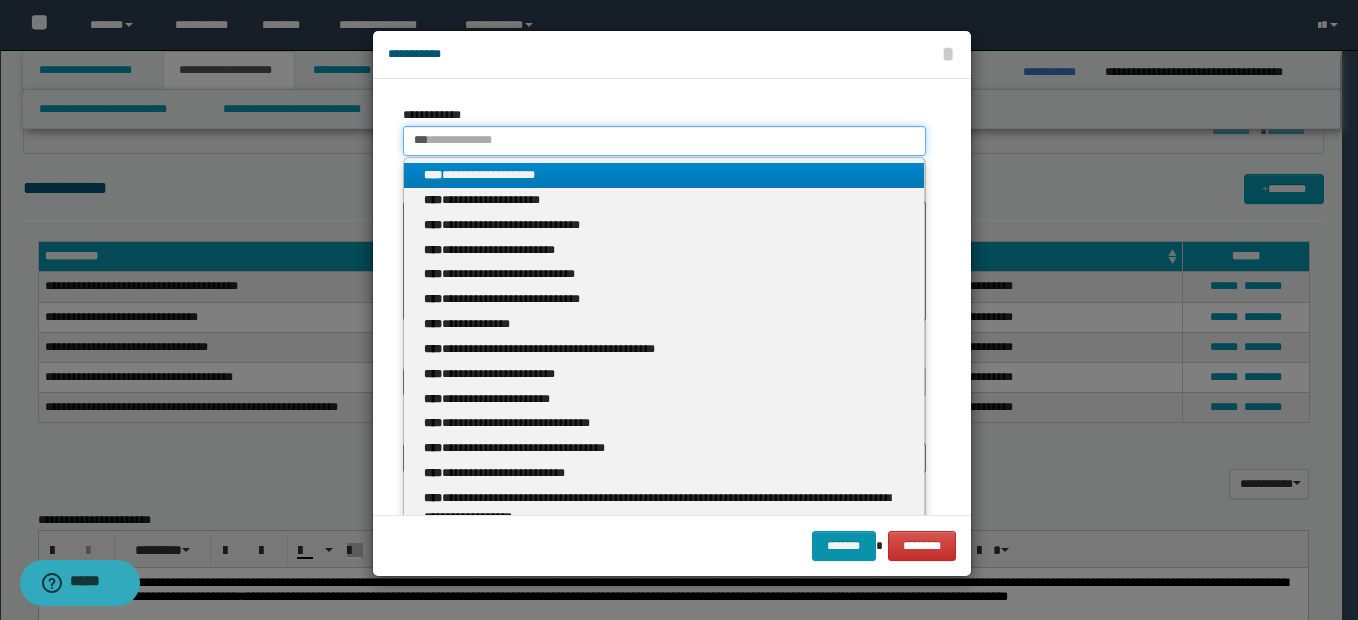 type 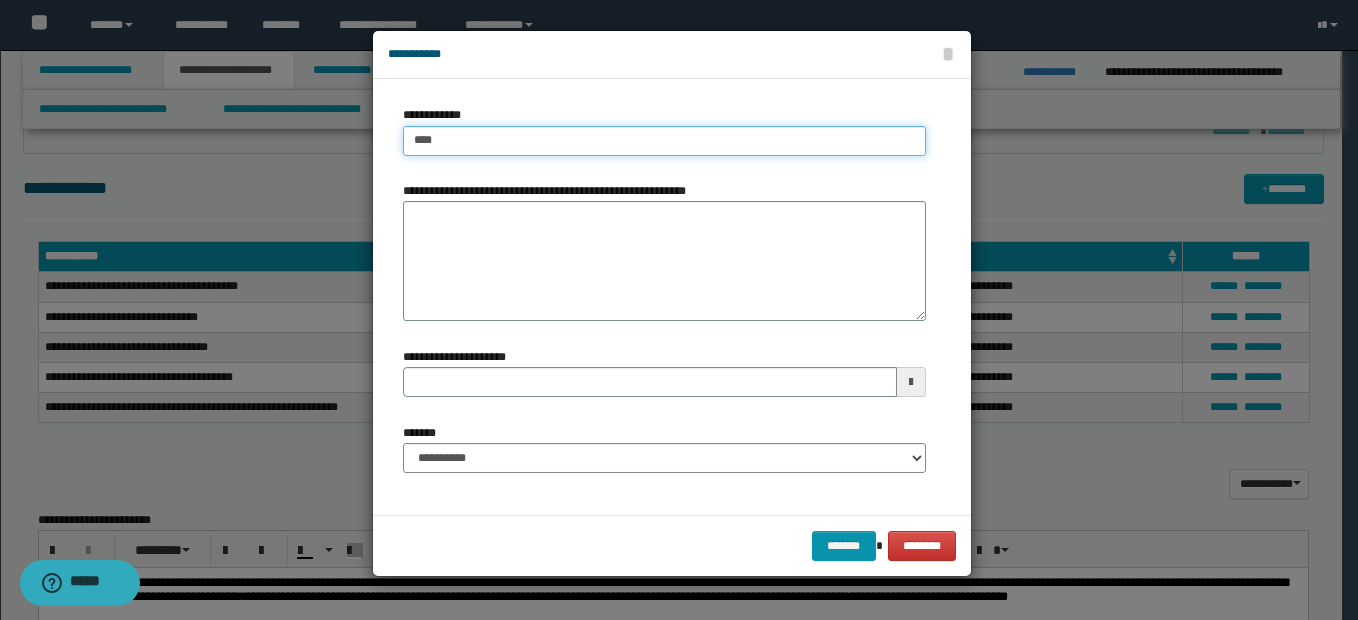 type on "**********" 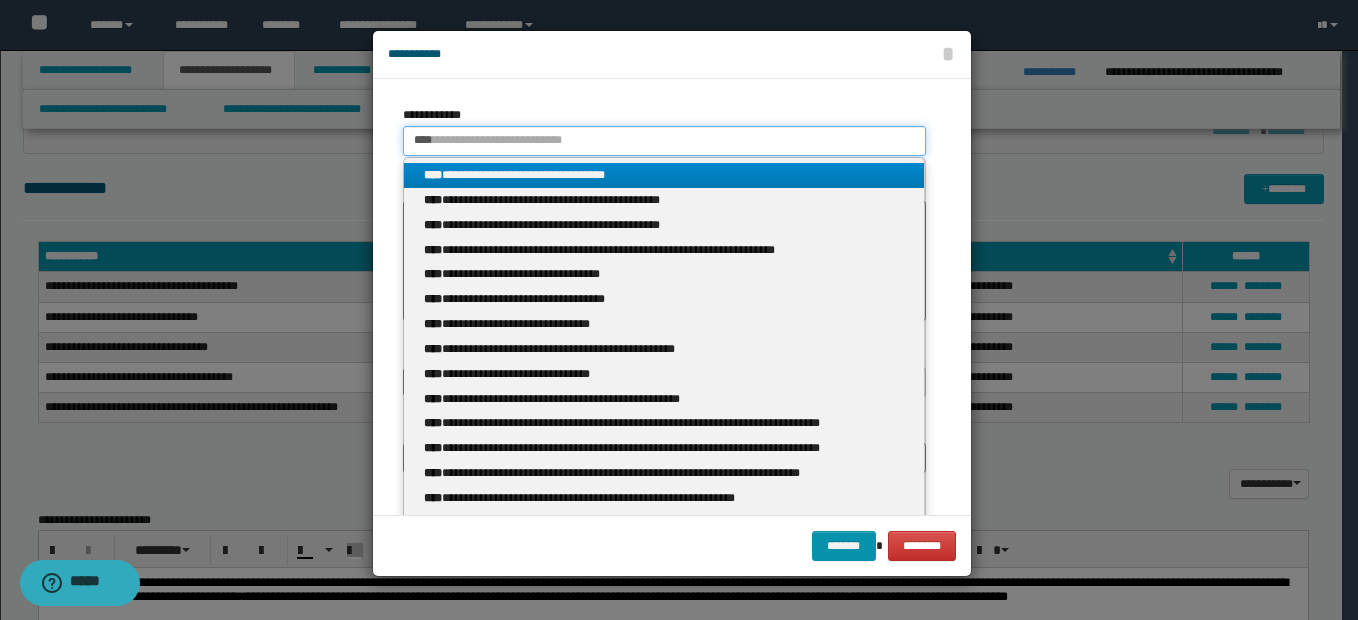 type 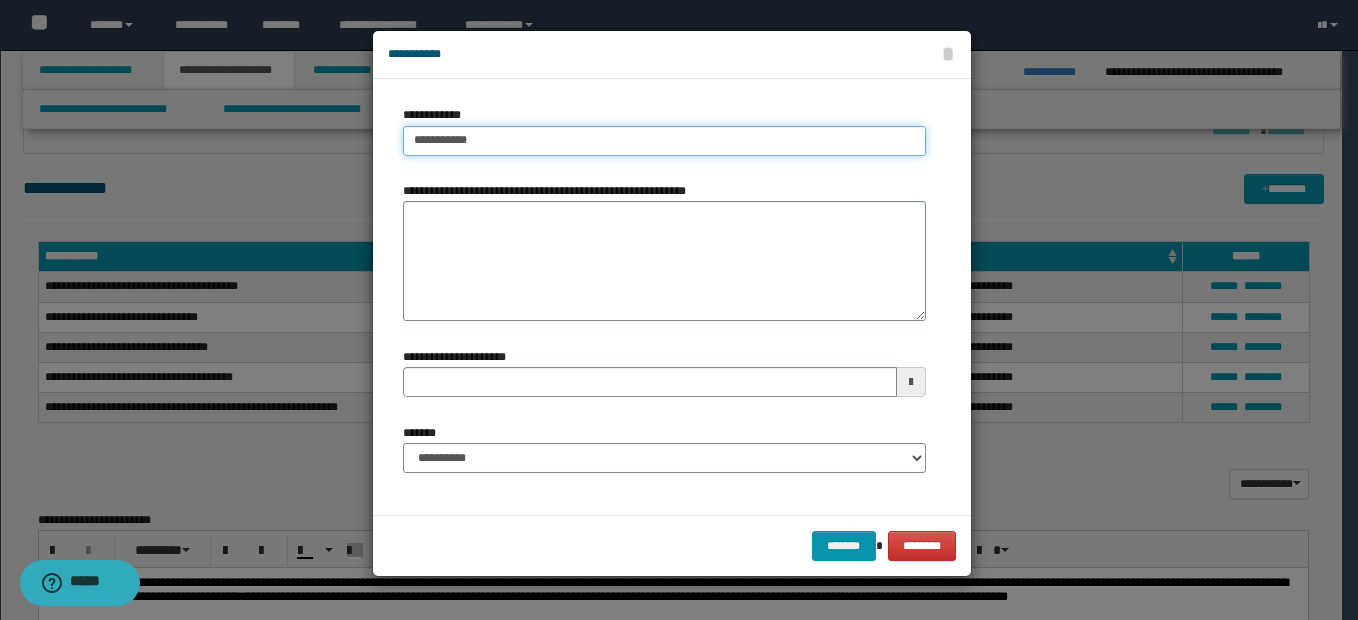 type on "*********" 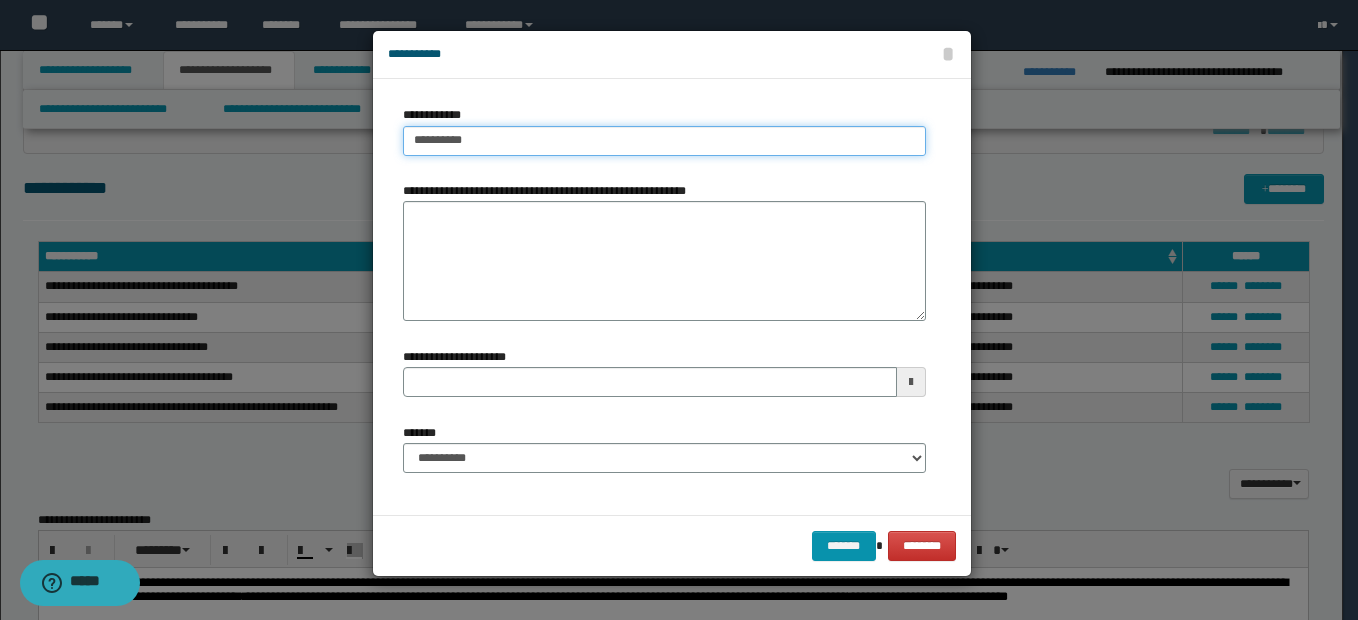 type on "**********" 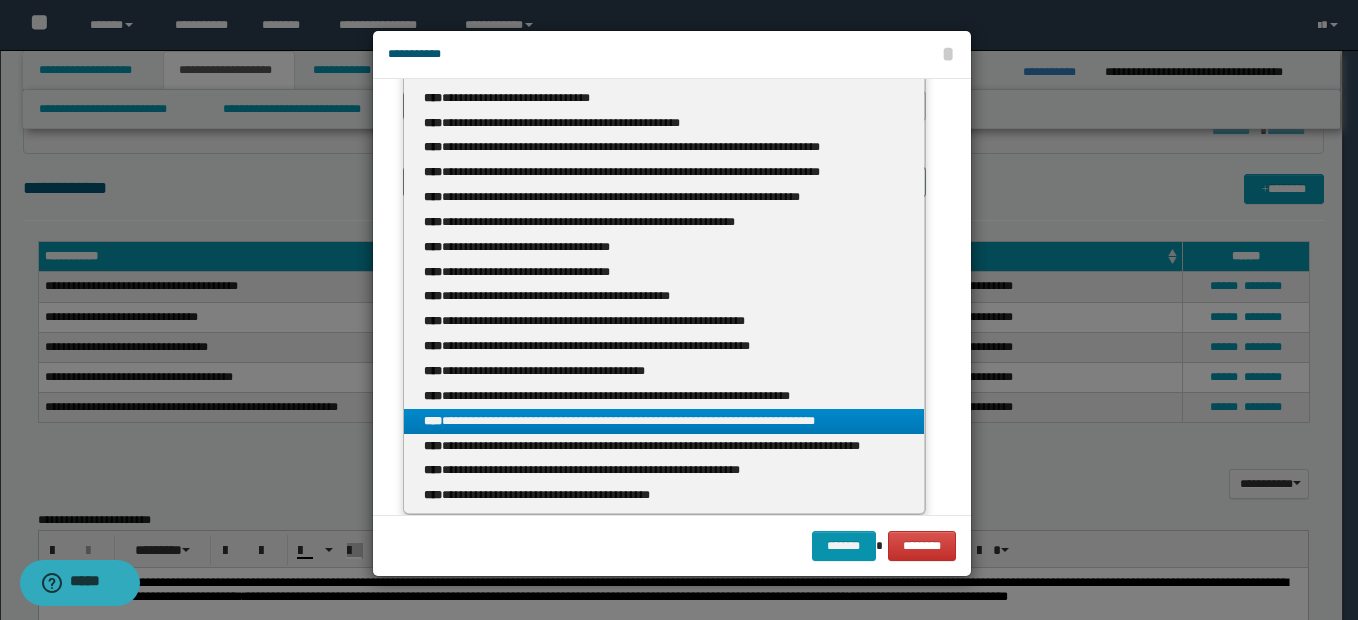 scroll, scrollTop: 0, scrollLeft: 0, axis: both 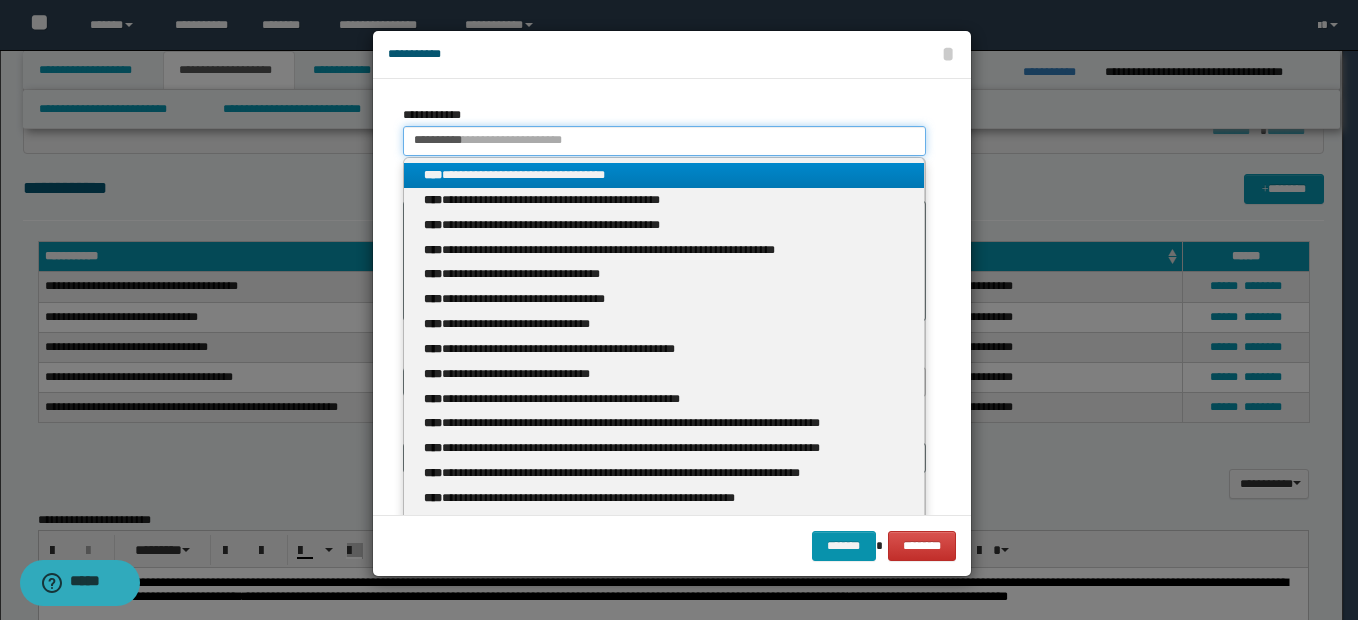 click on "*********" at bounding box center [664, 141] 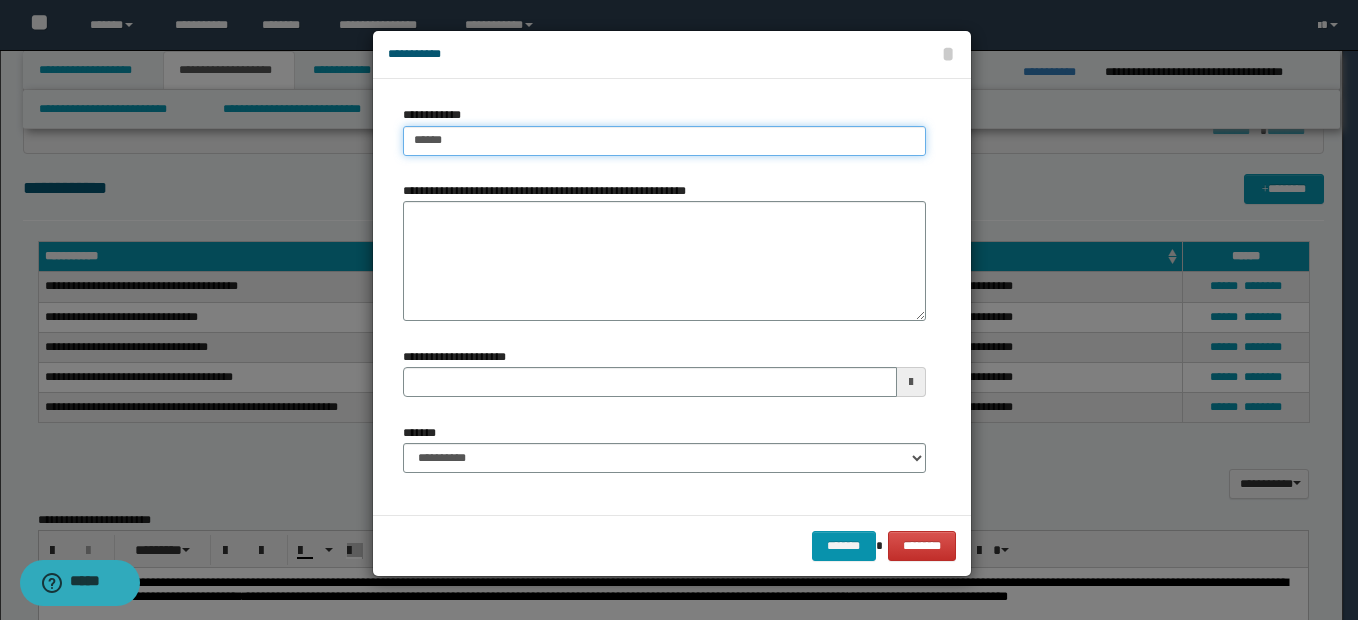 type on "*****" 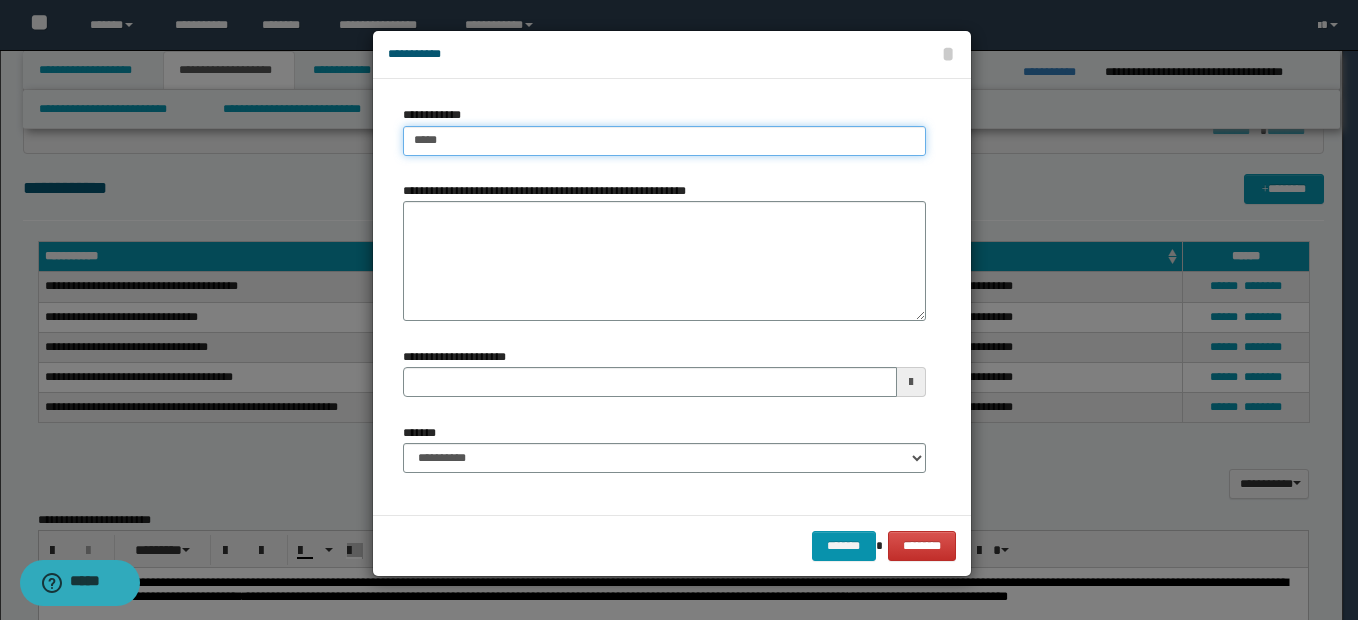 type on "**********" 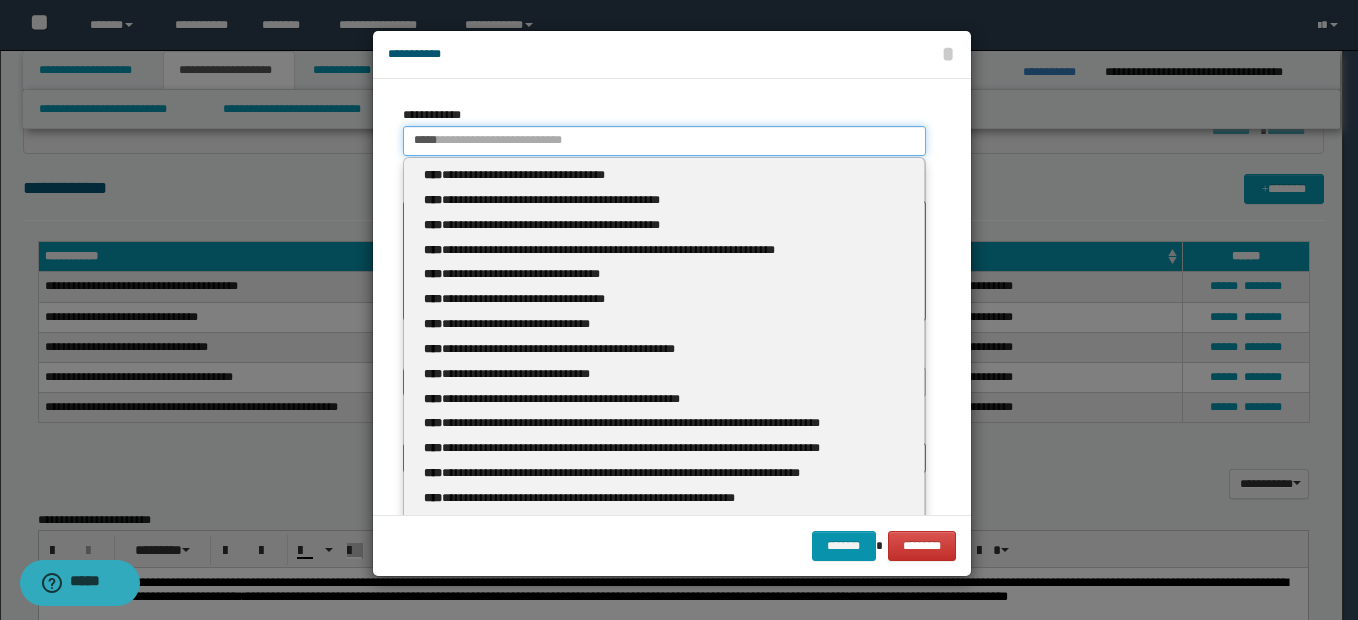 type 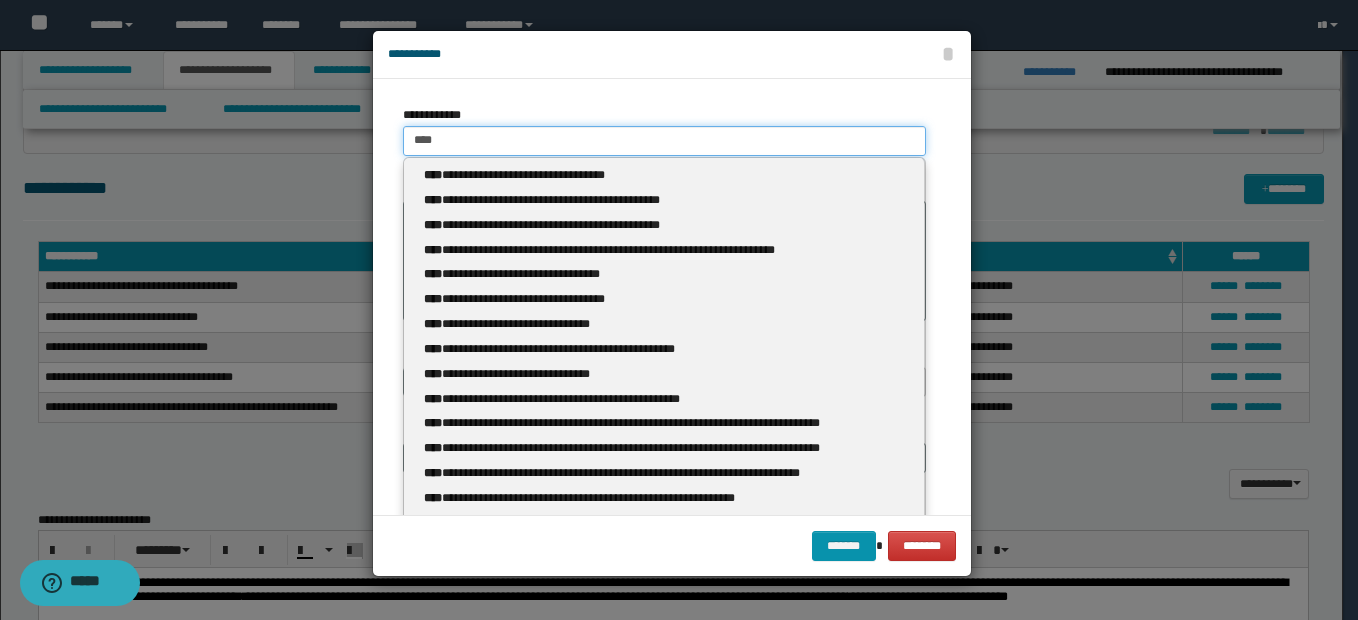 type on "**********" 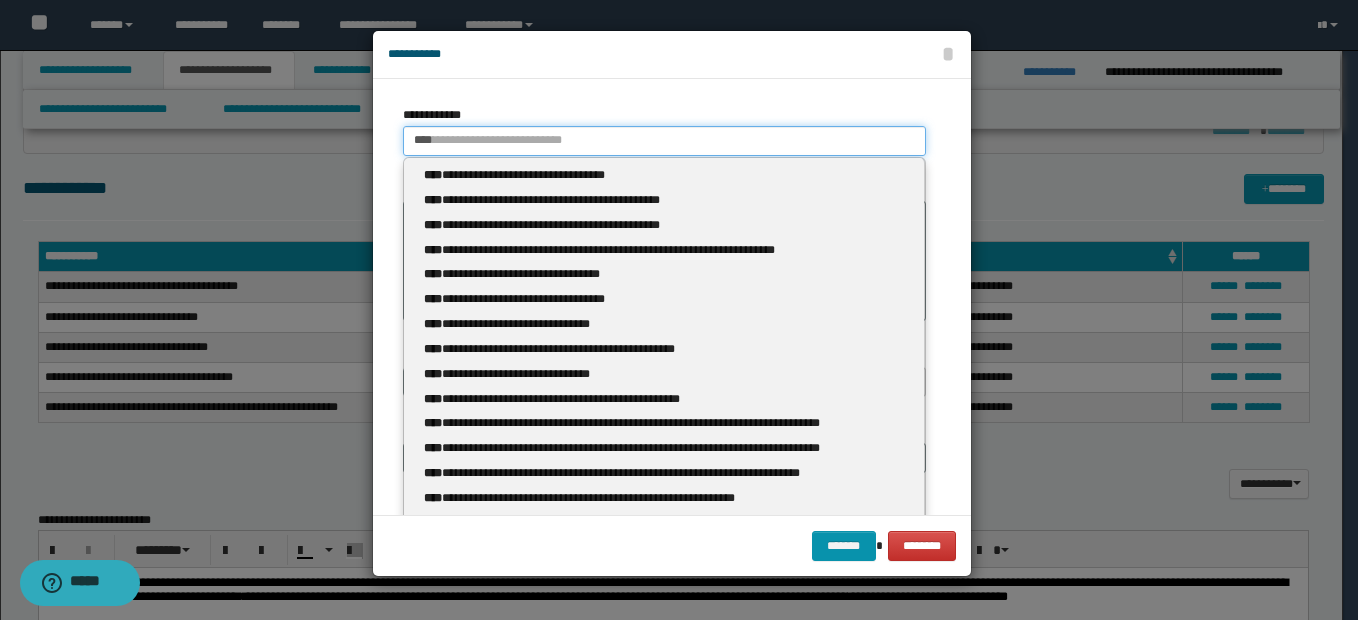 type 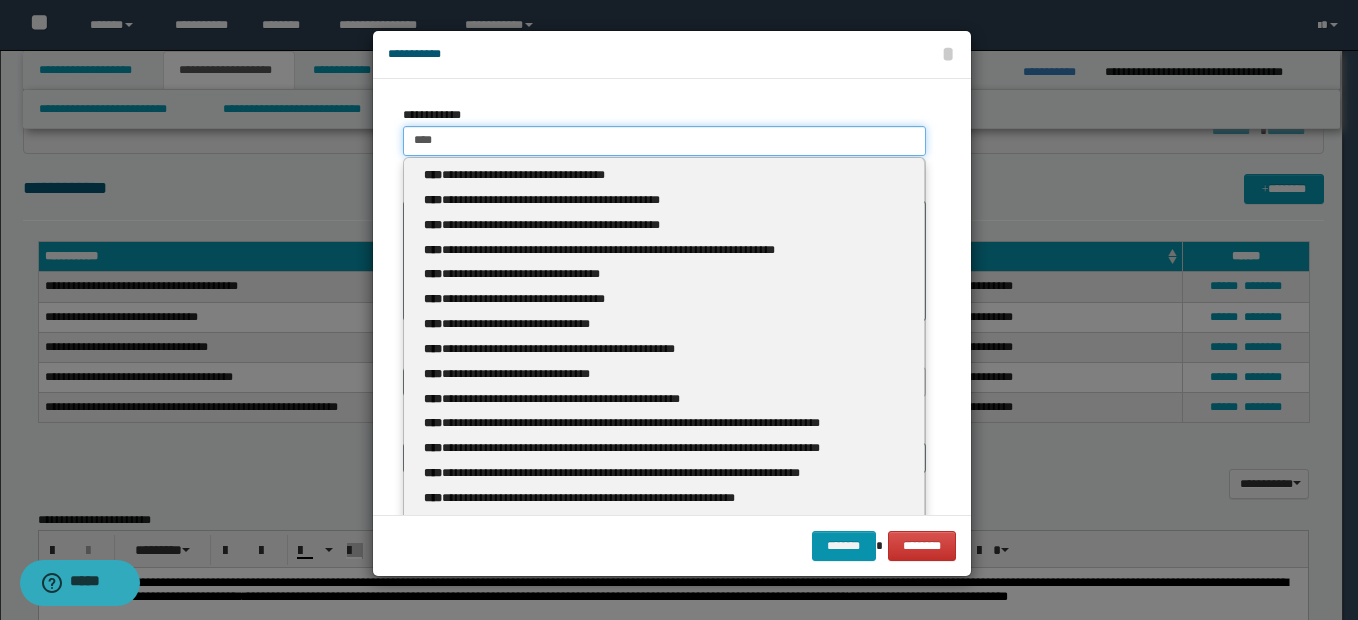 type on "***" 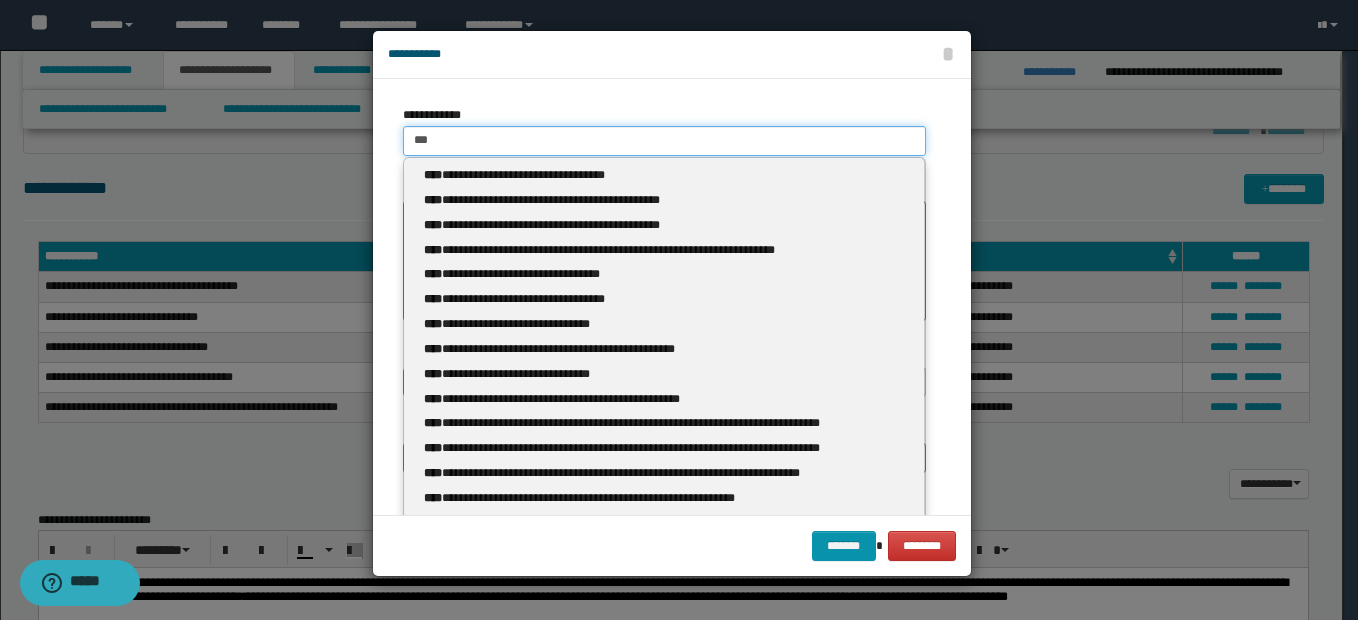 type on "**********" 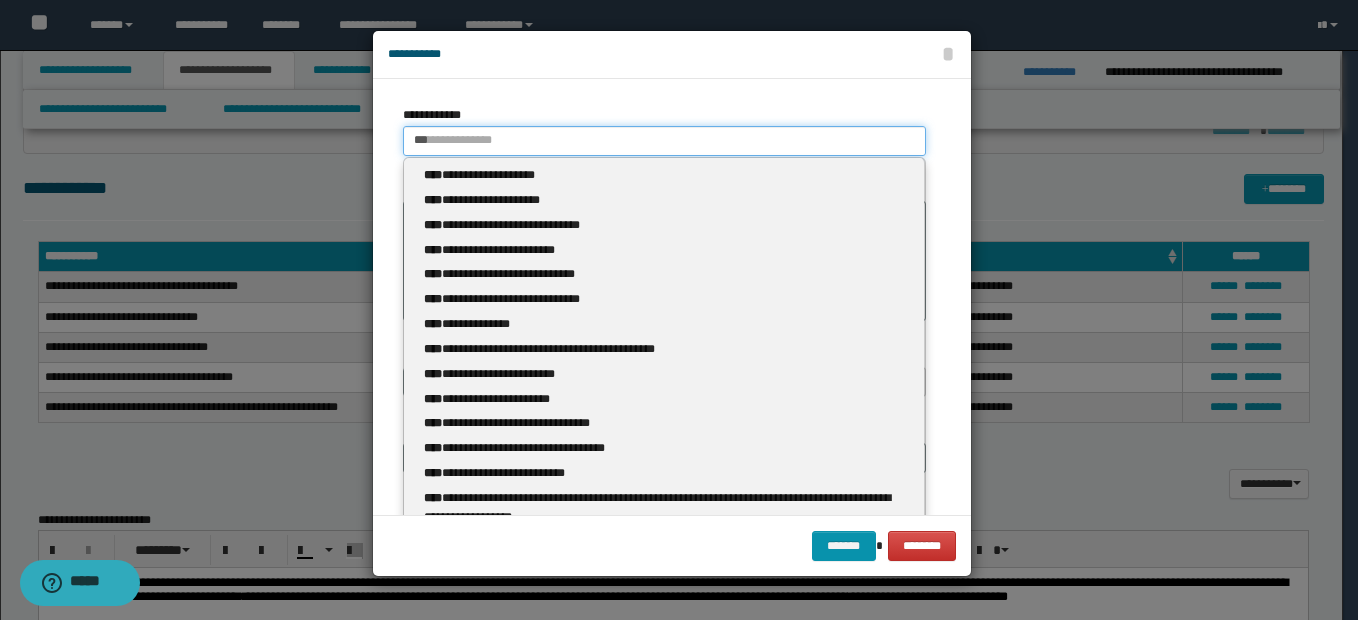 type 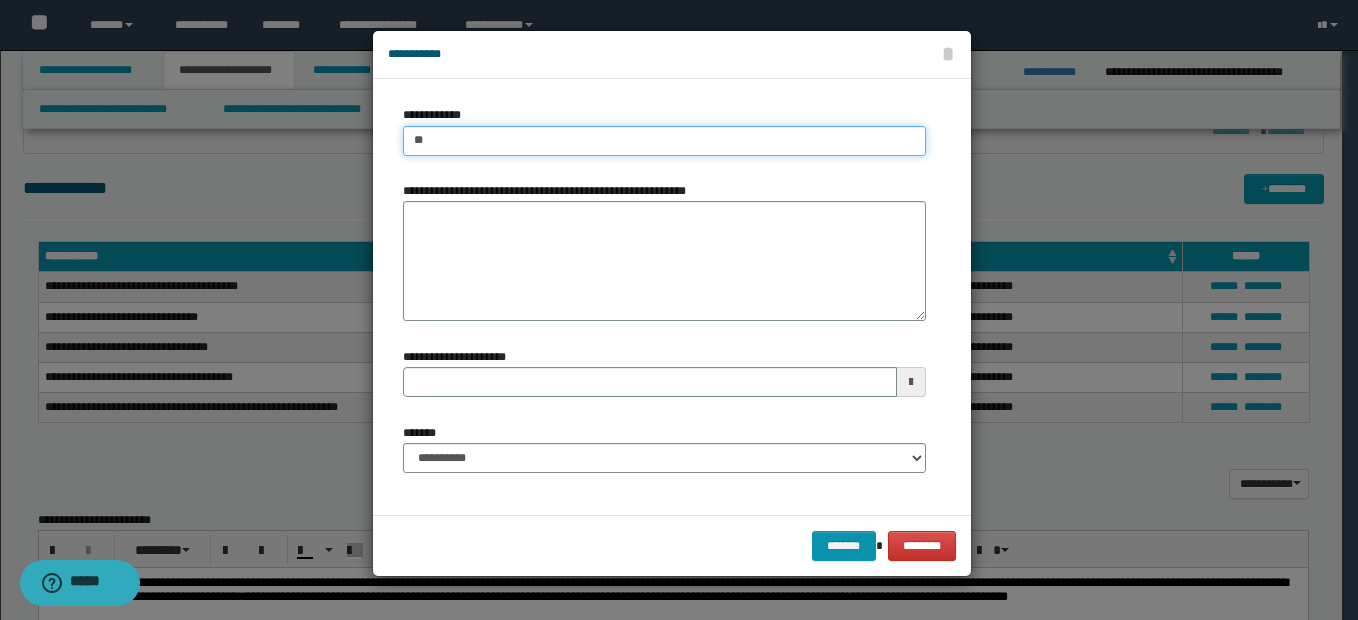 type on "*" 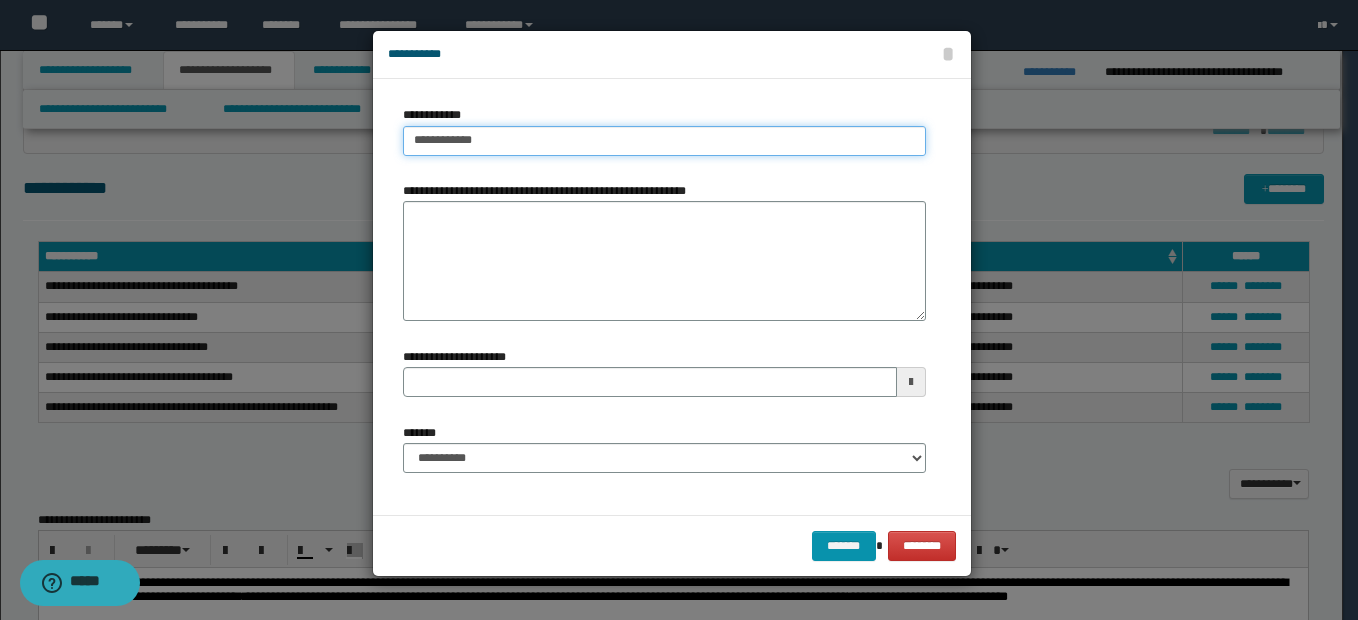 type on "**********" 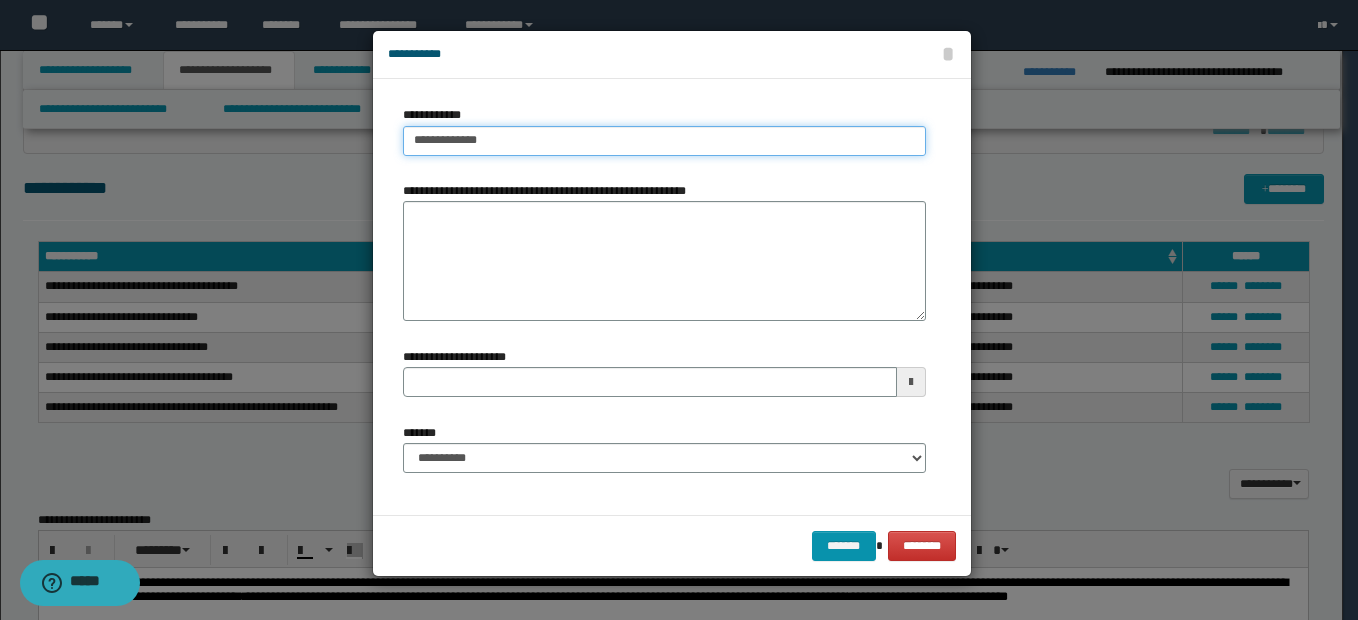 type on "**********" 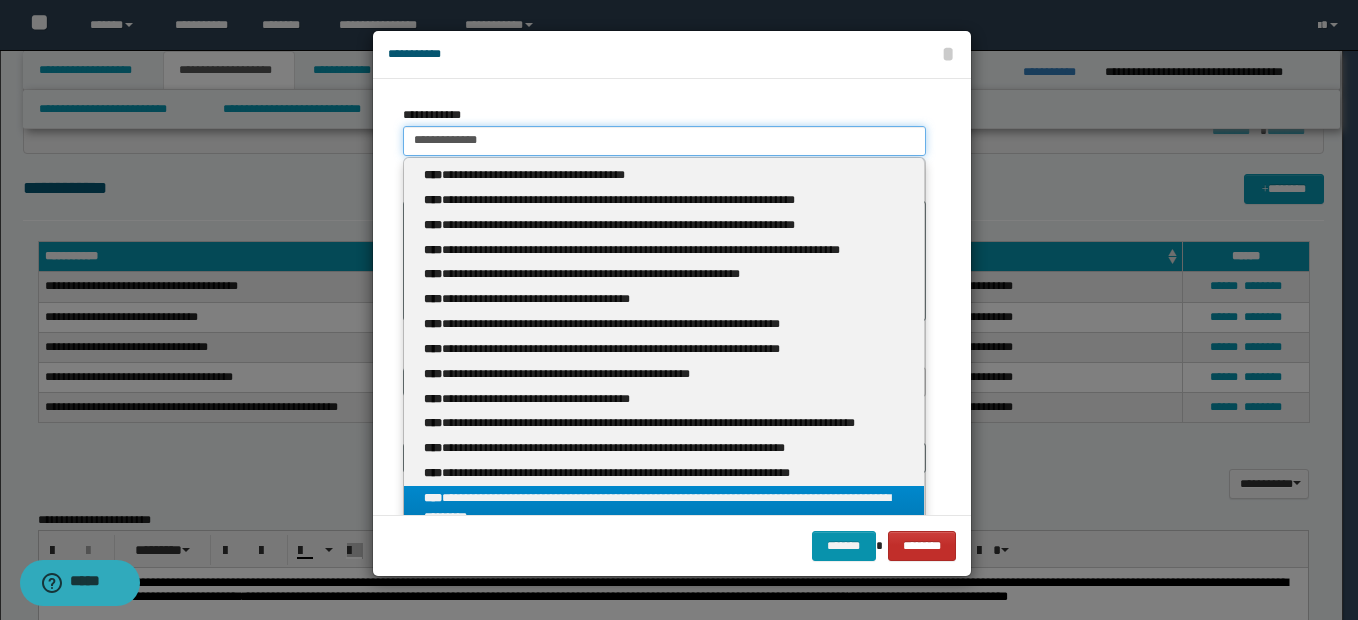 type on "**********" 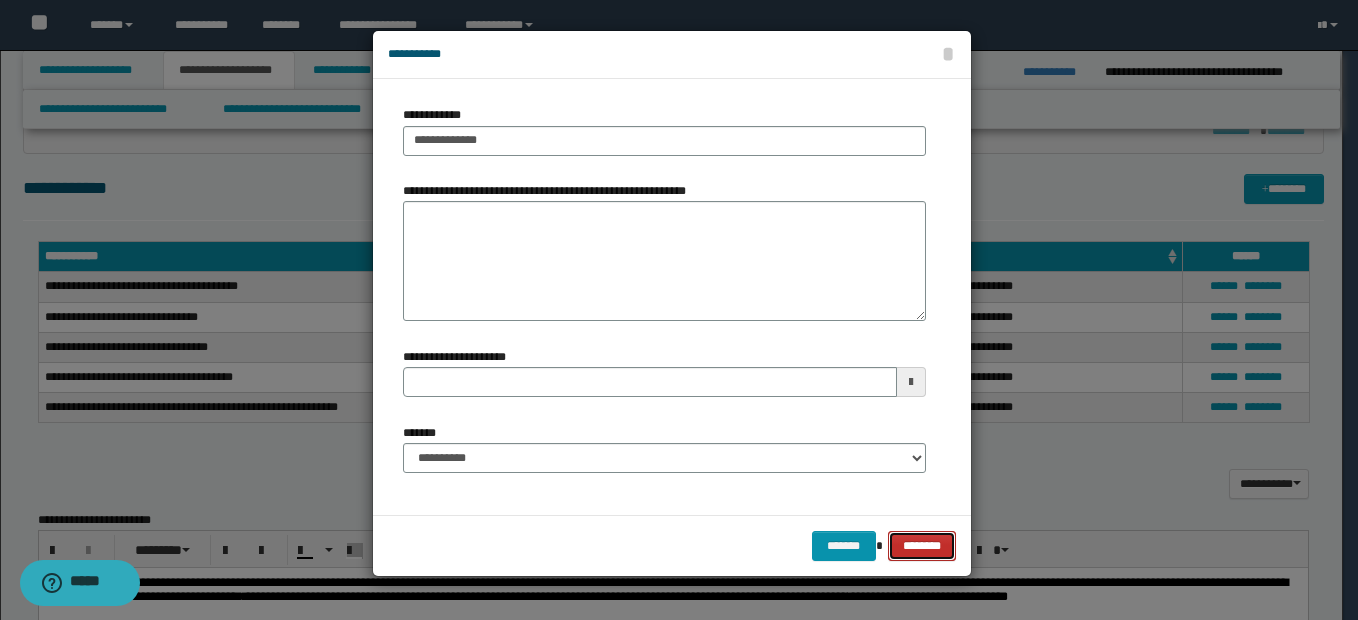 click on "********" at bounding box center (921, 546) 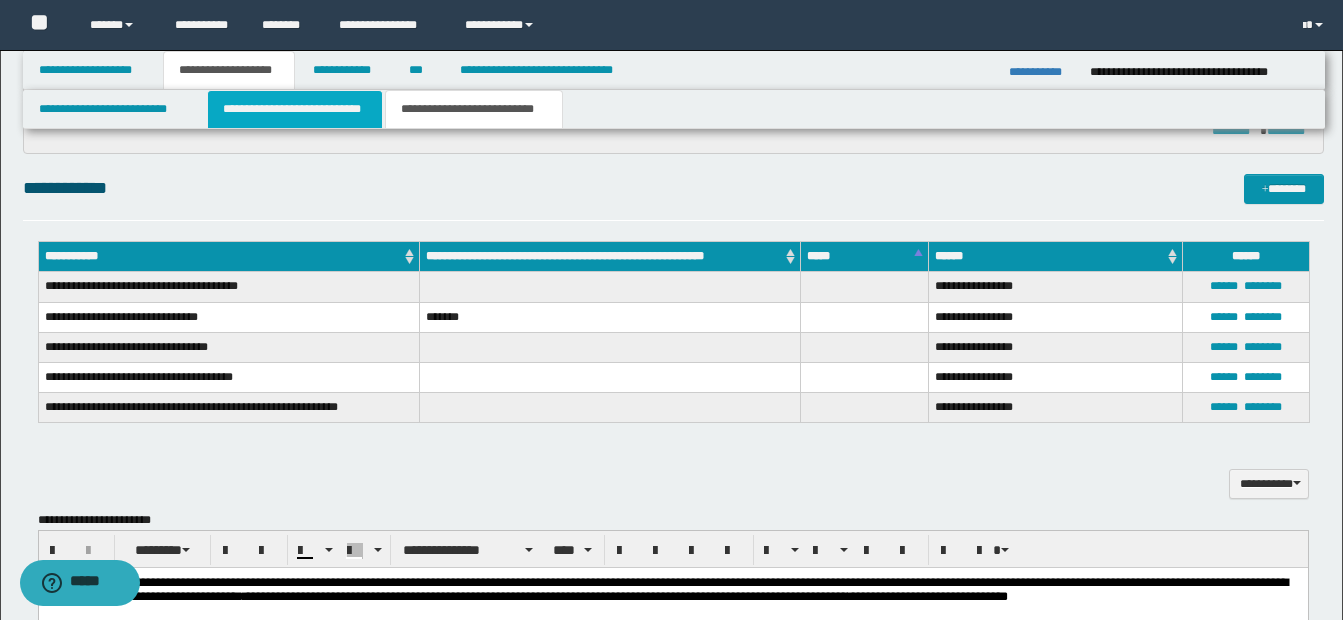 click on "**********" at bounding box center [295, 109] 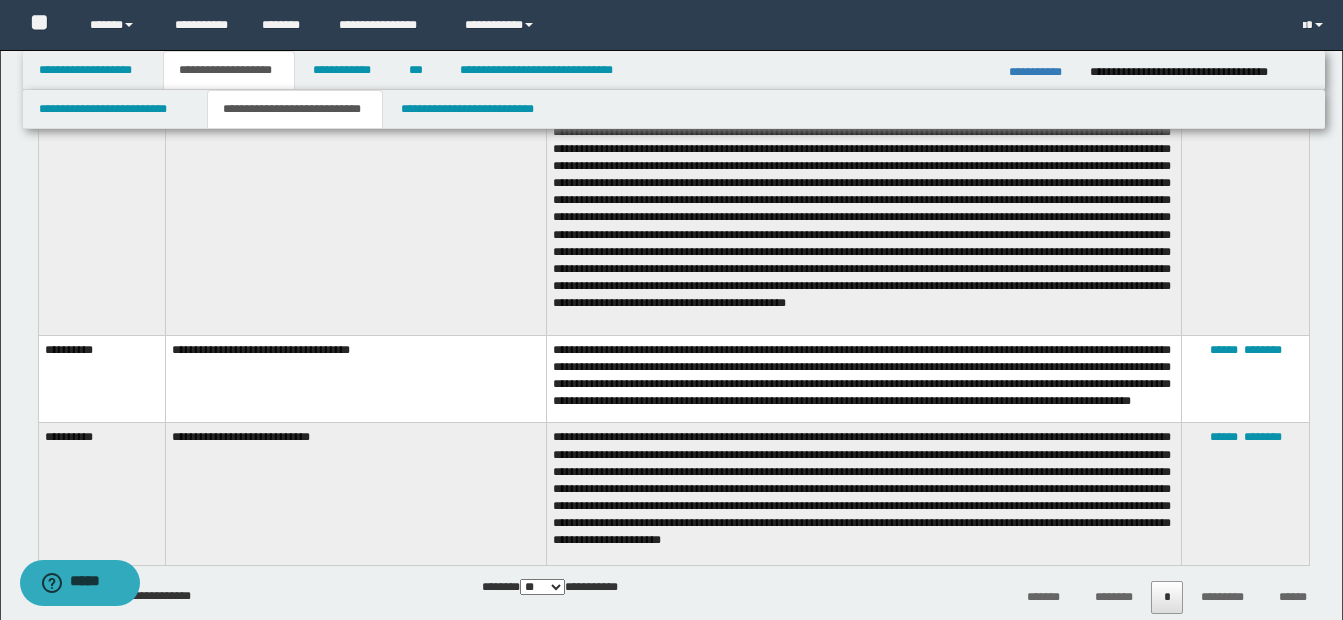scroll, scrollTop: 1617, scrollLeft: 0, axis: vertical 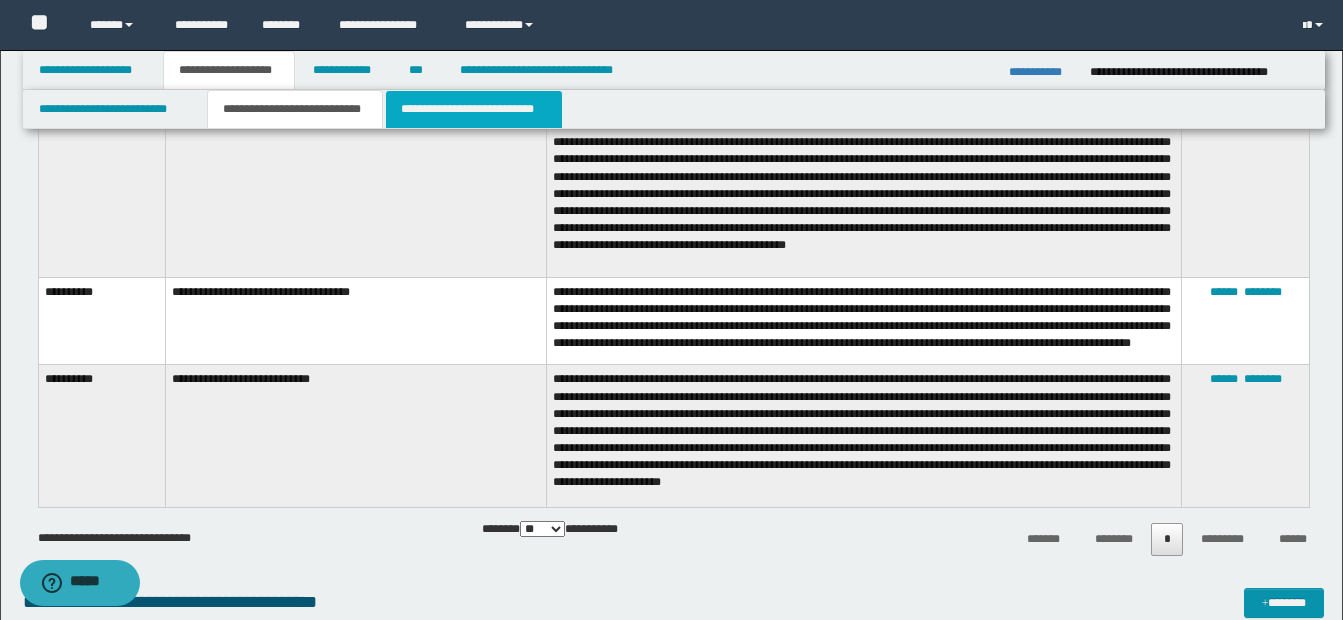 drag, startPoint x: 500, startPoint y: 104, endPoint x: 514, endPoint y: 171, distance: 68.44706 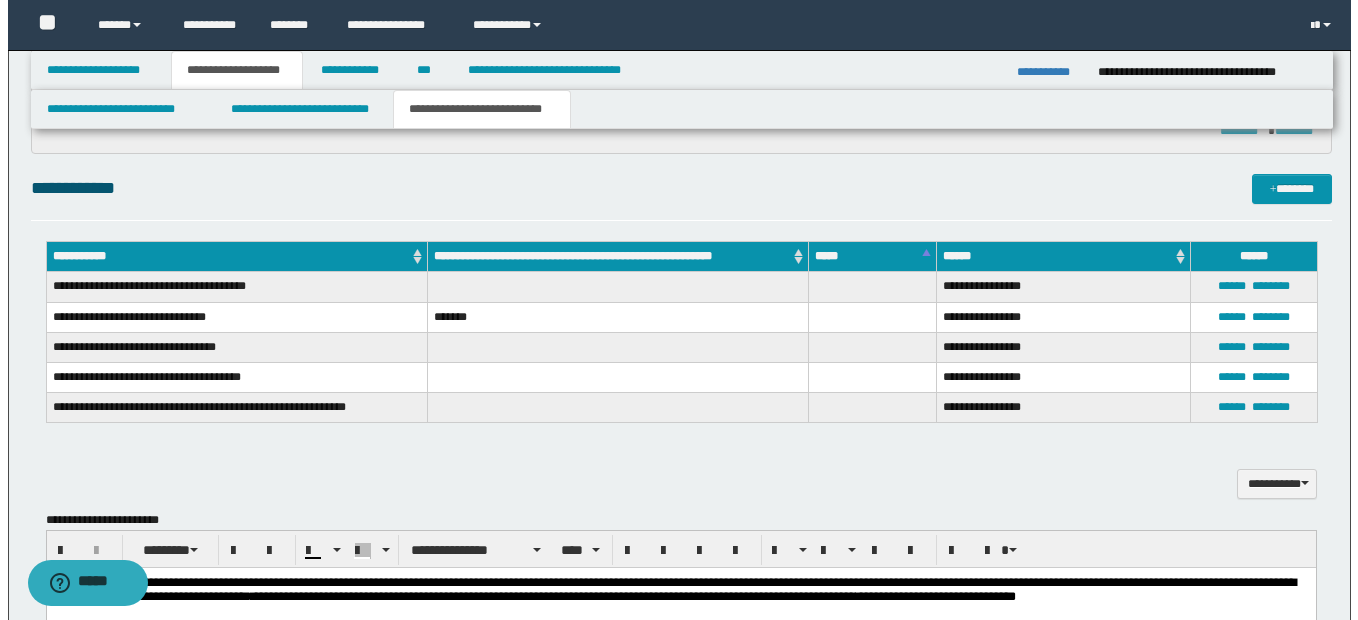 scroll, scrollTop: 617, scrollLeft: 0, axis: vertical 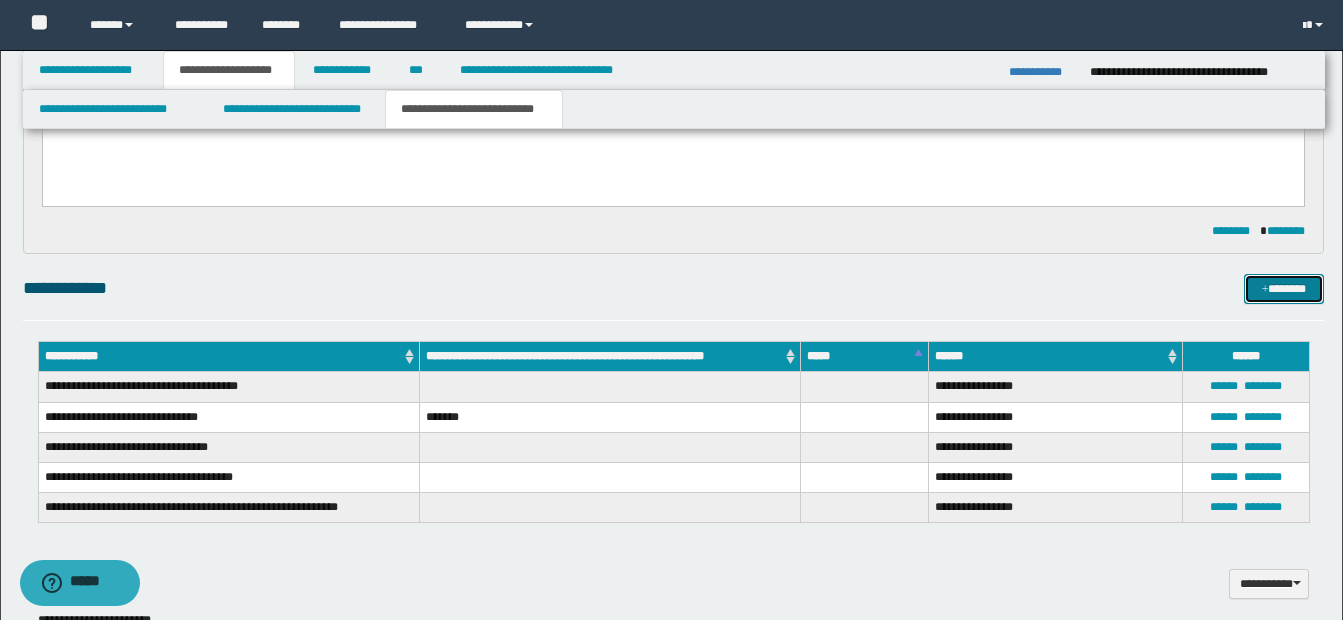 click on "*******" at bounding box center (1284, 289) 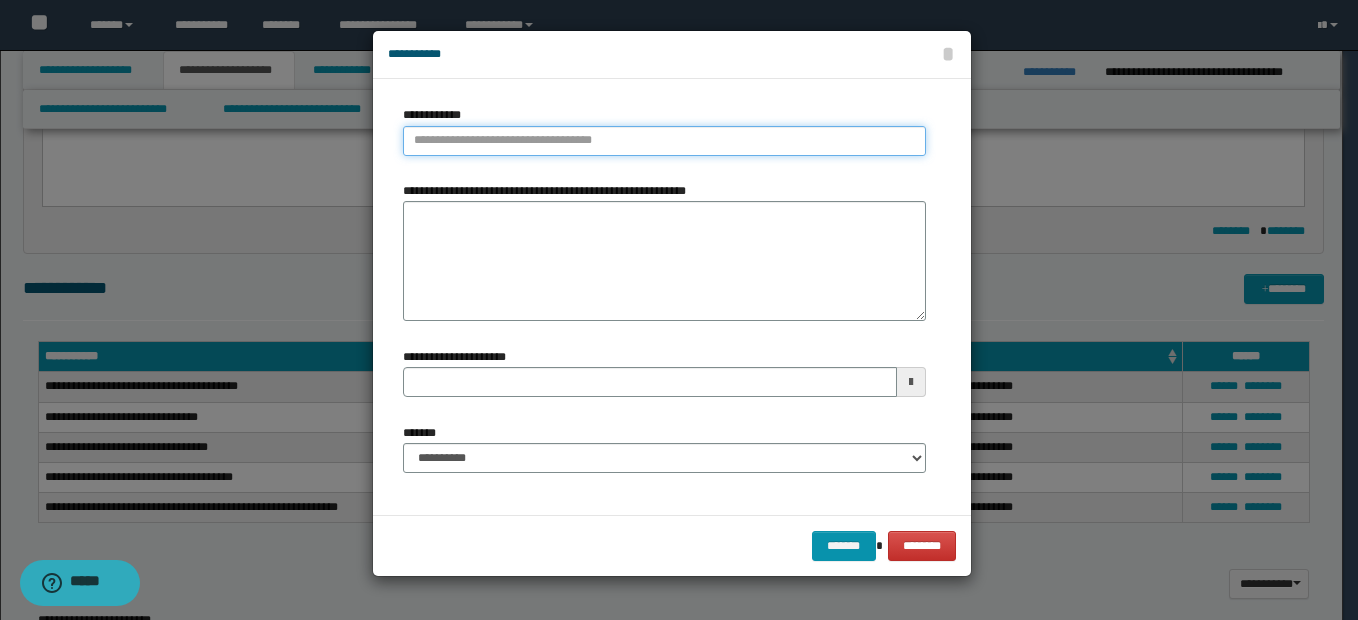 type on "**********" 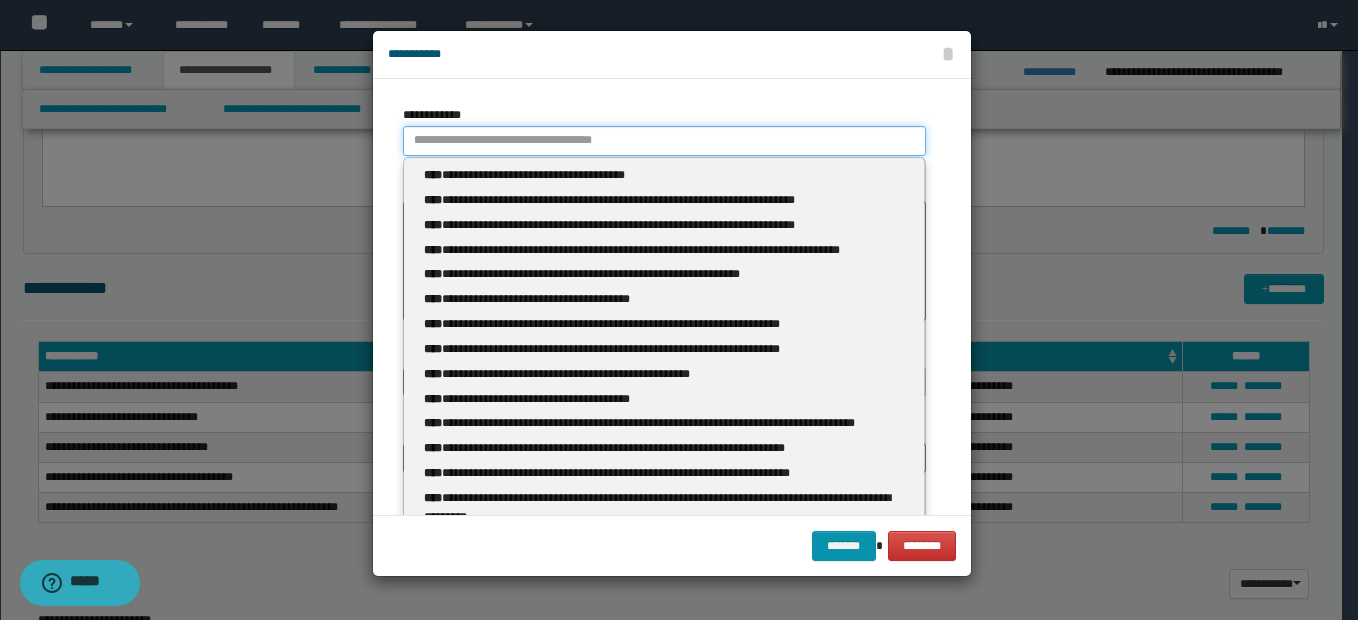 click on "**********" at bounding box center (664, 141) 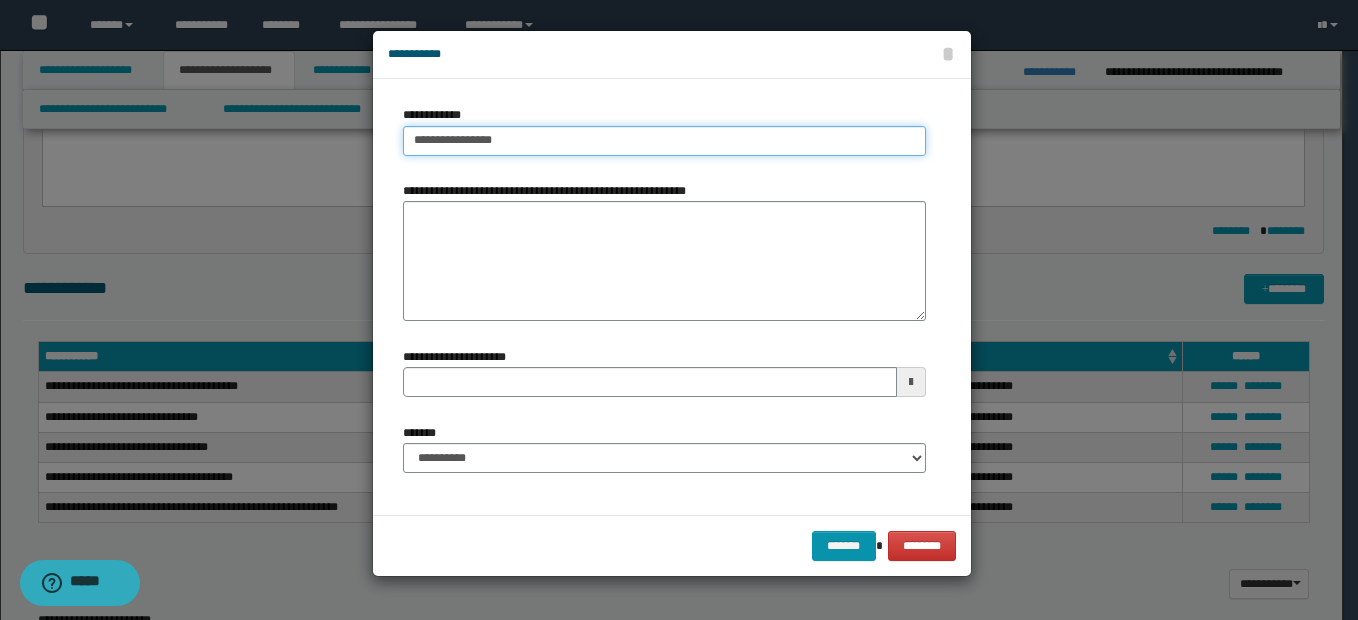 type on "**********" 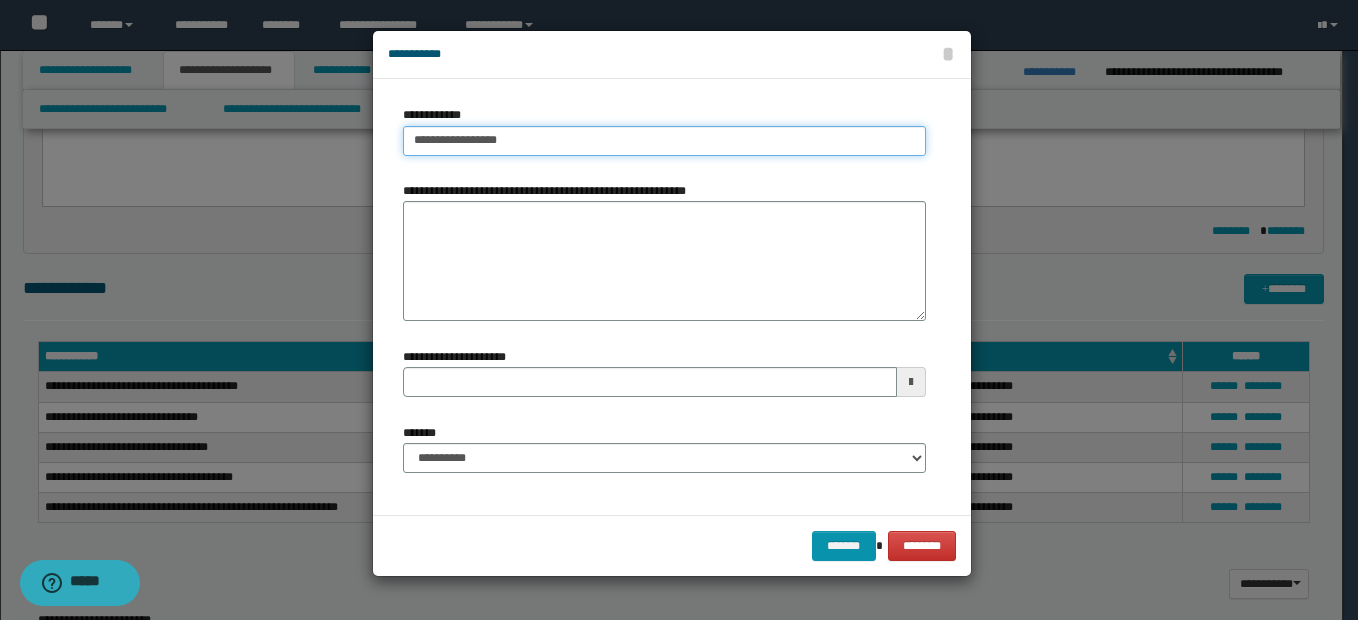 type on "**********" 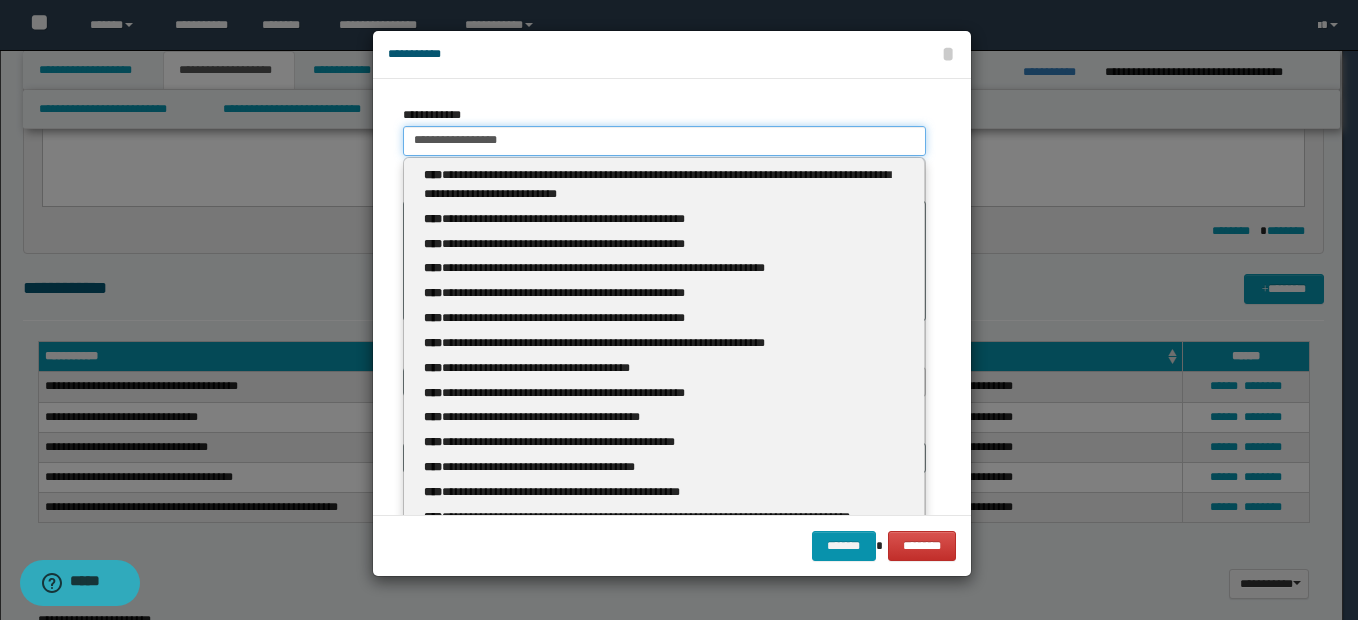 type 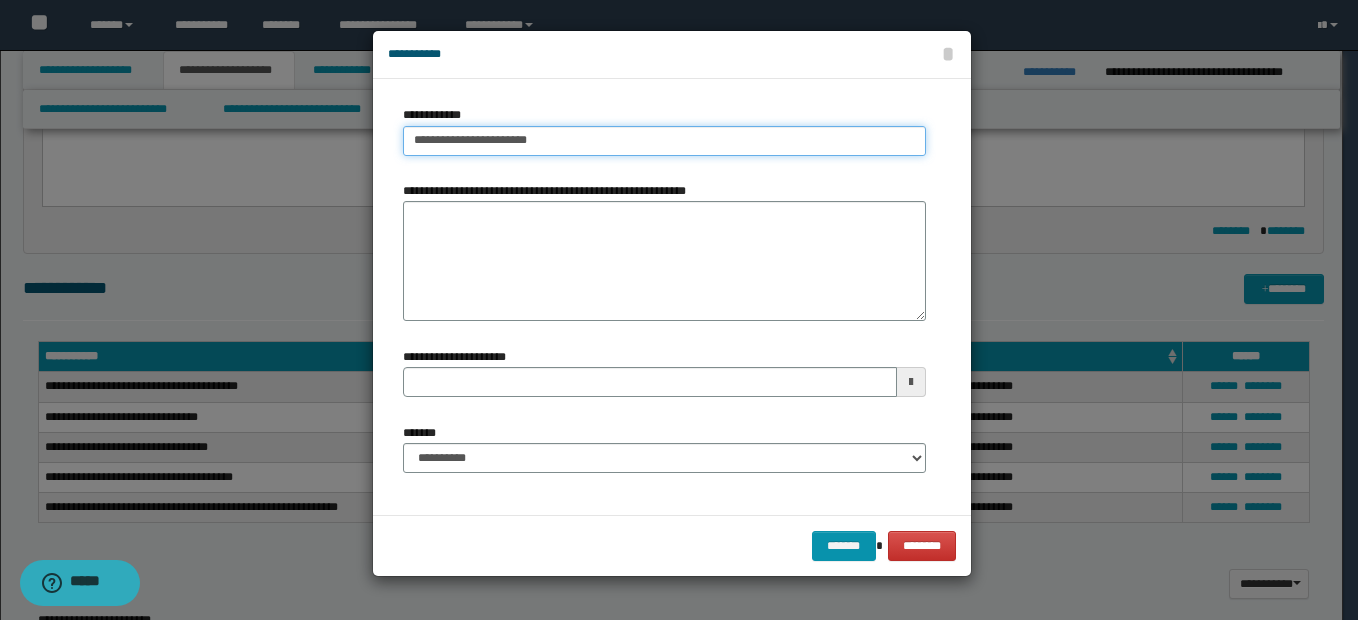 type on "**********" 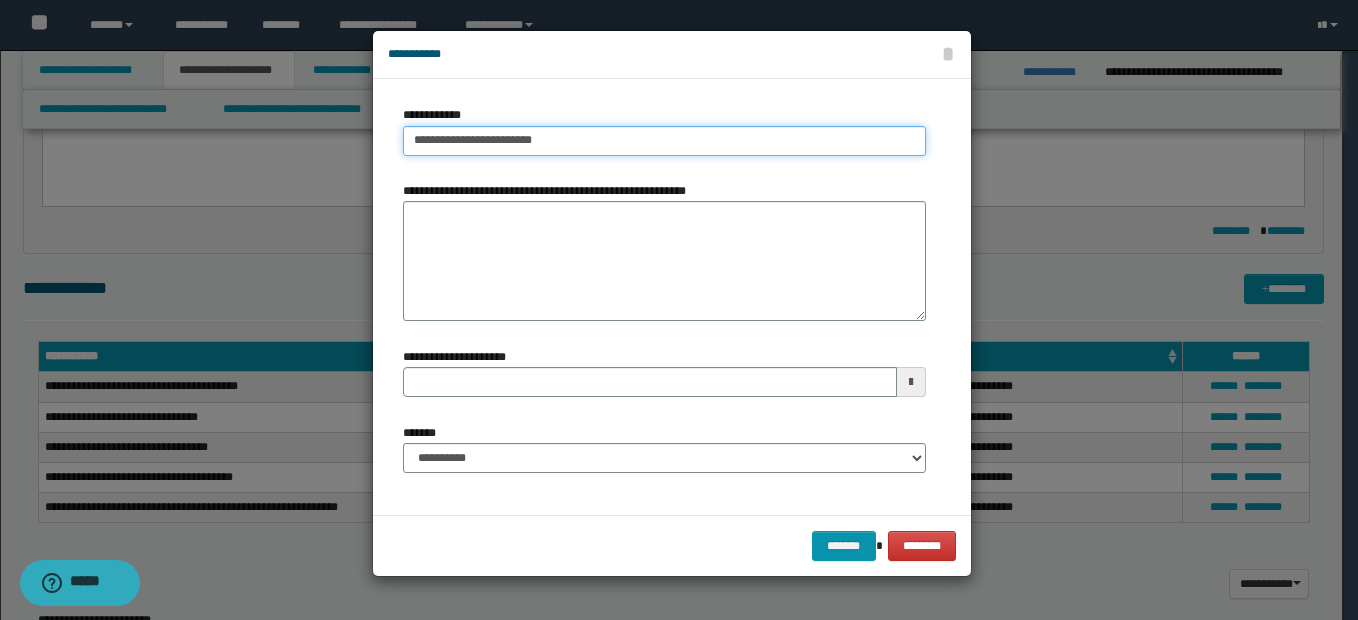 type on "**********" 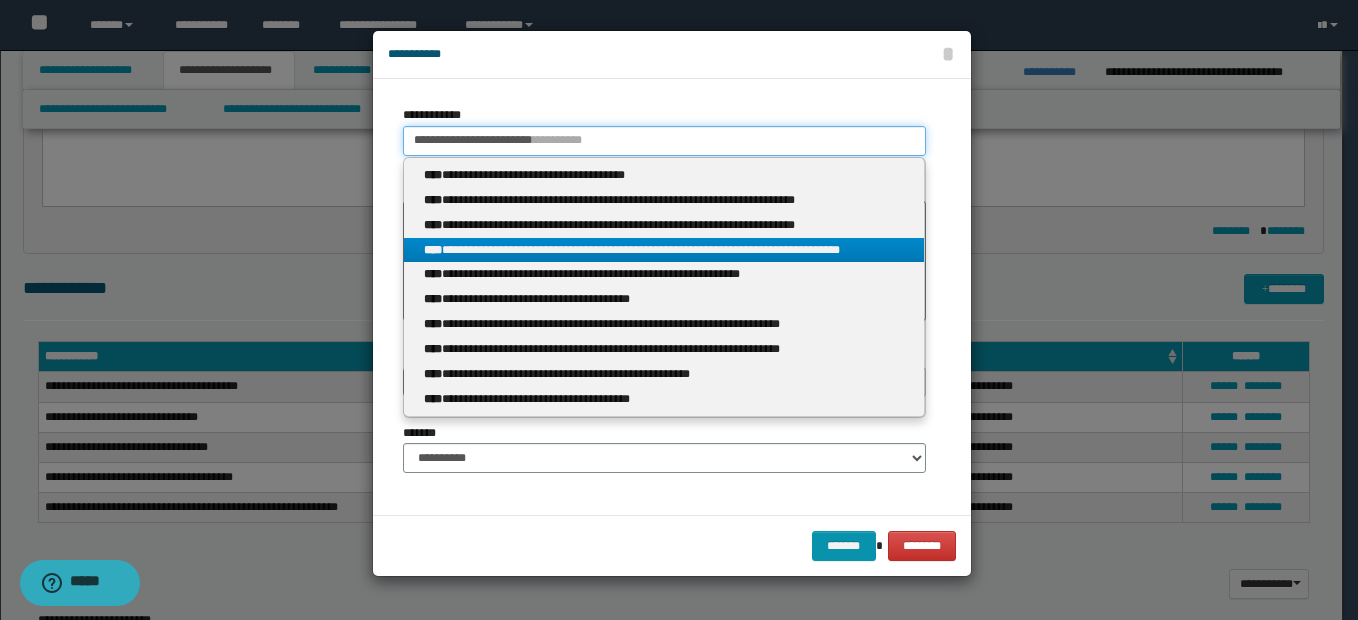 type on "**********" 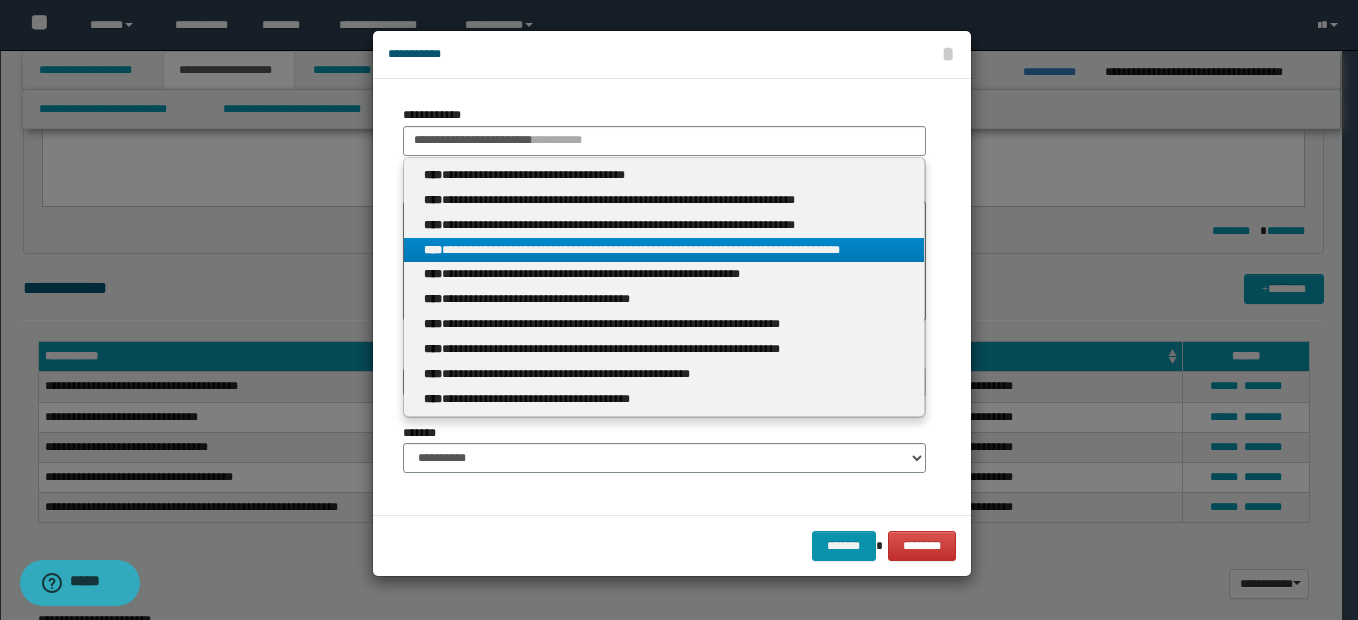 click on "**********" at bounding box center (664, 250) 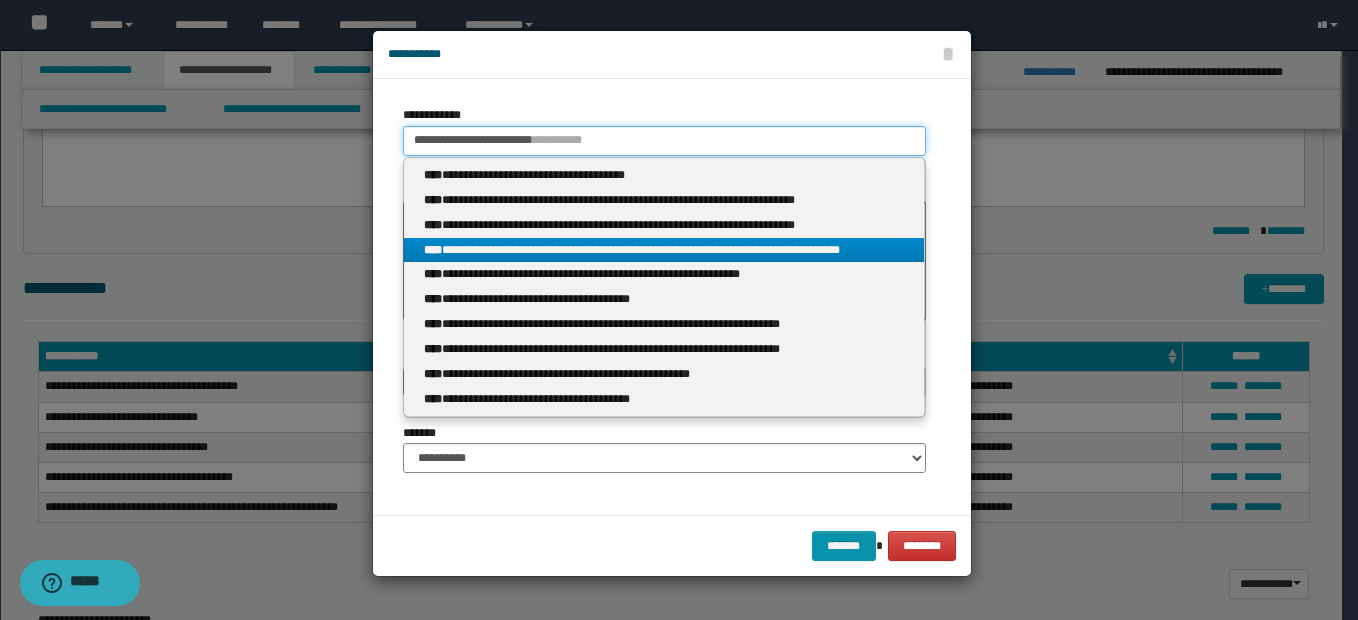 type 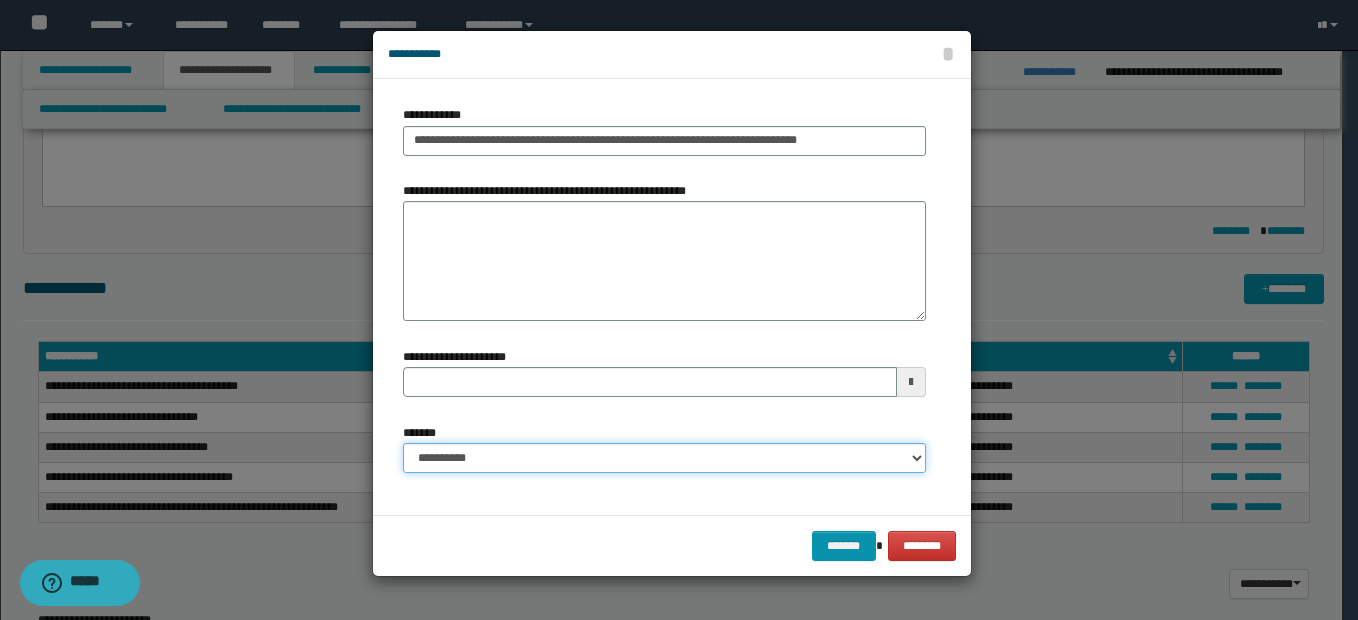 click on "**********" at bounding box center (664, 458) 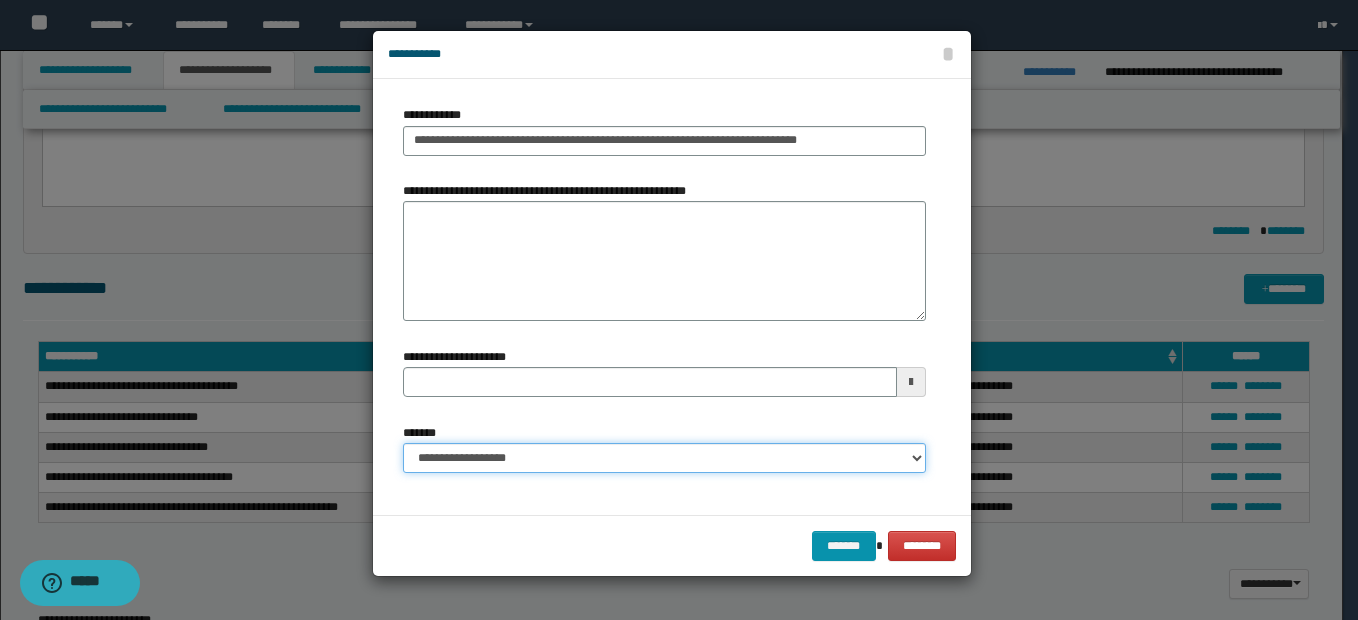 click on "**********" at bounding box center (664, 458) 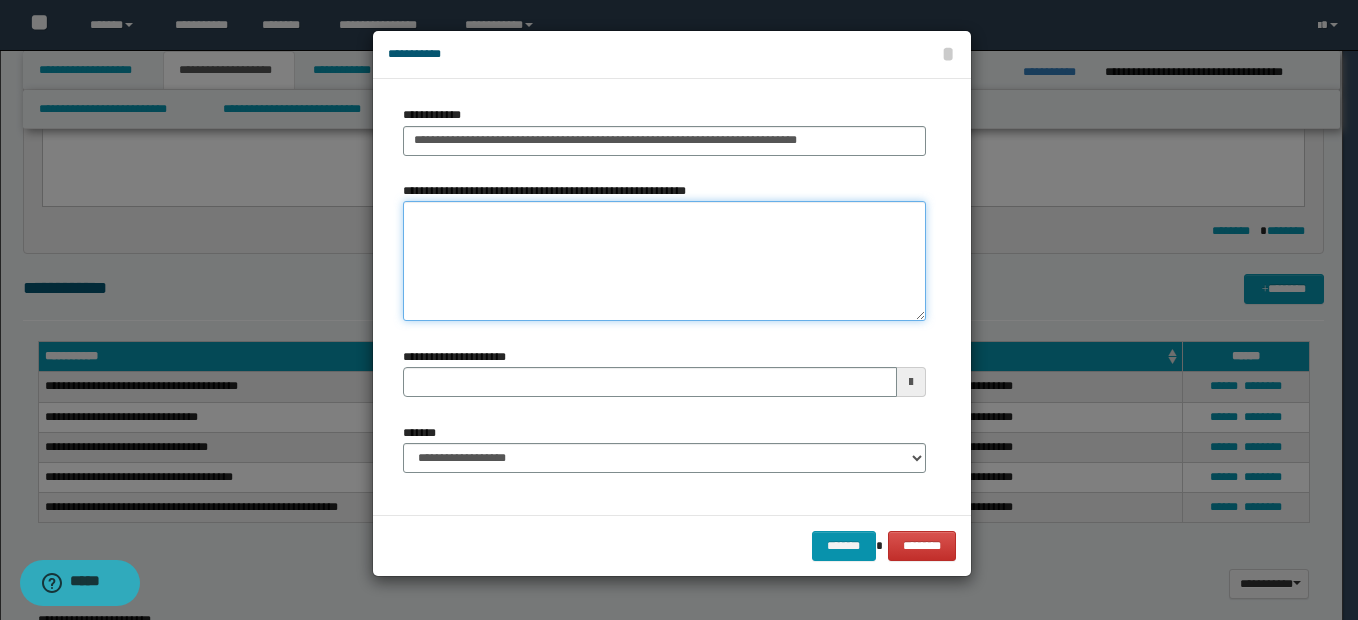 click on "**********" at bounding box center (664, 261) 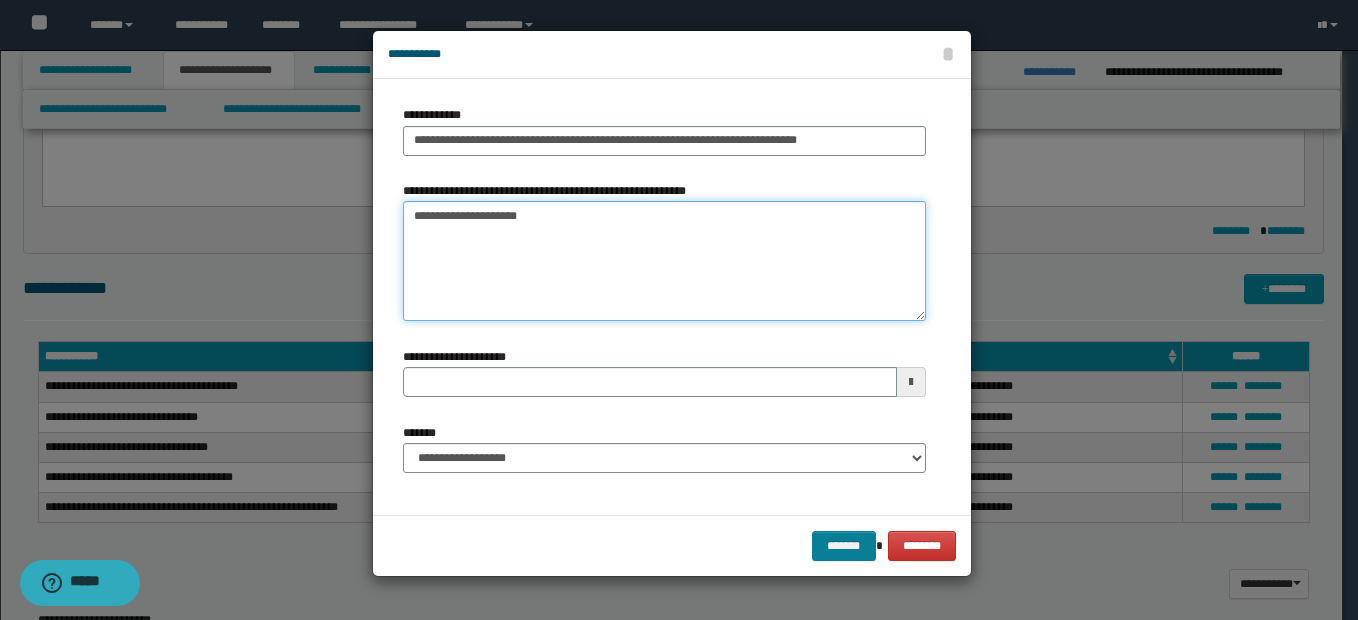 type on "**********" 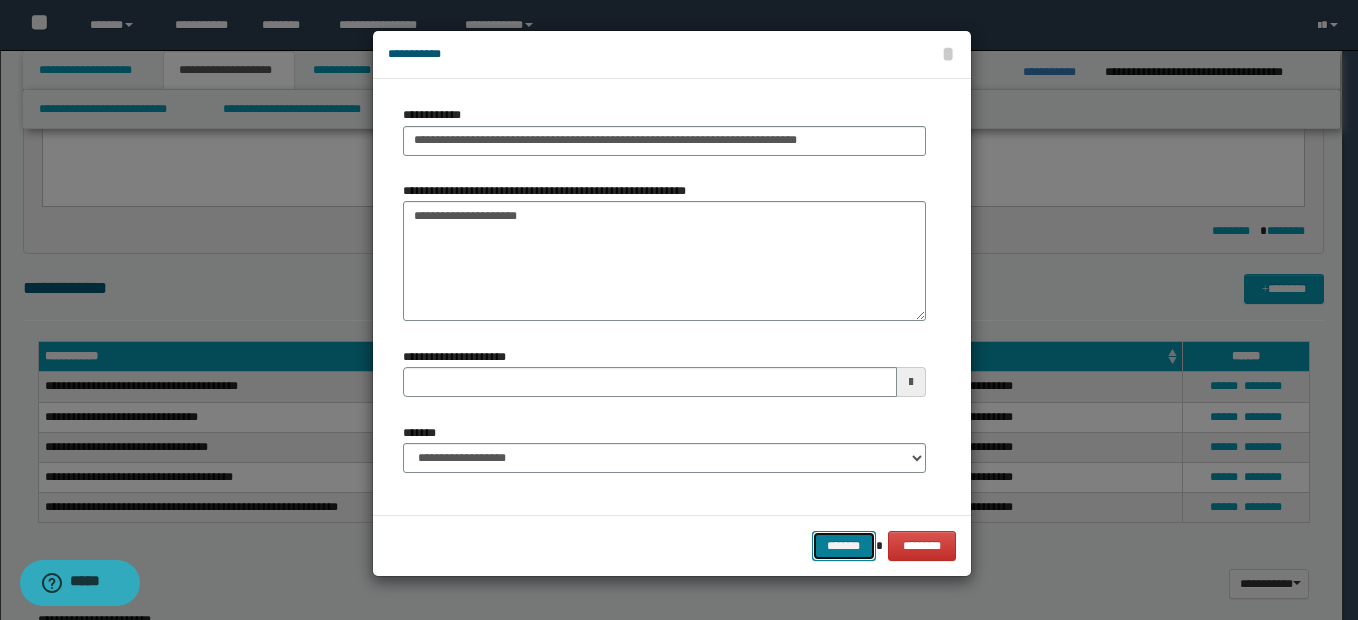 click on "*******" at bounding box center (844, 546) 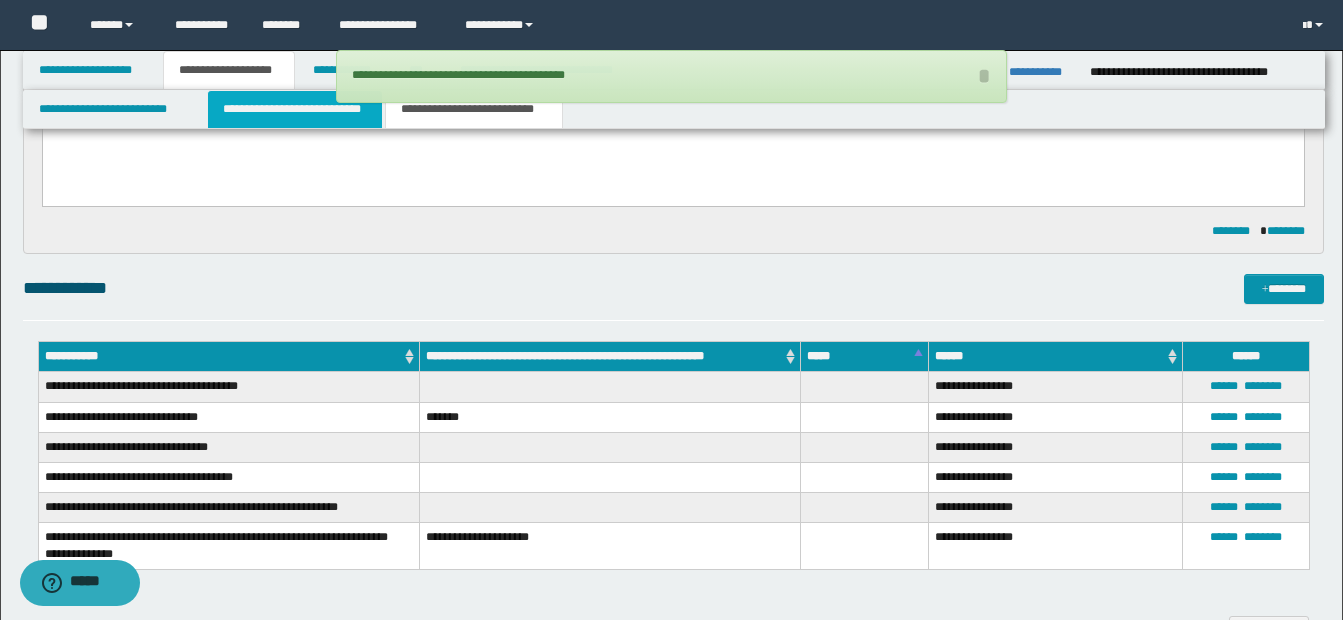 click on "**********" at bounding box center [295, 109] 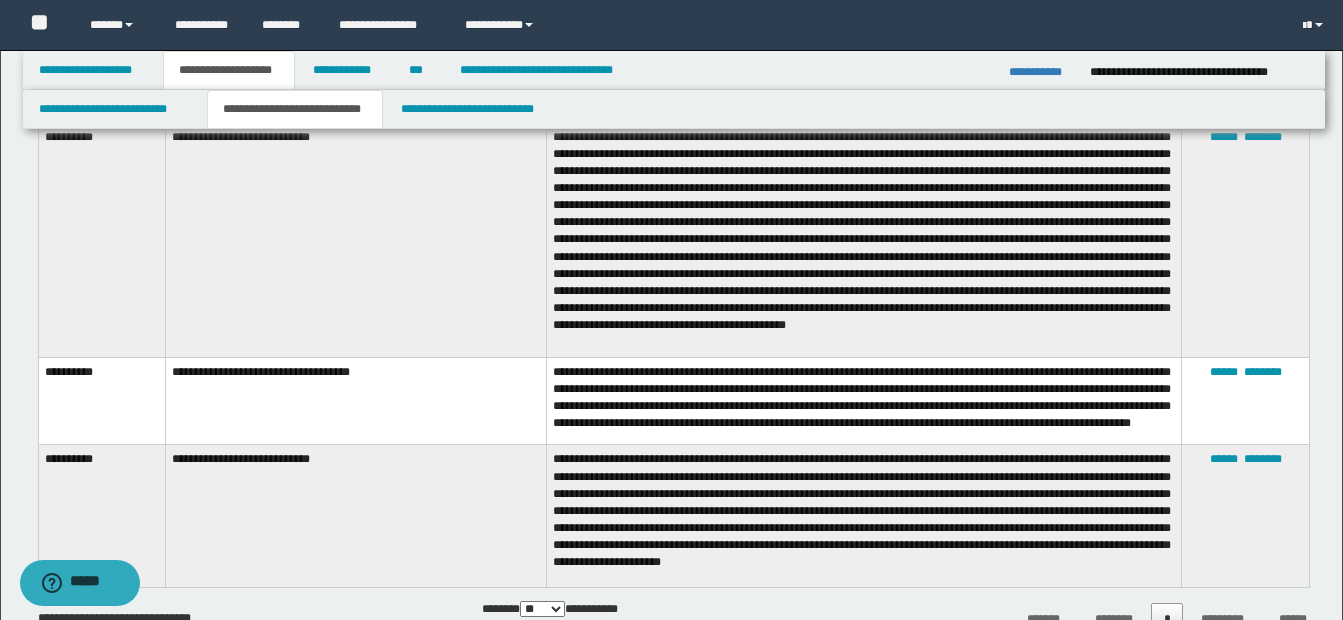 scroll, scrollTop: 1717, scrollLeft: 0, axis: vertical 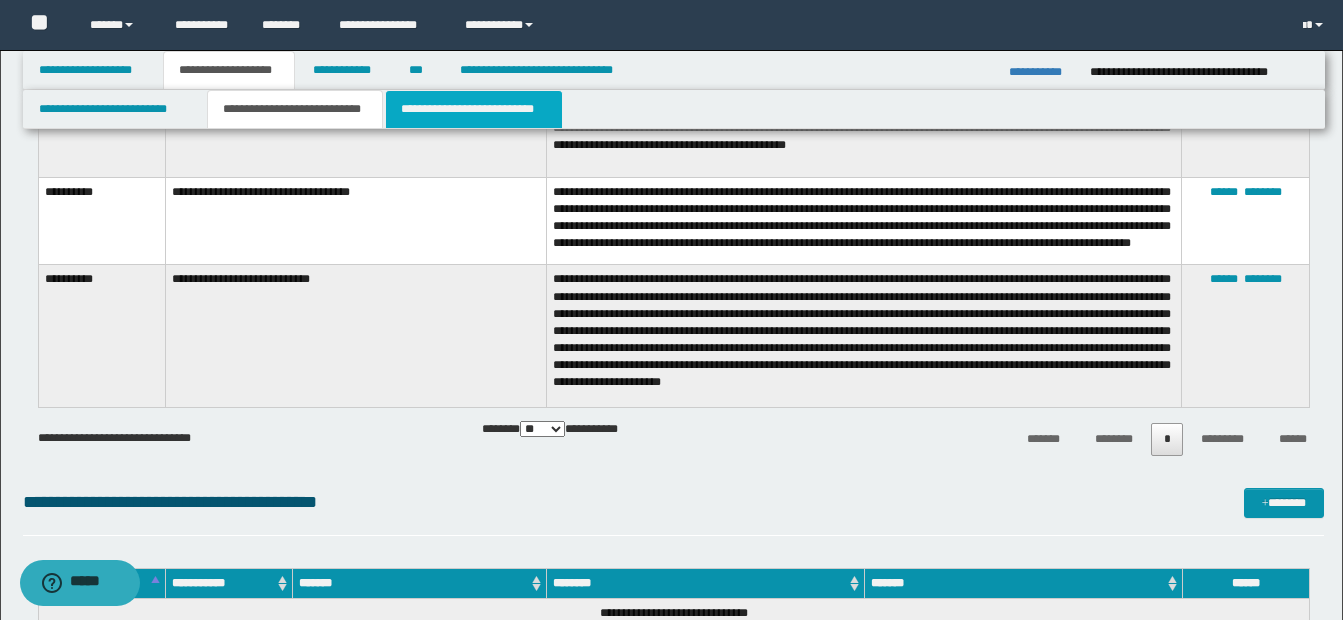 drag, startPoint x: 442, startPoint y: 102, endPoint x: 488, endPoint y: 66, distance: 58.412327 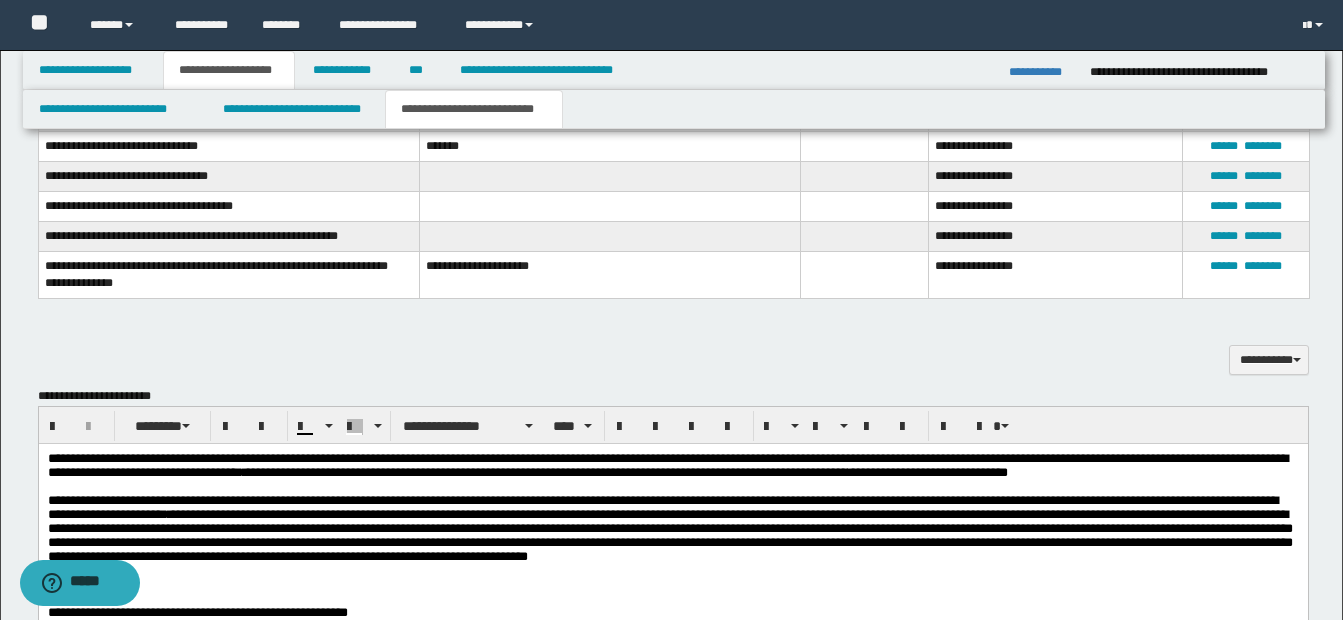 scroll, scrollTop: 864, scrollLeft: 0, axis: vertical 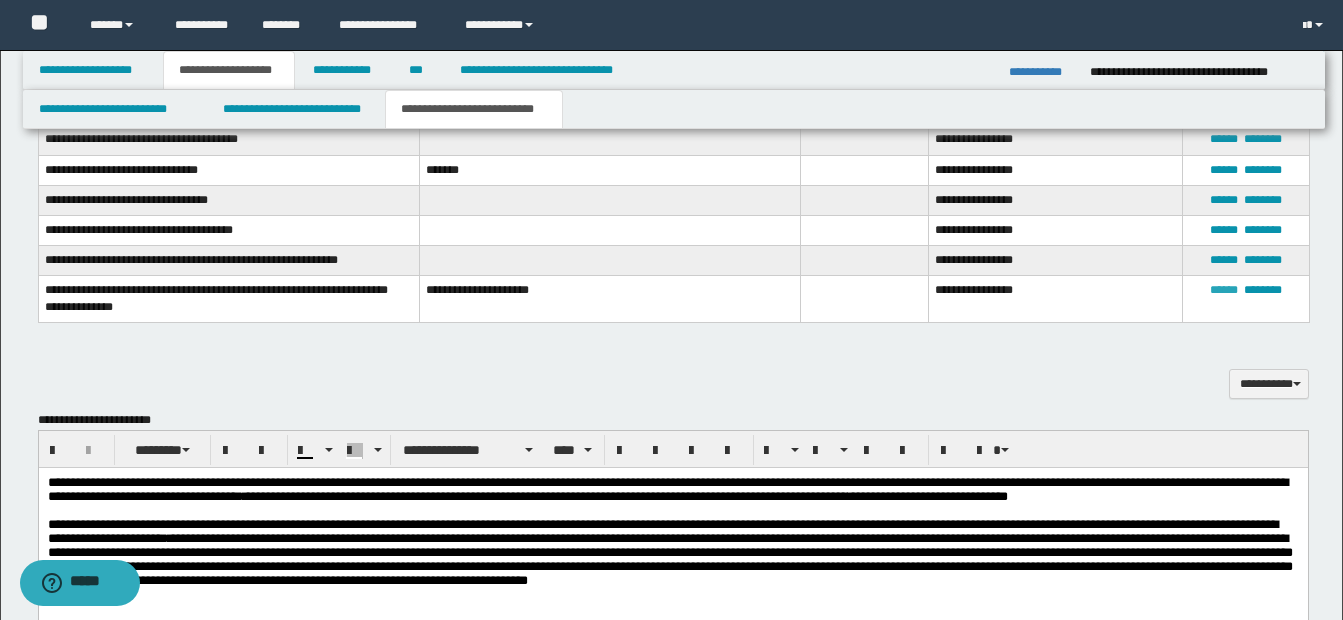 click on "******" at bounding box center [1224, 290] 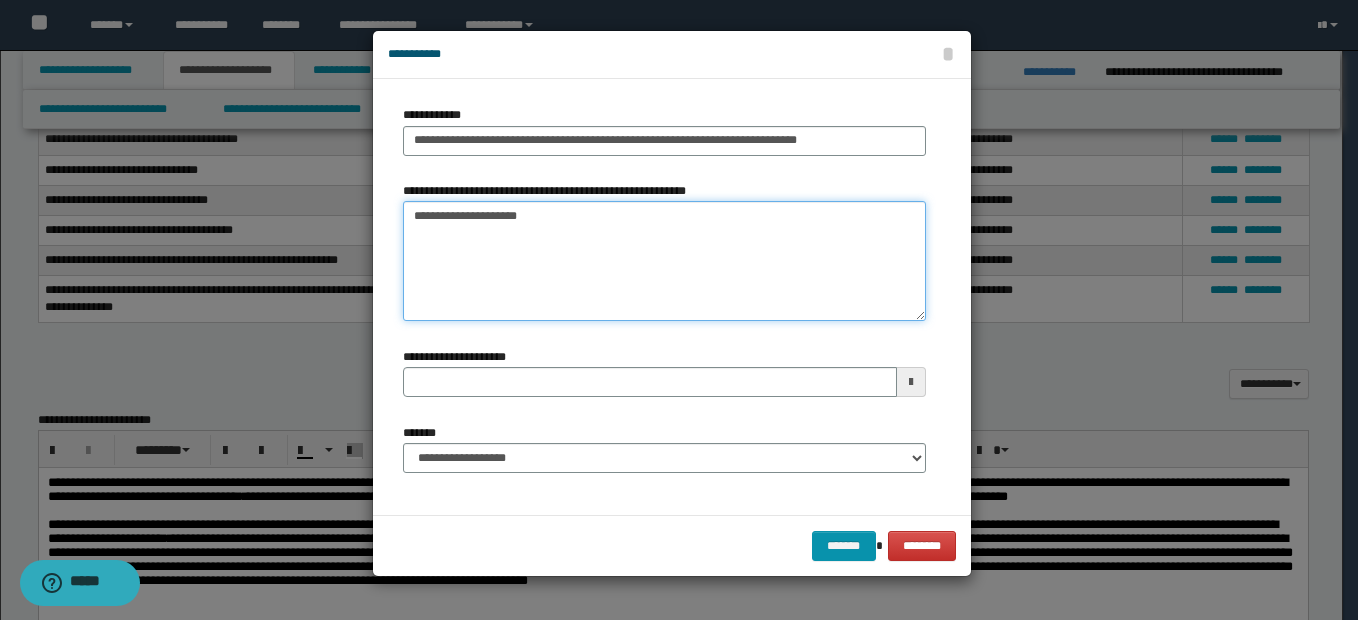 click on "**********" at bounding box center [664, 261] 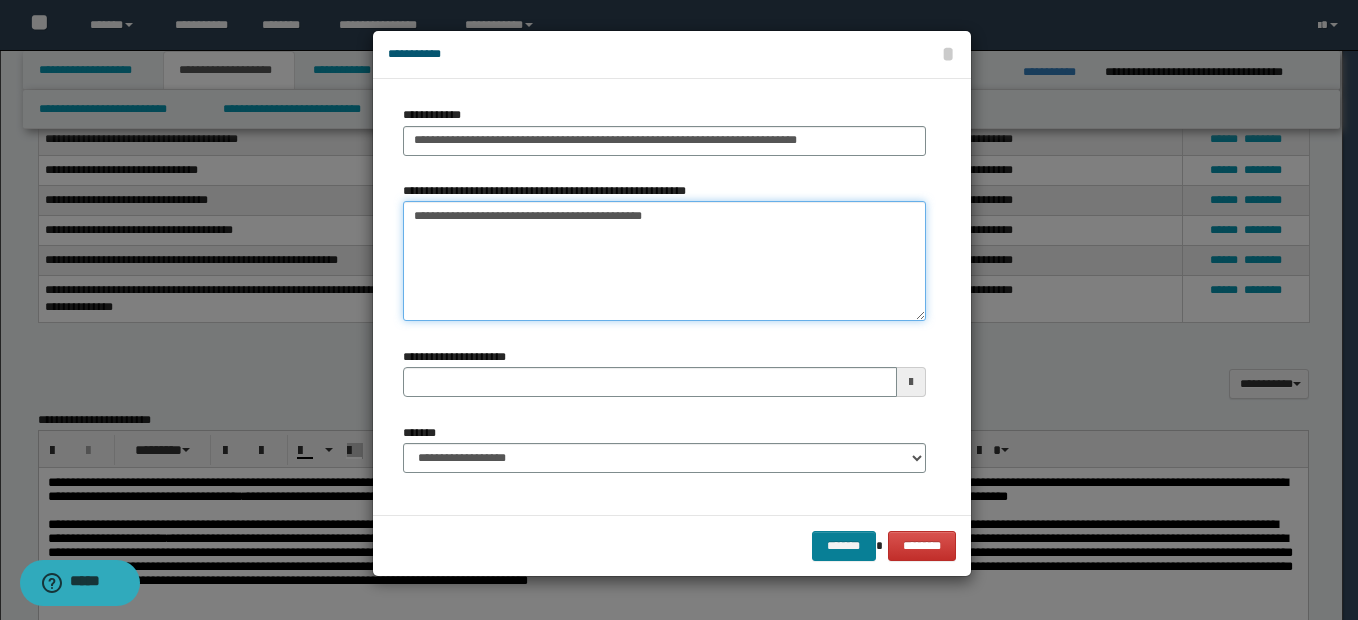 type on "**********" 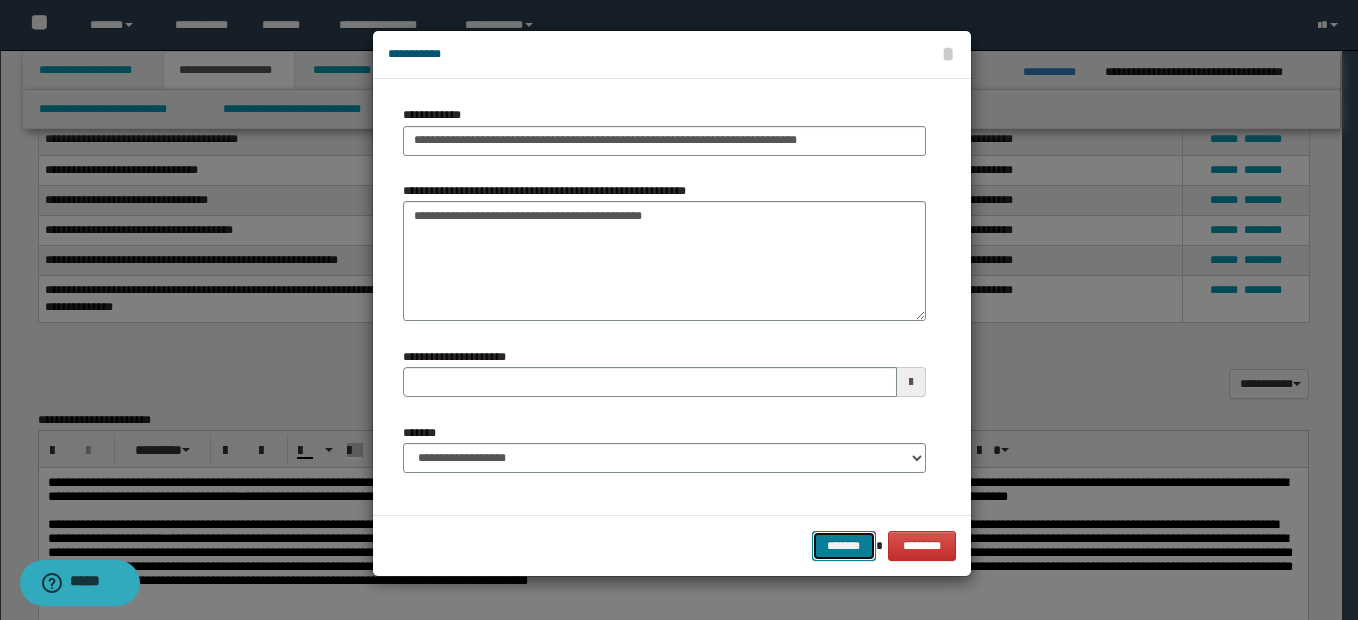 click on "*******" at bounding box center [844, 546] 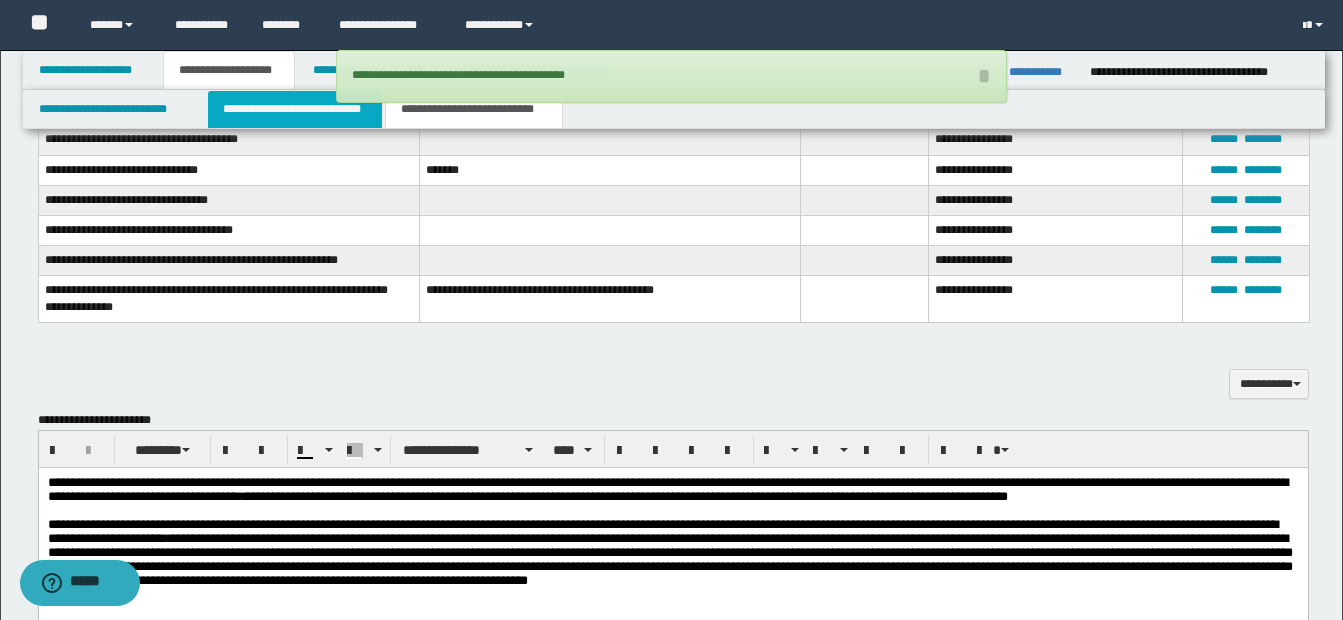click on "**********" at bounding box center (295, 109) 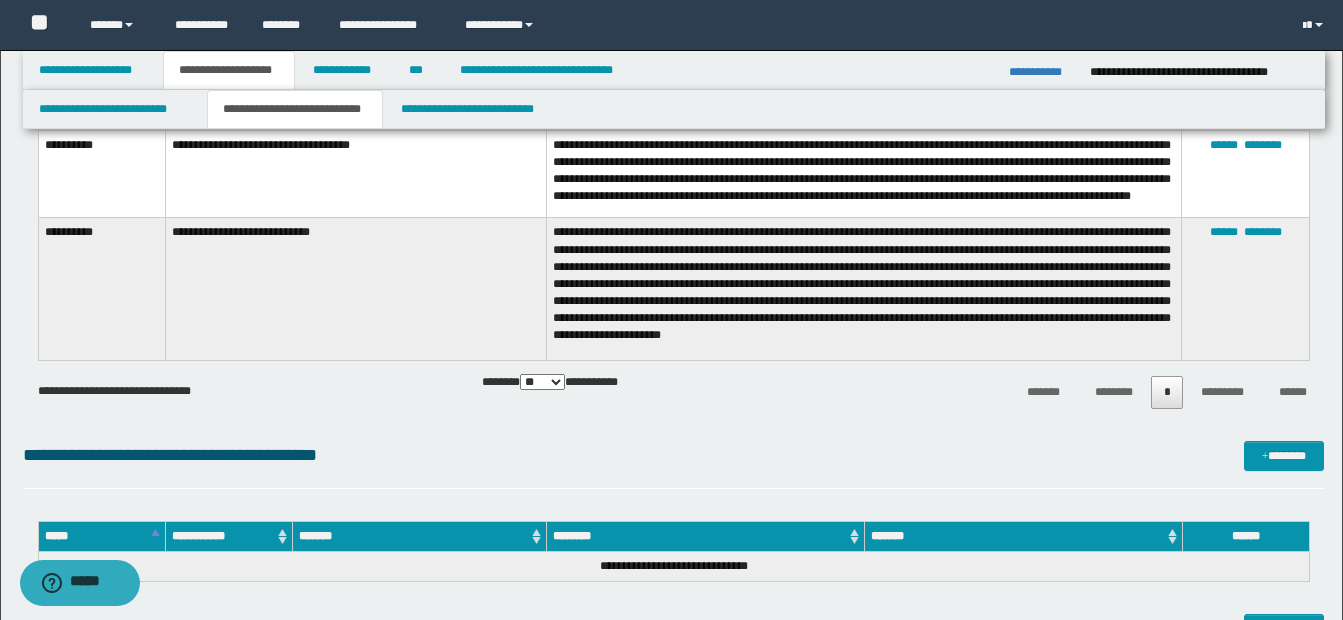 scroll, scrollTop: 1664, scrollLeft: 0, axis: vertical 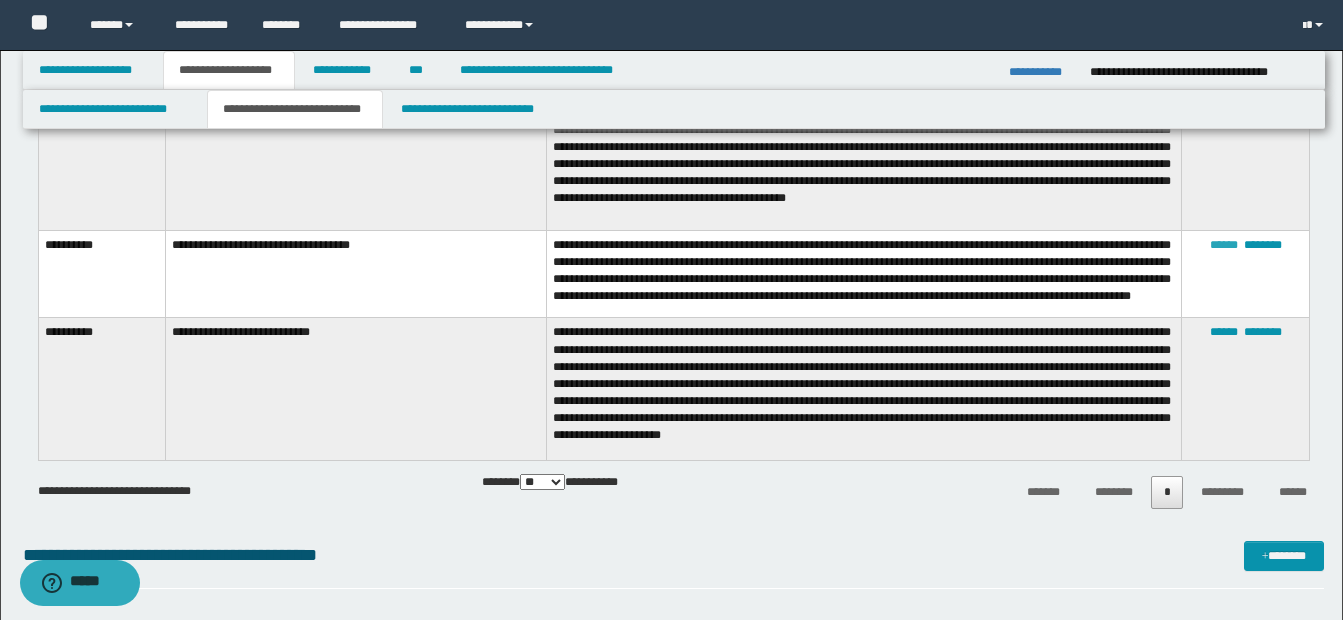 click on "******" at bounding box center [1224, 245] 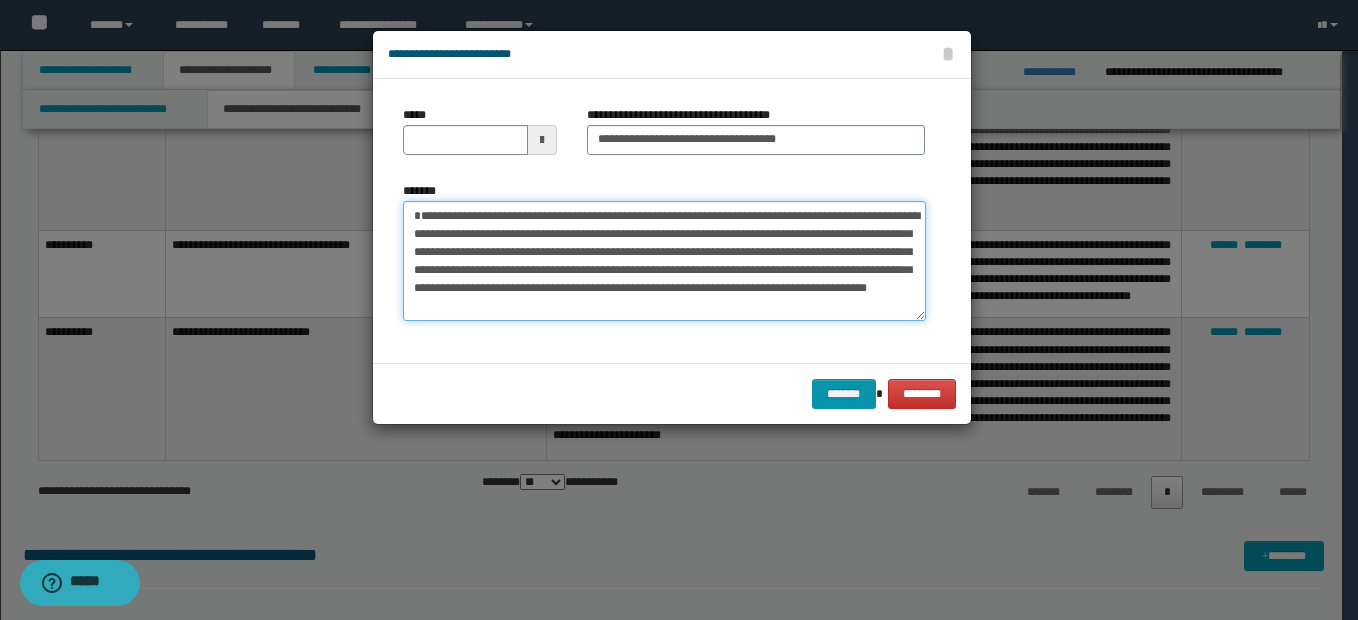 click on "**********" at bounding box center [664, 261] 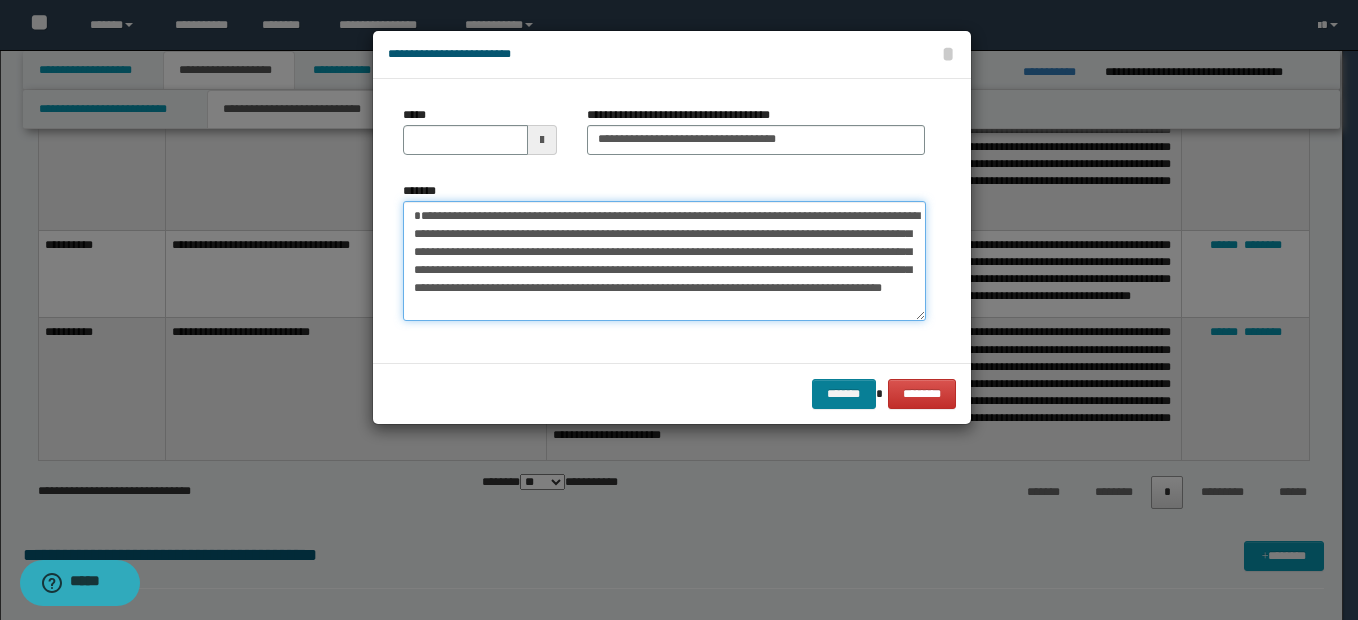 type on "**********" 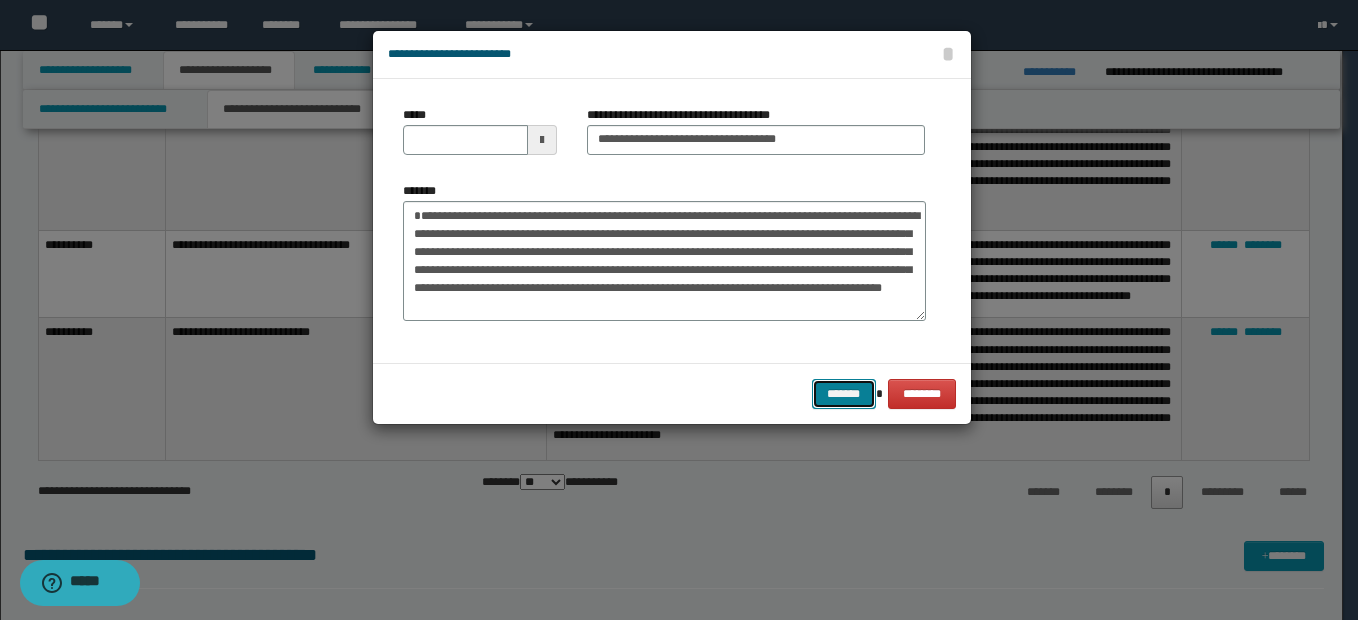click on "*******" at bounding box center (844, 394) 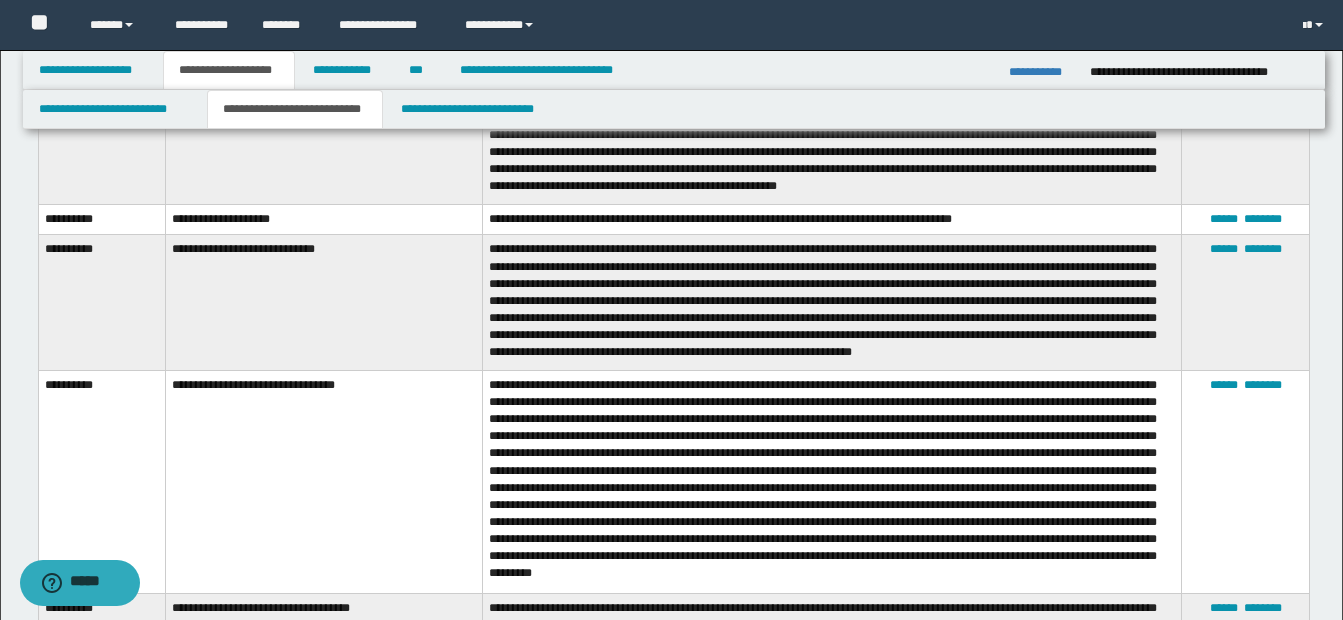 scroll, scrollTop: 2464, scrollLeft: 0, axis: vertical 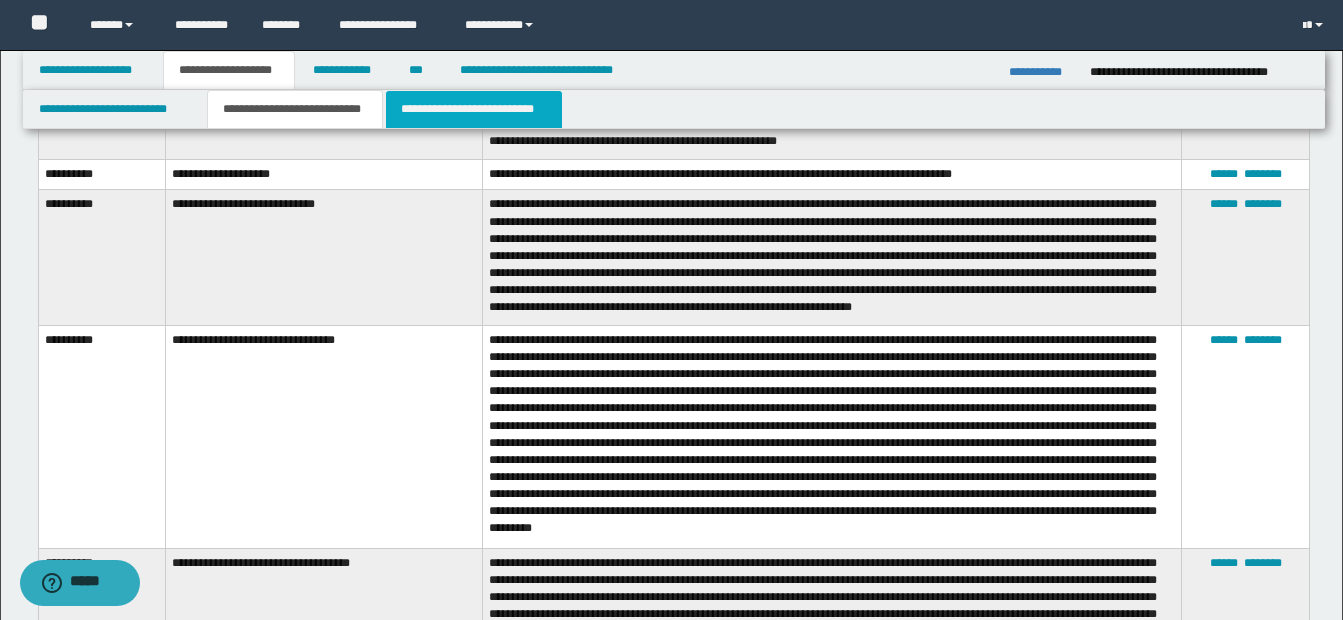 click on "**********" at bounding box center [474, 109] 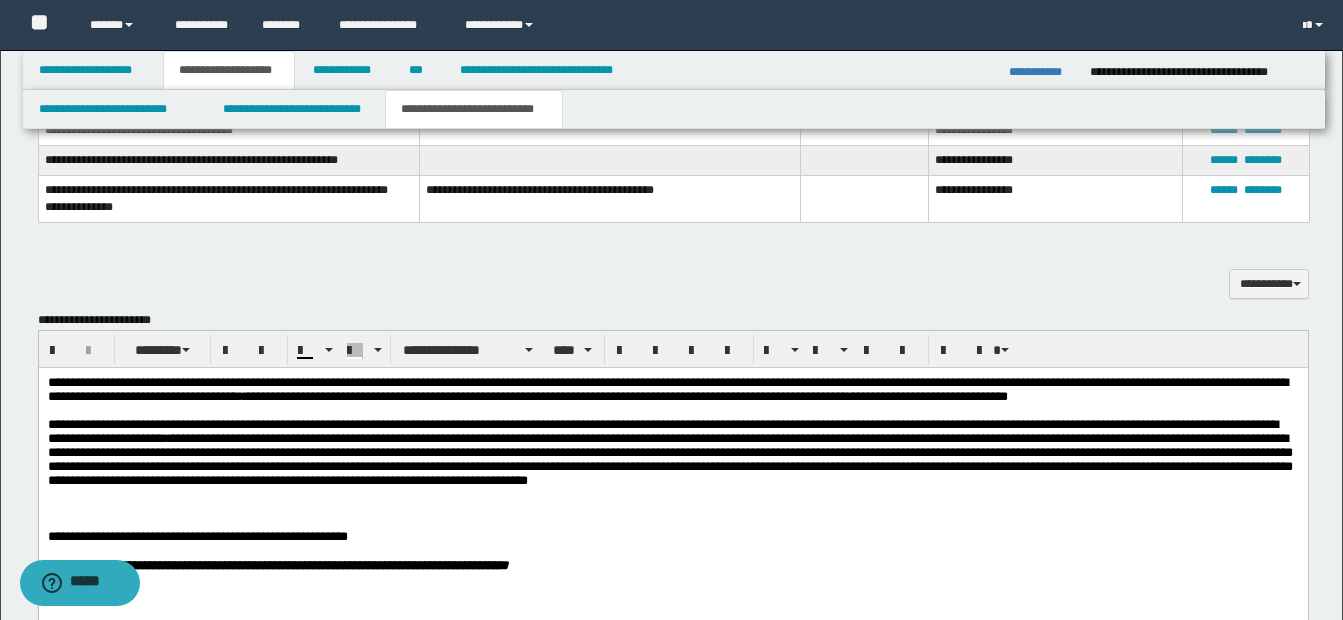 scroll, scrollTop: 1064, scrollLeft: 0, axis: vertical 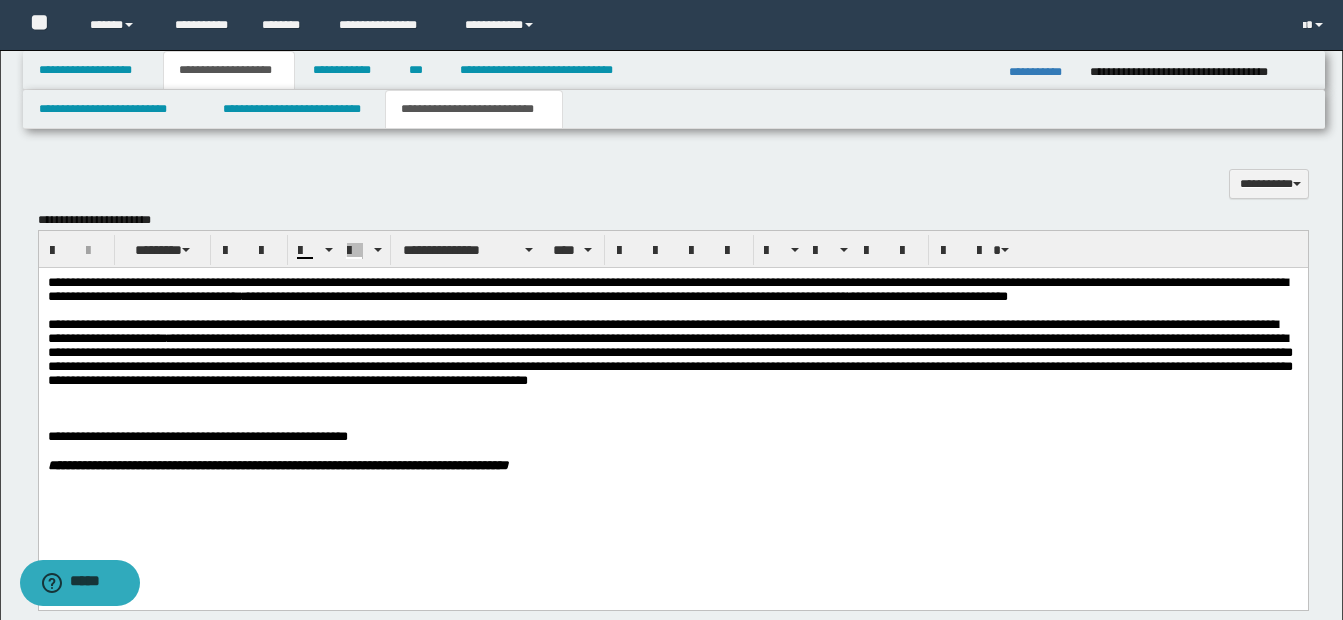 click on "**********" at bounding box center (672, 352) 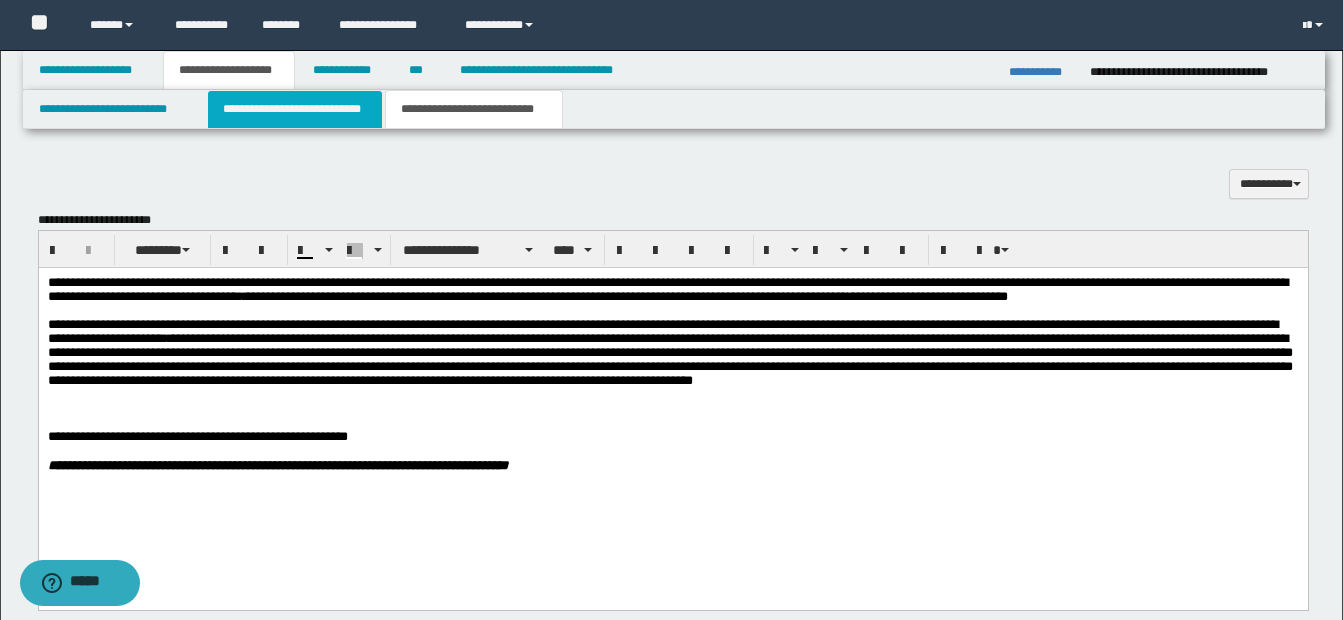 click on "**********" at bounding box center [295, 109] 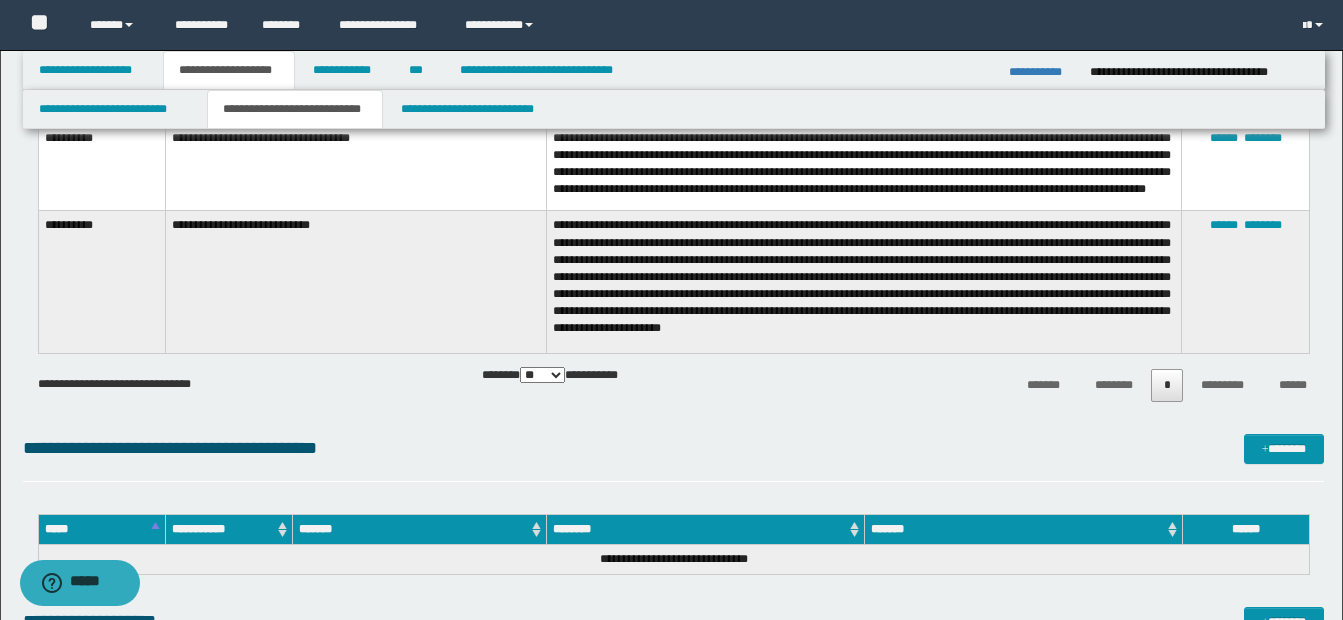 scroll, scrollTop: 1664, scrollLeft: 0, axis: vertical 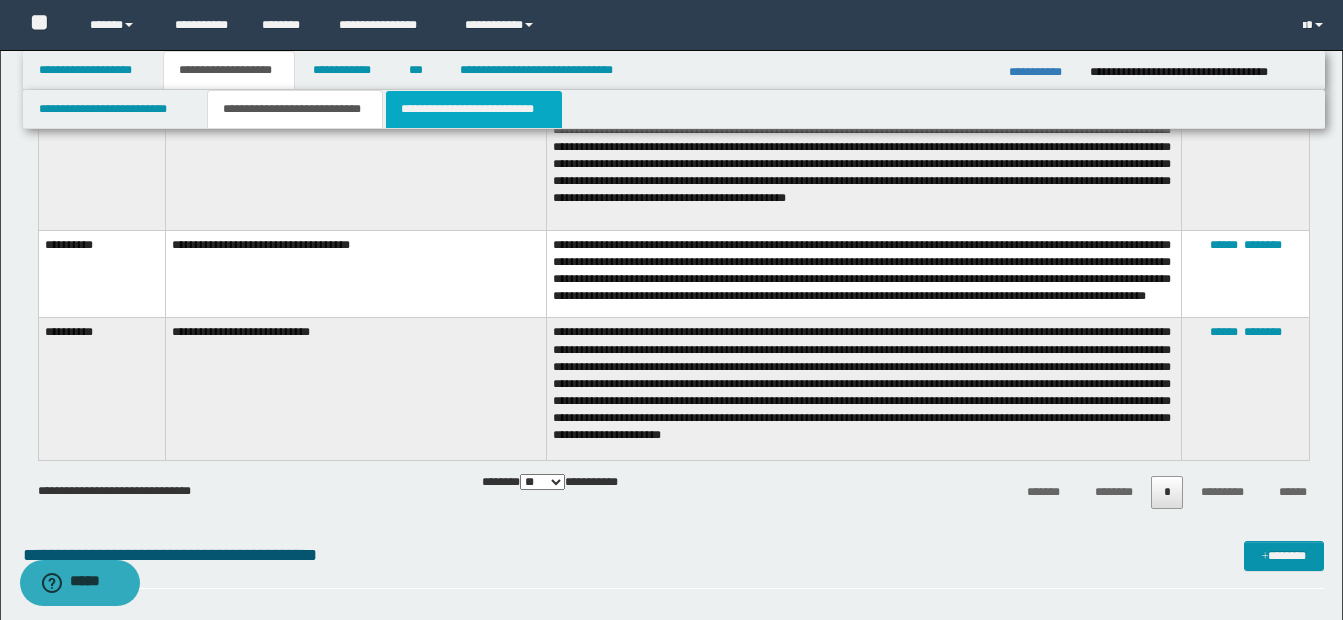 click on "**********" at bounding box center [474, 109] 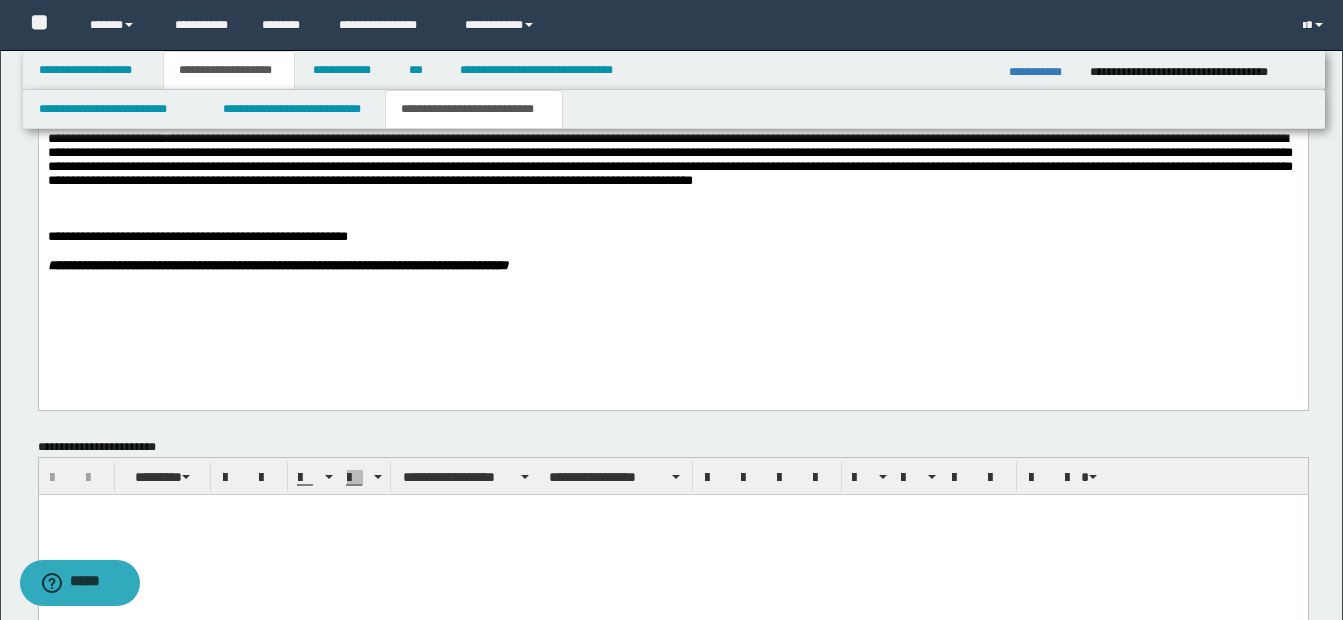 scroll, scrollTop: 1164, scrollLeft: 0, axis: vertical 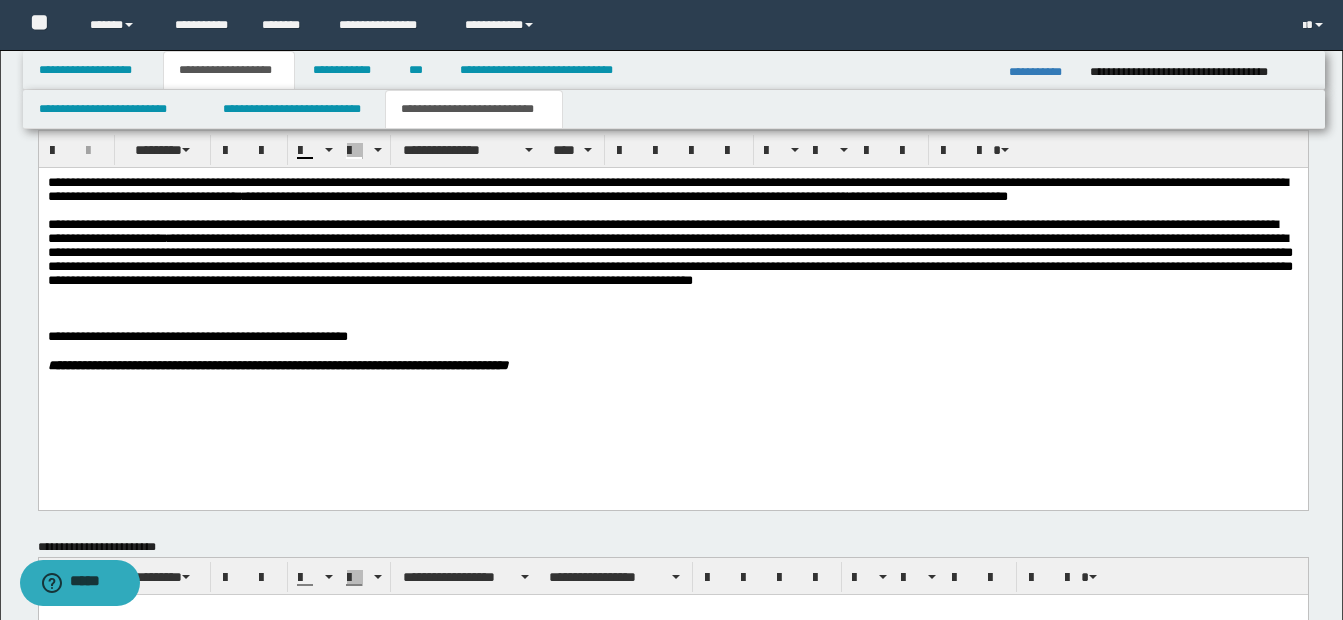 click on "**********" at bounding box center [672, 252] 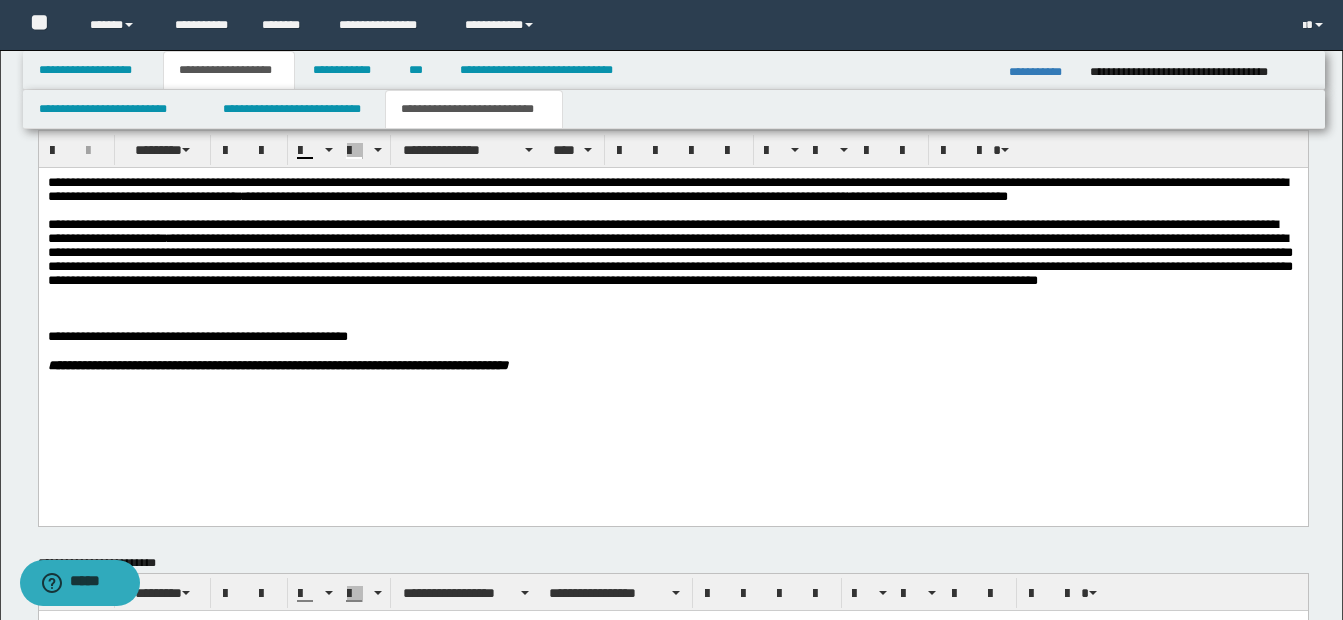 click on "**********" at bounding box center [672, 252] 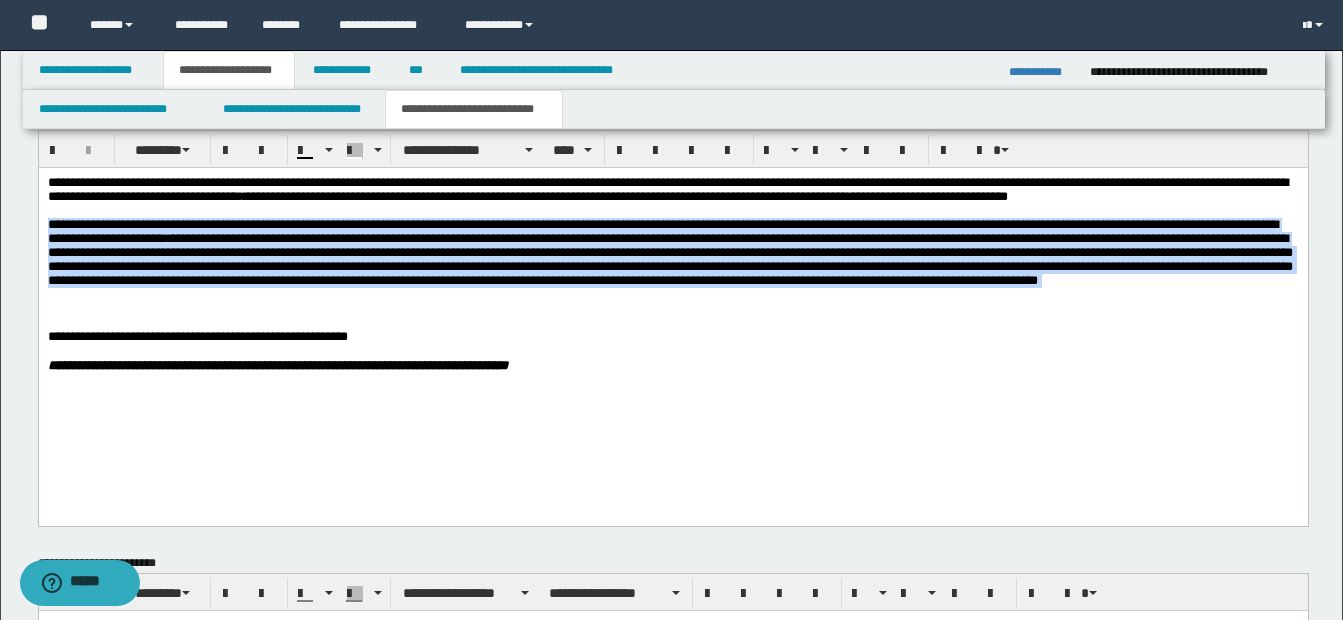 drag, startPoint x: 48, startPoint y: 235, endPoint x: 289, endPoint y: 336, distance: 261.30826 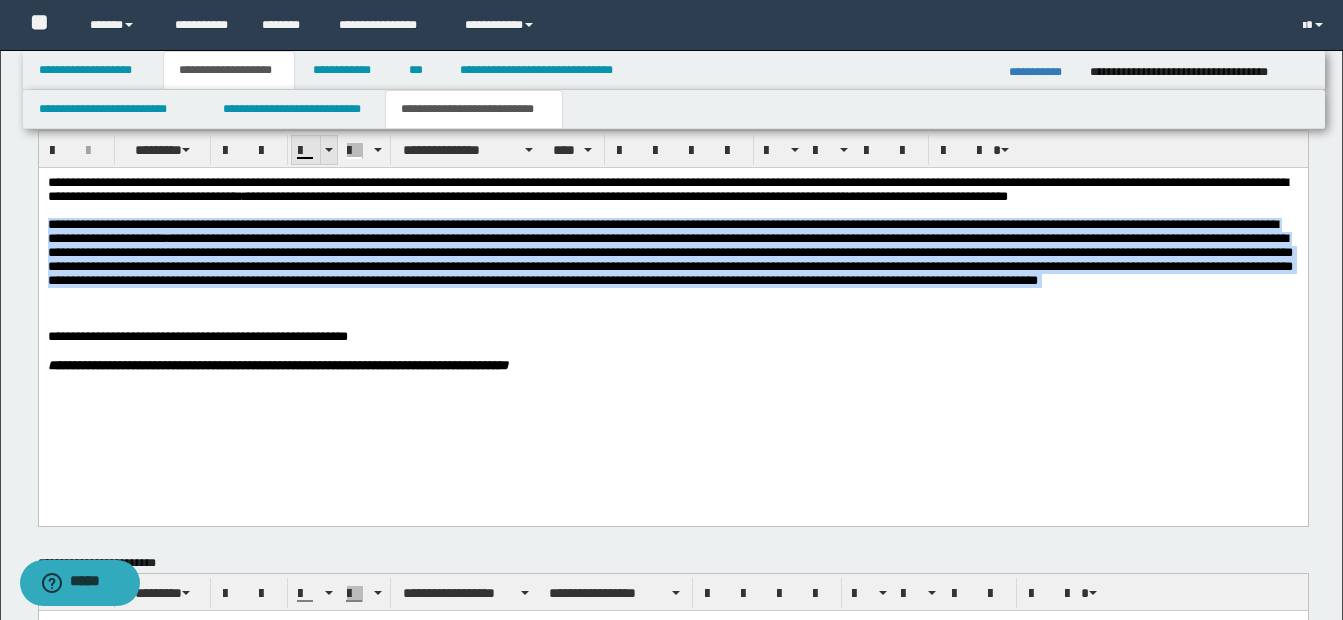 drag, startPoint x: 327, startPoint y: 154, endPoint x: 286, endPoint y: 2, distance: 157.43253 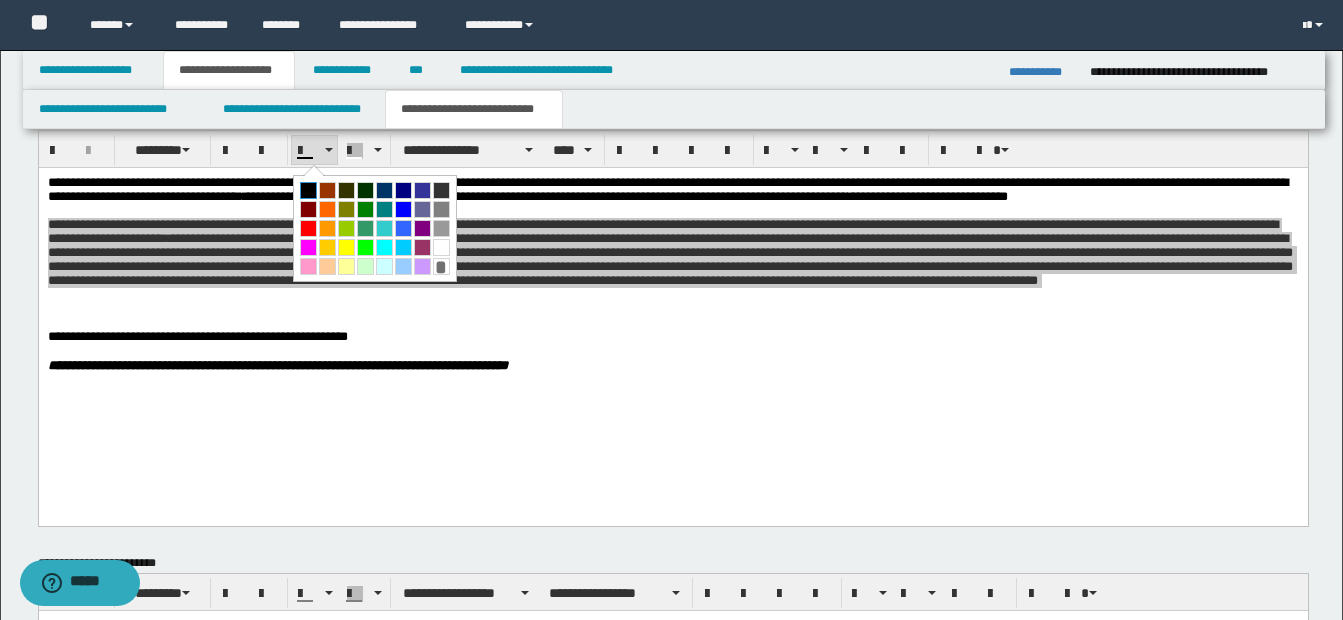 click at bounding box center (308, 190) 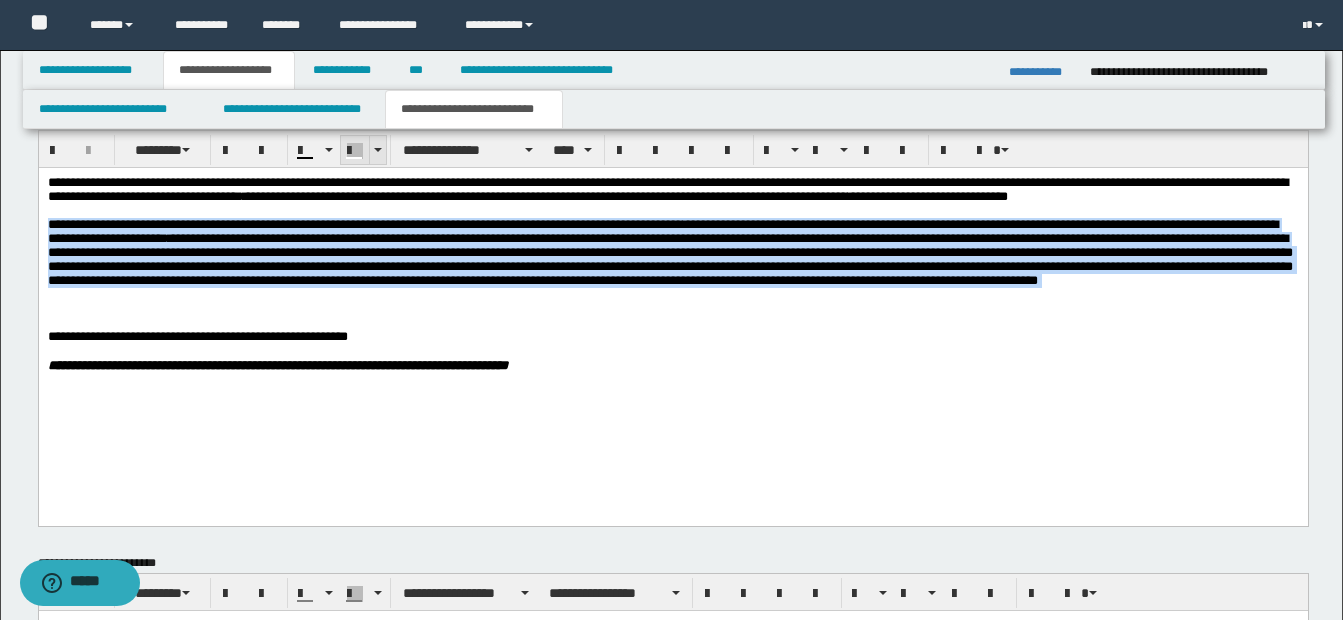 click at bounding box center (378, 150) 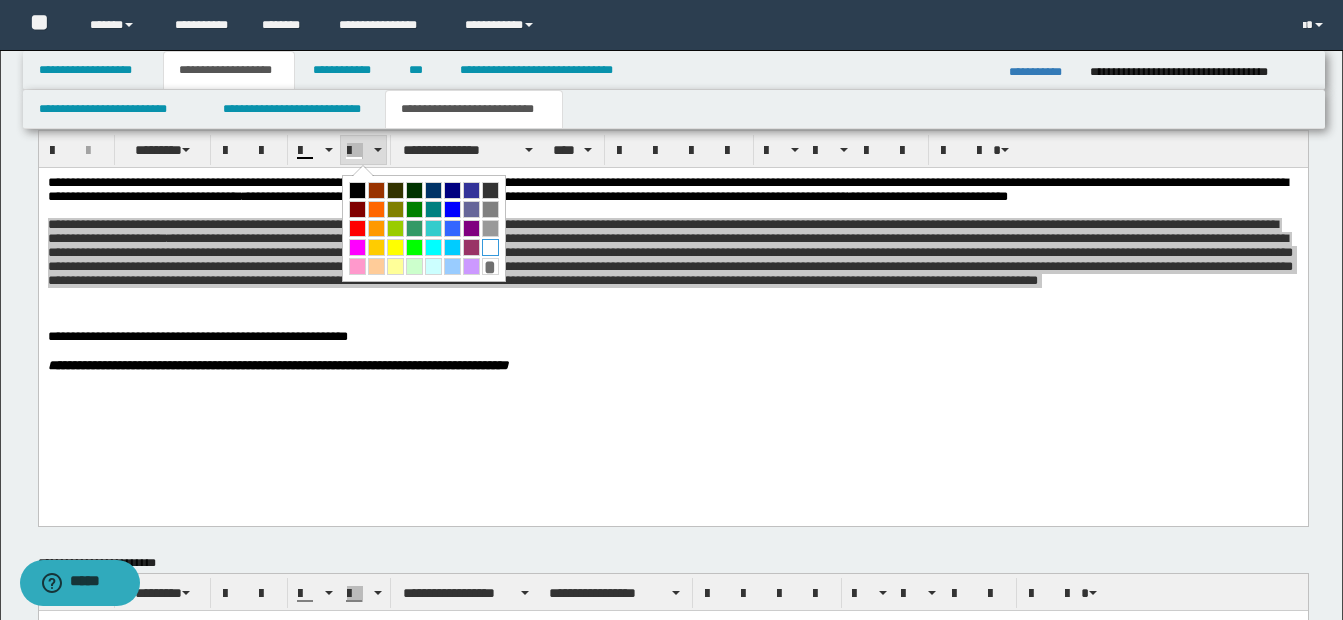 drag, startPoint x: 494, startPoint y: 247, endPoint x: 340, endPoint y: 142, distance: 186.38937 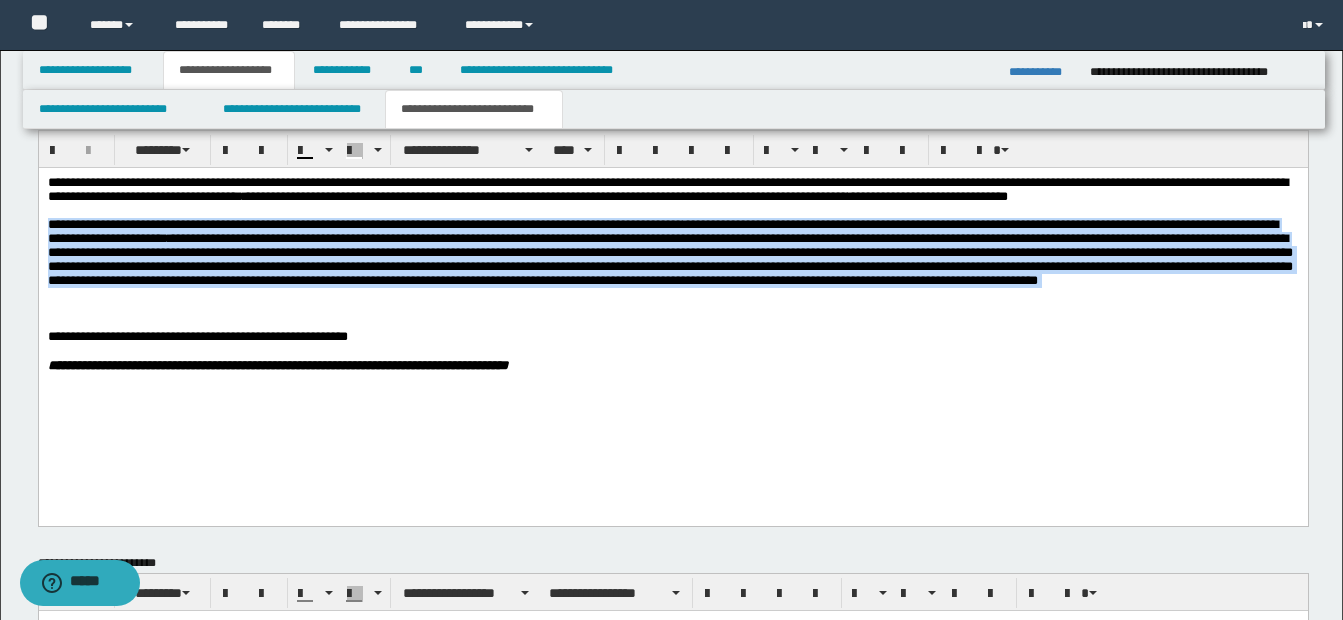click on "**********" at bounding box center (672, 252) 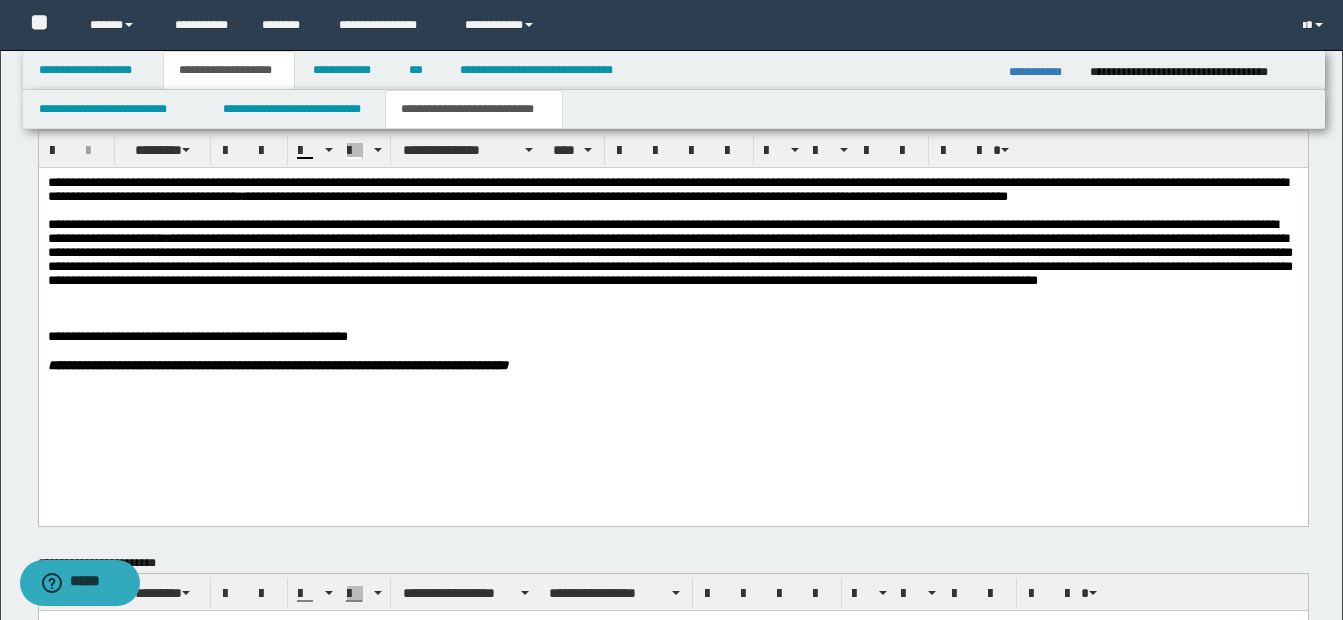 click on "**********" at bounding box center (669, 258) 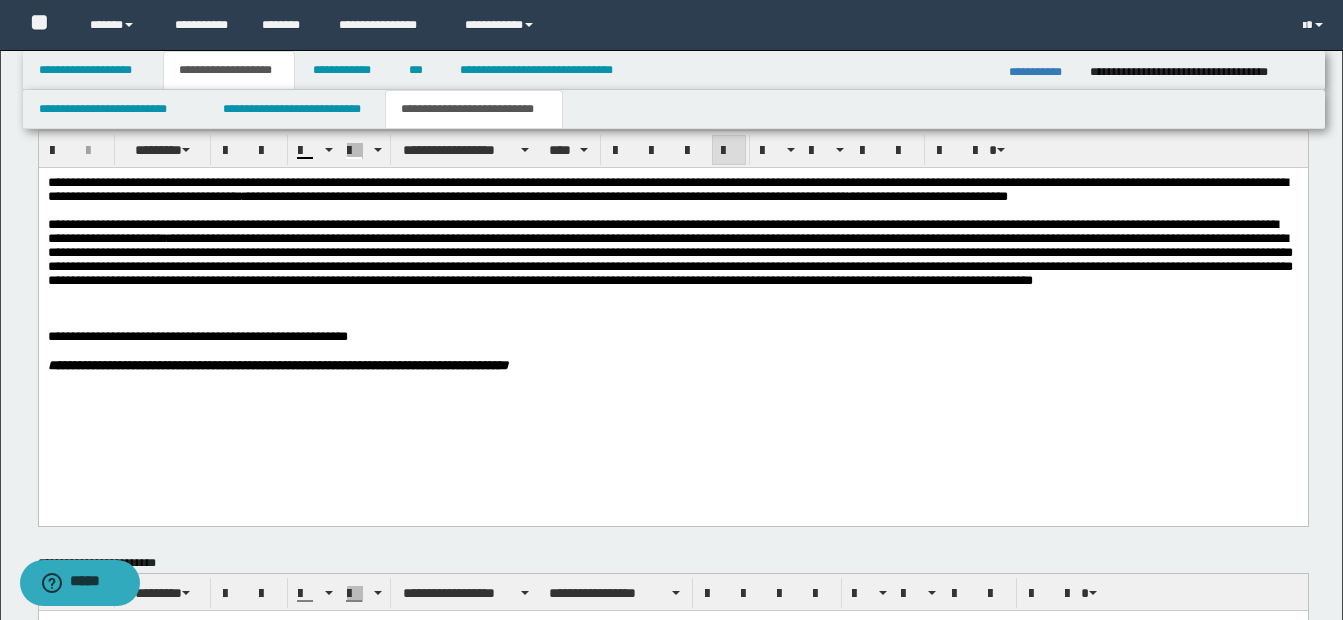 click on "**********" at bounding box center [696, 336] 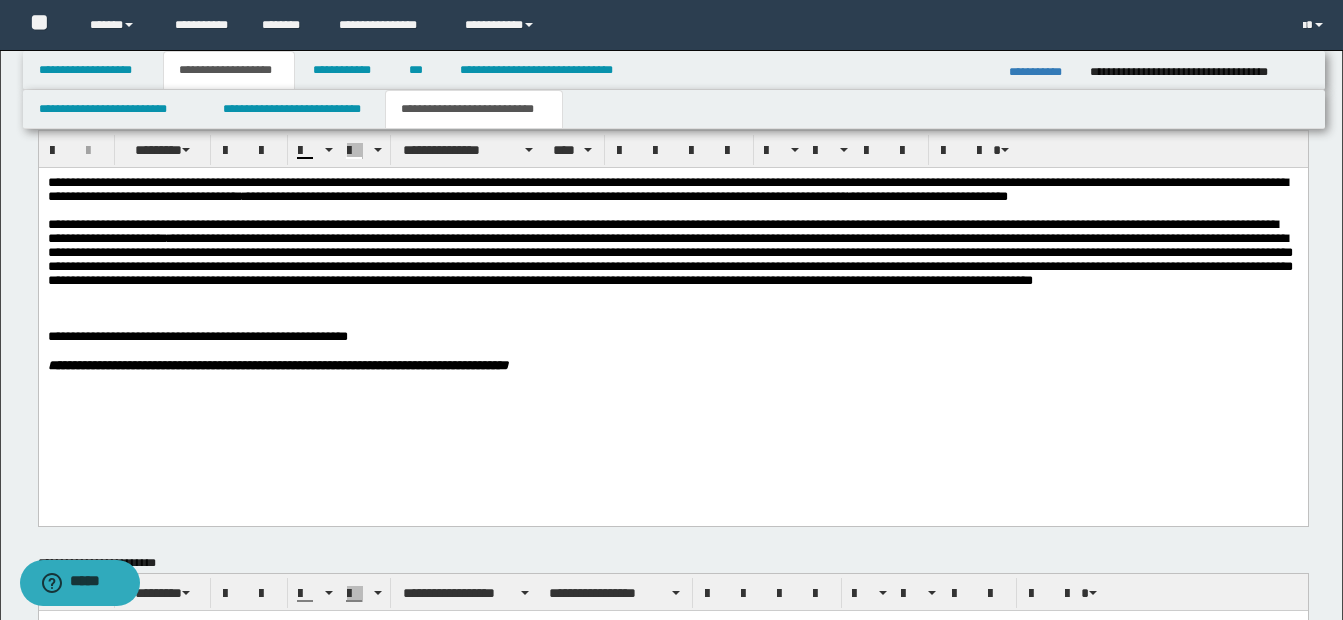 click on "**********" at bounding box center [672, 252] 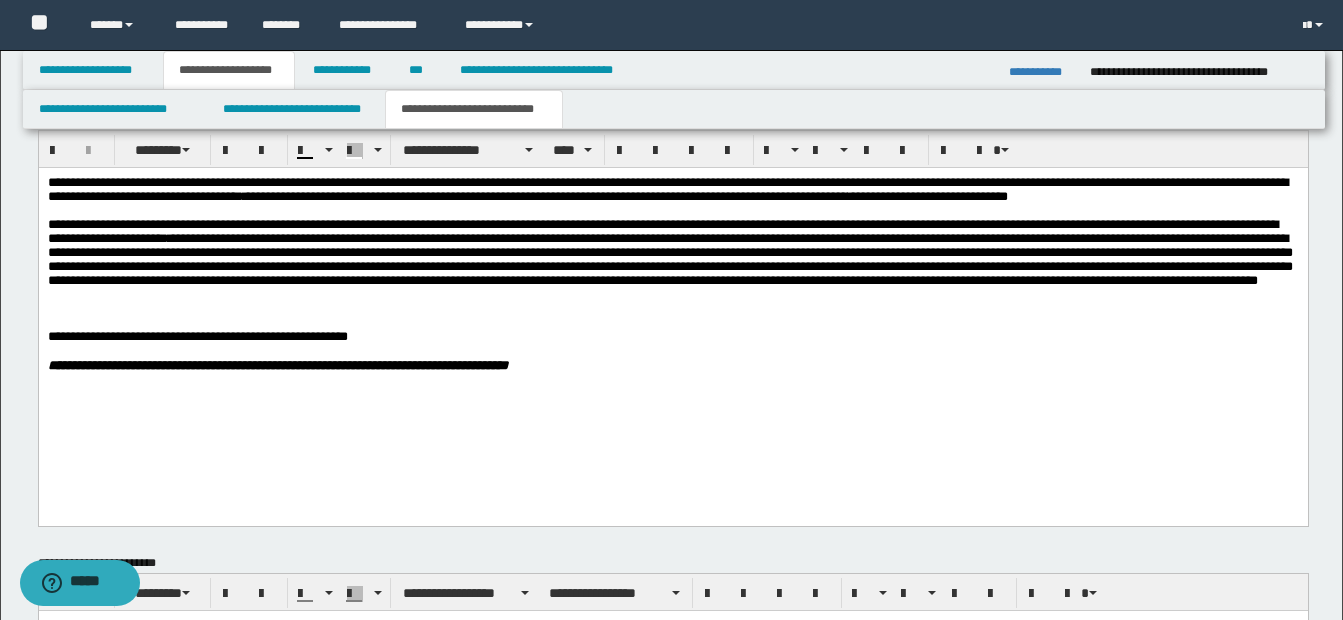 click on "**********" at bounding box center [669, 258] 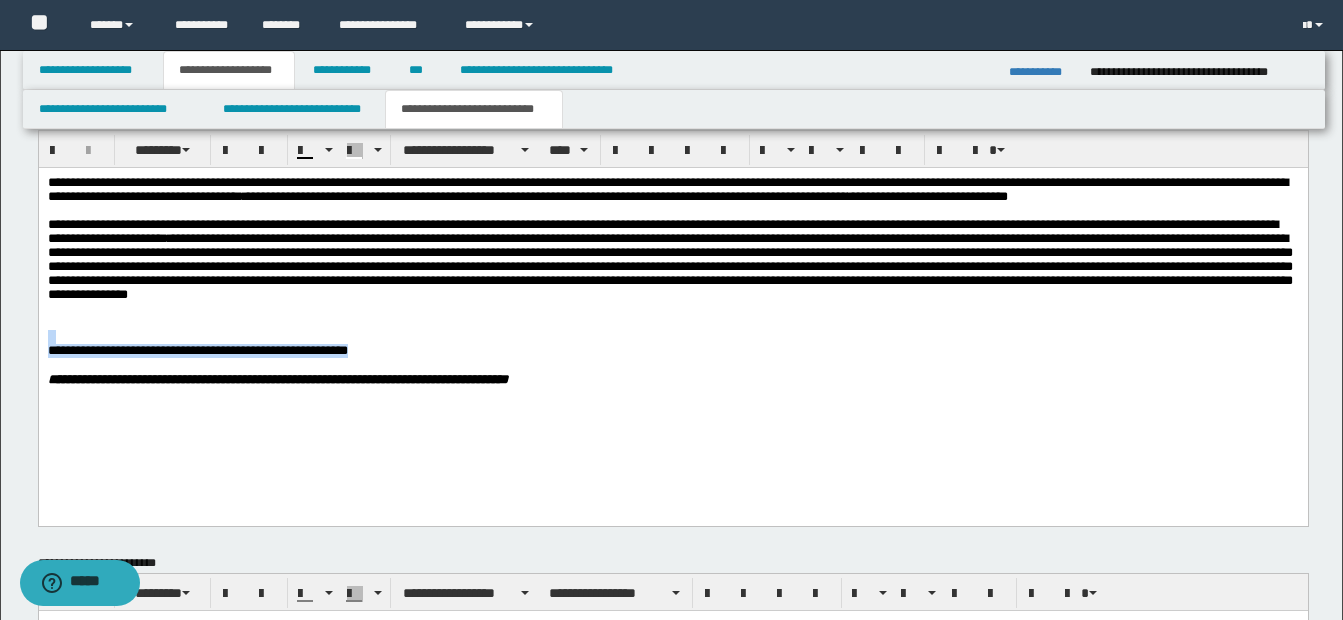 drag, startPoint x: 49, startPoint y: 345, endPoint x: 478, endPoint y: 379, distance: 430.3452 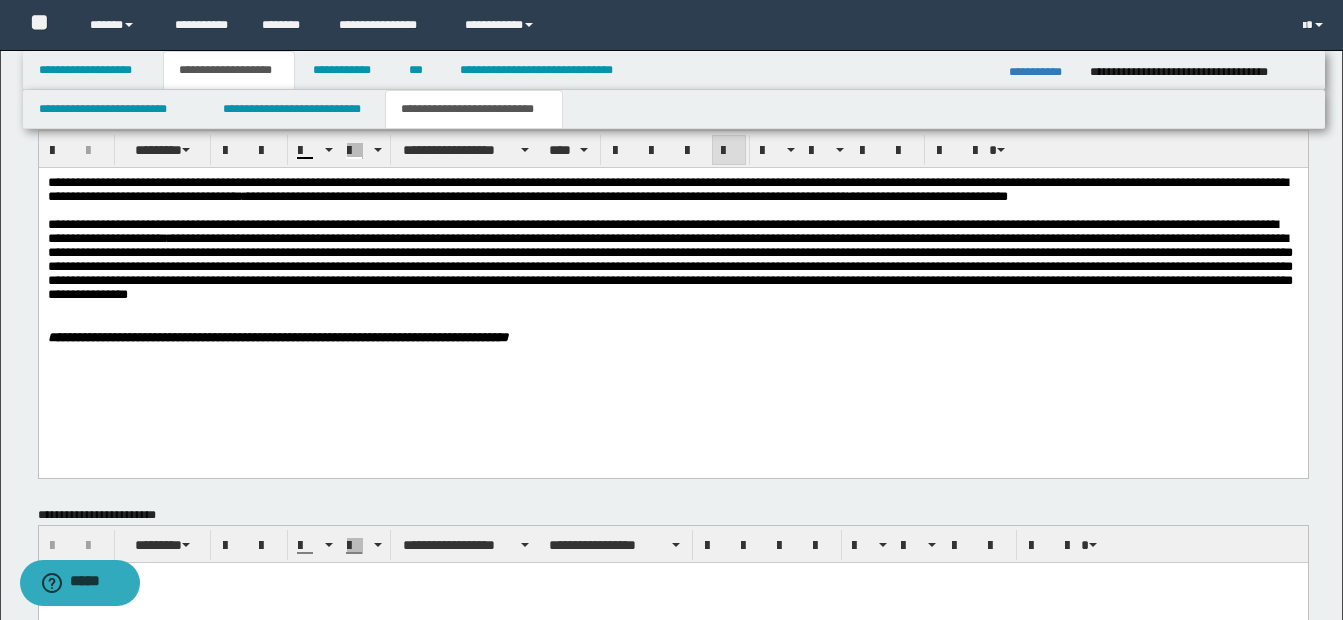 click on "**********" at bounding box center [672, 284] 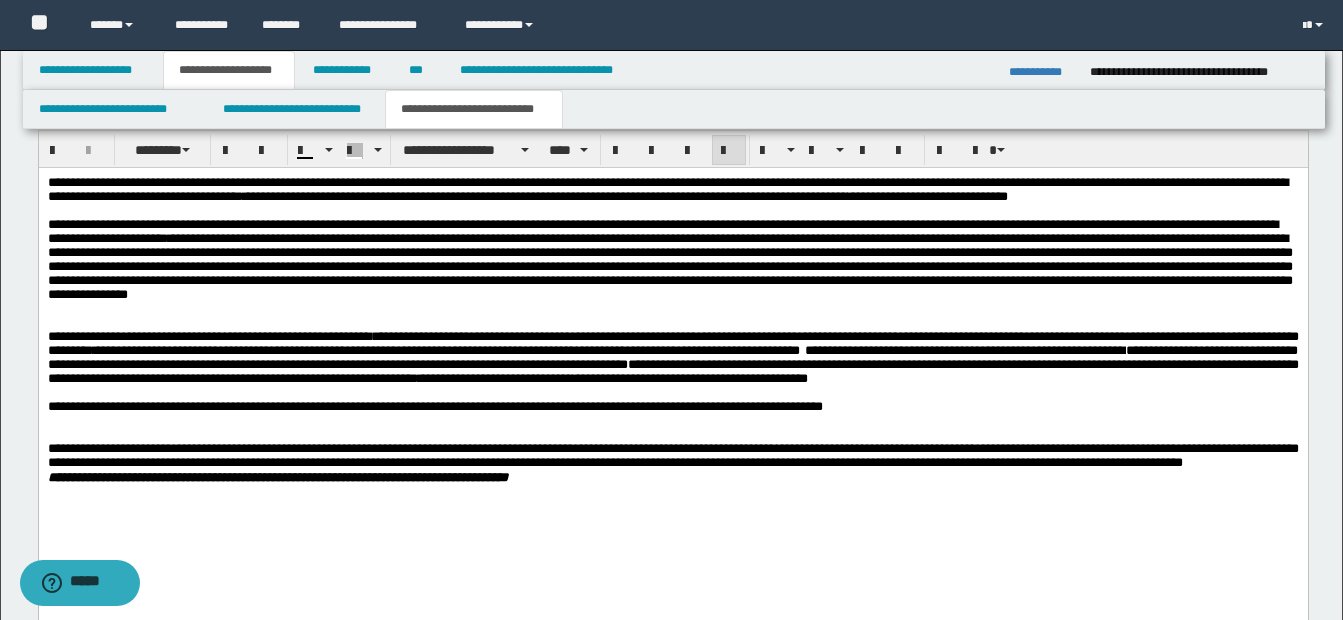 click on "**********" at bounding box center [672, 356] 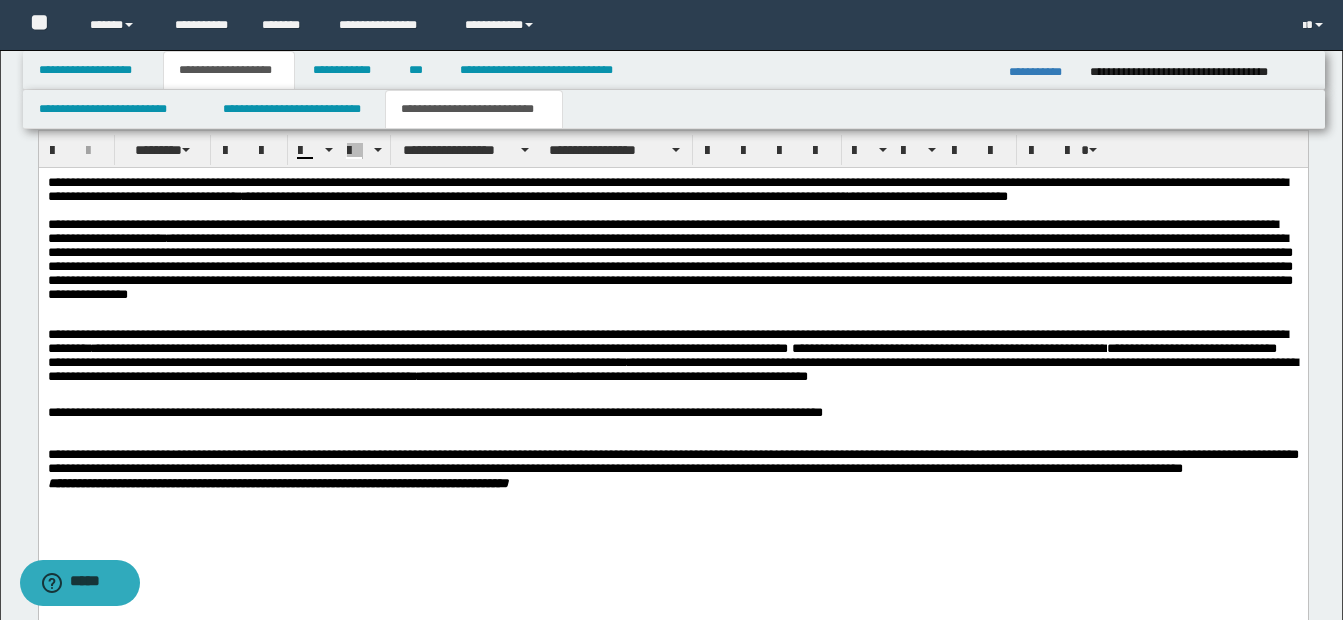 click on "**********" at bounding box center [672, 359] 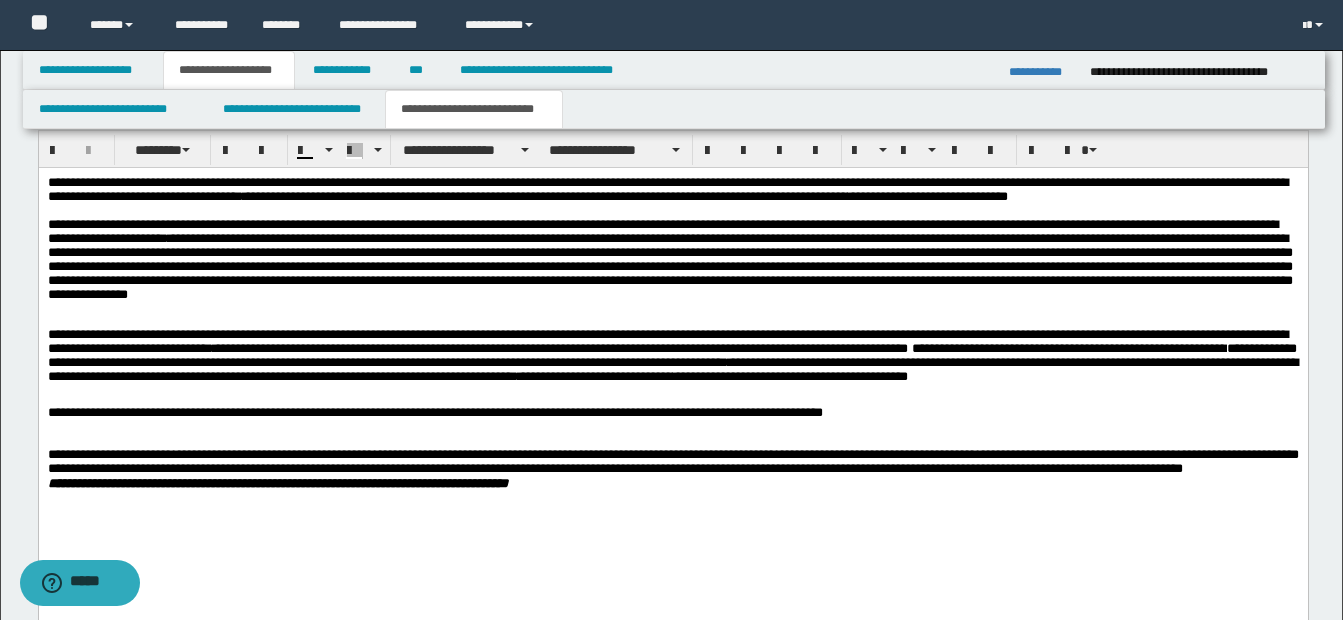 click on "**********" at bounding box center (672, 354) 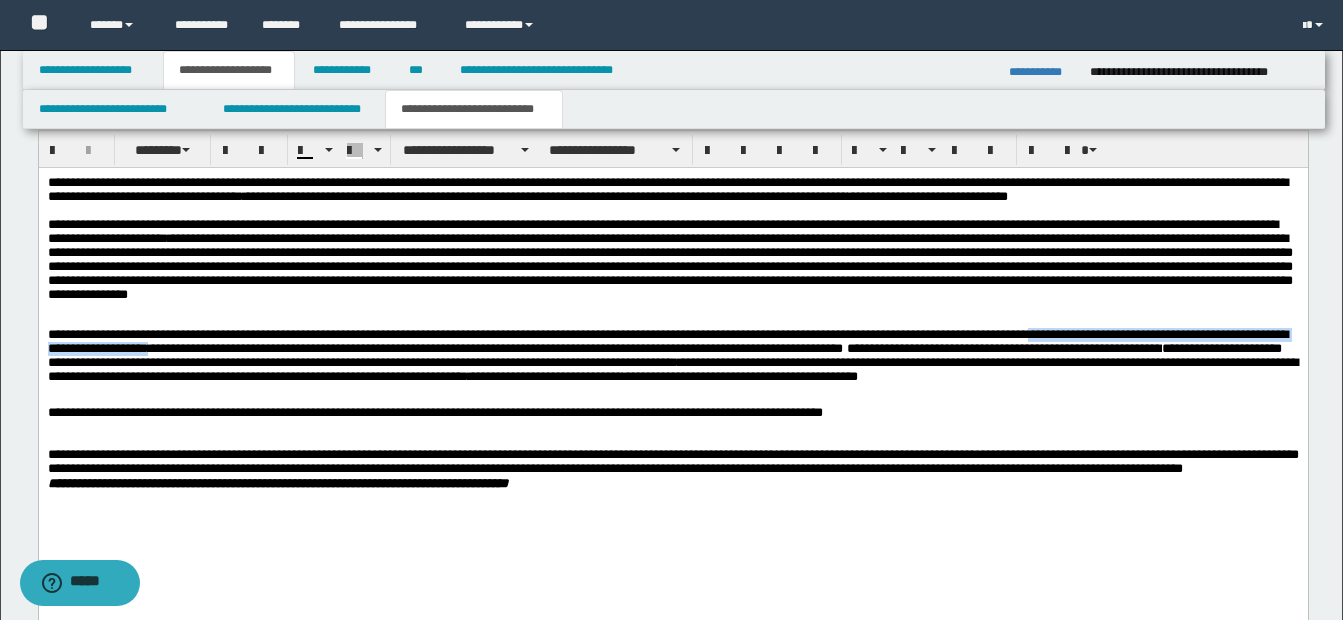 drag, startPoint x: 1071, startPoint y: 346, endPoint x: 227, endPoint y: 359, distance: 844.1001 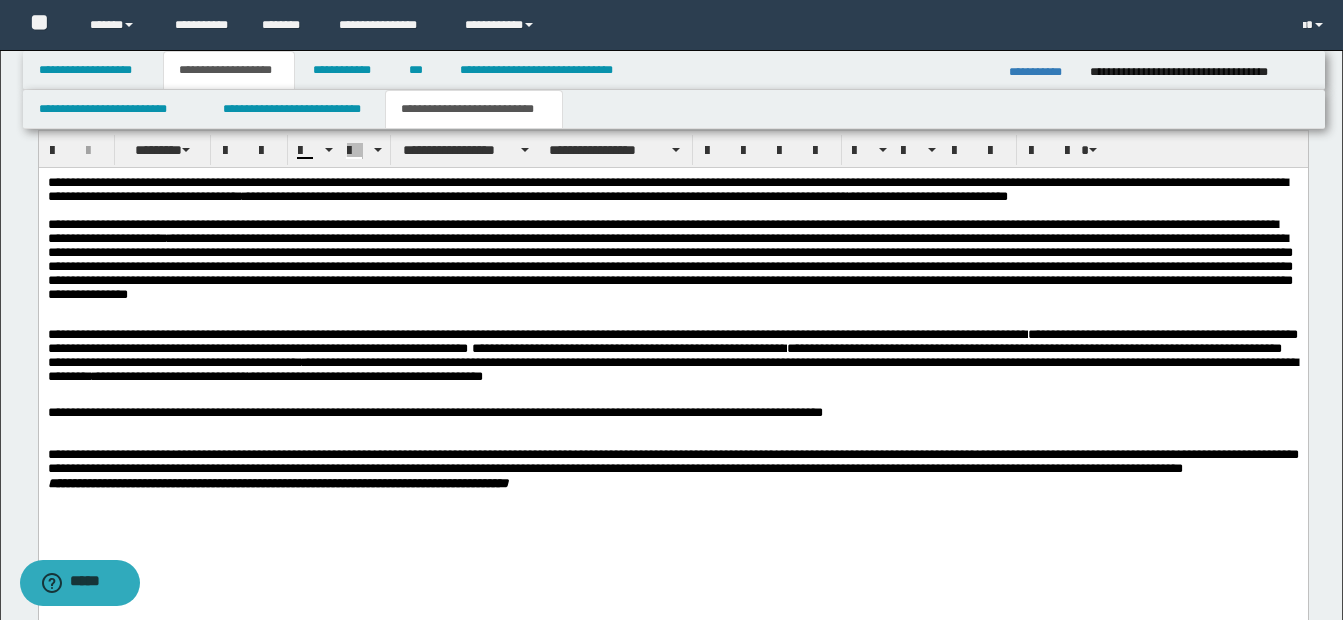 click on "**********" at bounding box center (672, 340) 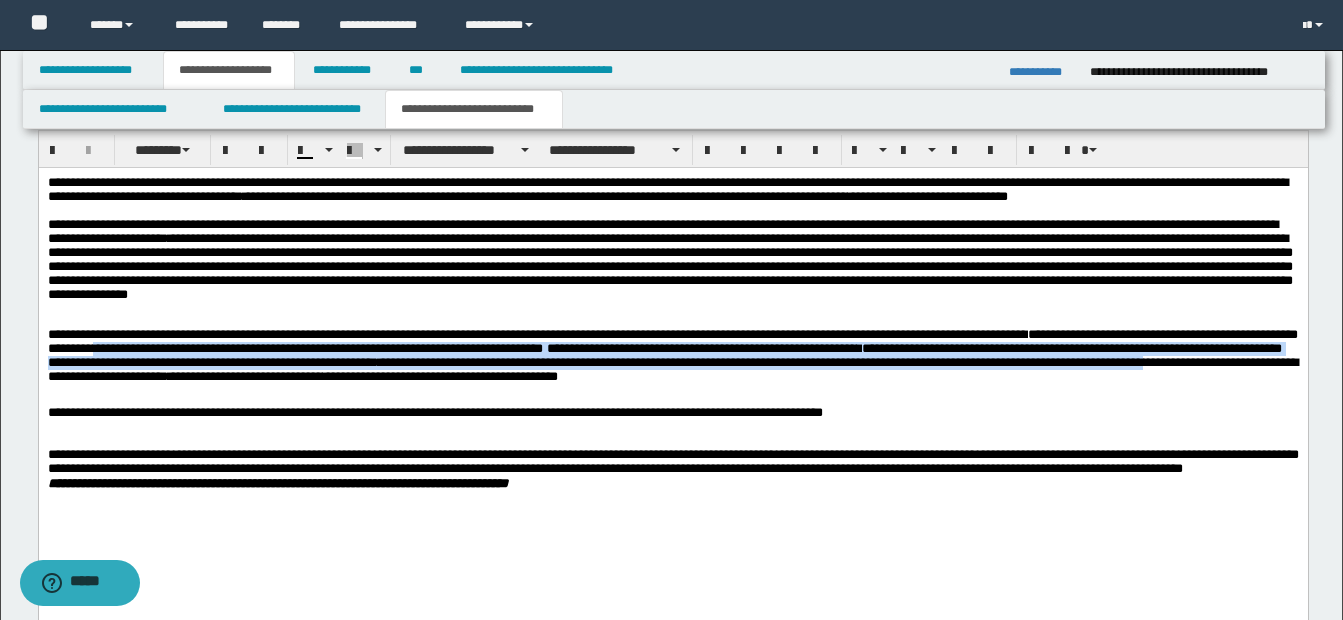 drag, startPoint x: 202, startPoint y: 362, endPoint x: 164, endPoint y: 389, distance: 46.615448 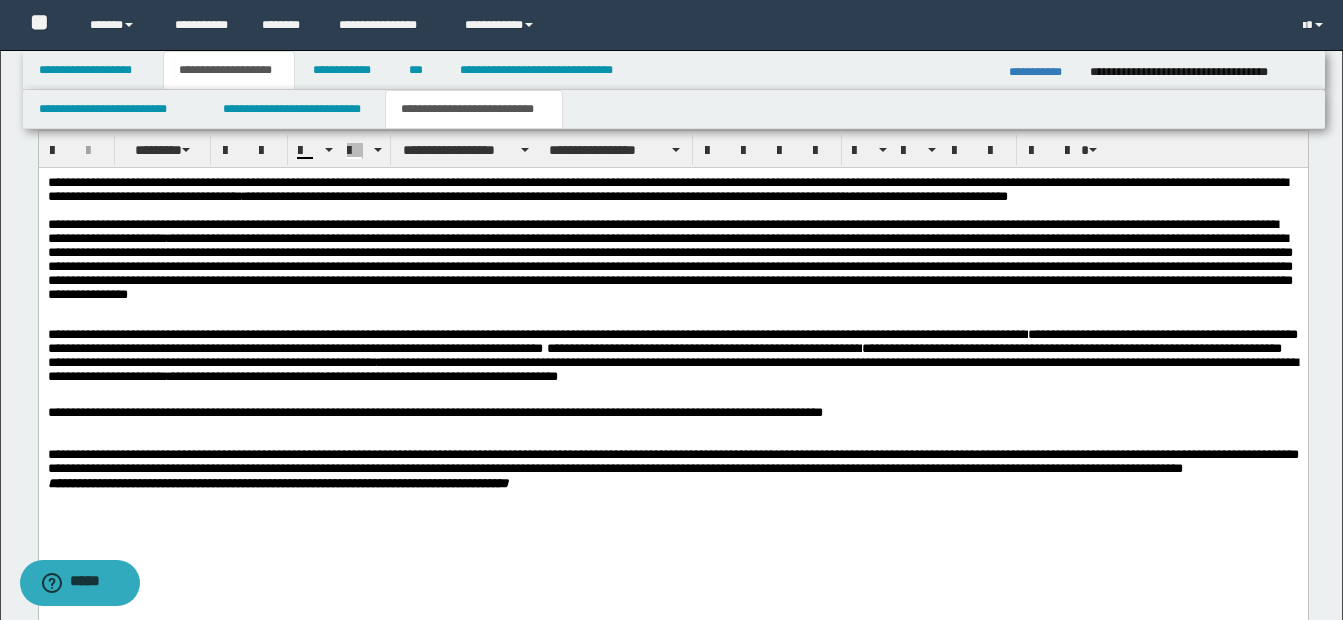 click on "**********" at bounding box center [672, 340] 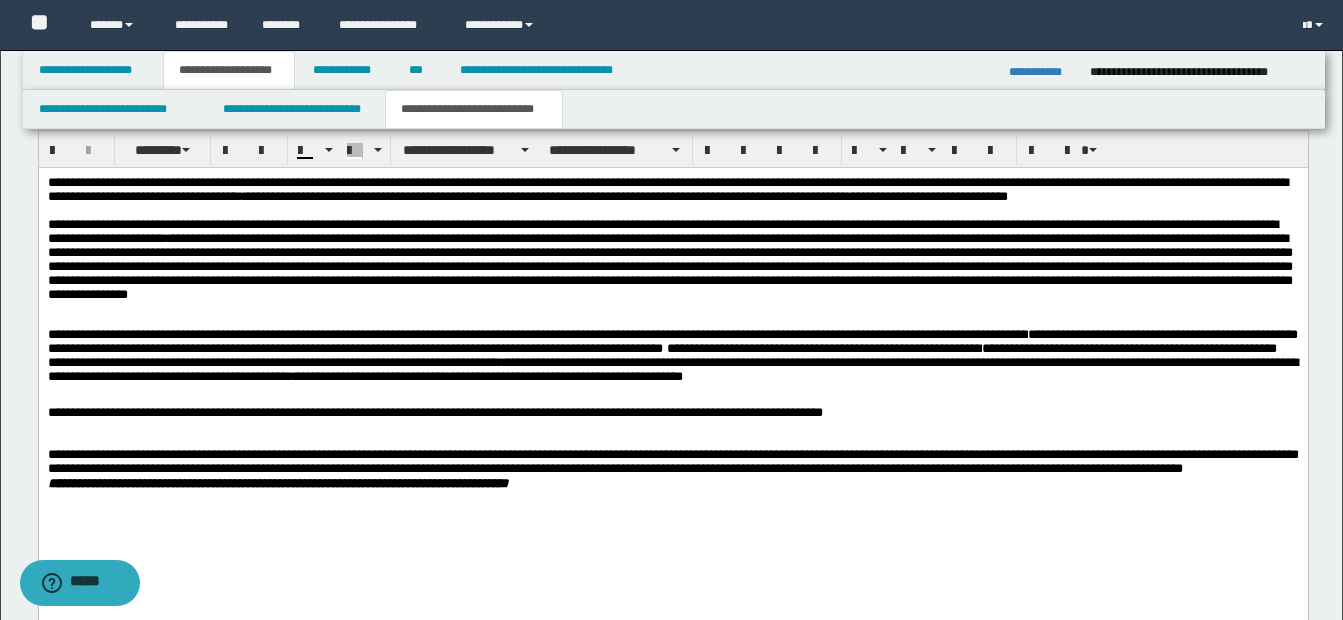 click on "**********" at bounding box center (669, 265) 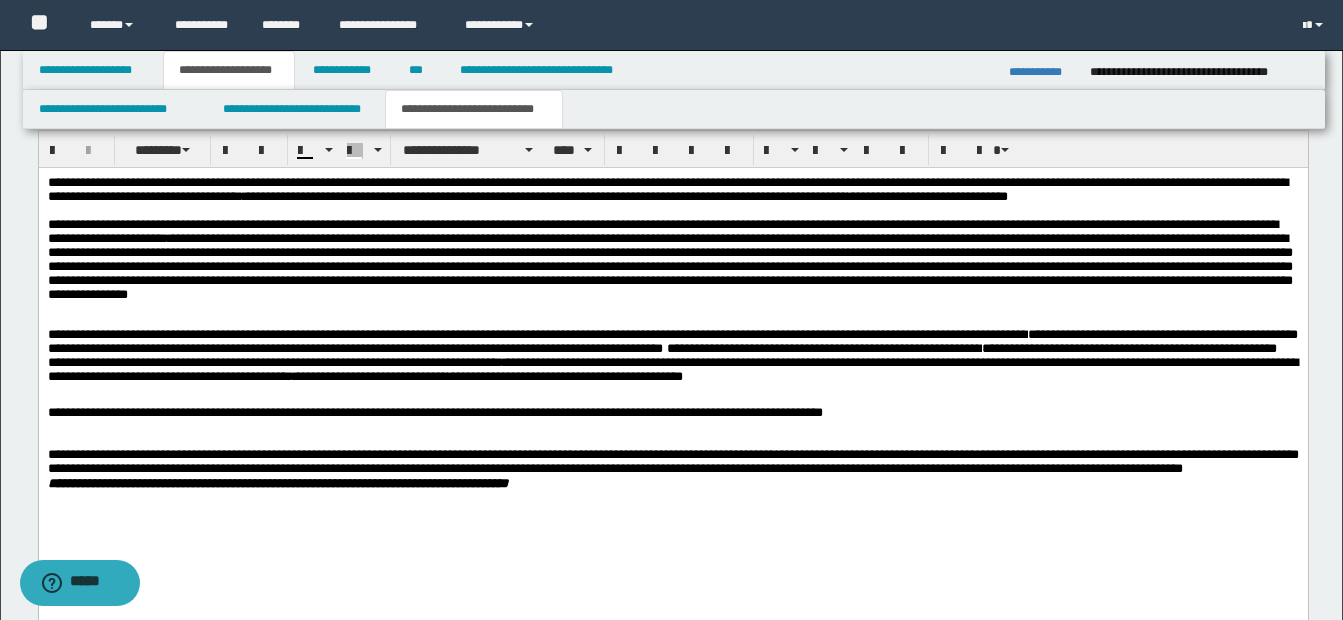 click on "**********" at bounding box center (669, 265) 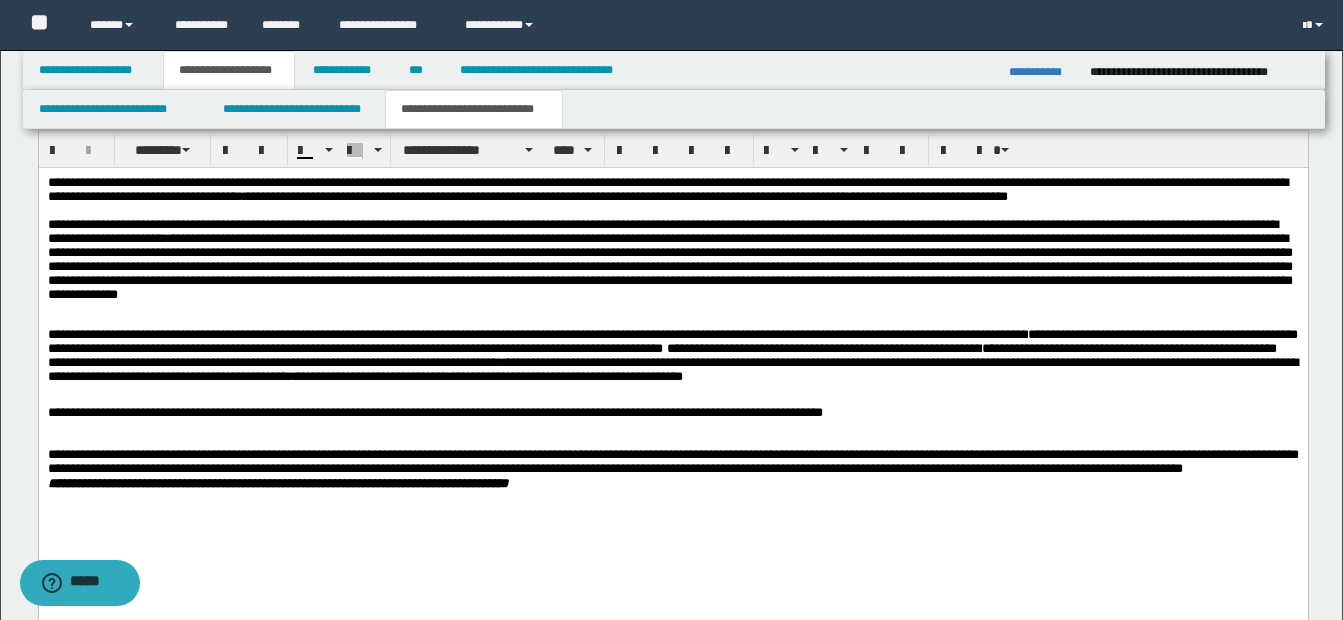 click on "**********" at bounding box center [669, 265] 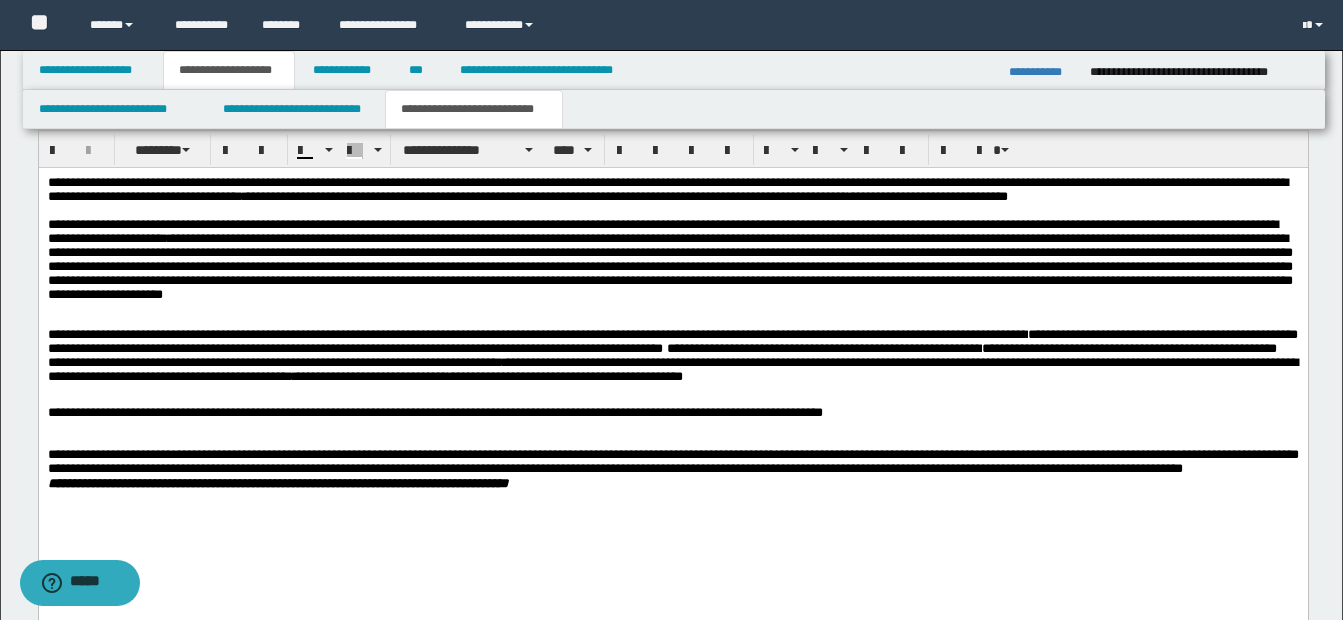 click on "**********" at bounding box center (669, 265) 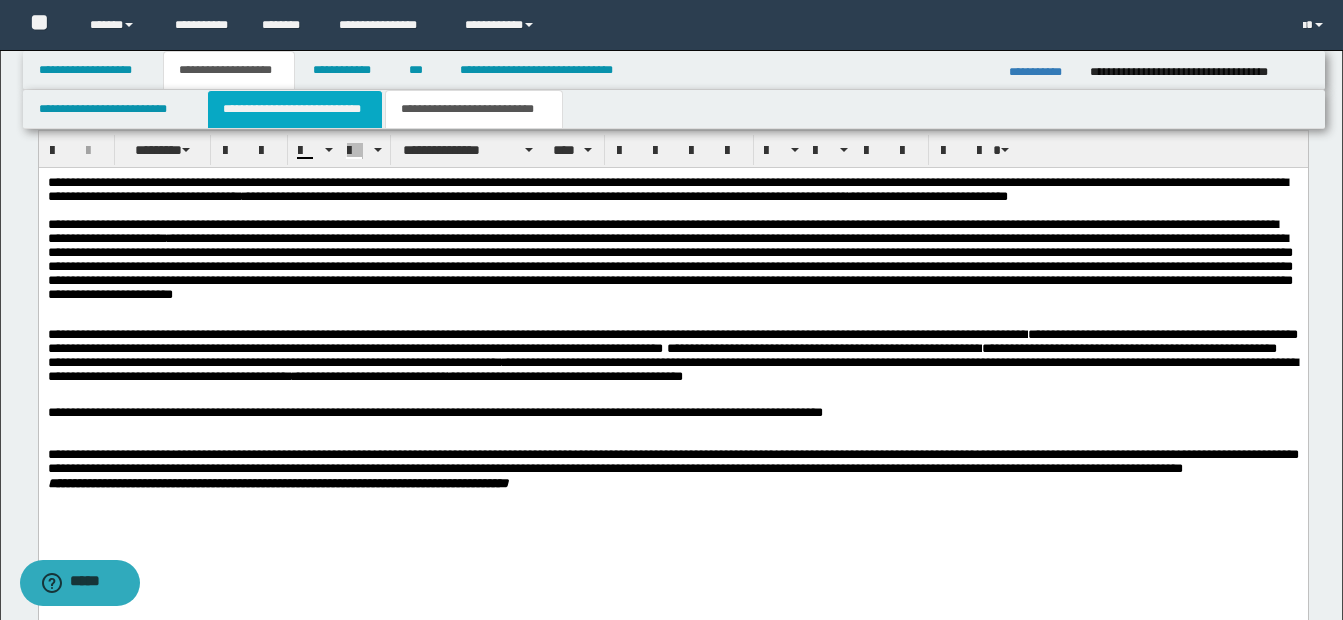 click on "**********" at bounding box center (295, 109) 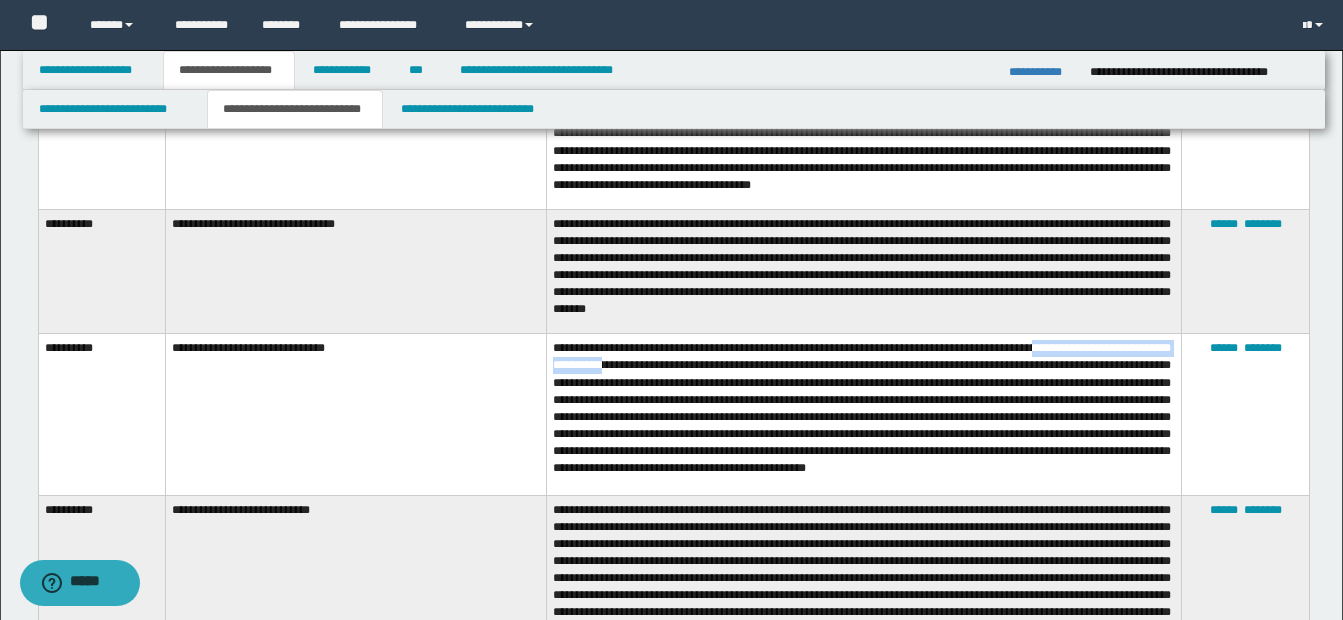 drag, startPoint x: 1074, startPoint y: 339, endPoint x: 660, endPoint y: 359, distance: 414.48282 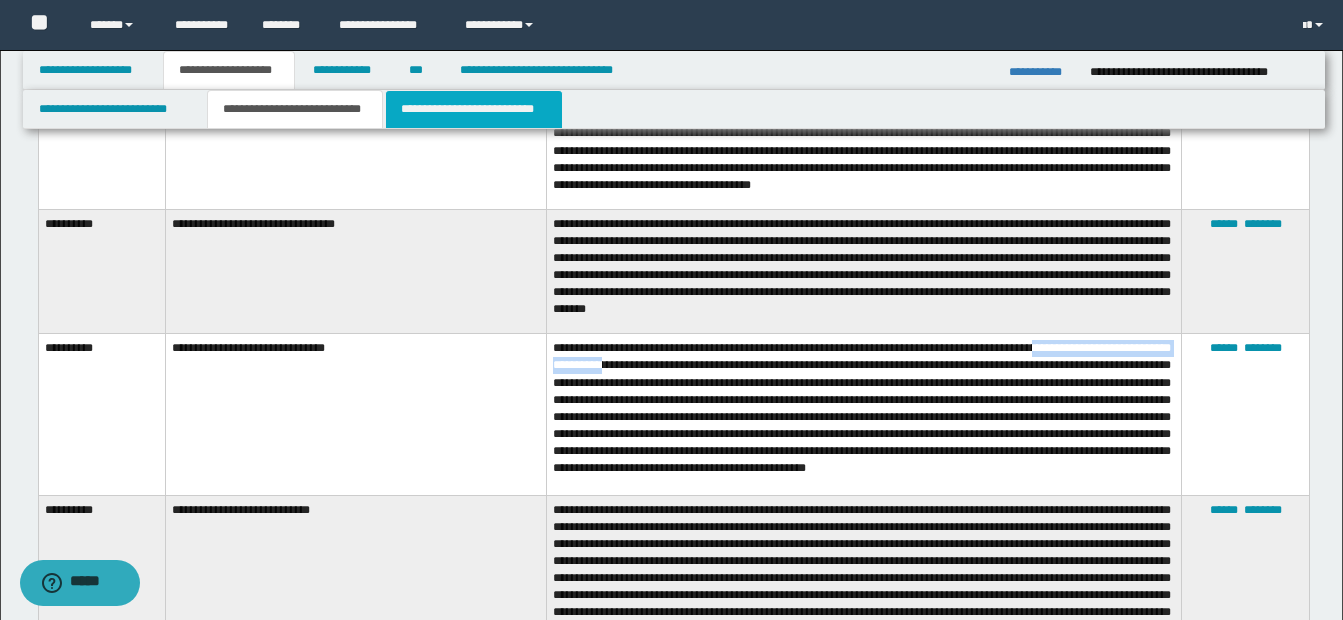 click on "**********" at bounding box center (474, 109) 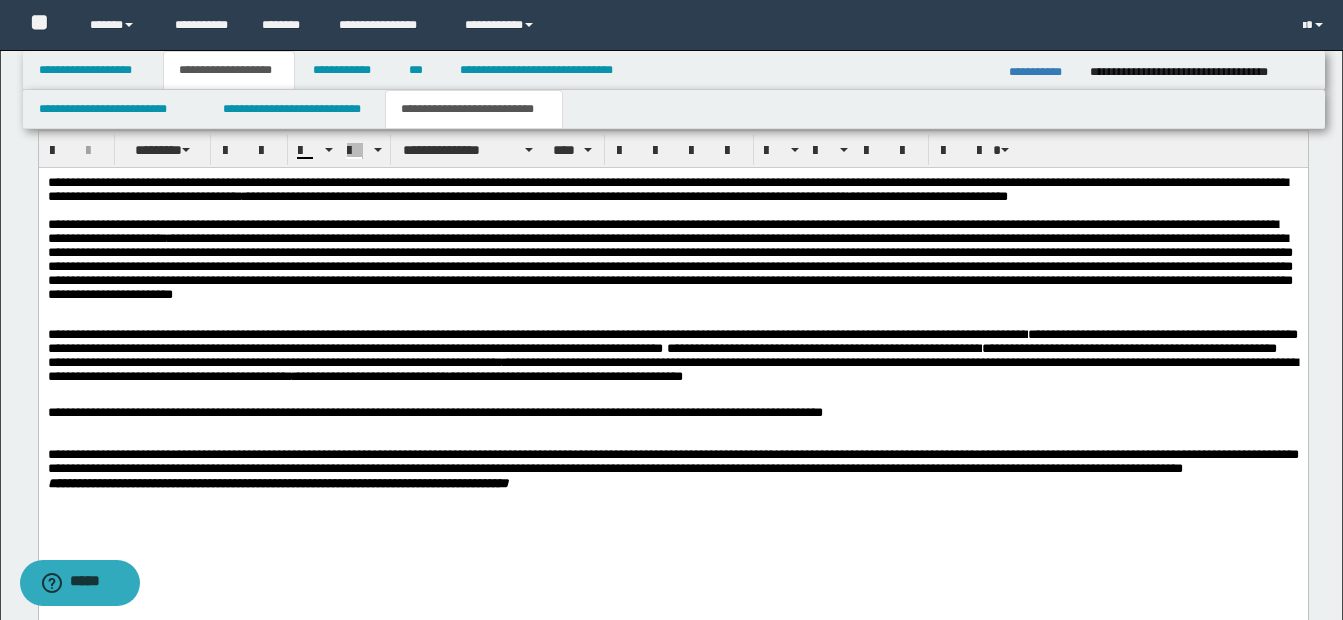 click on "**********" at bounding box center (669, 265) 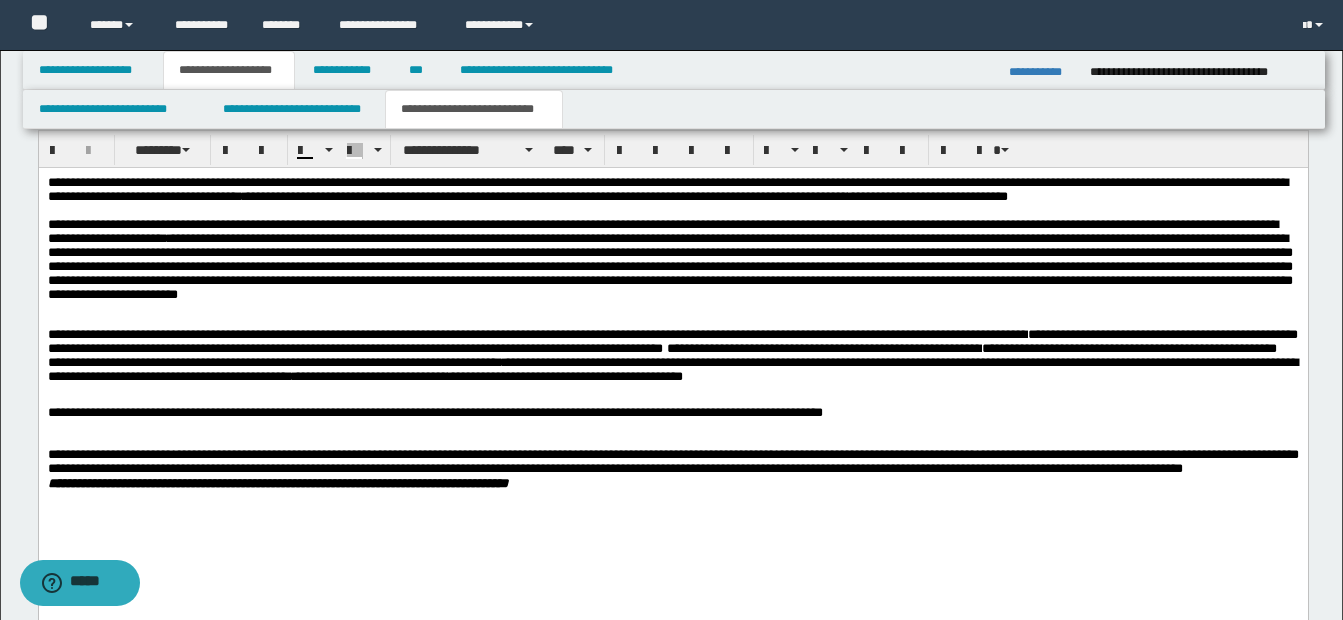 click on "**********" at bounding box center (669, 265) 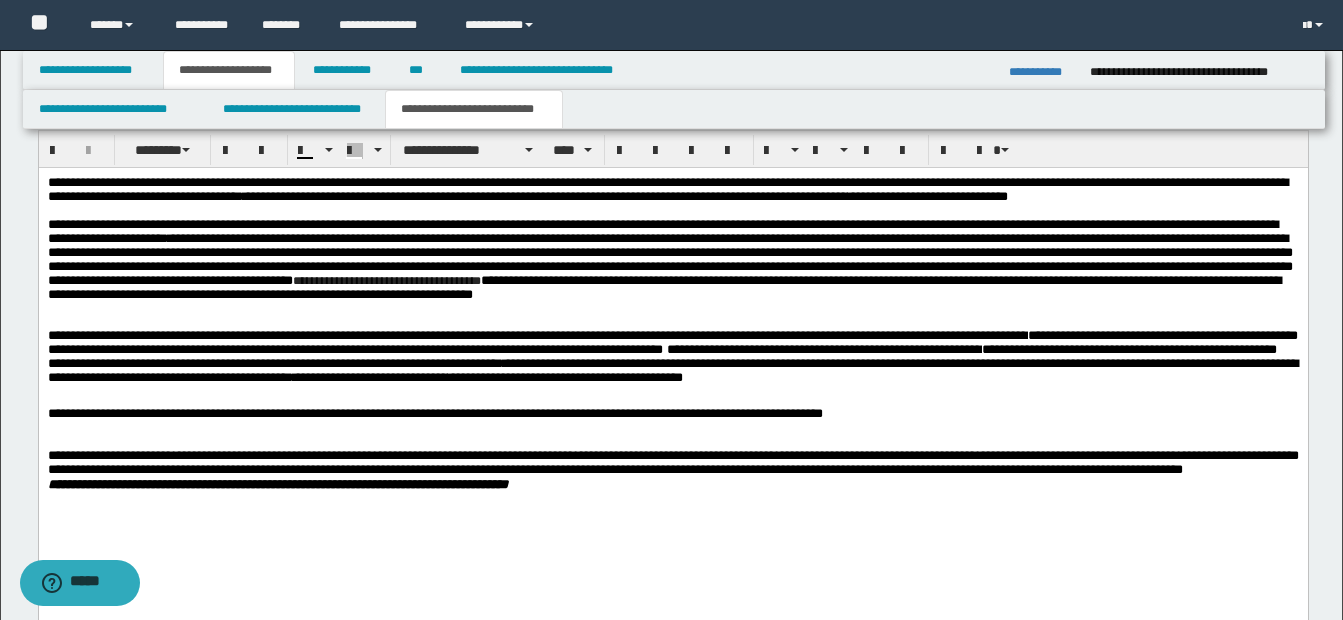 drag, startPoint x: 653, startPoint y: 293, endPoint x: 829, endPoint y: 294, distance: 176.00284 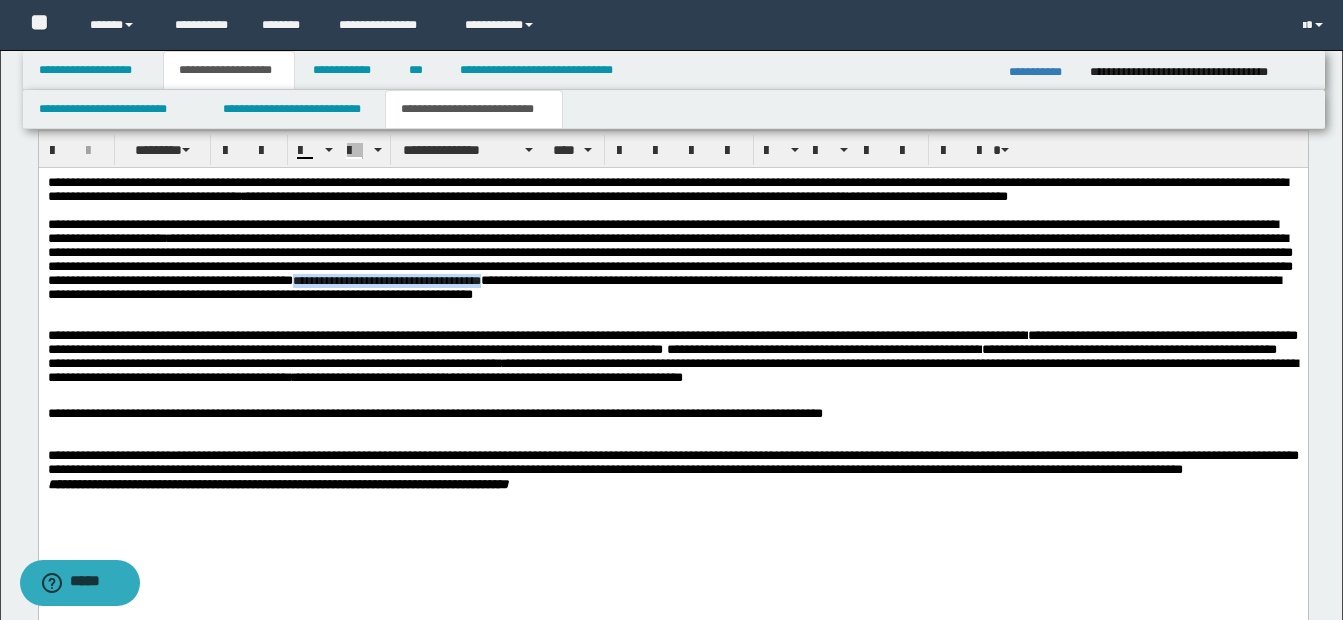 drag, startPoint x: 858, startPoint y: 298, endPoint x: 652, endPoint y: 294, distance: 206.03883 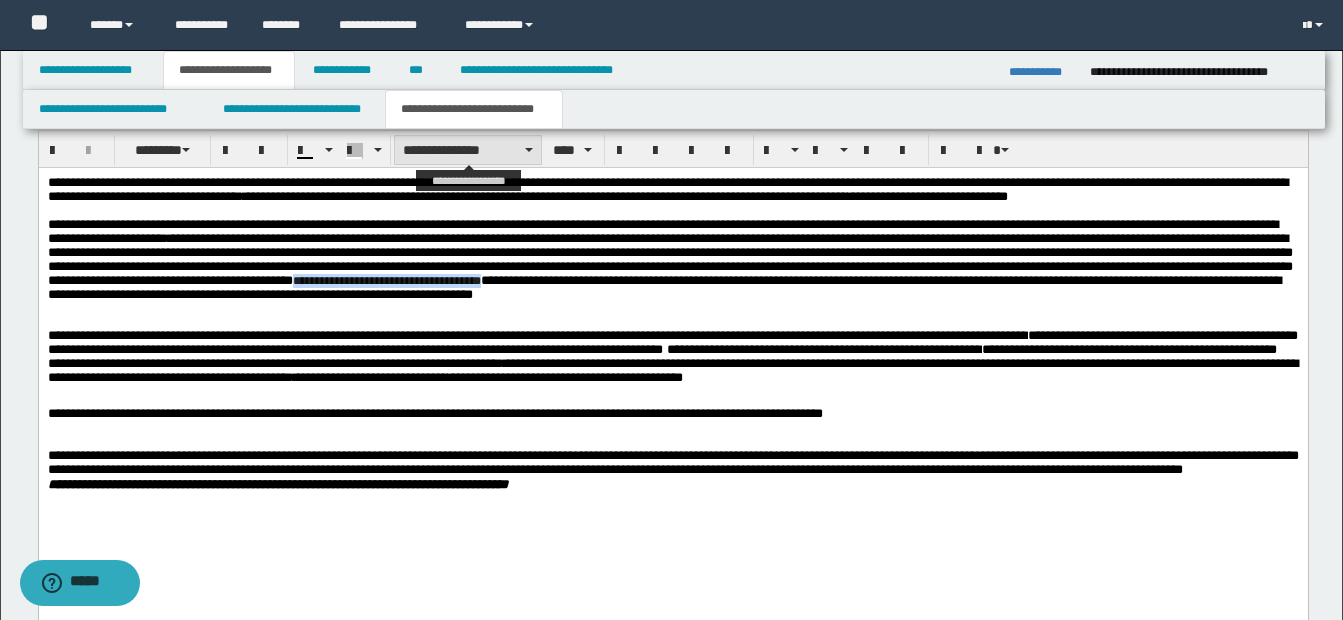 click on "**********" at bounding box center [468, 150] 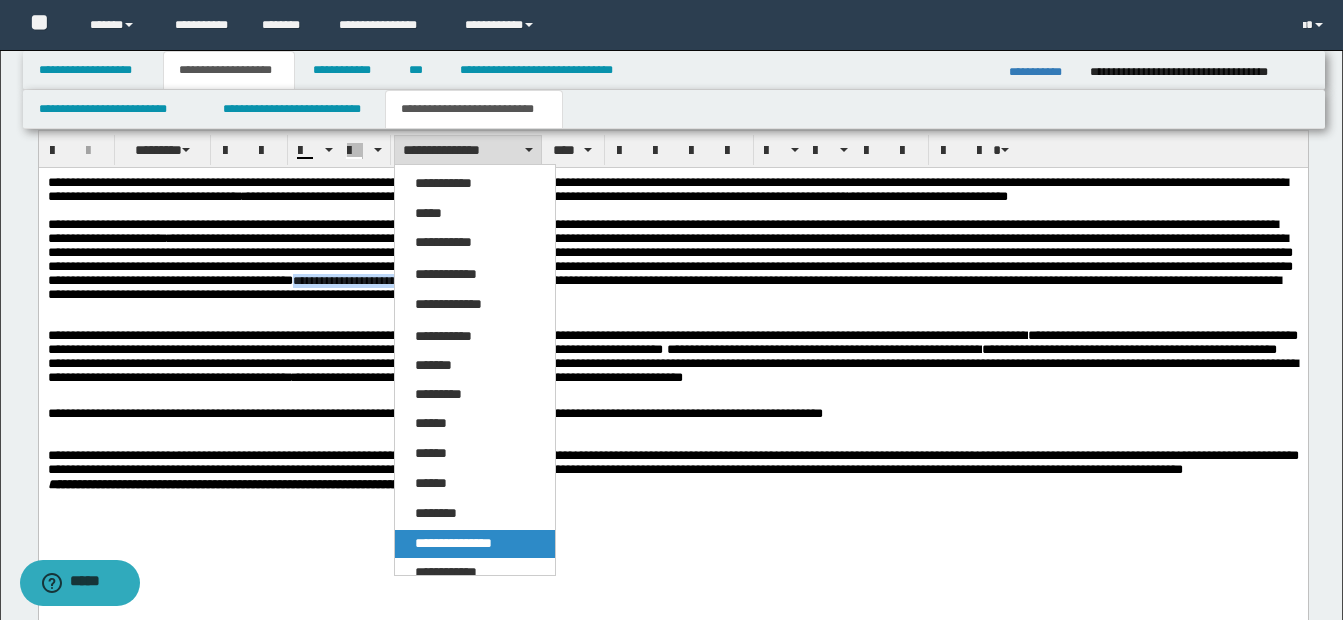 click on "**********" at bounding box center [453, 543] 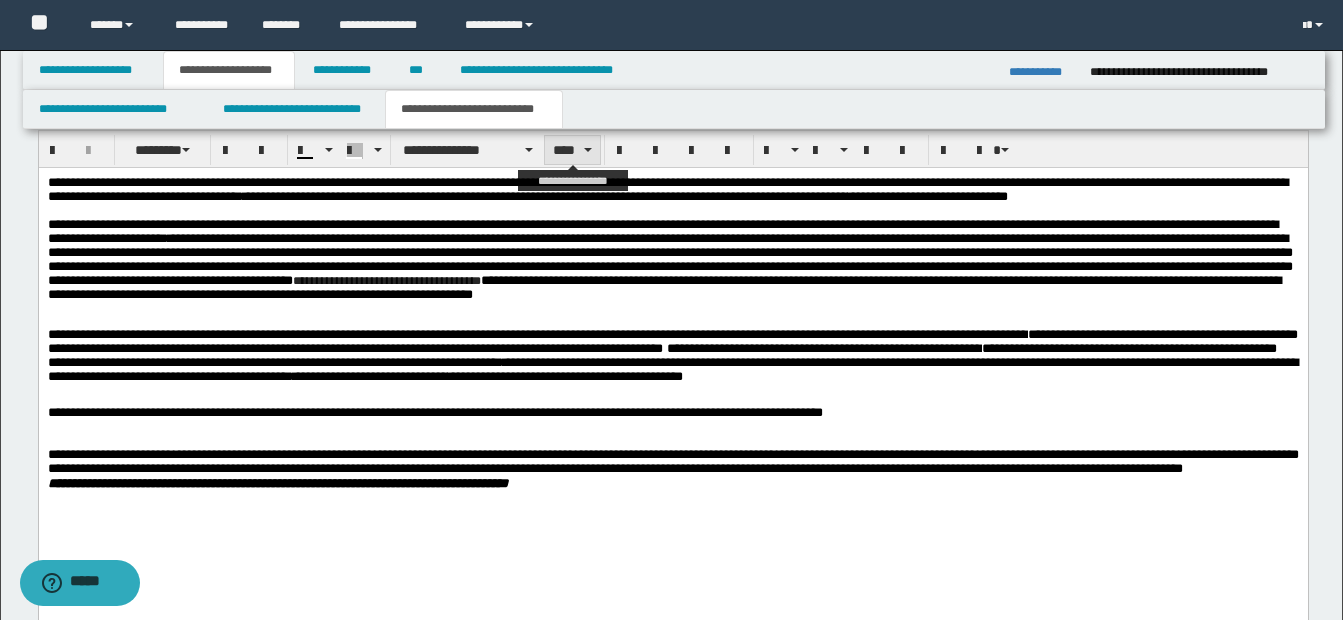 click on "****" at bounding box center [572, 150] 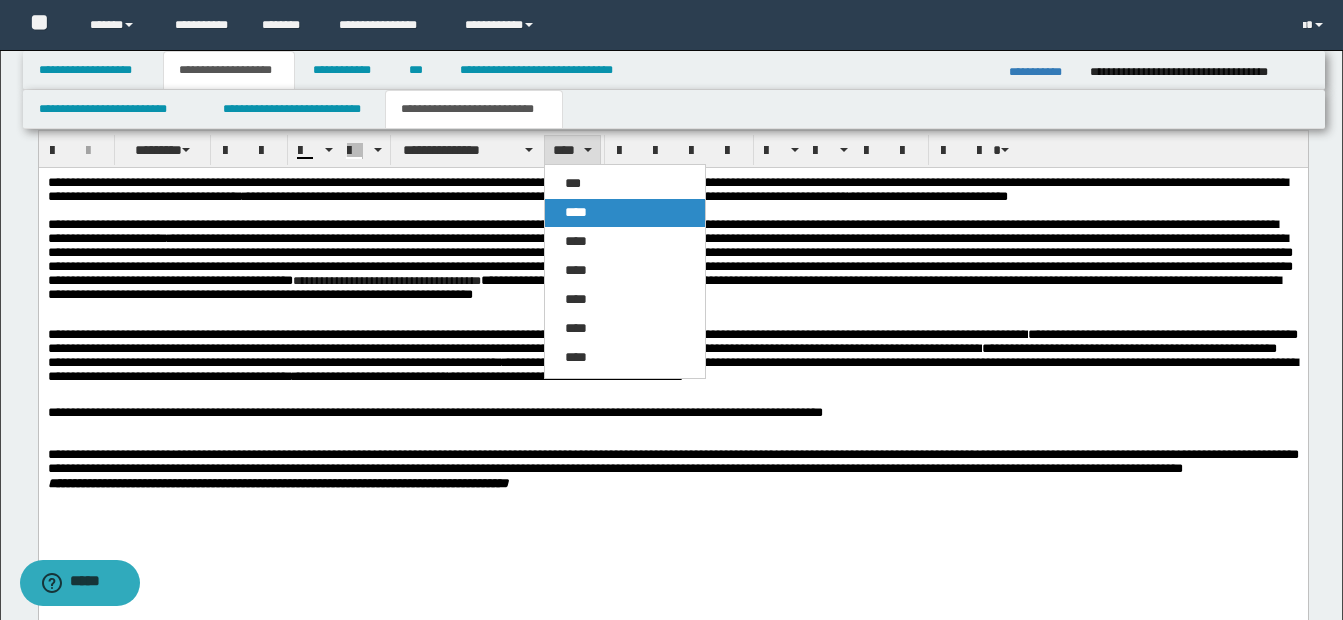 drag, startPoint x: 580, startPoint y: 212, endPoint x: 554, endPoint y: 90, distance: 124.73973 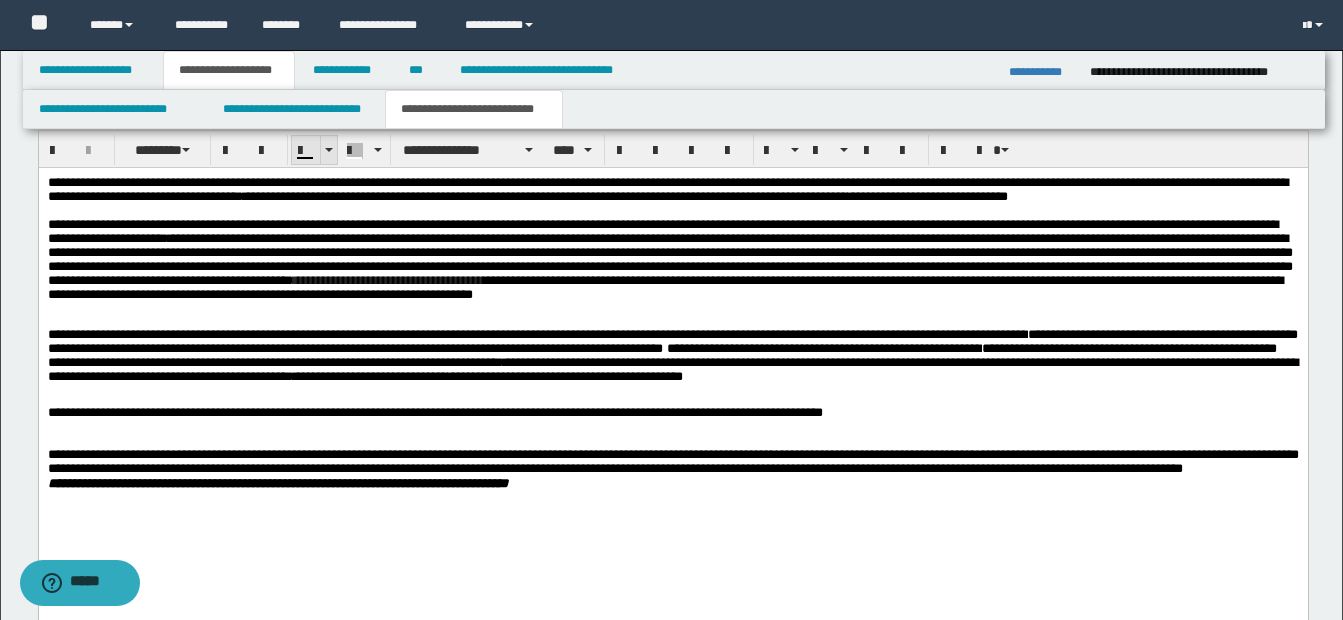 click at bounding box center [329, 150] 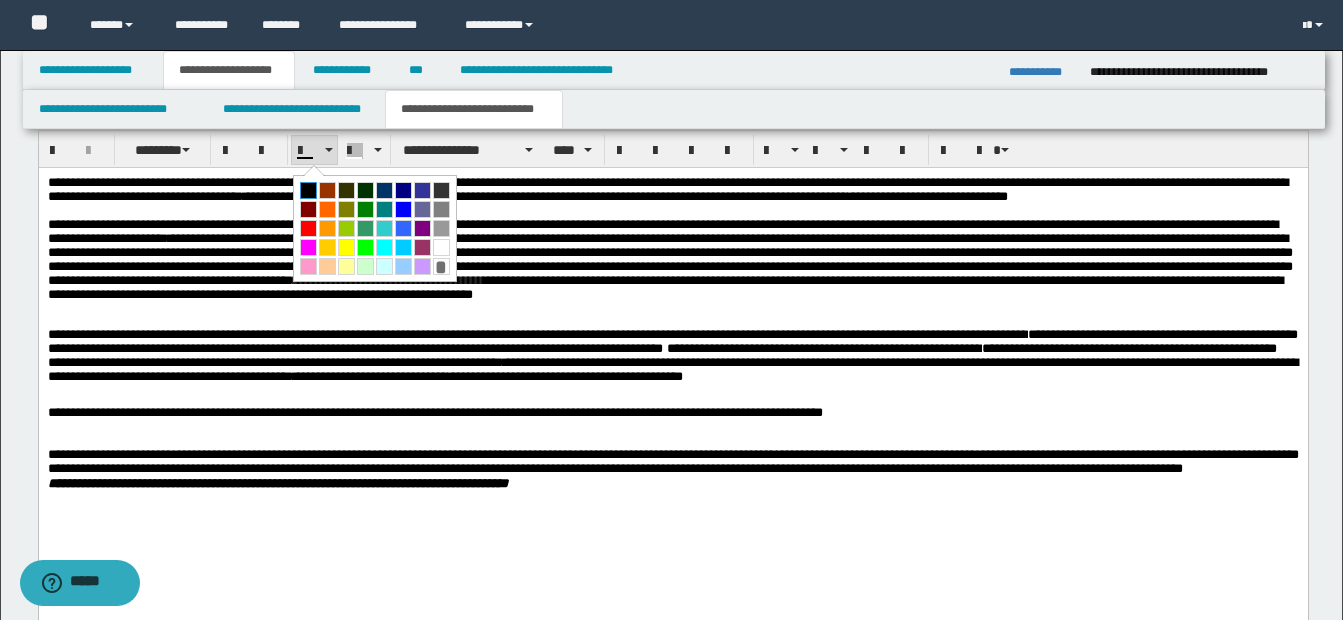 drag, startPoint x: 309, startPoint y: 189, endPoint x: 298, endPoint y: 0, distance: 189.31984 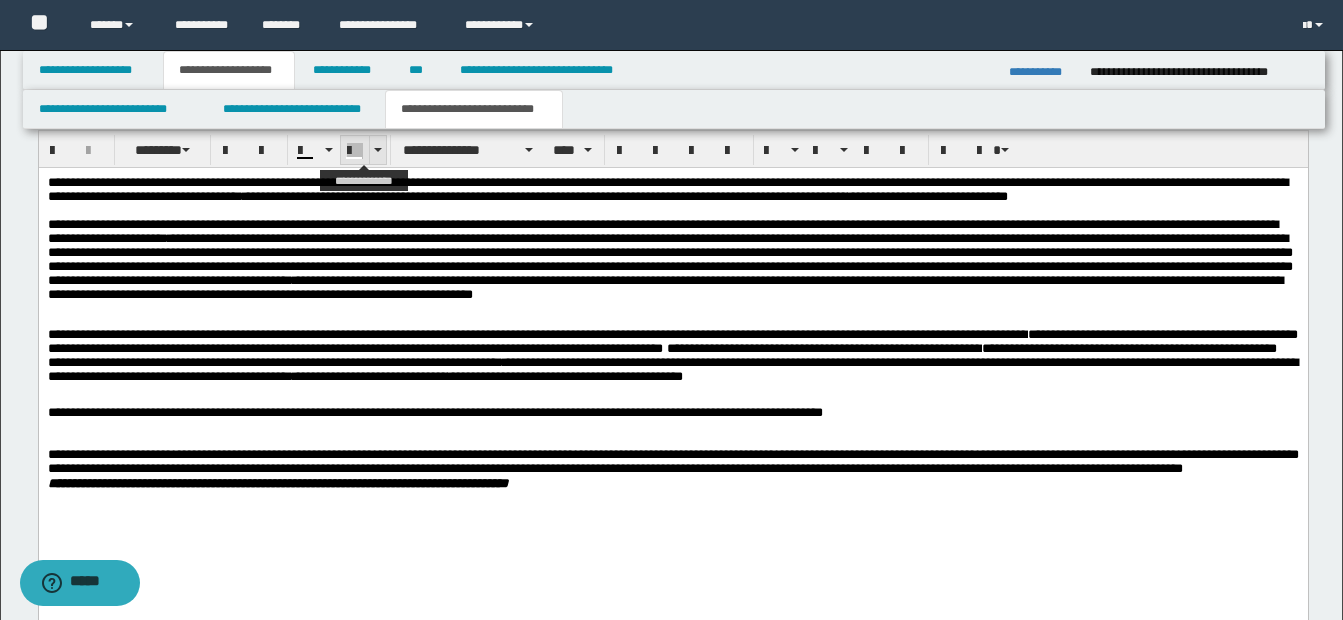 click at bounding box center (378, 150) 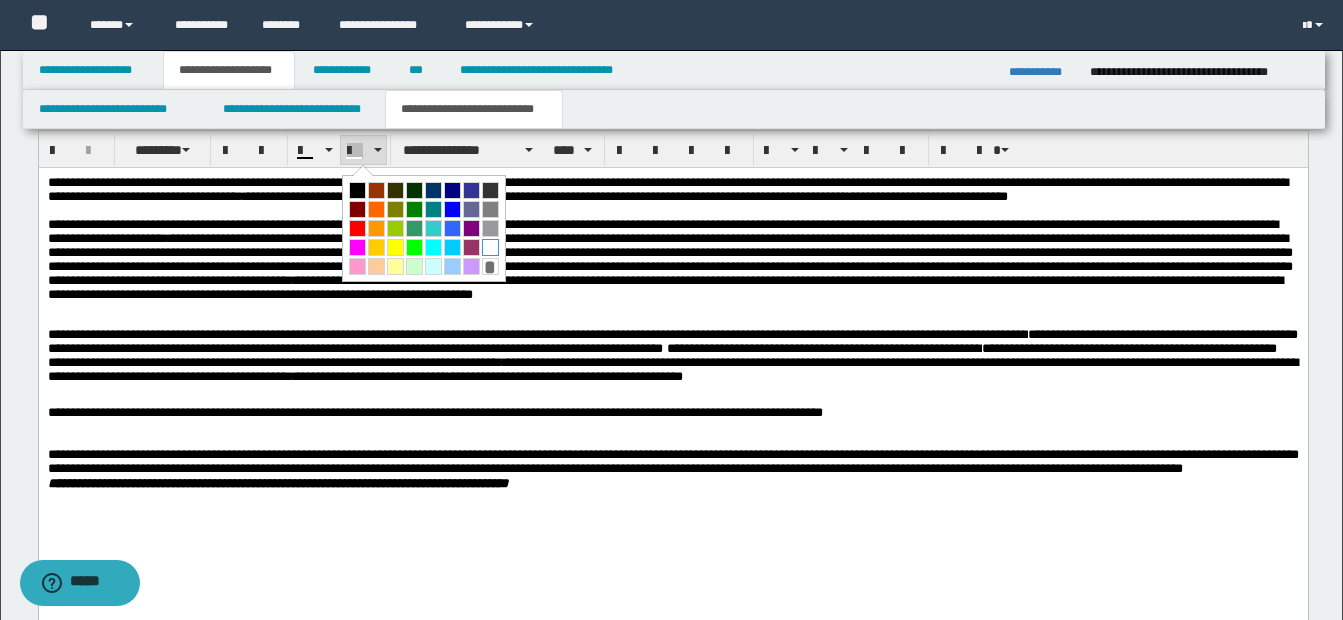 click at bounding box center [490, 247] 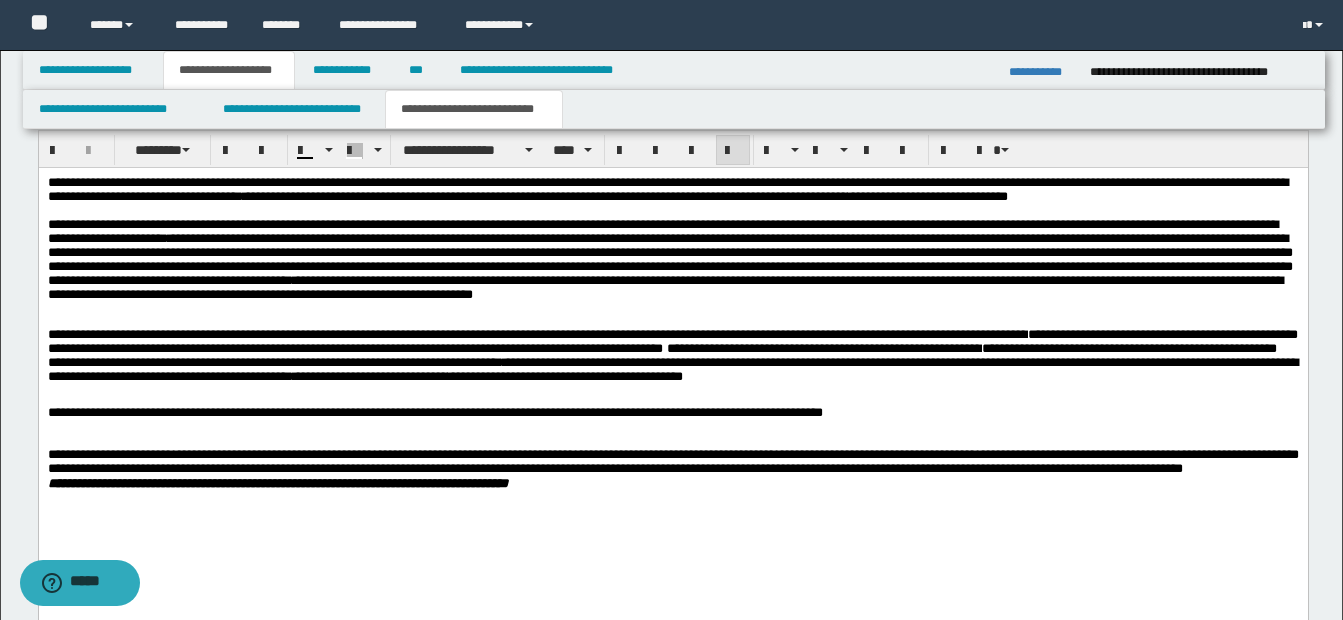 click on "**********" at bounding box center (672, 460) 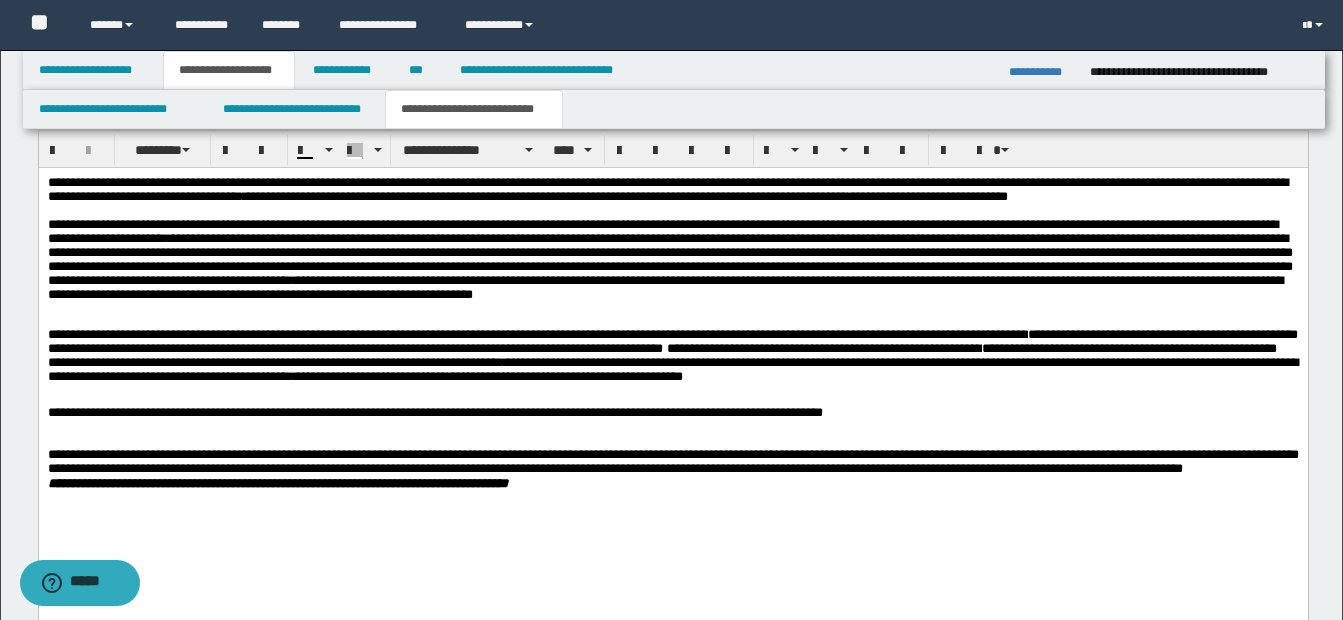 click on "**********" at bounding box center [669, 265] 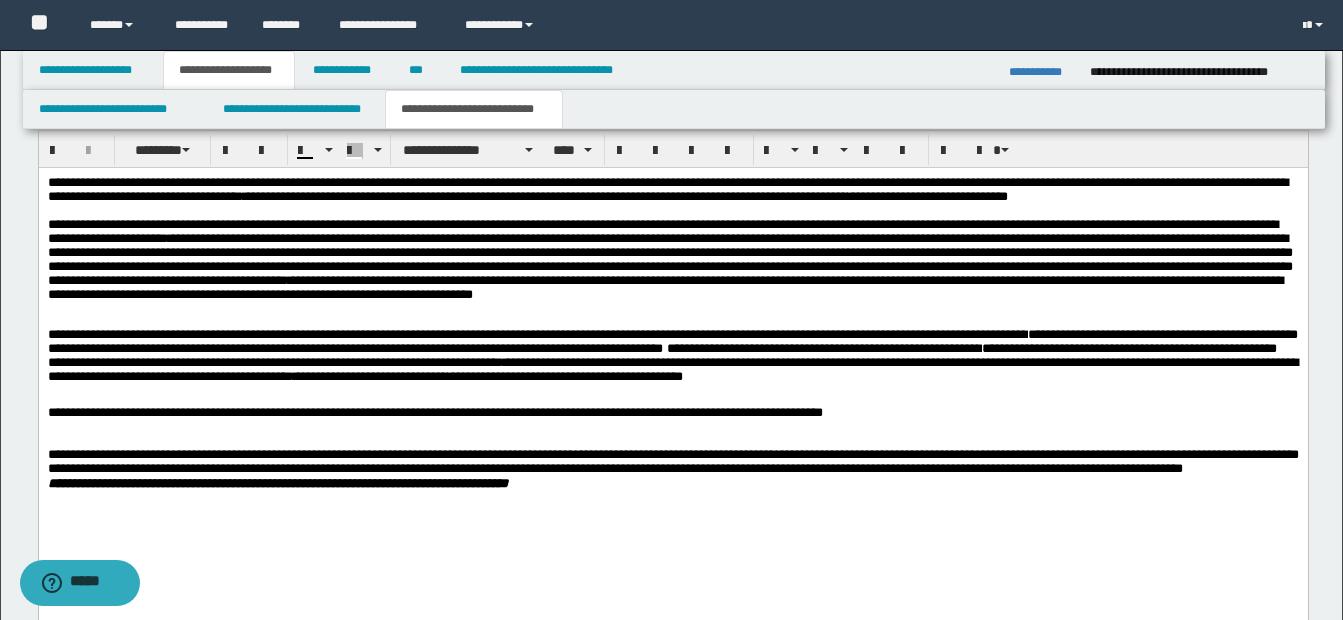 click on "**********" at bounding box center (669, 265) 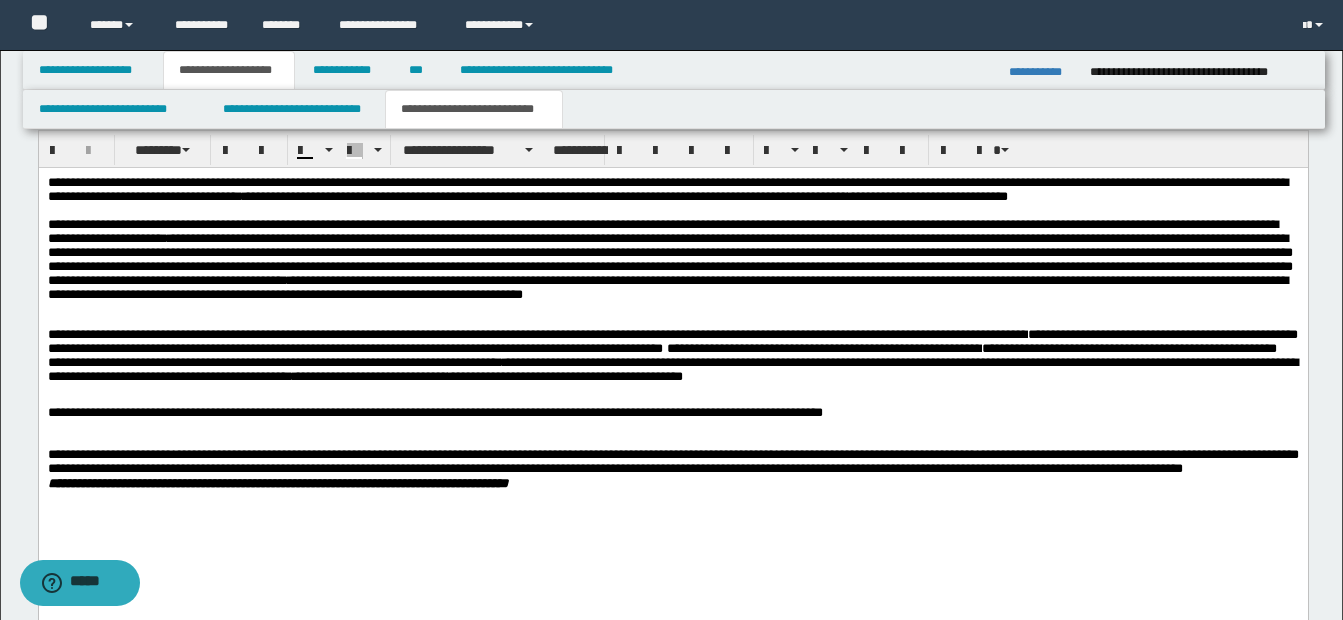 click at bounding box center (672, 320) 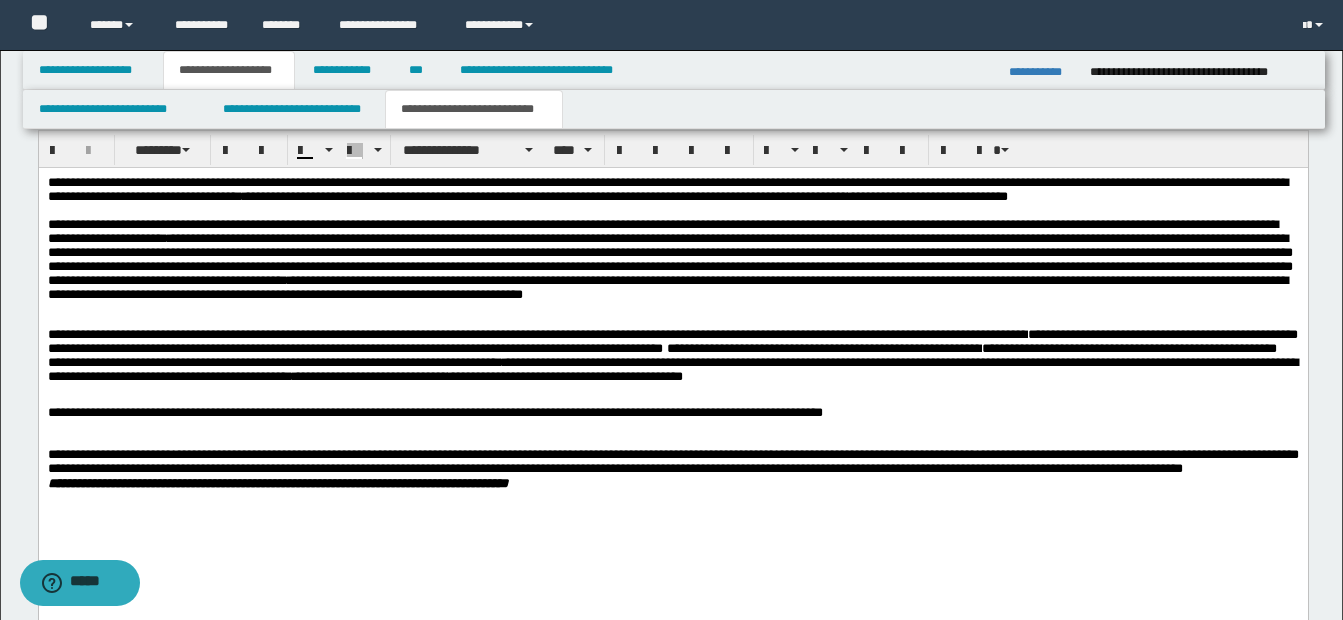 click on "**********" at bounding box center [412, 279] 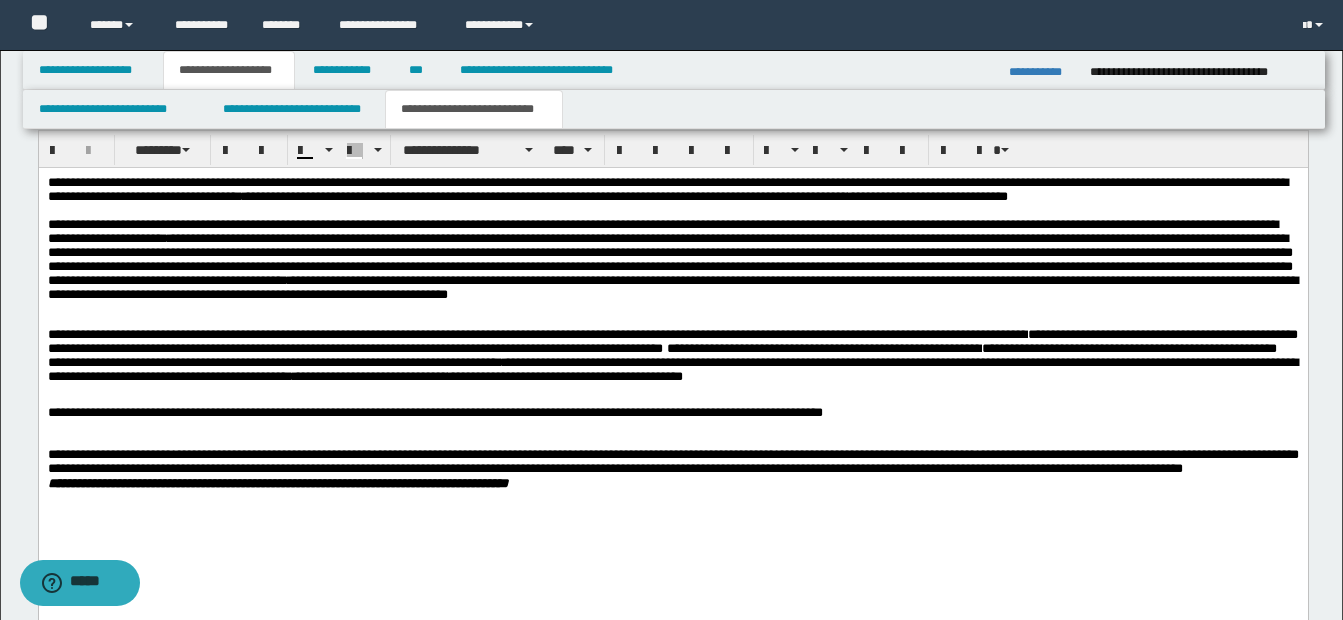 click on "**********" at bounding box center [672, 265] 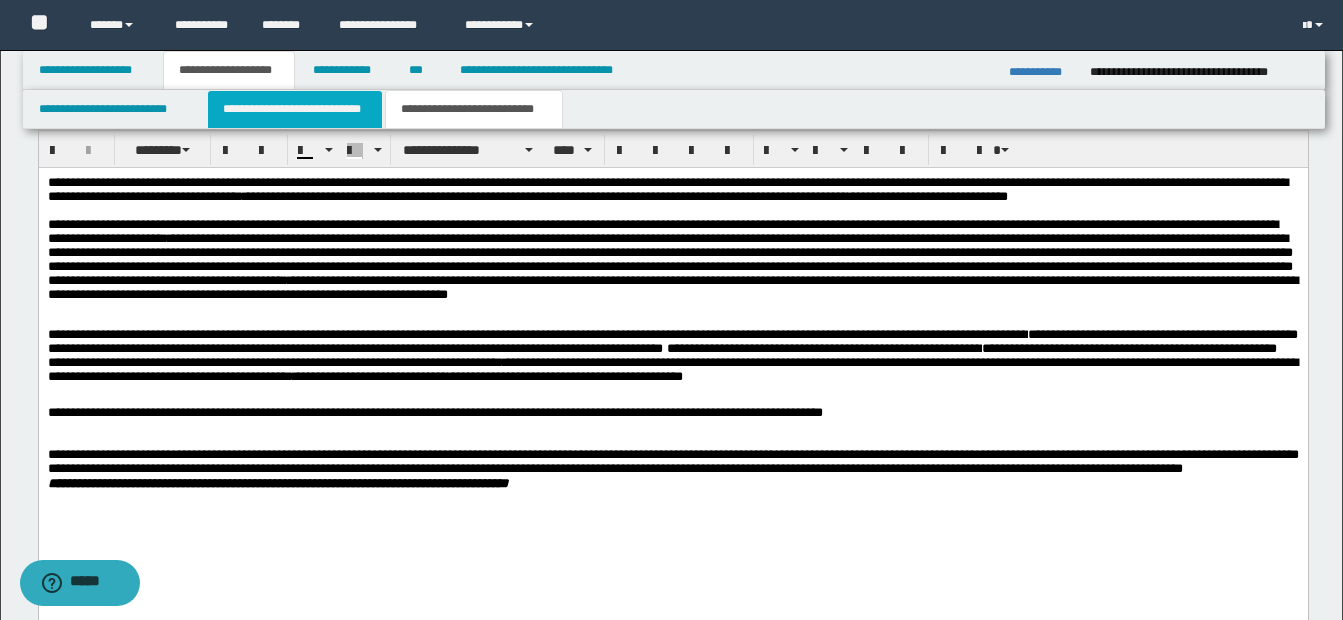 click on "**********" at bounding box center (295, 109) 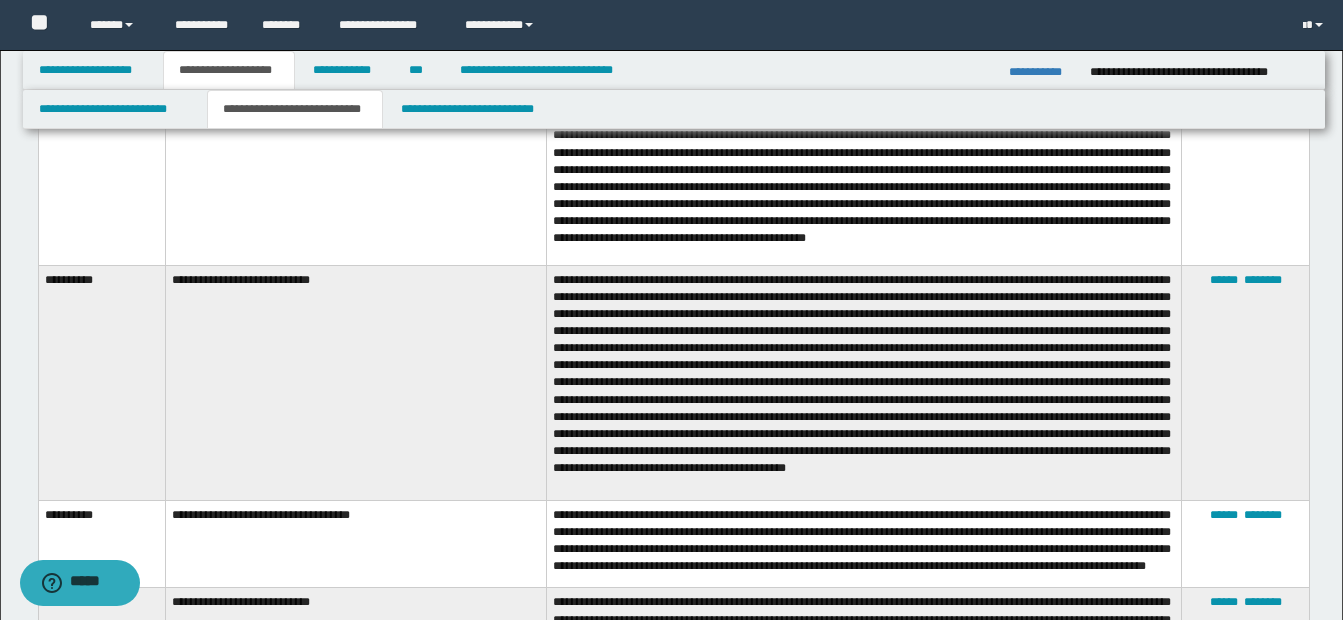 scroll, scrollTop: 1364, scrollLeft: 0, axis: vertical 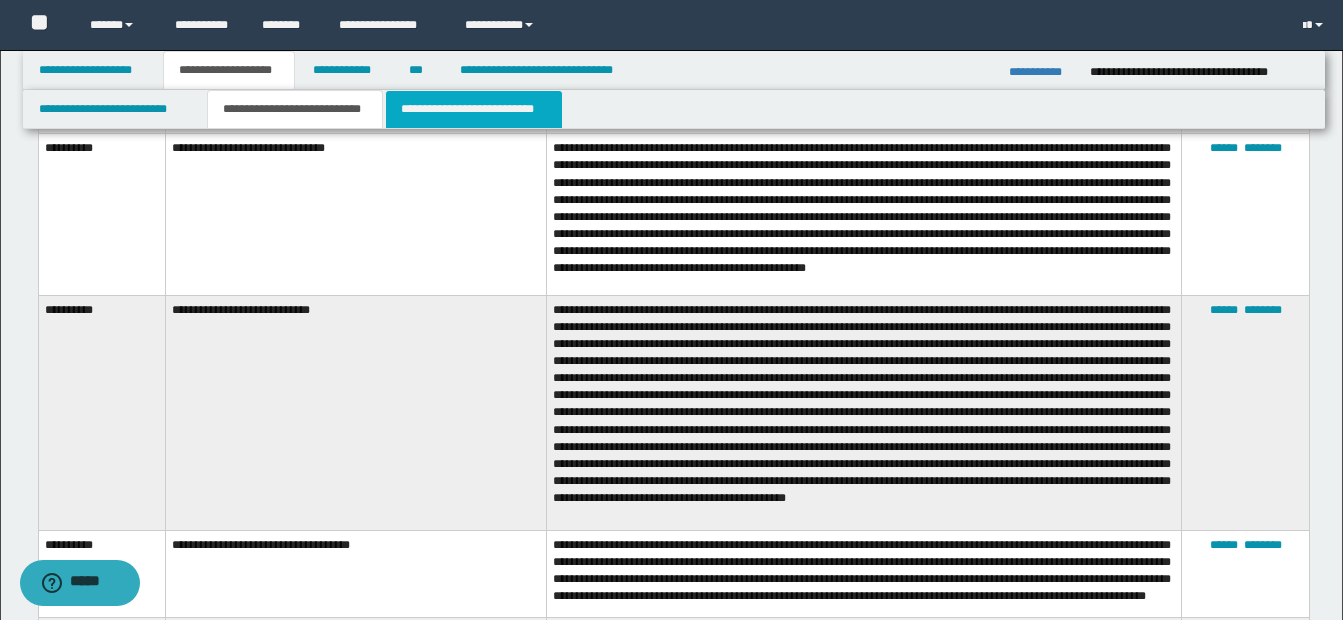 click on "**********" at bounding box center [474, 109] 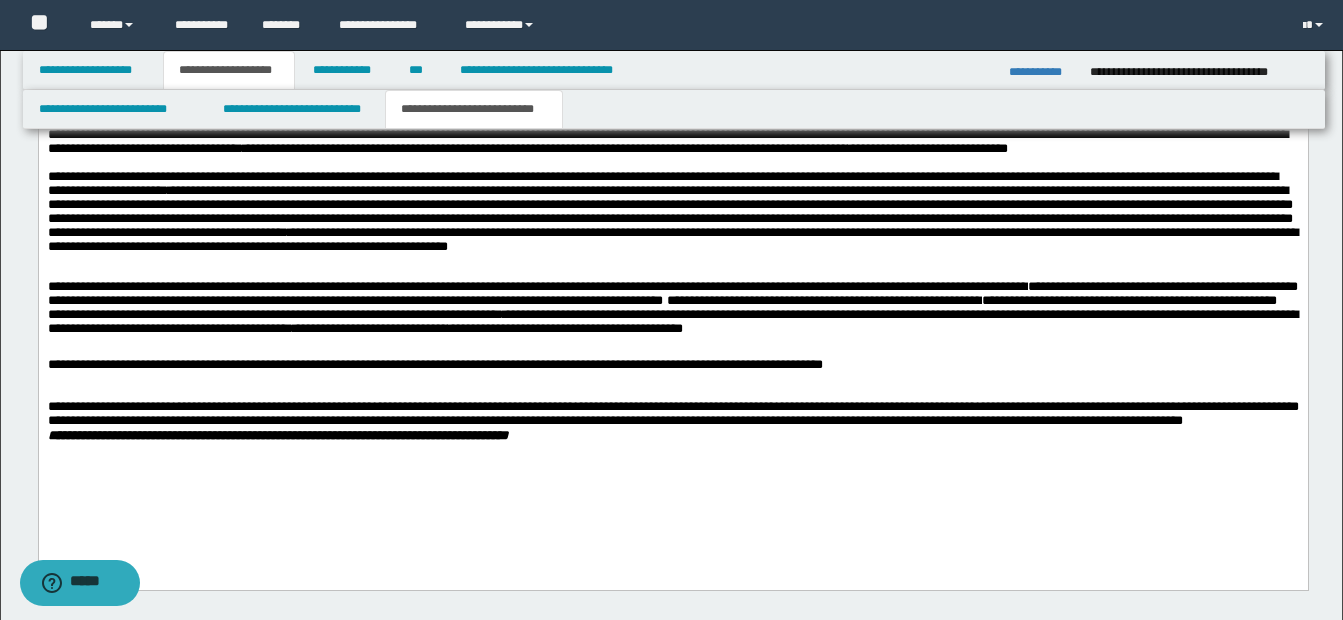scroll, scrollTop: 1164, scrollLeft: 0, axis: vertical 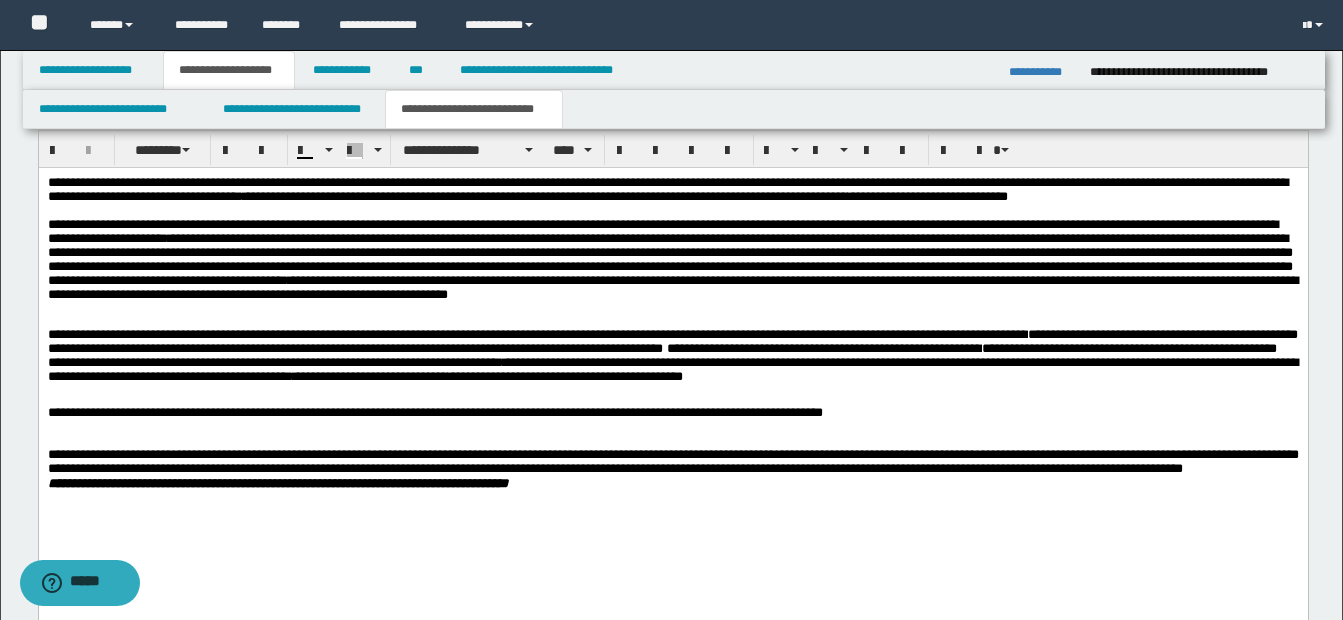 click on "**********" at bounding box center (672, 265) 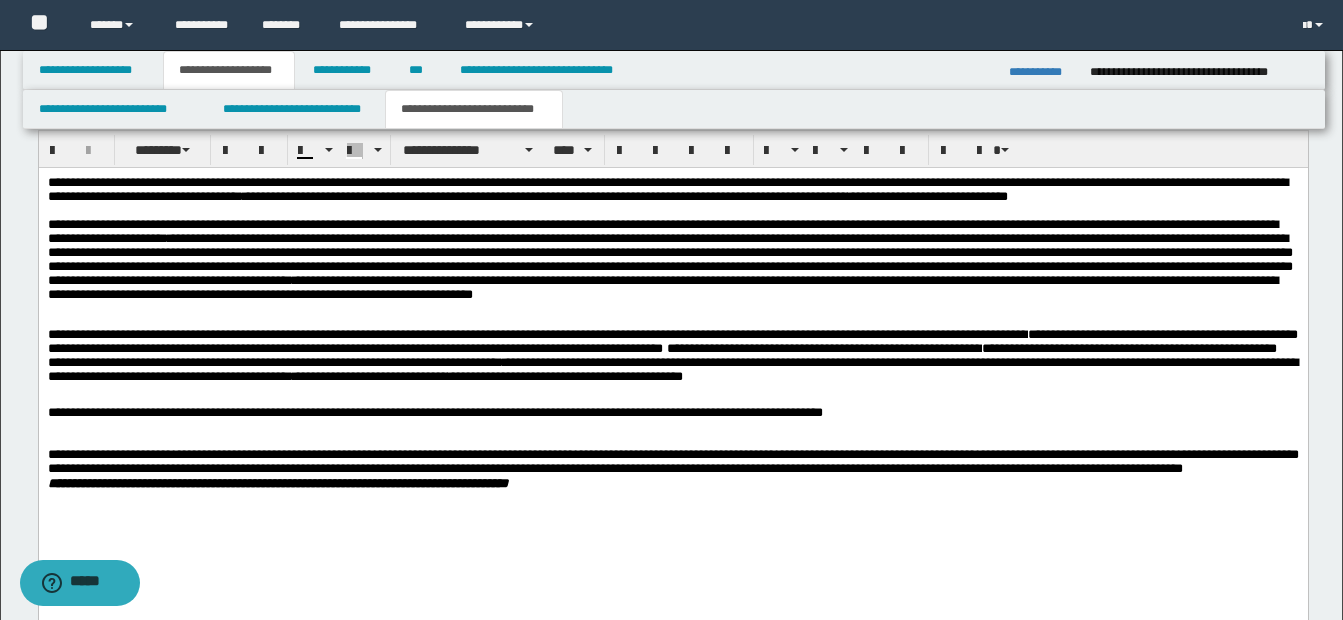 click on "**********" at bounding box center [669, 265] 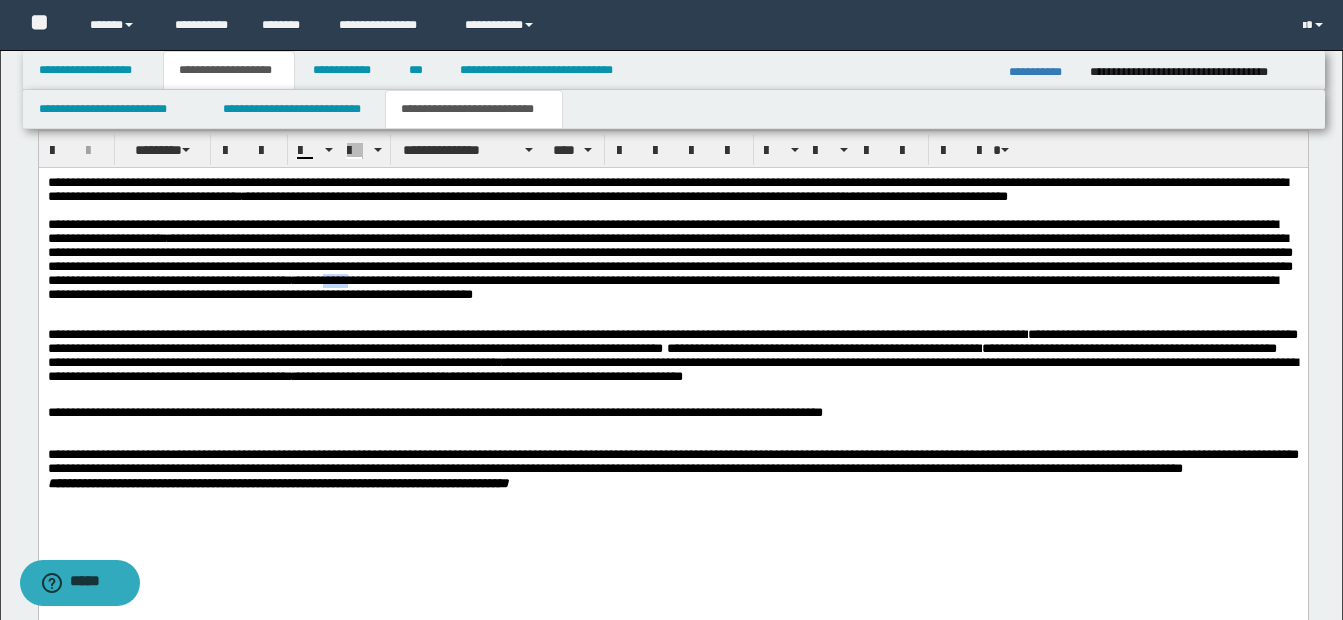 drag, startPoint x: 690, startPoint y: 296, endPoint x: 719, endPoint y: 296, distance: 29 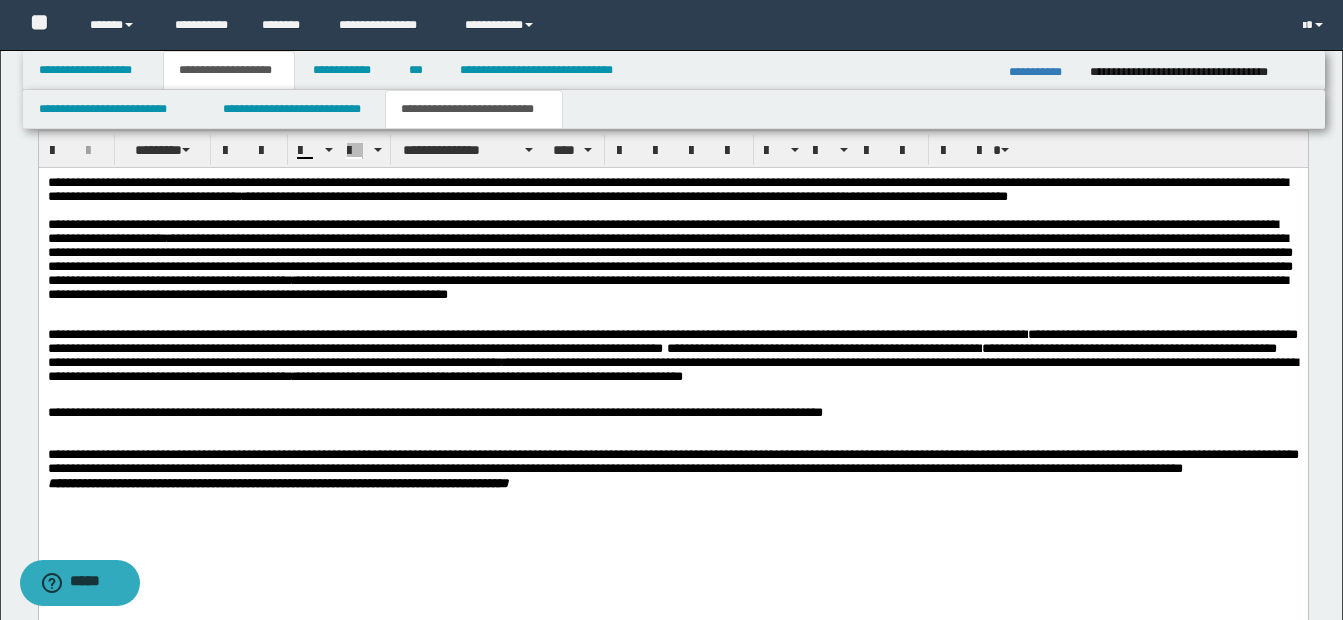 click at bounding box center (672, 398) 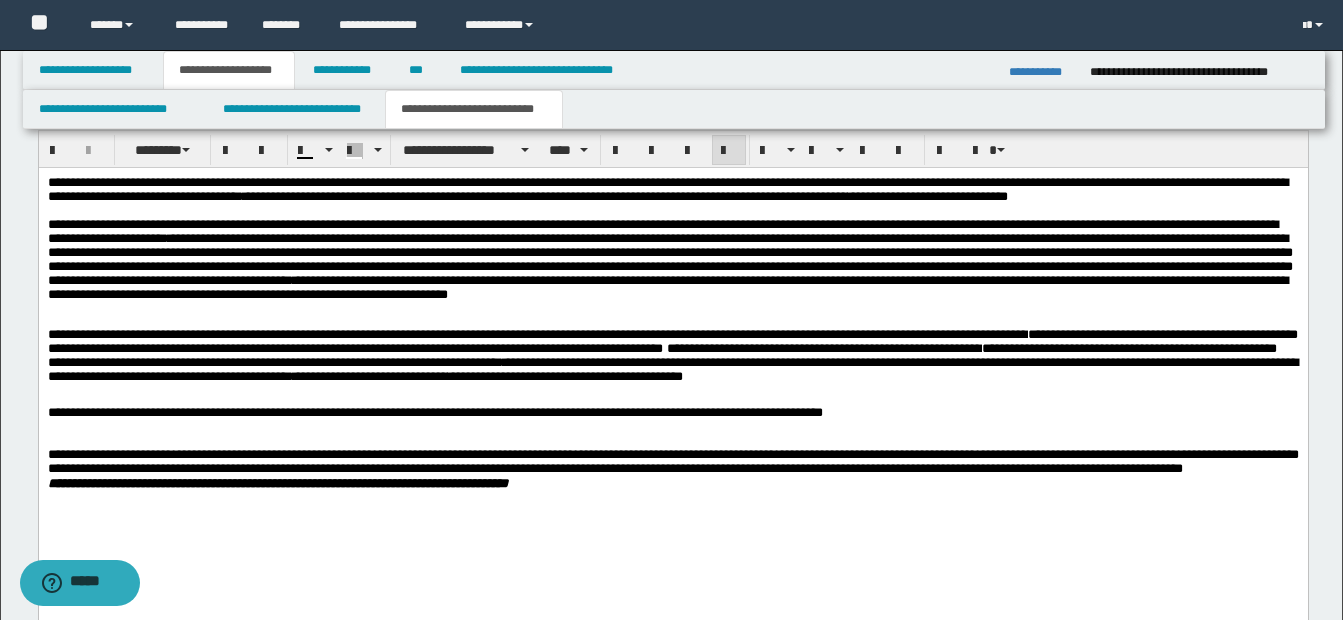 click on "**********" at bounding box center [669, 265] 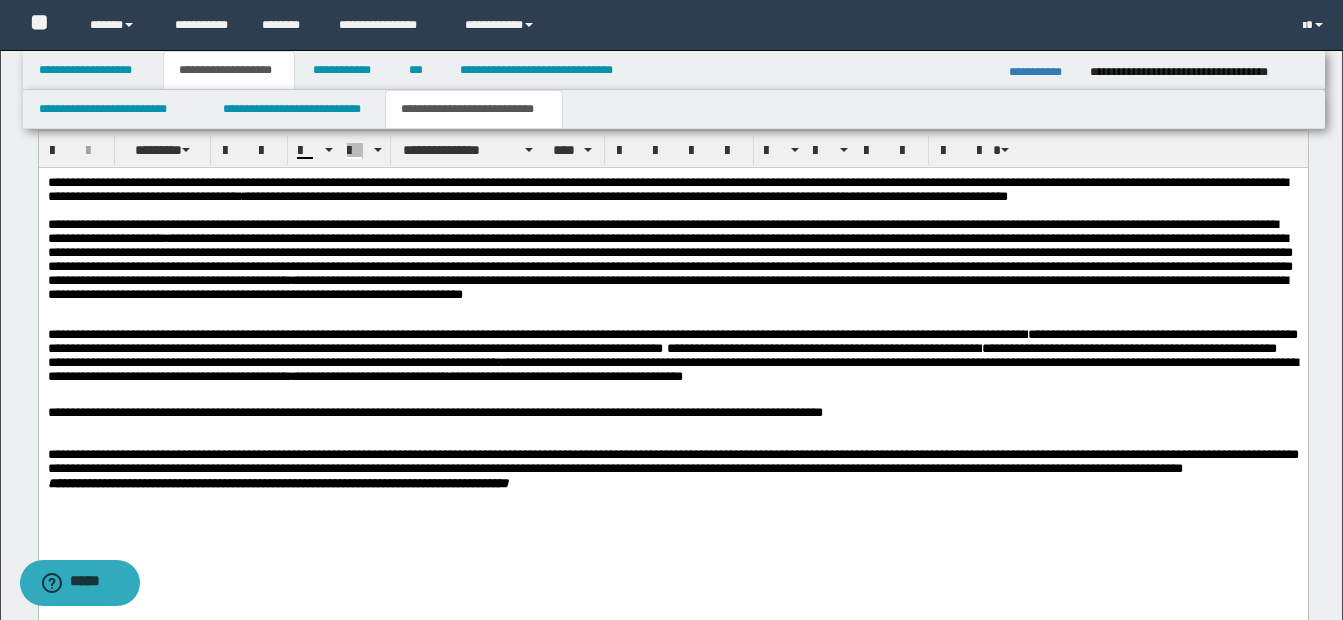 click on "**********" at bounding box center (377, 279) 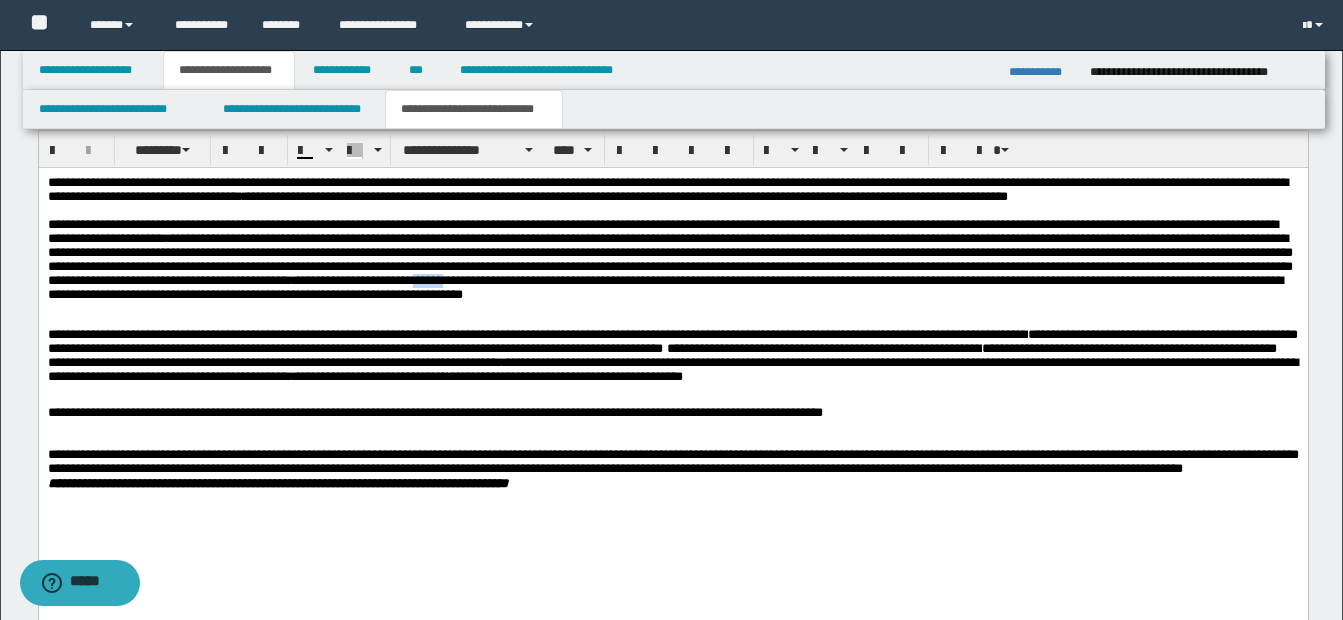 drag, startPoint x: 784, startPoint y: 296, endPoint x: 825, endPoint y: 298, distance: 41.04875 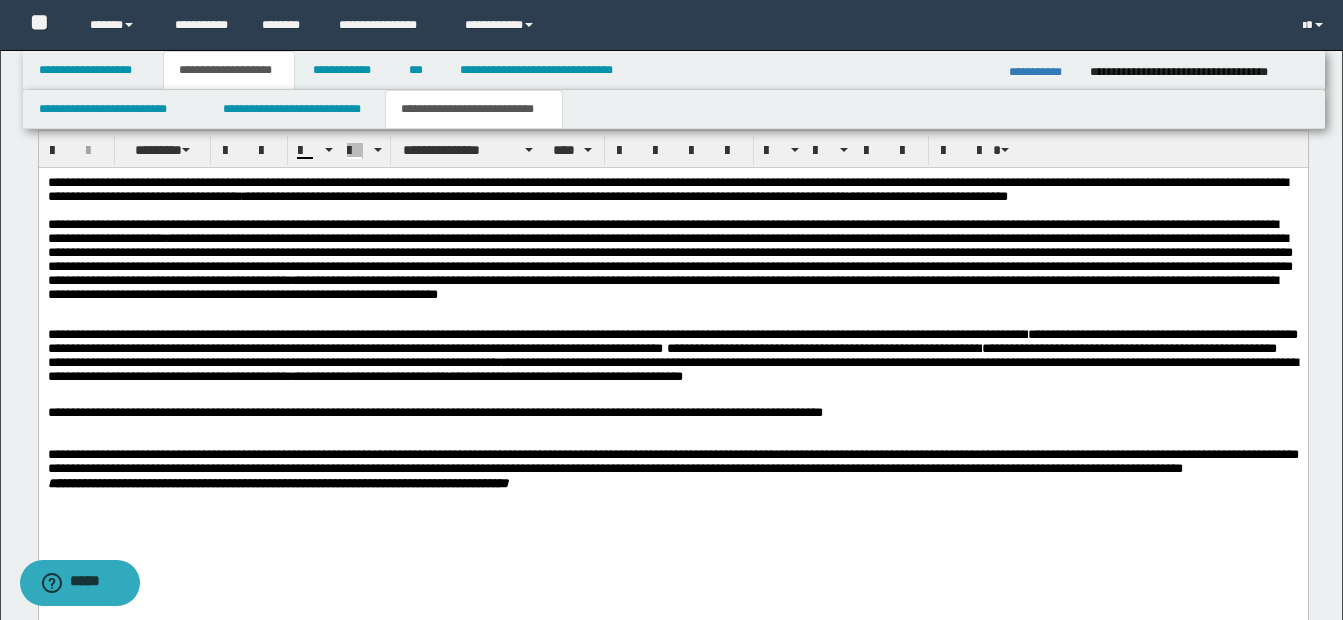 click on "**********" at bounding box center (359, 279) 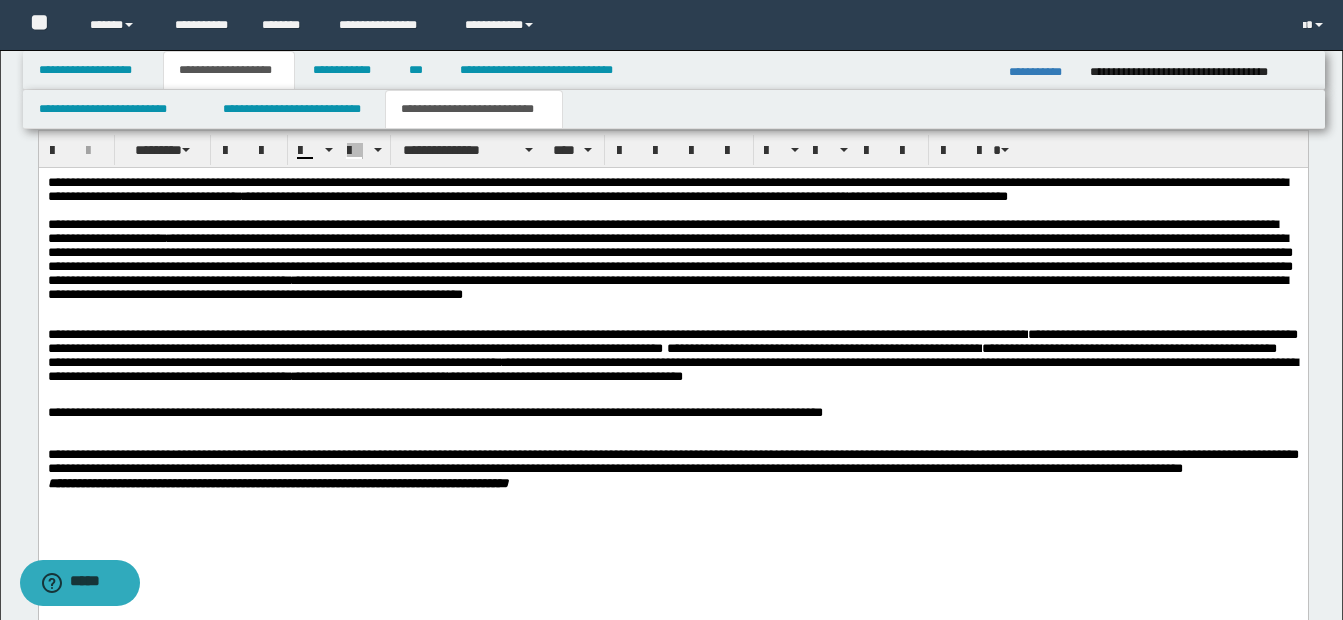 click on "**********" at bounding box center [377, 279] 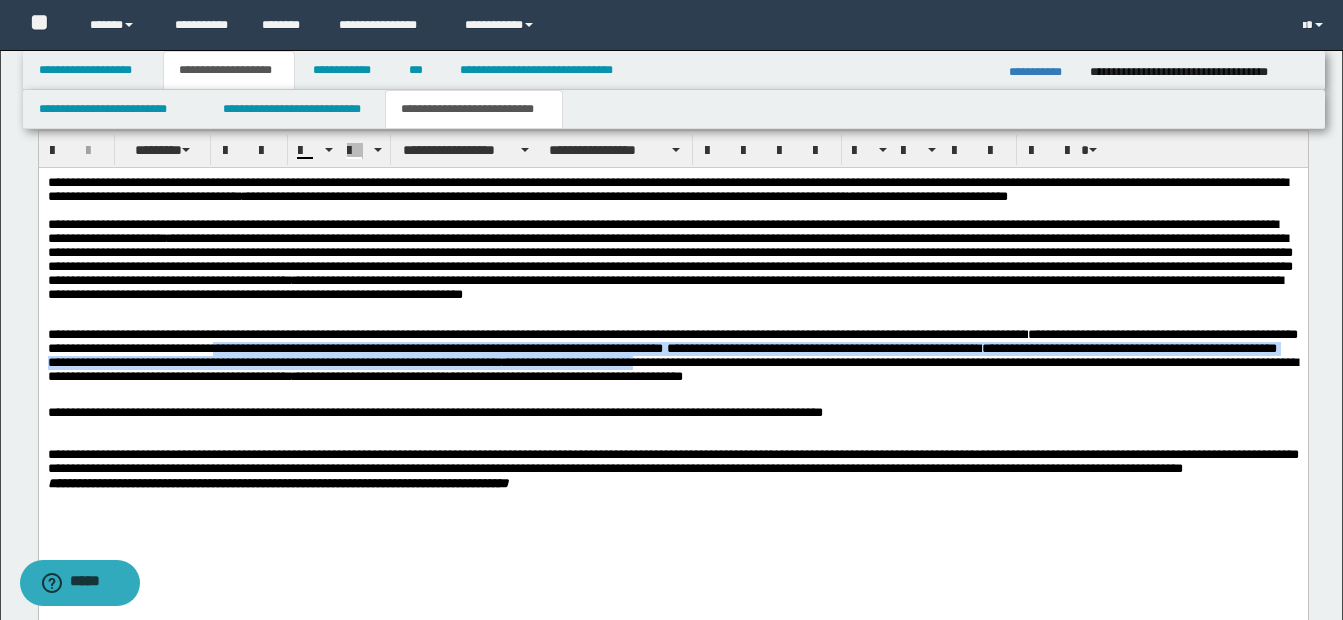 drag, startPoint x: 324, startPoint y: 363, endPoint x: 812, endPoint y: 374, distance: 488.12396 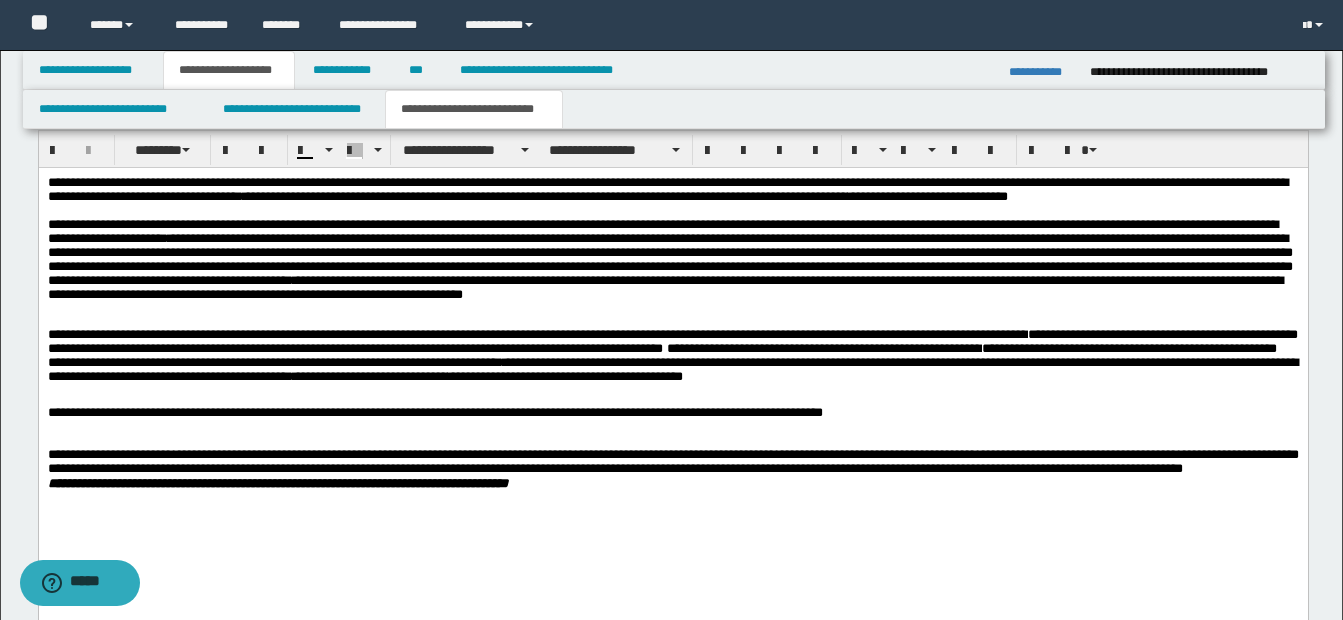 click on "**********" at bounding box center (564, 375) 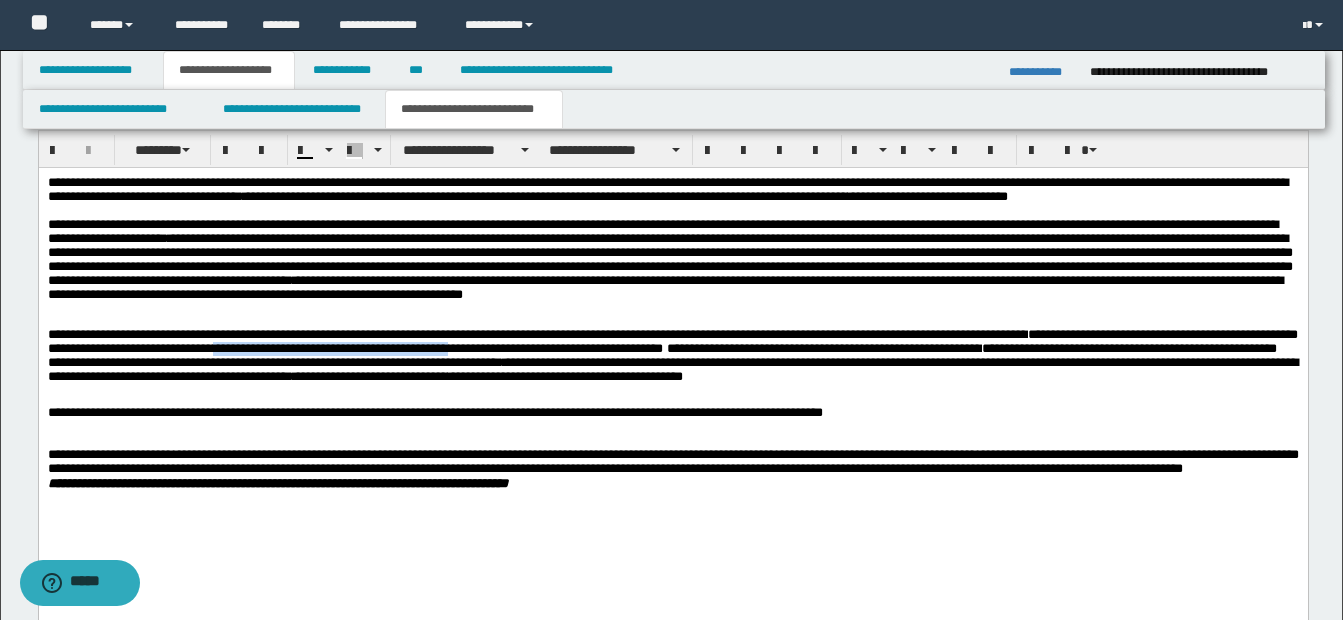 drag, startPoint x: 324, startPoint y: 359, endPoint x: 563, endPoint y: 365, distance: 239.0753 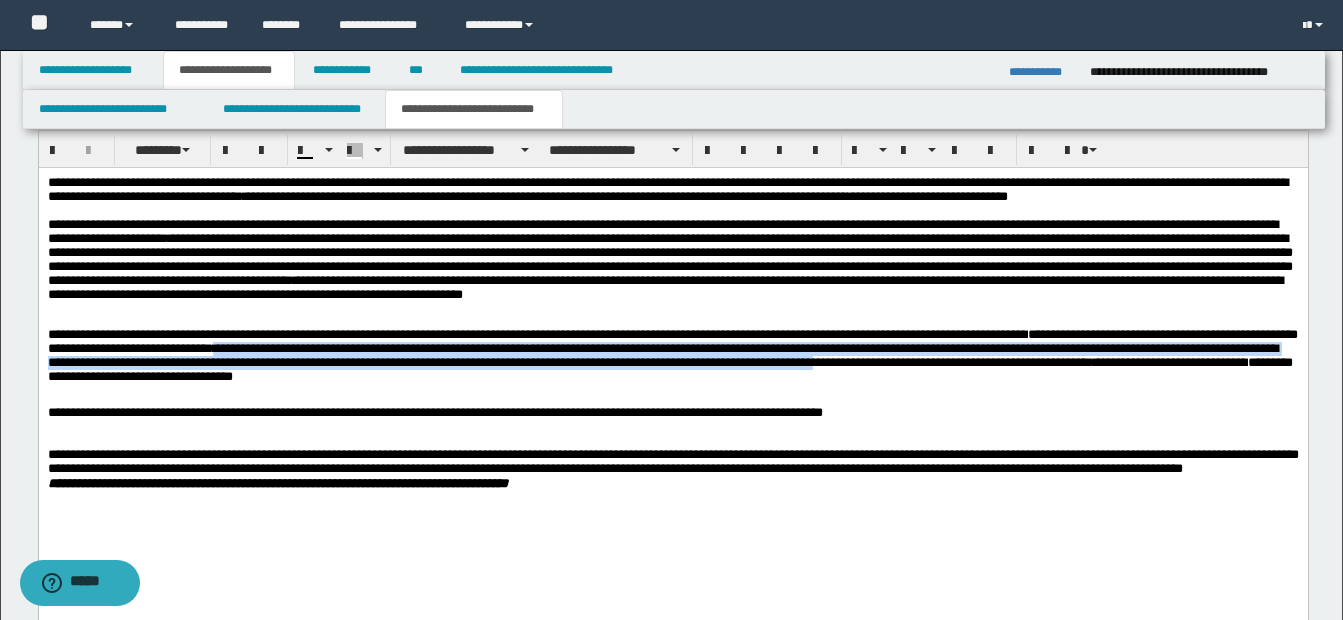 drag, startPoint x: 323, startPoint y: 358, endPoint x: 996, endPoint y: 377, distance: 673.2681 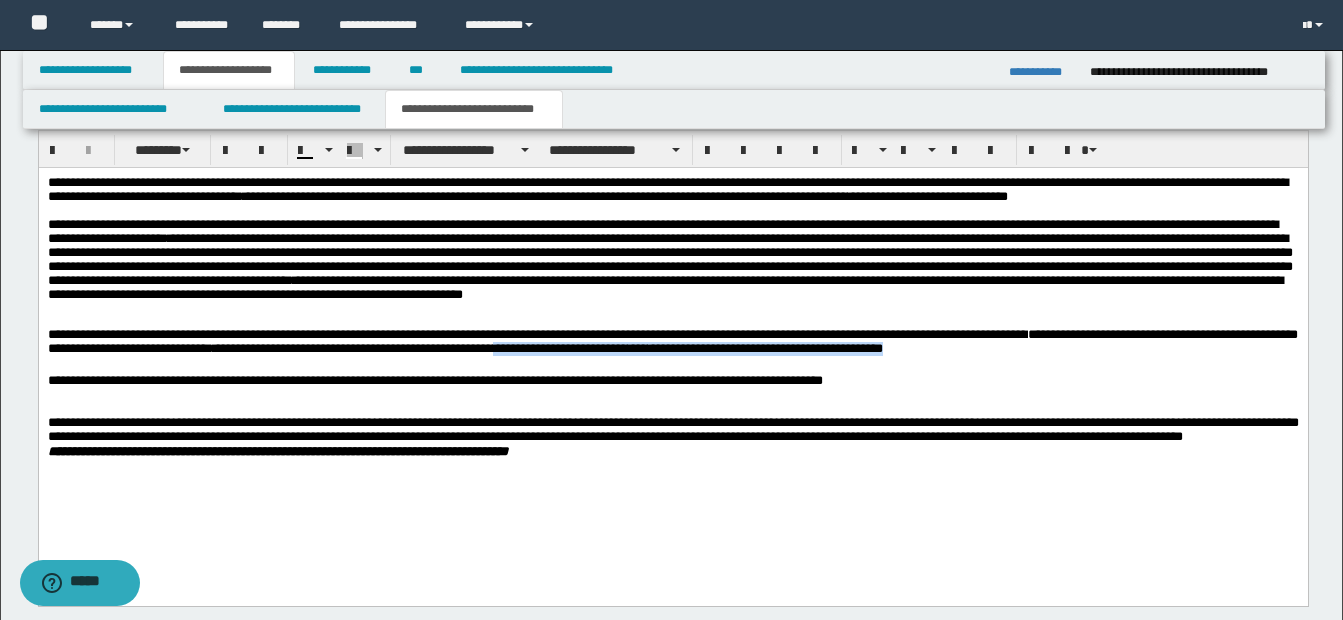 drag, startPoint x: 616, startPoint y: 361, endPoint x: 1121, endPoint y: 366, distance: 505.02475 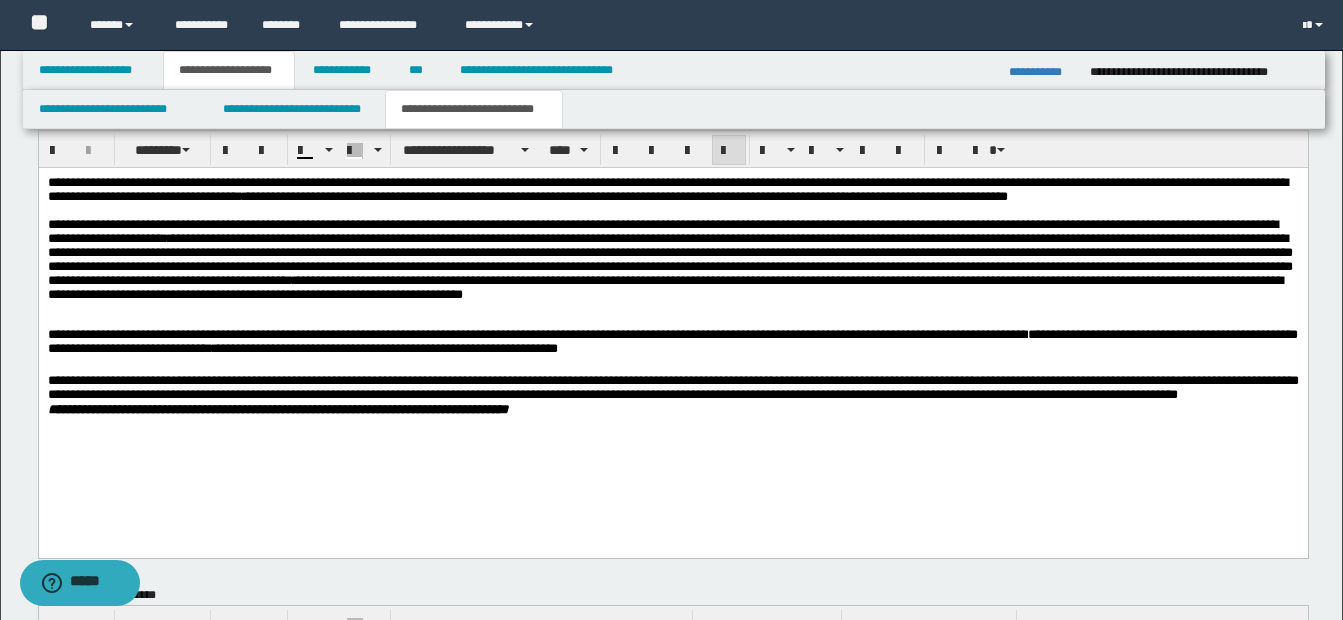 click on "**********" at bounding box center [672, 387] 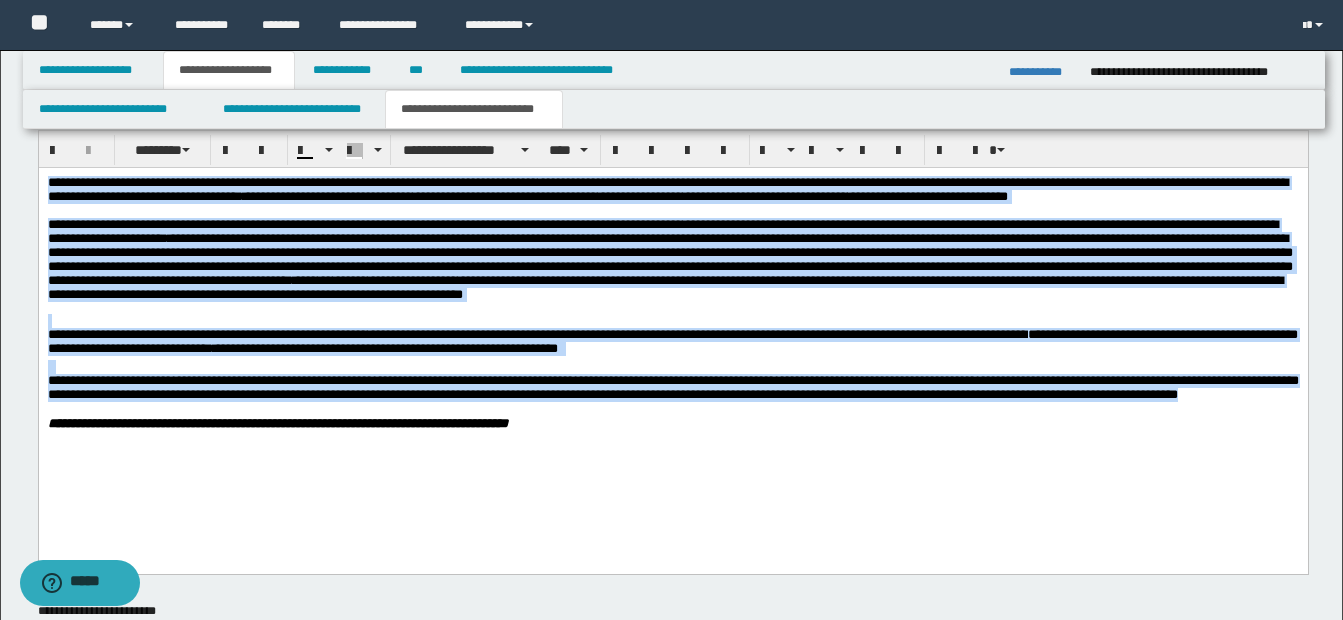 drag, startPoint x: 47, startPoint y: 185, endPoint x: 202, endPoint y: 422, distance: 283.18546 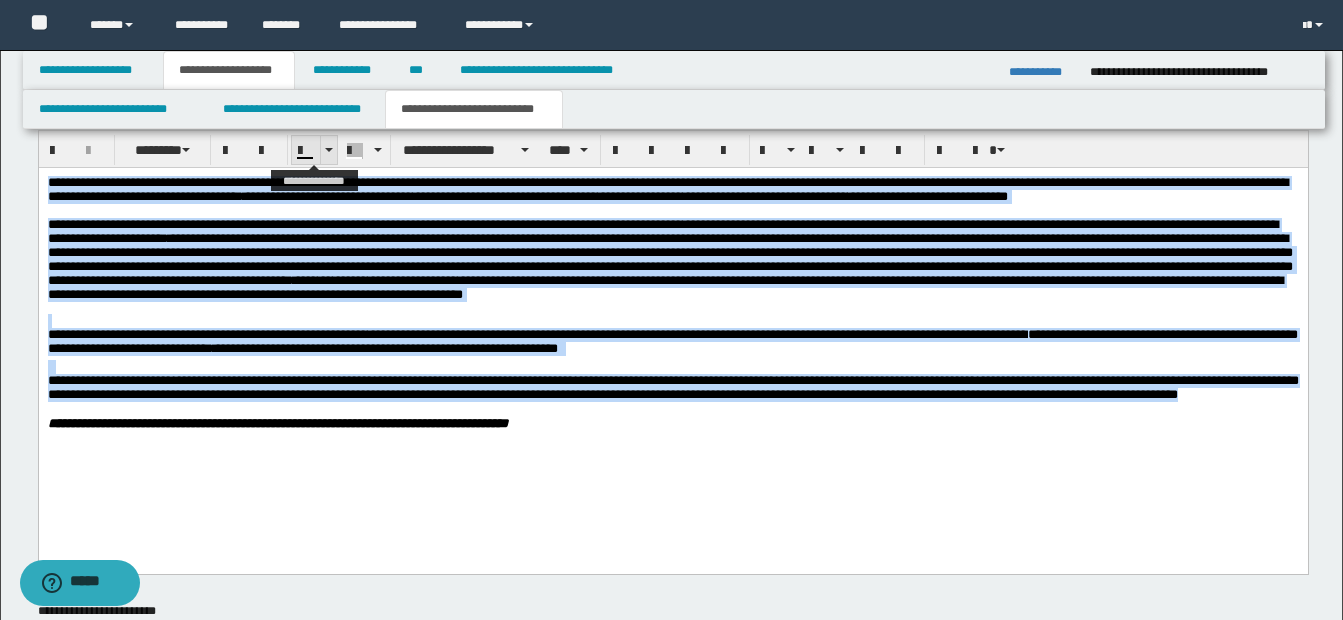 click at bounding box center [329, 150] 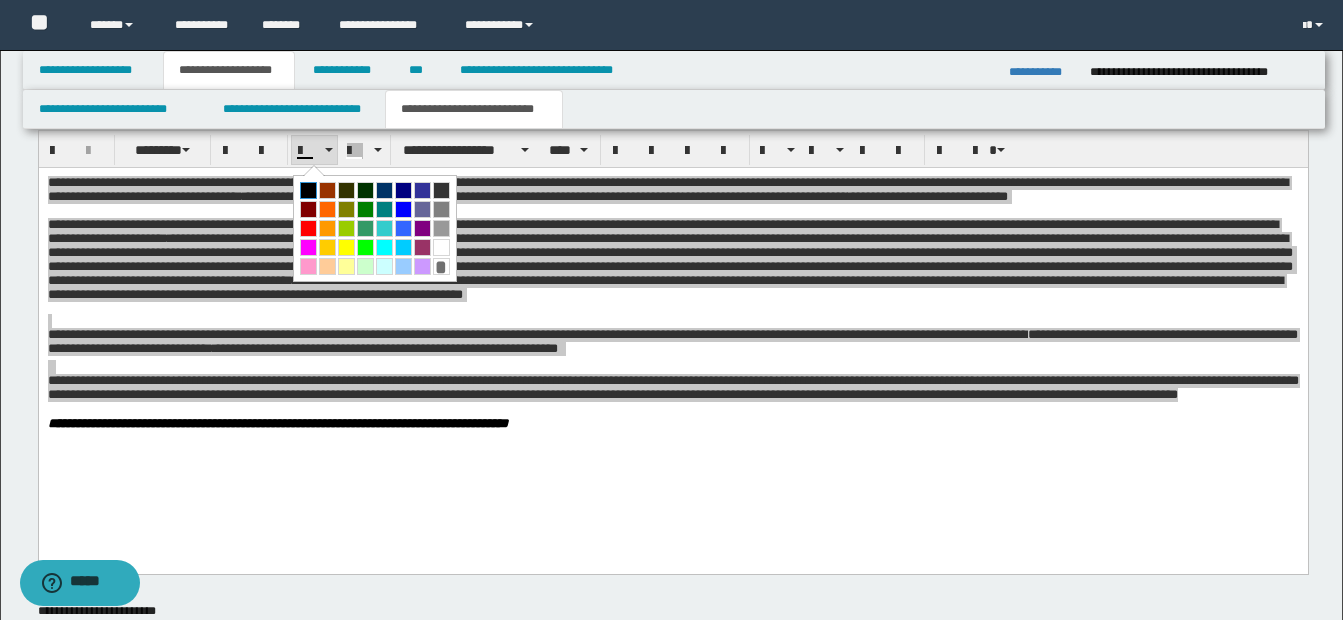 drag, startPoint x: 308, startPoint y: 195, endPoint x: 272, endPoint y: 24, distance: 174.7484 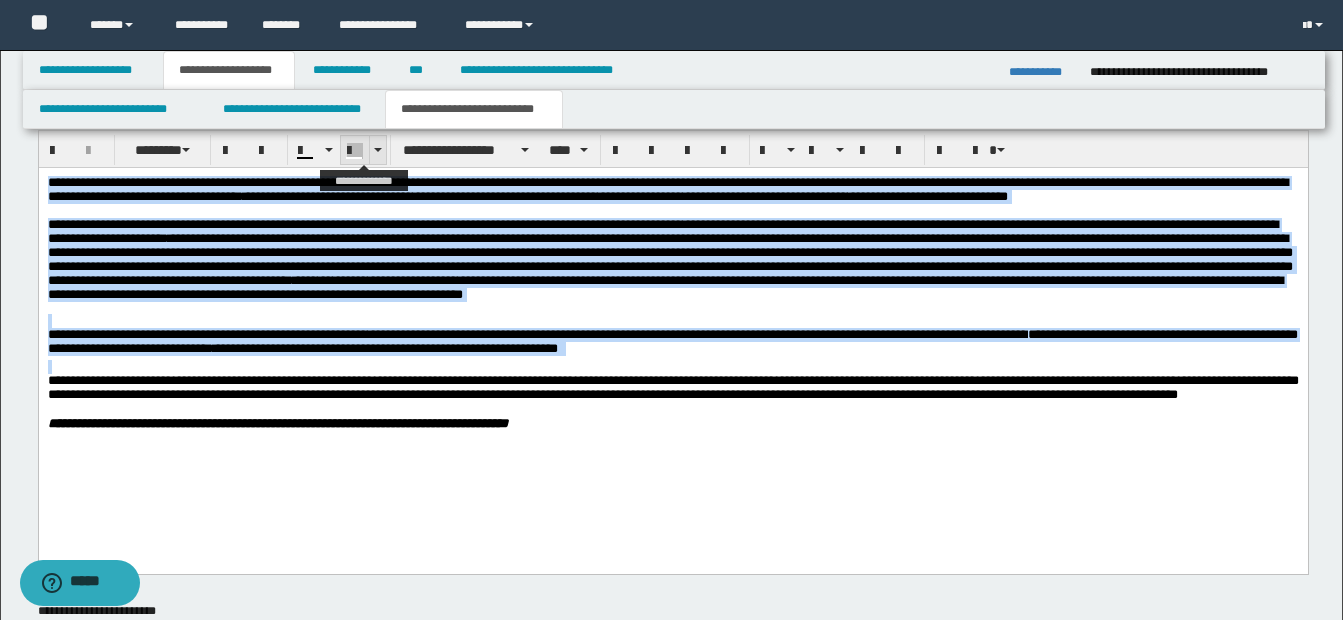 click at bounding box center [378, 150] 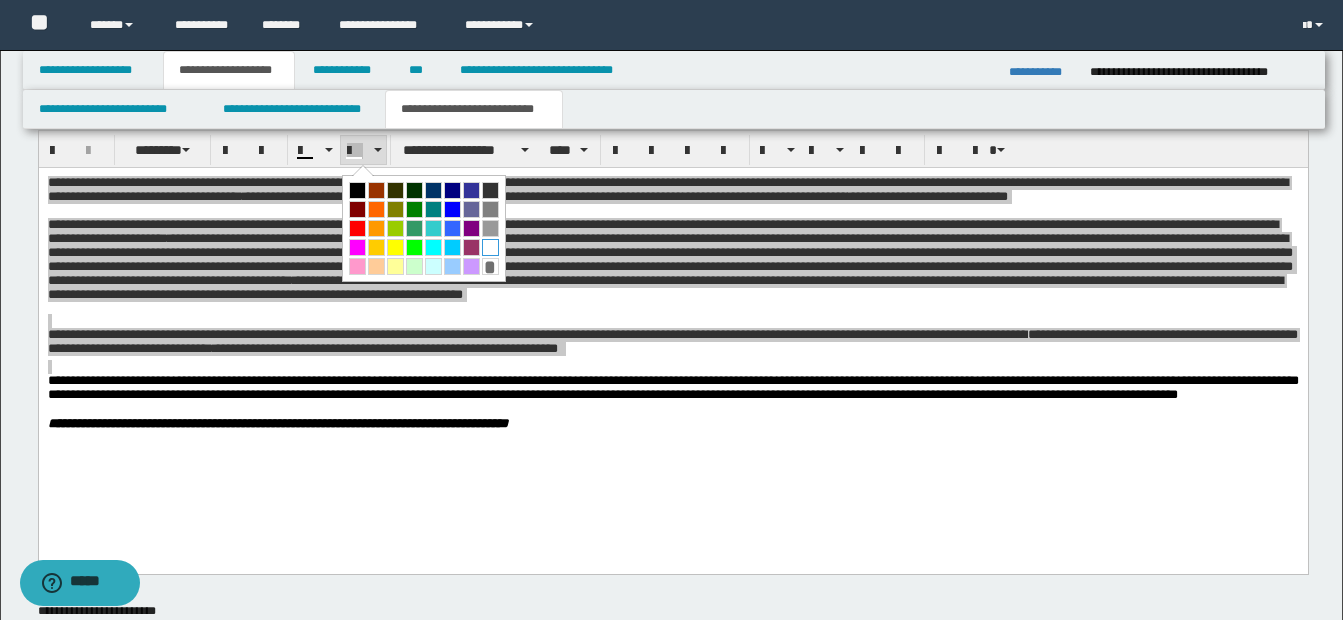 click at bounding box center [490, 247] 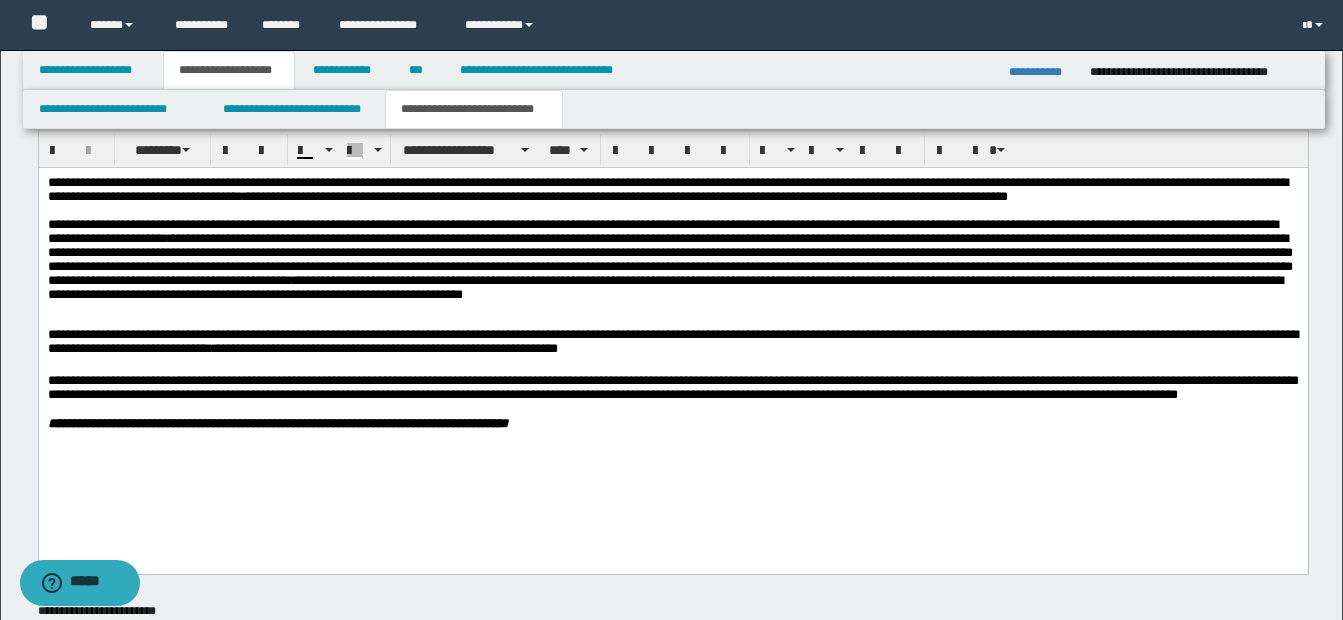 click on "**********" at bounding box center (672, 327) 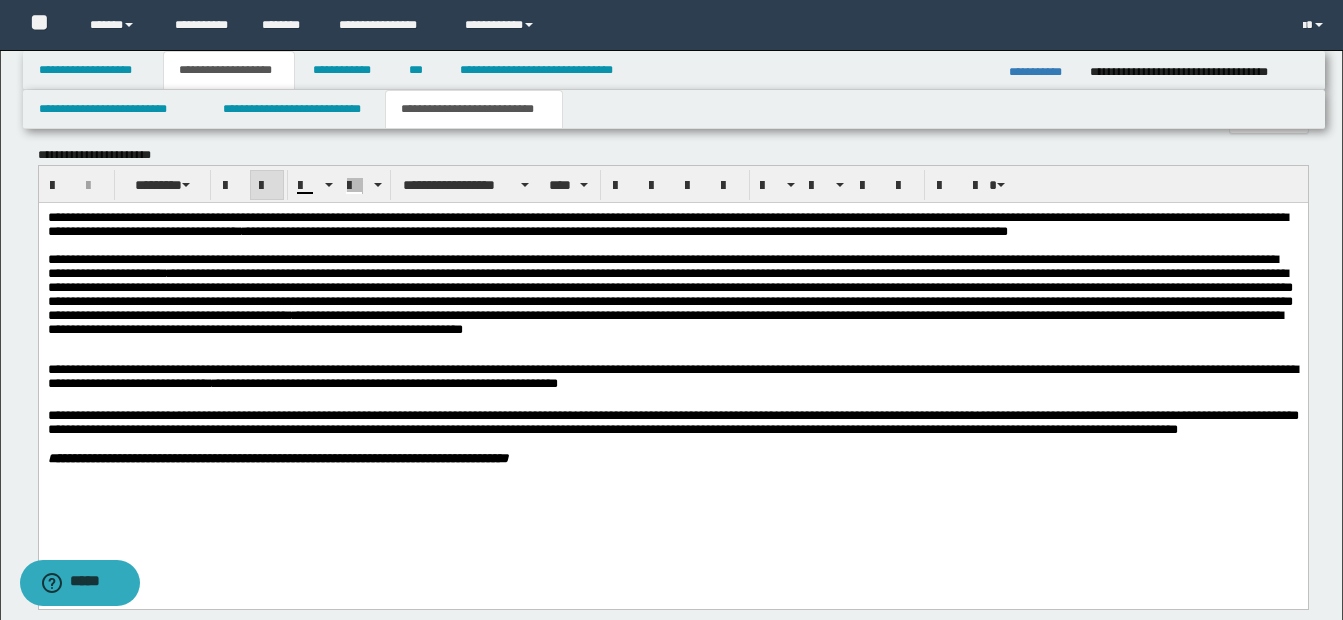 scroll, scrollTop: 1164, scrollLeft: 0, axis: vertical 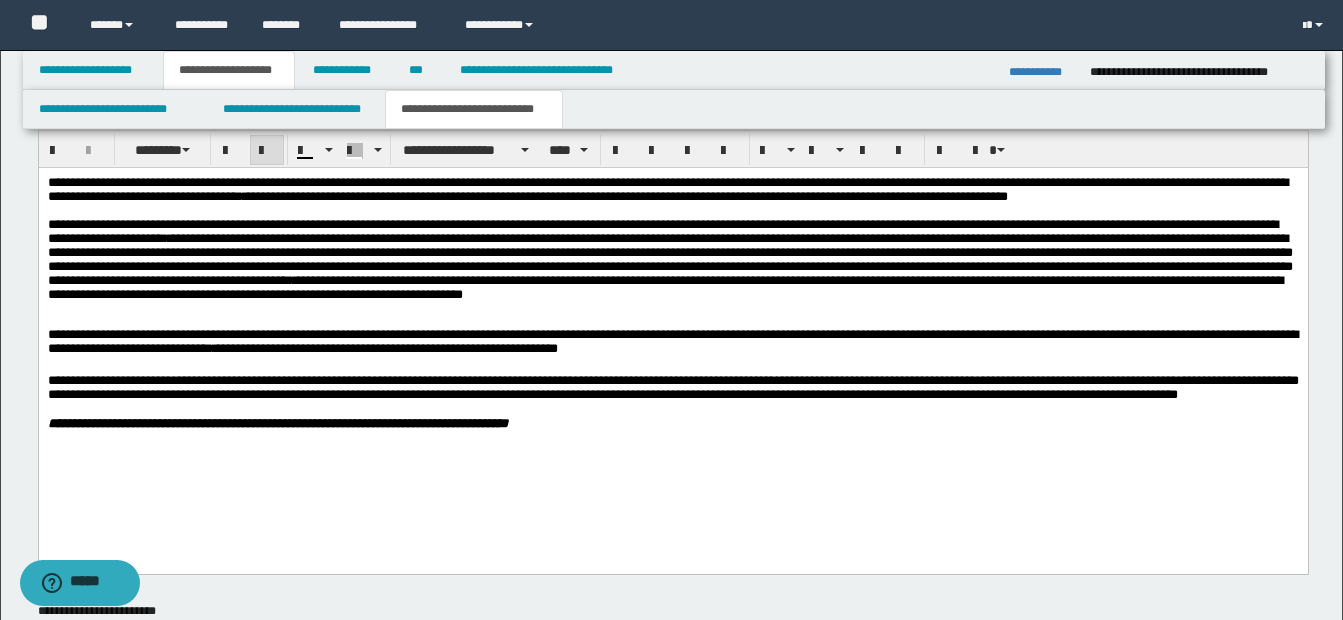 click on "**********" at bounding box center [672, 327] 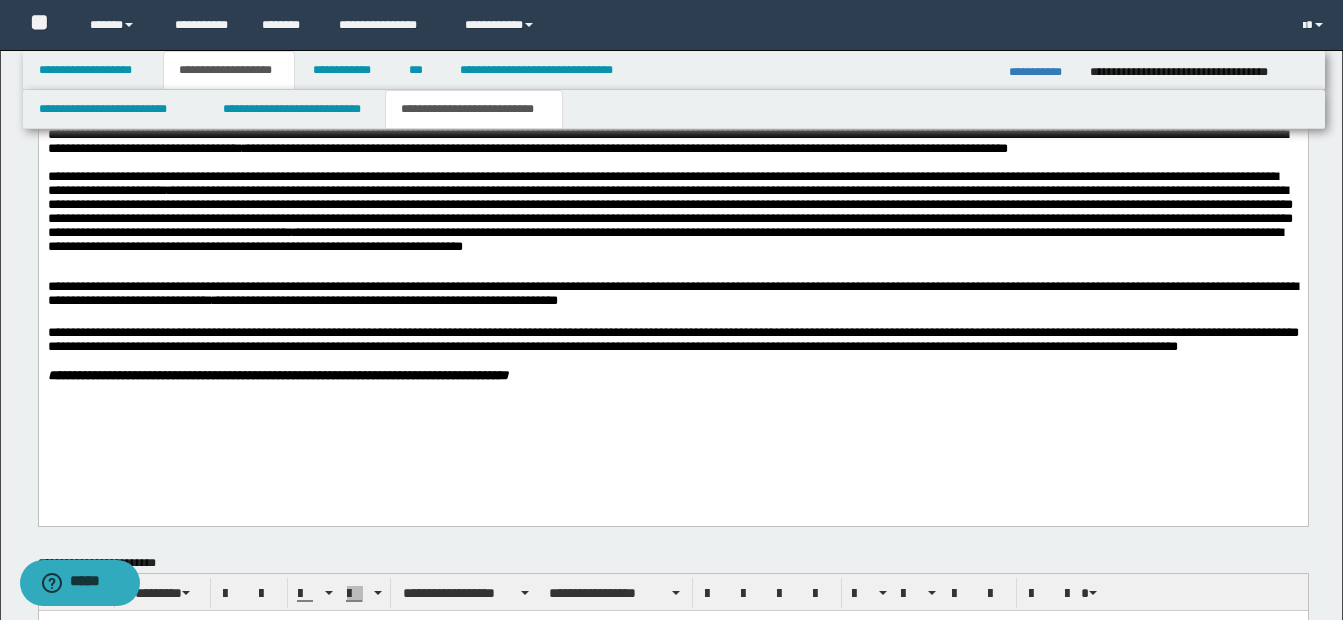 scroll, scrollTop: 1264, scrollLeft: 0, axis: vertical 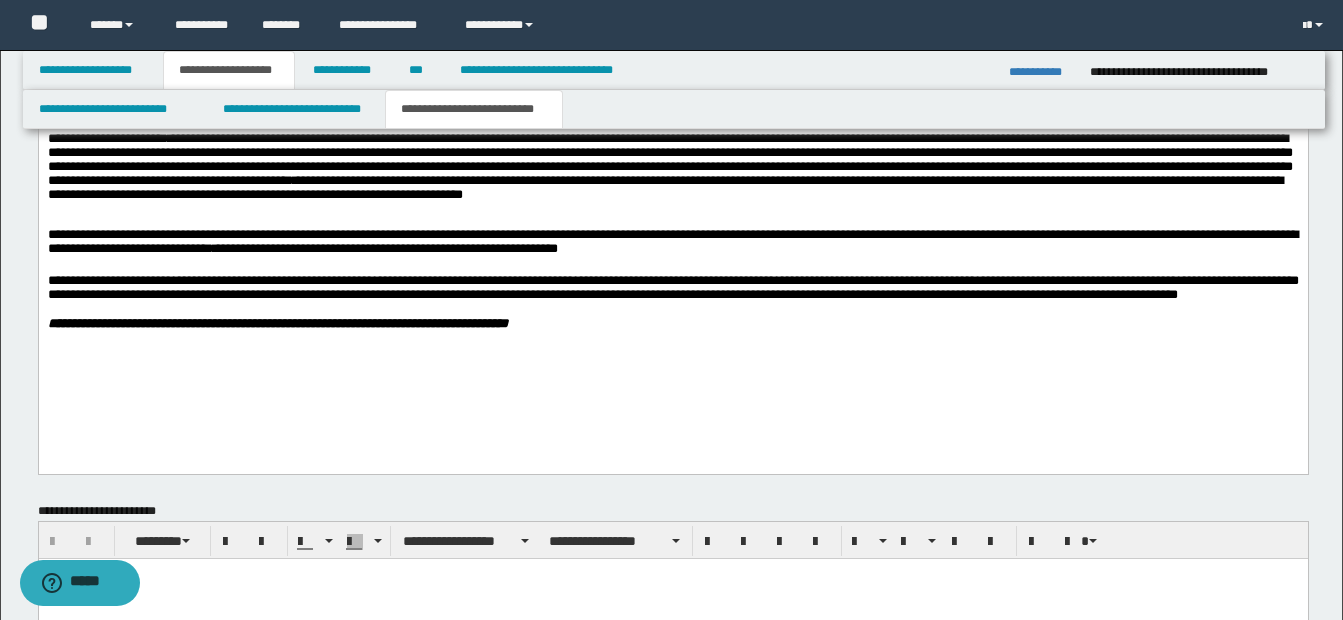 click on "**********" at bounding box center (672, 286) 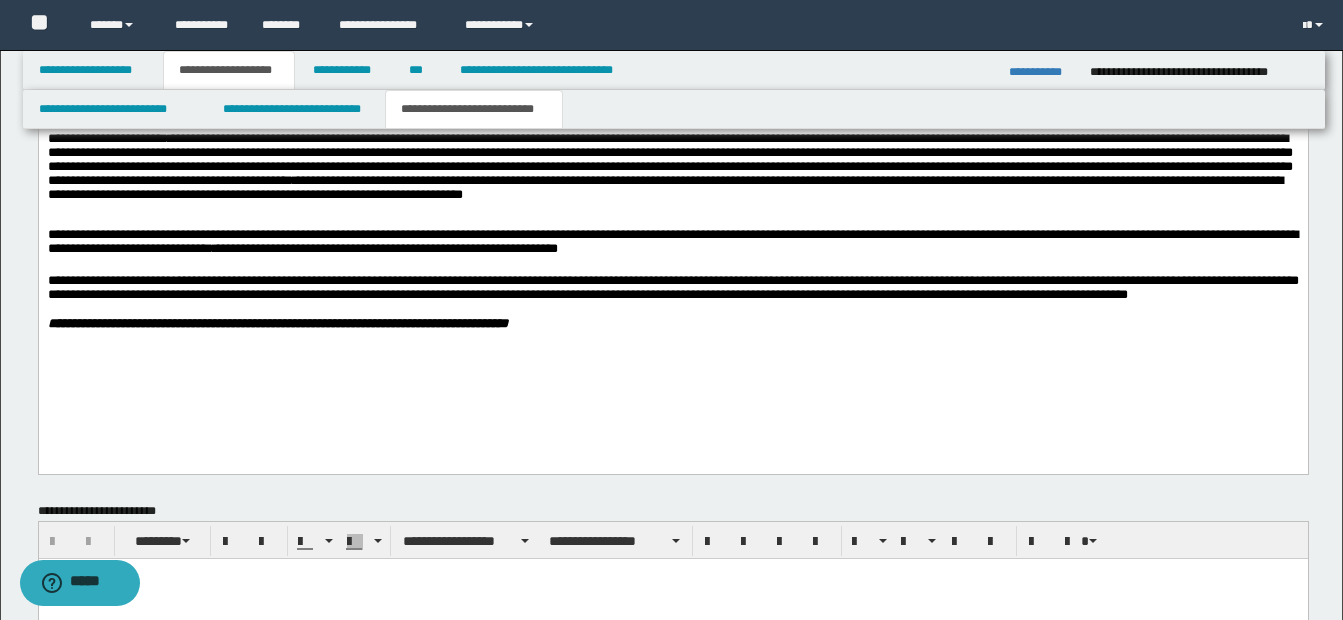 click on "**********" at bounding box center (672, 322) 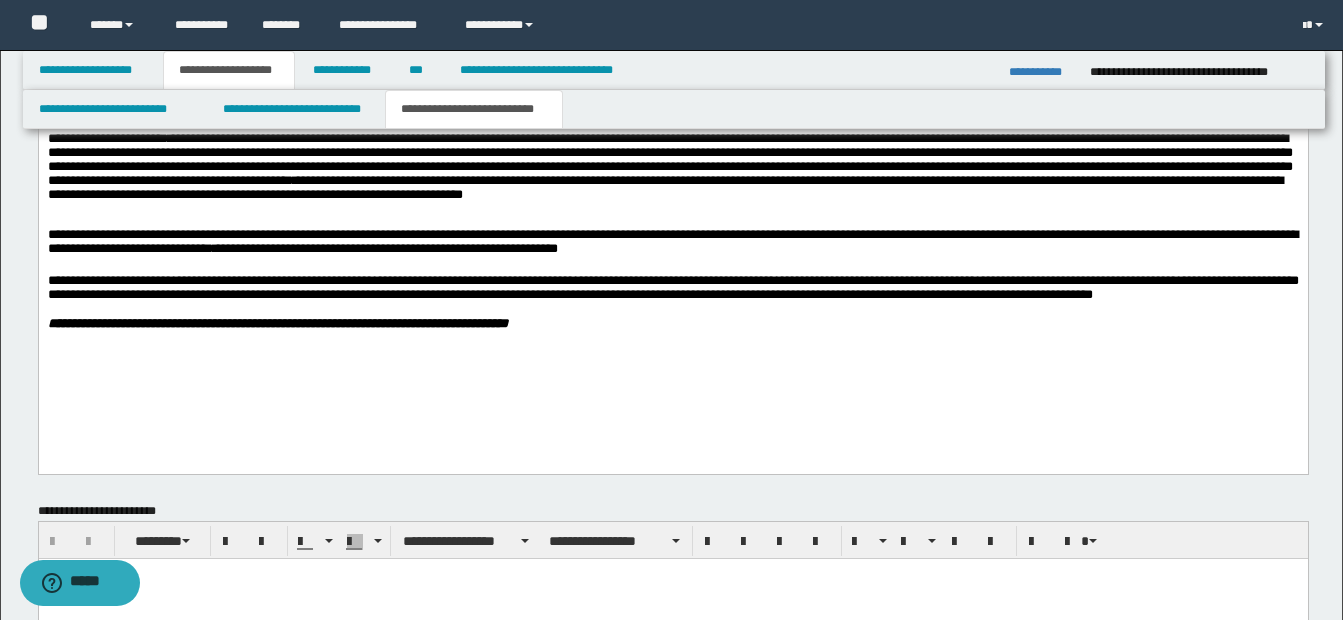 click on "**********" at bounding box center (672, 286) 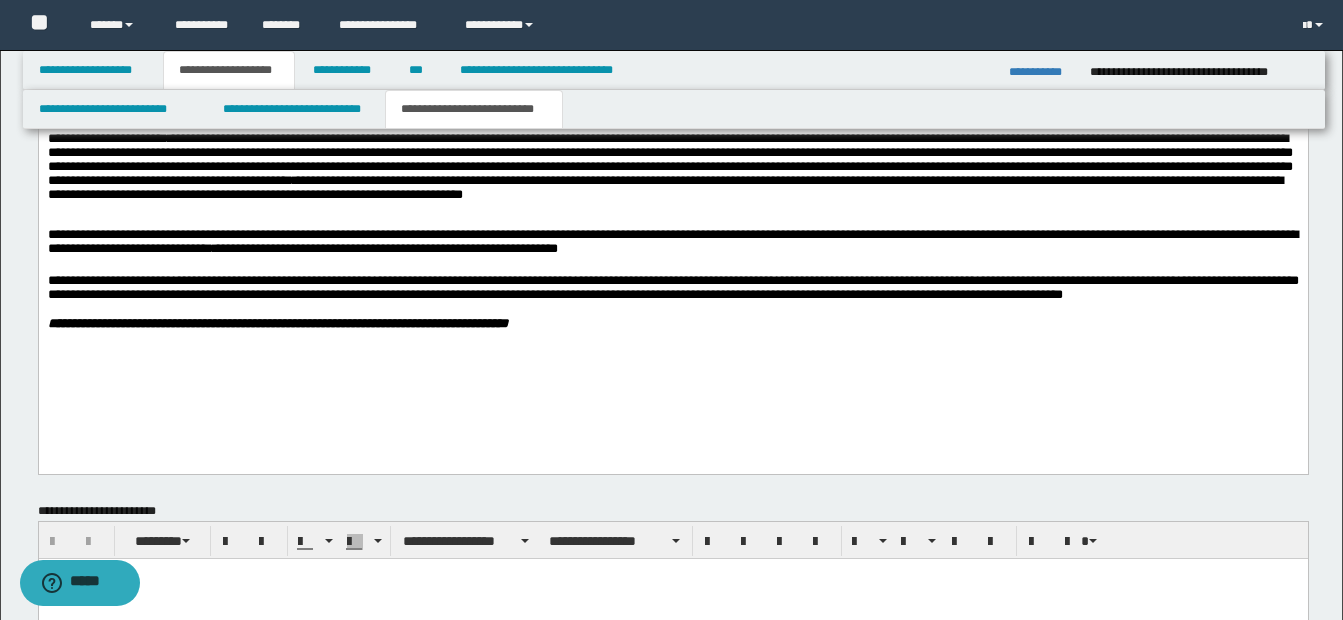 click on "**********" at bounding box center [672, 227] 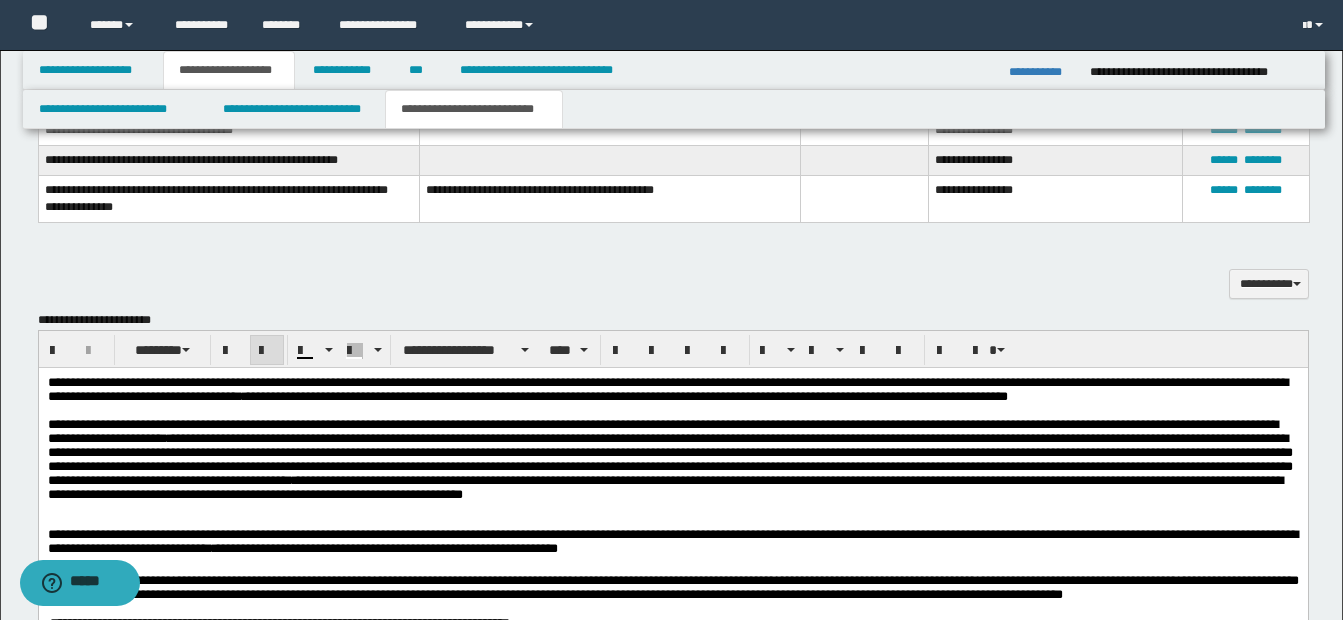 scroll, scrollTop: 1164, scrollLeft: 0, axis: vertical 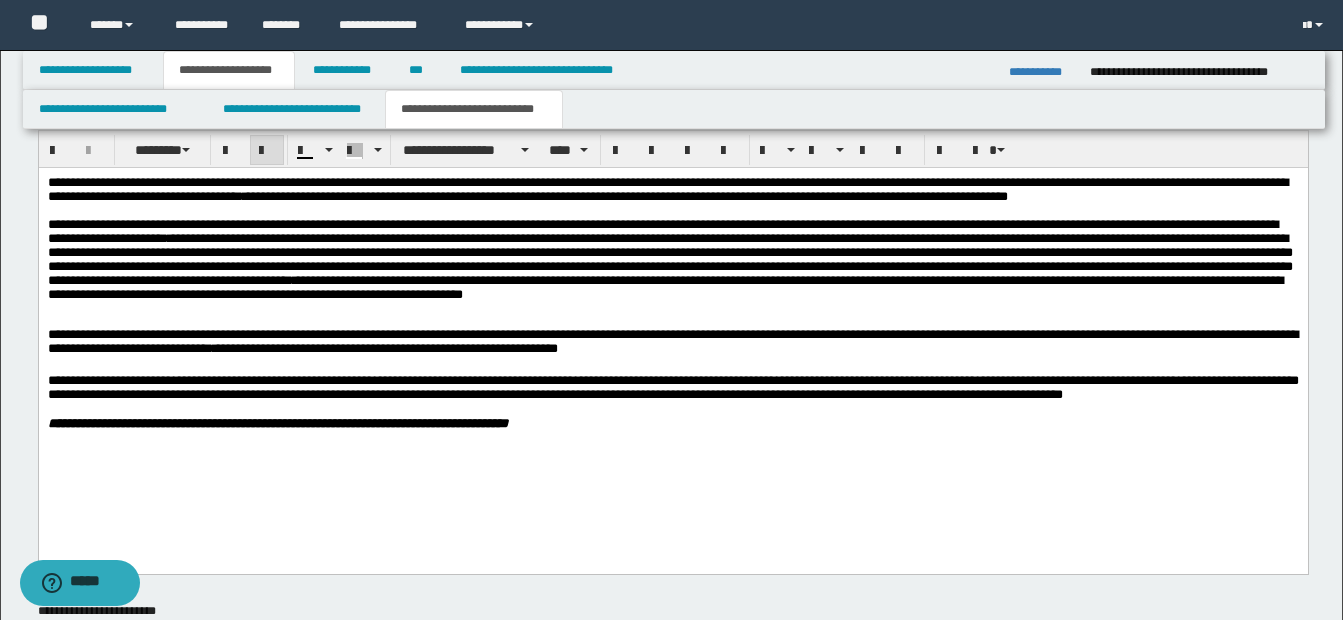 click on "**********" at bounding box center [672, 422] 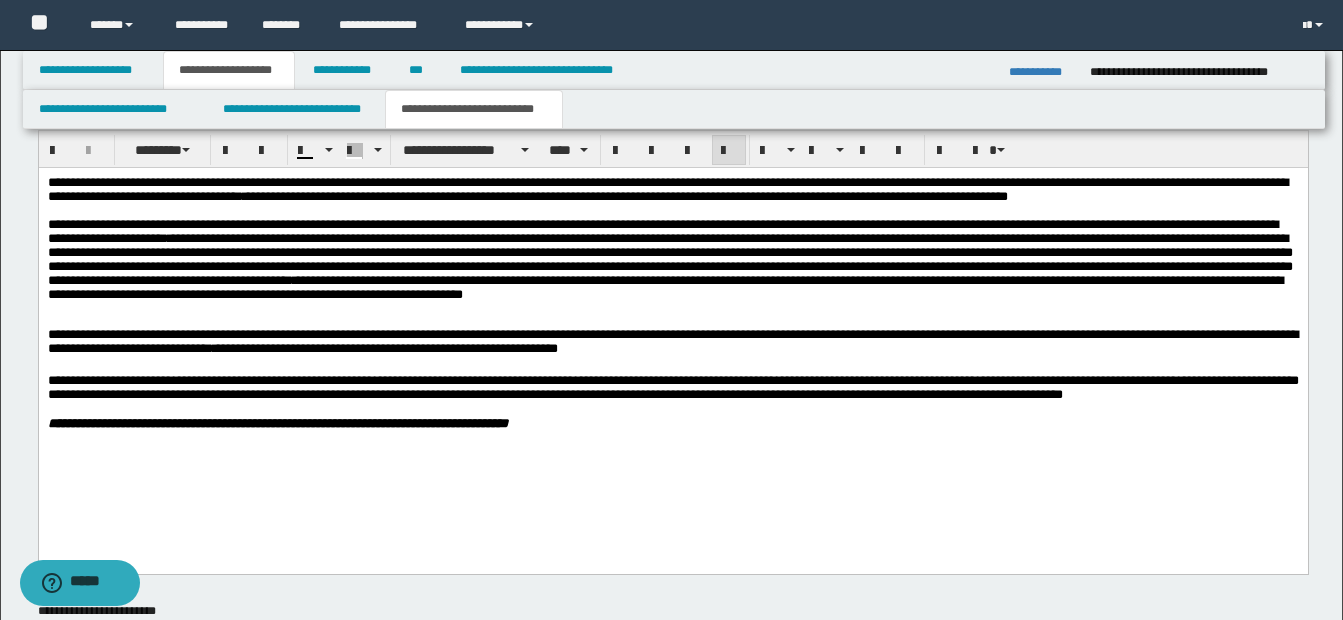 click on "**********" at bounding box center [672, 386] 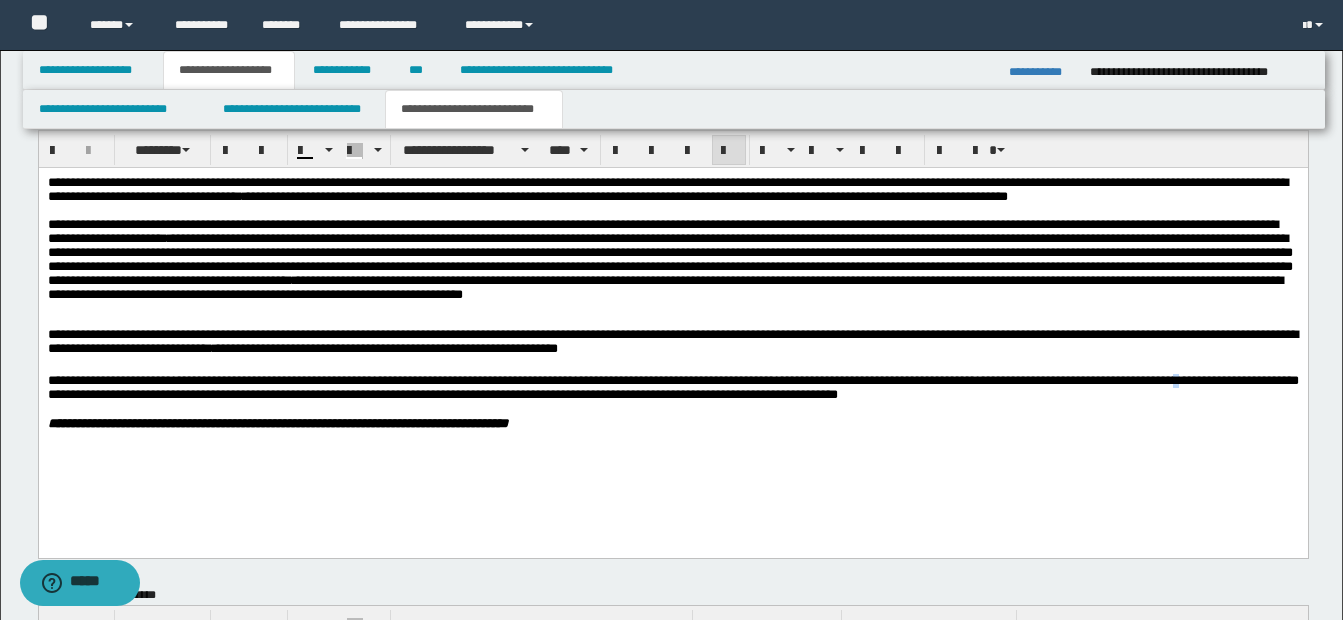 click on "**********" at bounding box center (672, 386) 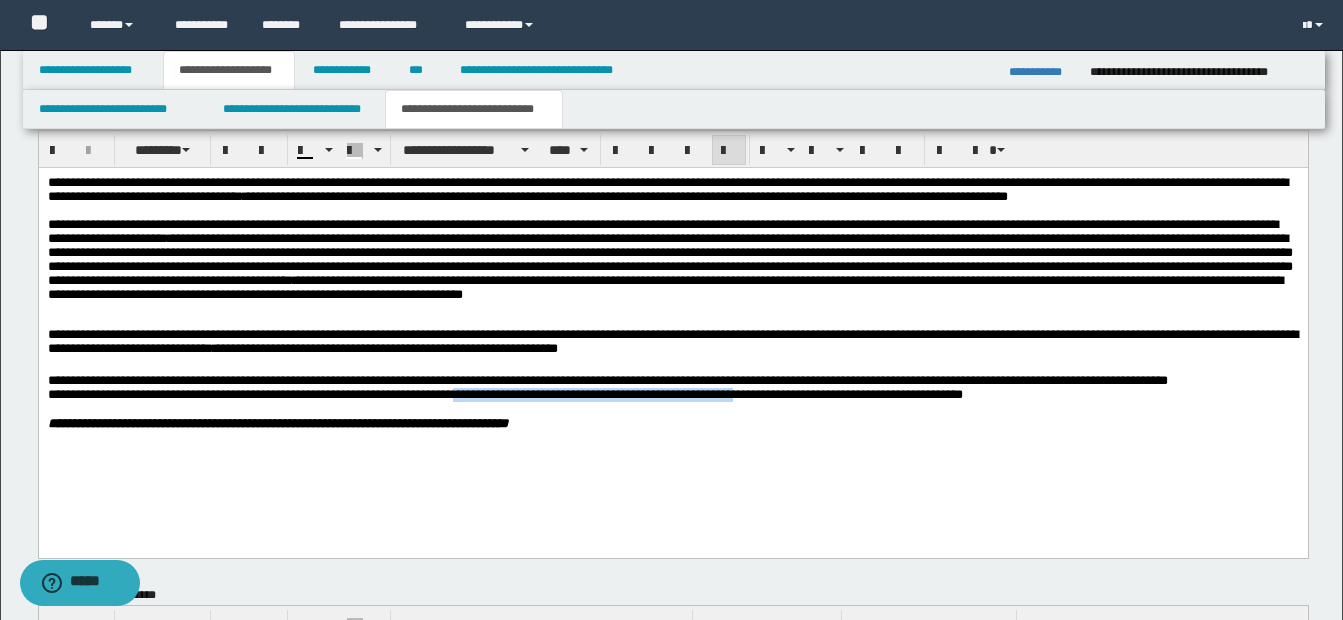 drag, startPoint x: 483, startPoint y: 407, endPoint x: 793, endPoint y: 412, distance: 310.0403 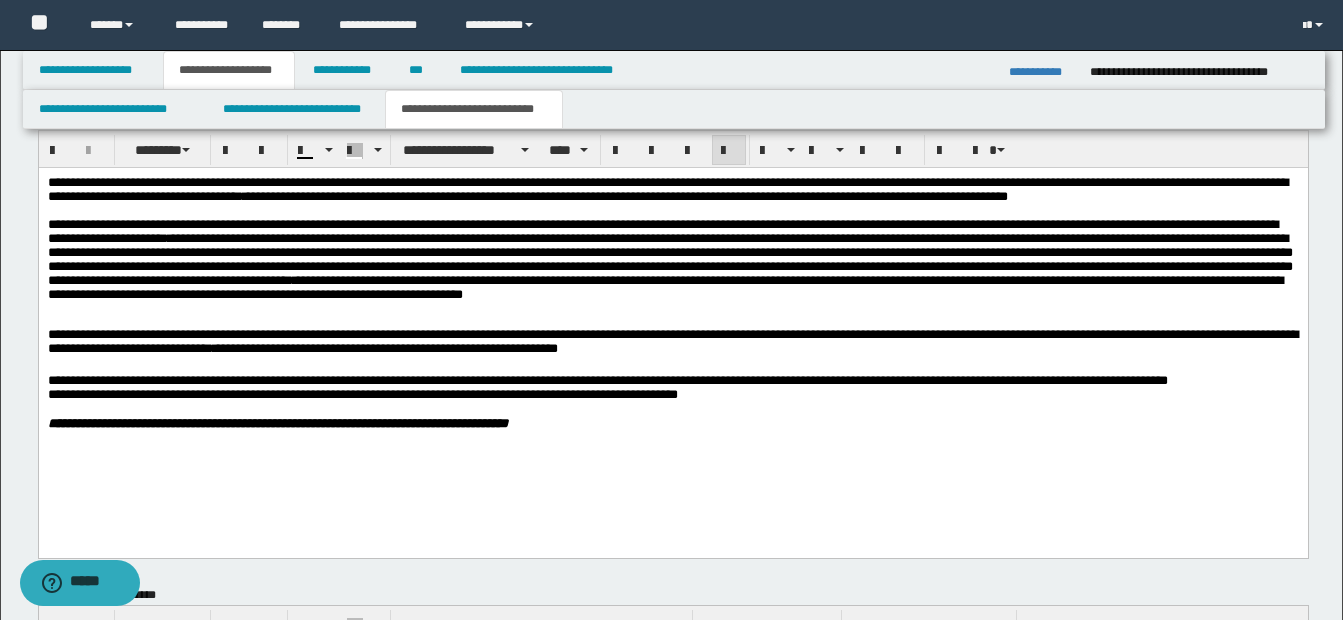 click on "**********" at bounding box center (672, 327) 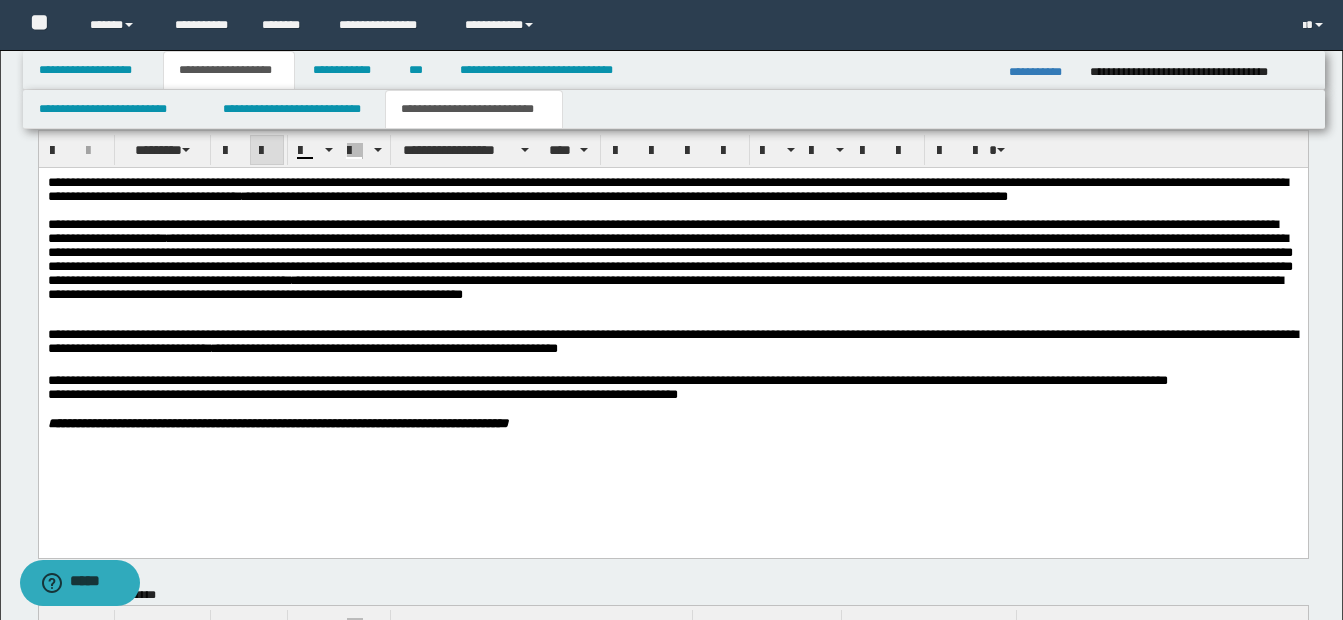 scroll, scrollTop: 1064, scrollLeft: 0, axis: vertical 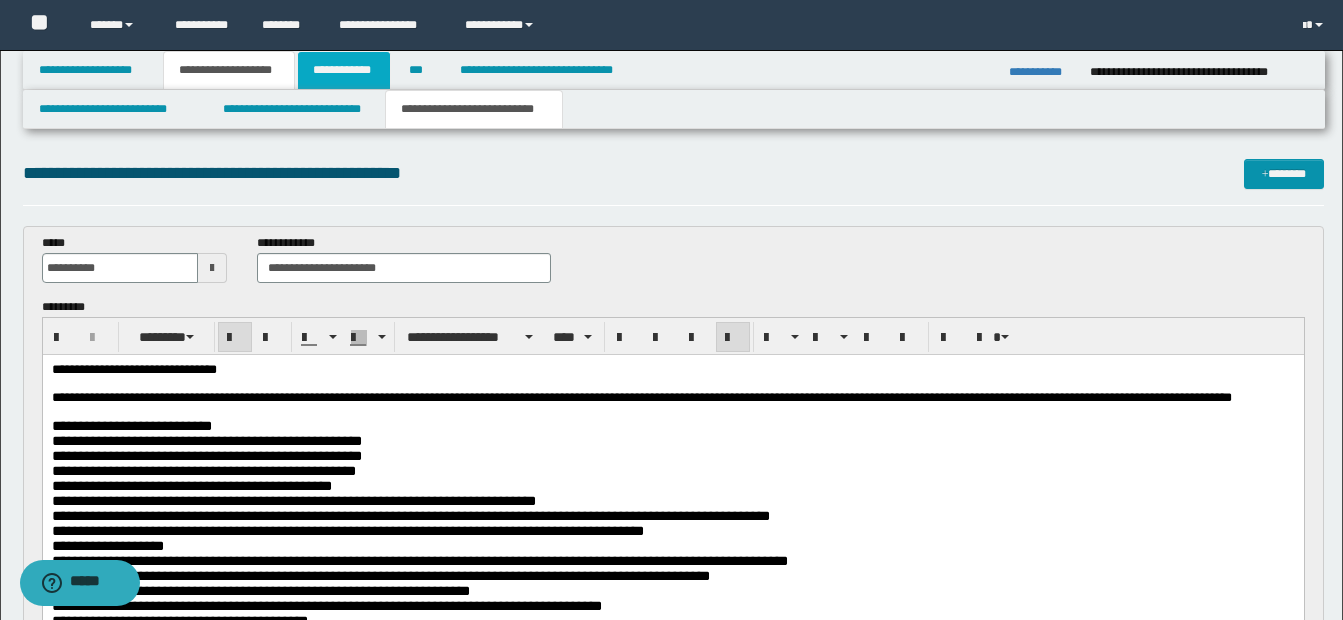 click on "**********" at bounding box center [344, 70] 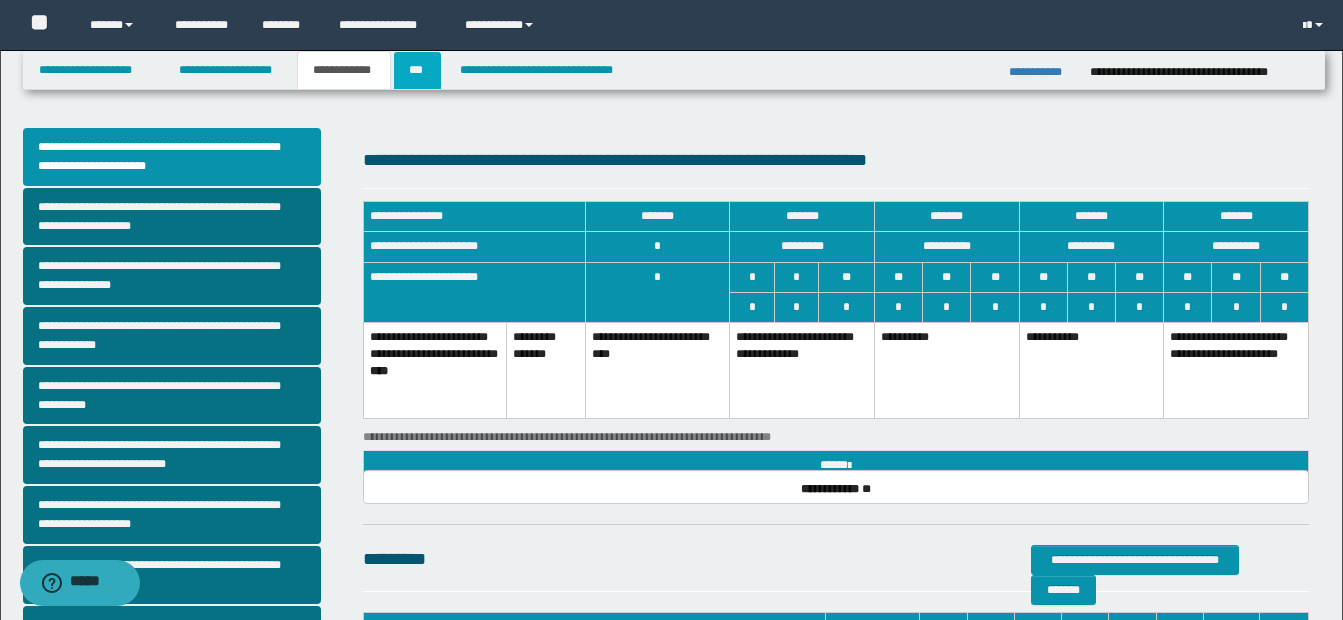 click on "***" at bounding box center (417, 70) 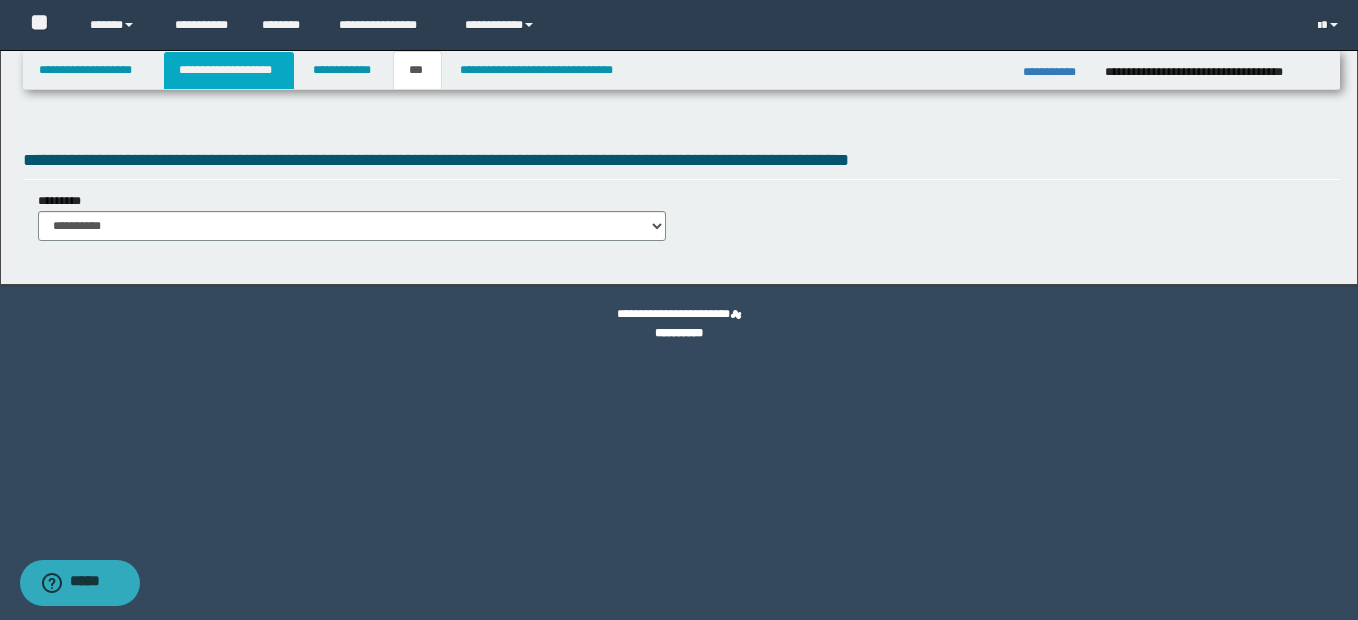click on "**********" at bounding box center [229, 70] 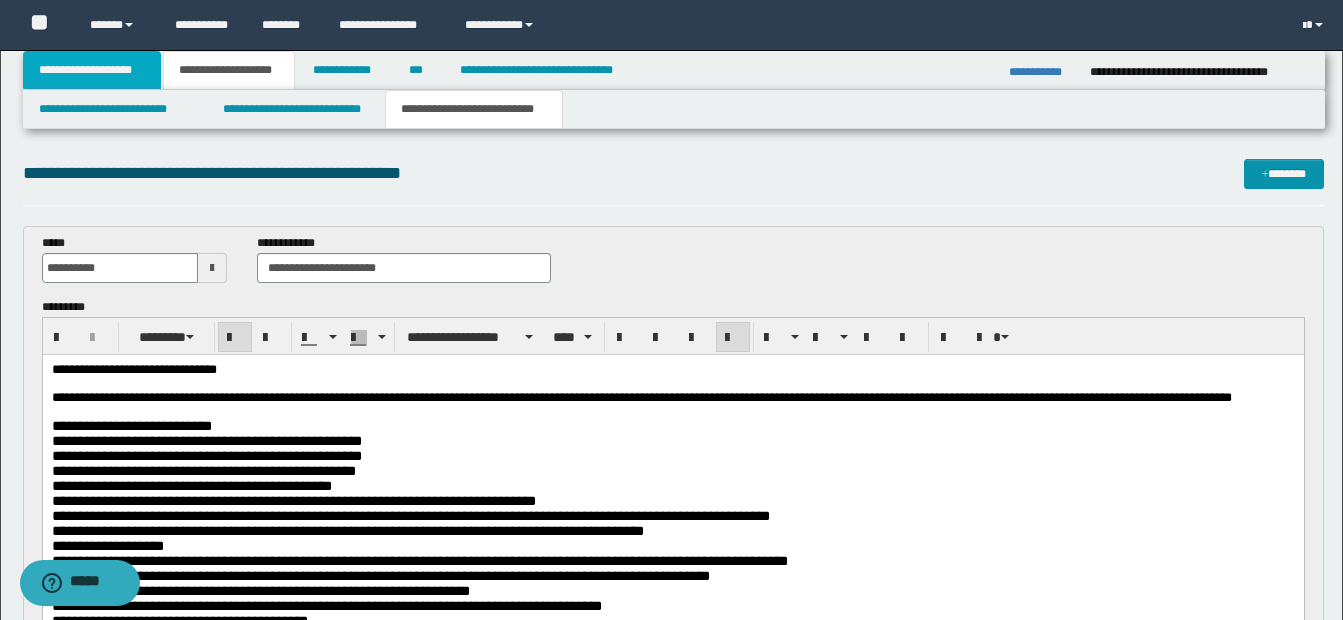 click on "**********" at bounding box center [92, 70] 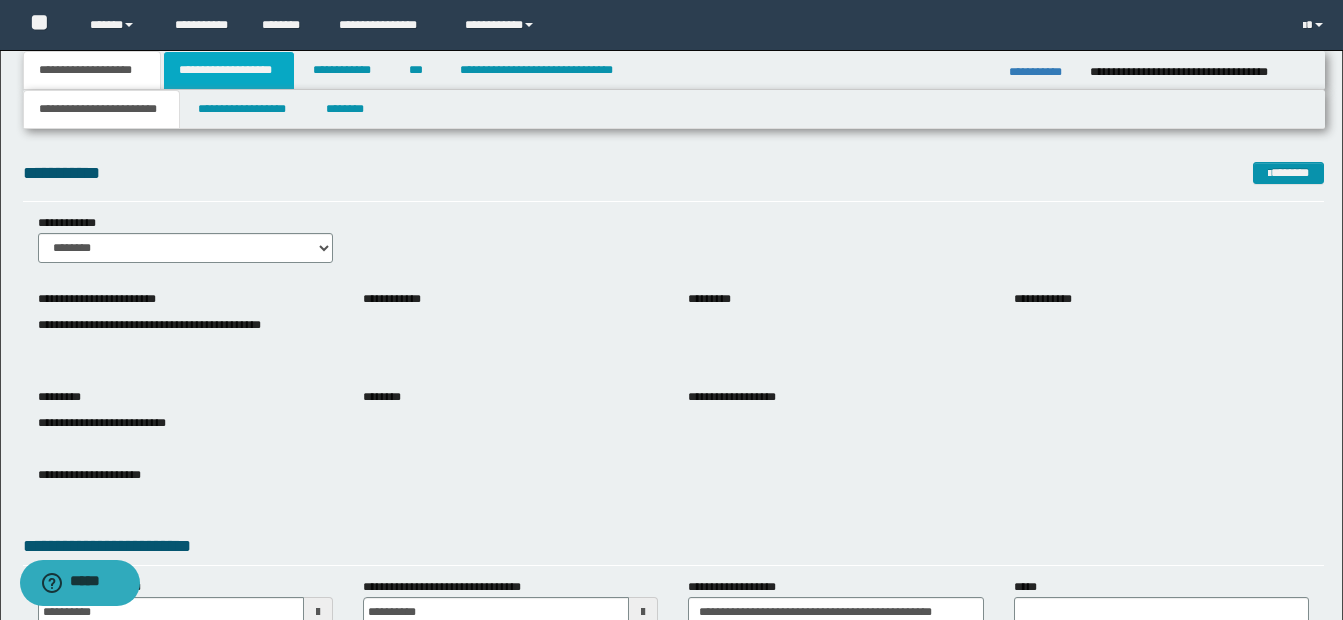 click on "**********" at bounding box center (229, 70) 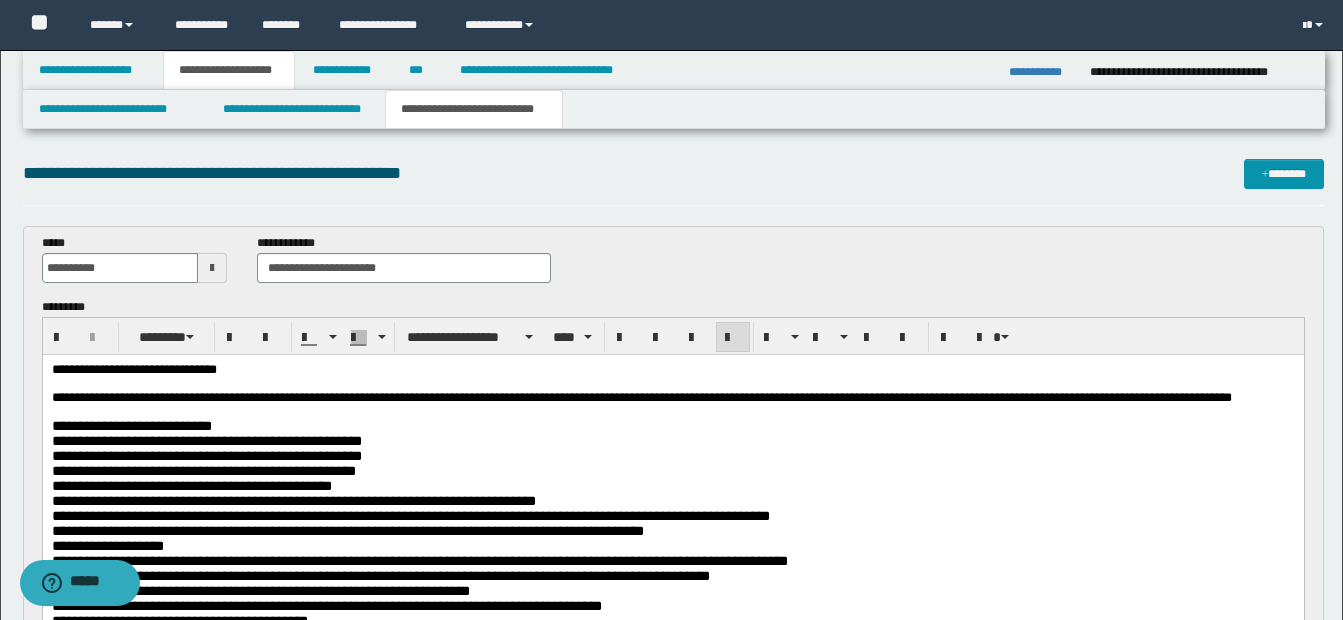 type 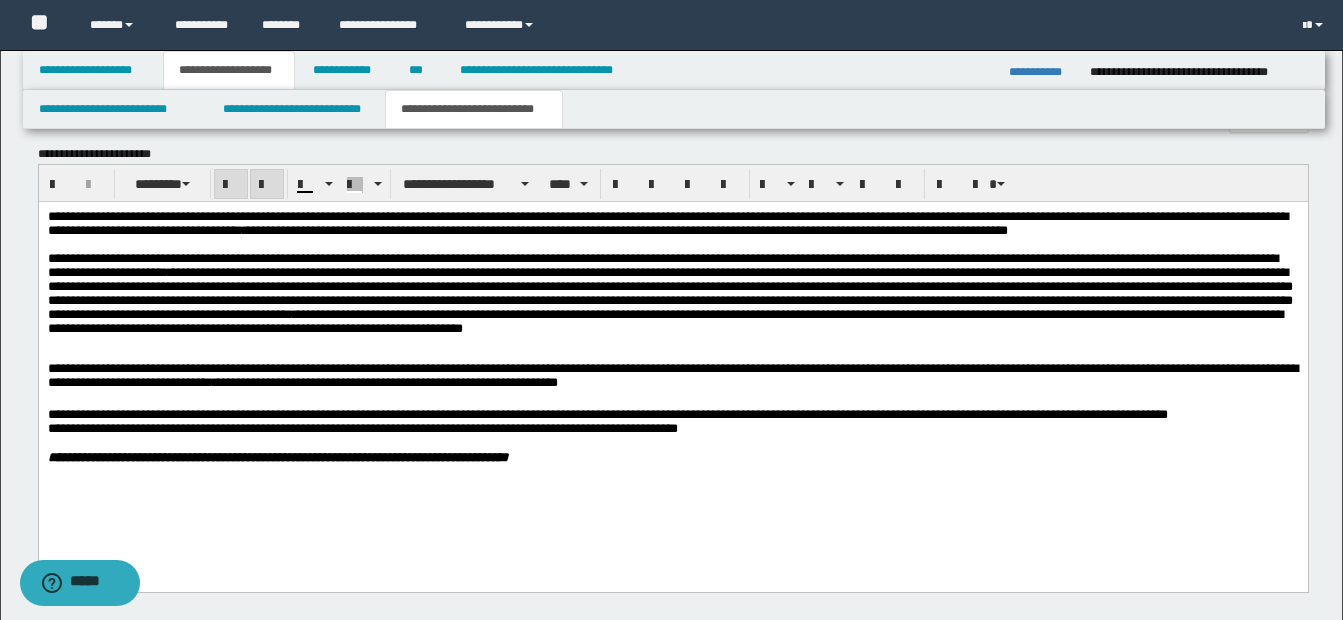 scroll, scrollTop: 1100, scrollLeft: 0, axis: vertical 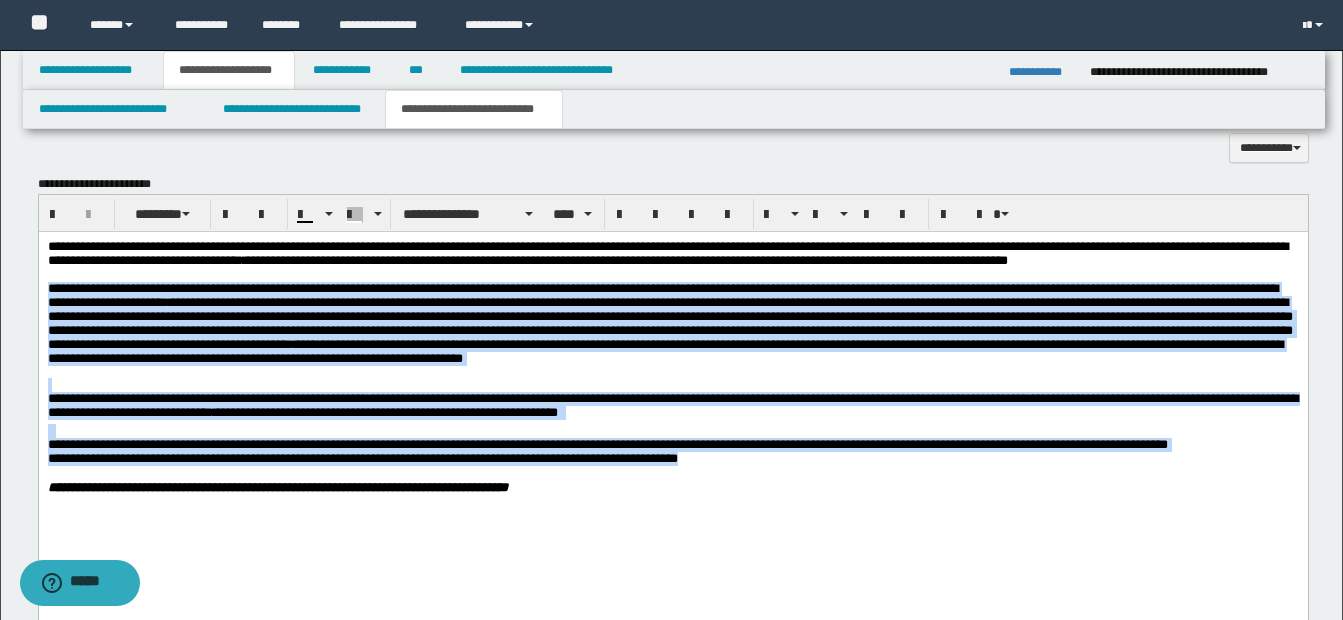 drag, startPoint x: 51, startPoint y: 298, endPoint x: 748, endPoint y: 475, distance: 719.12305 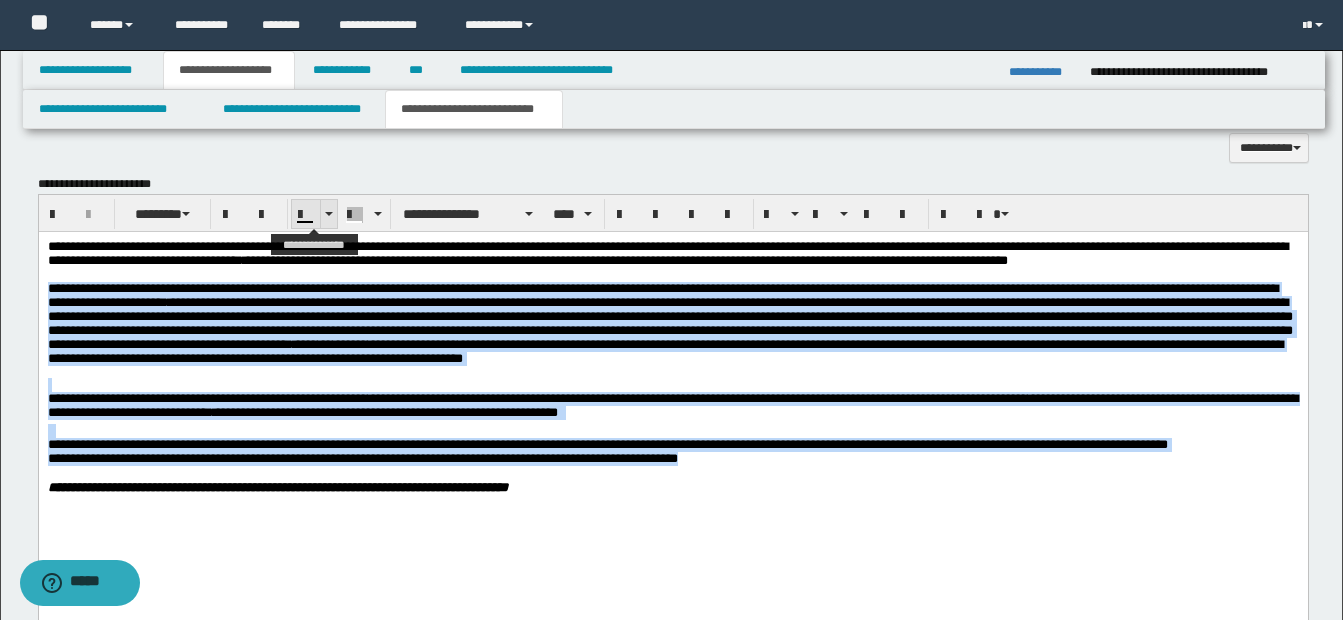 click at bounding box center [329, 214] 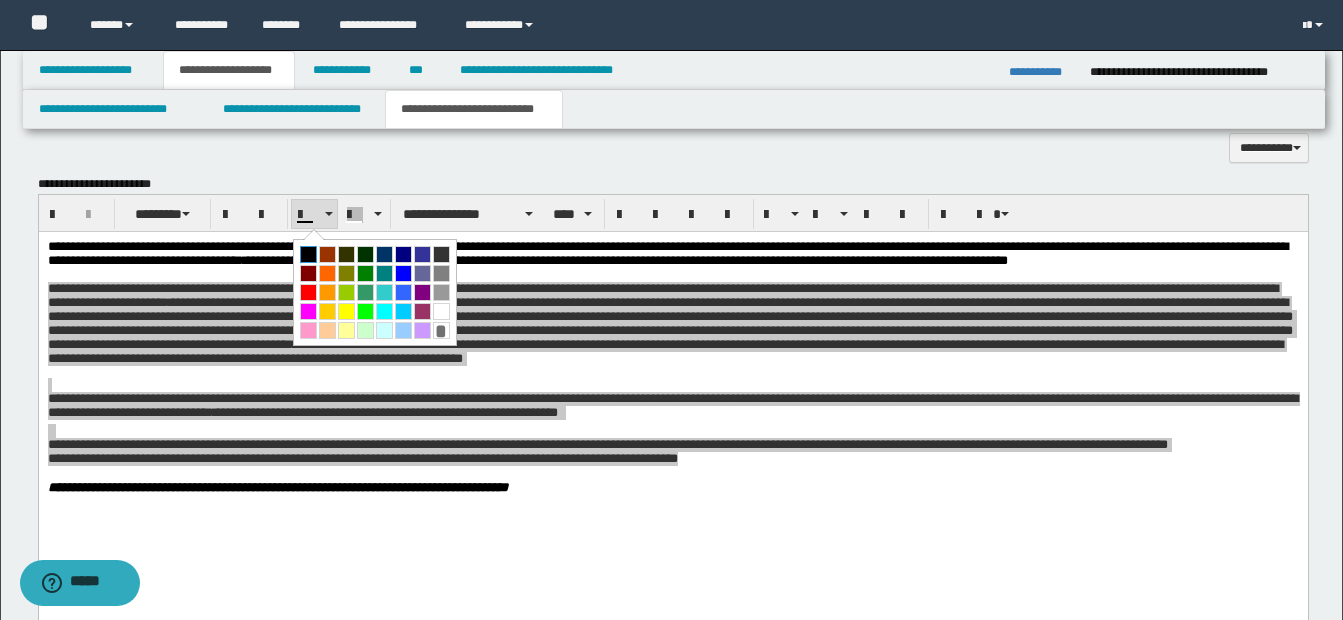 drag, startPoint x: 306, startPoint y: 251, endPoint x: 284, endPoint y: 2, distance: 249.97 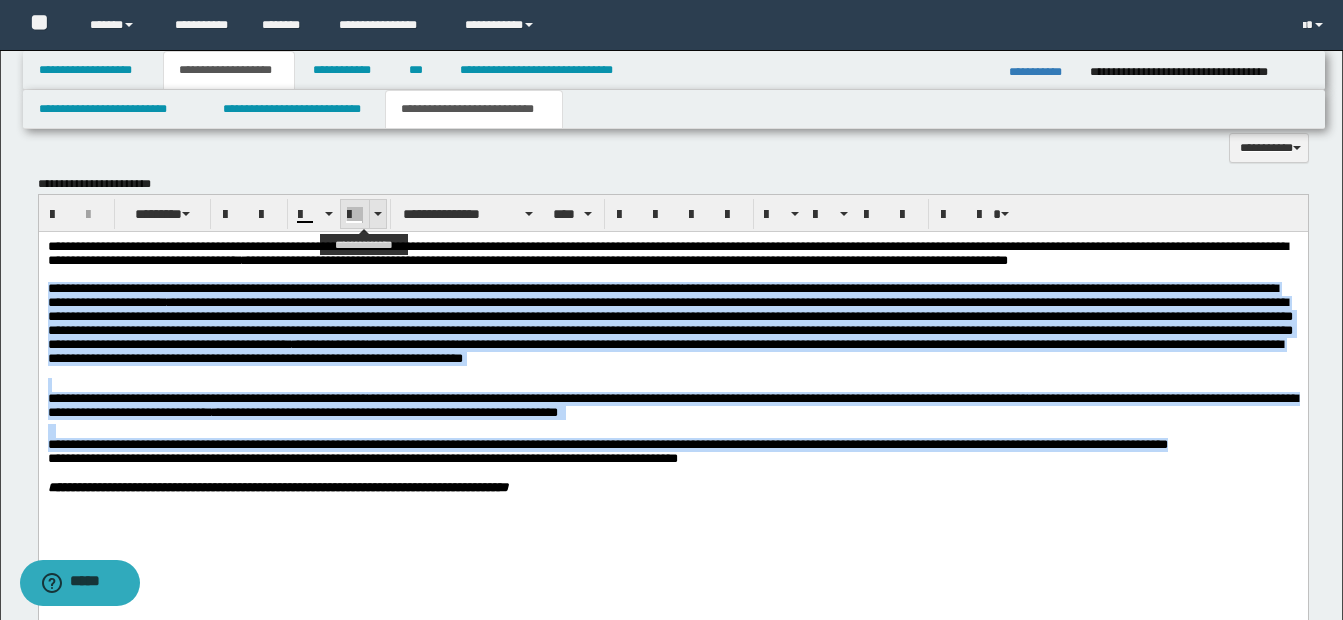 click at bounding box center [377, 214] 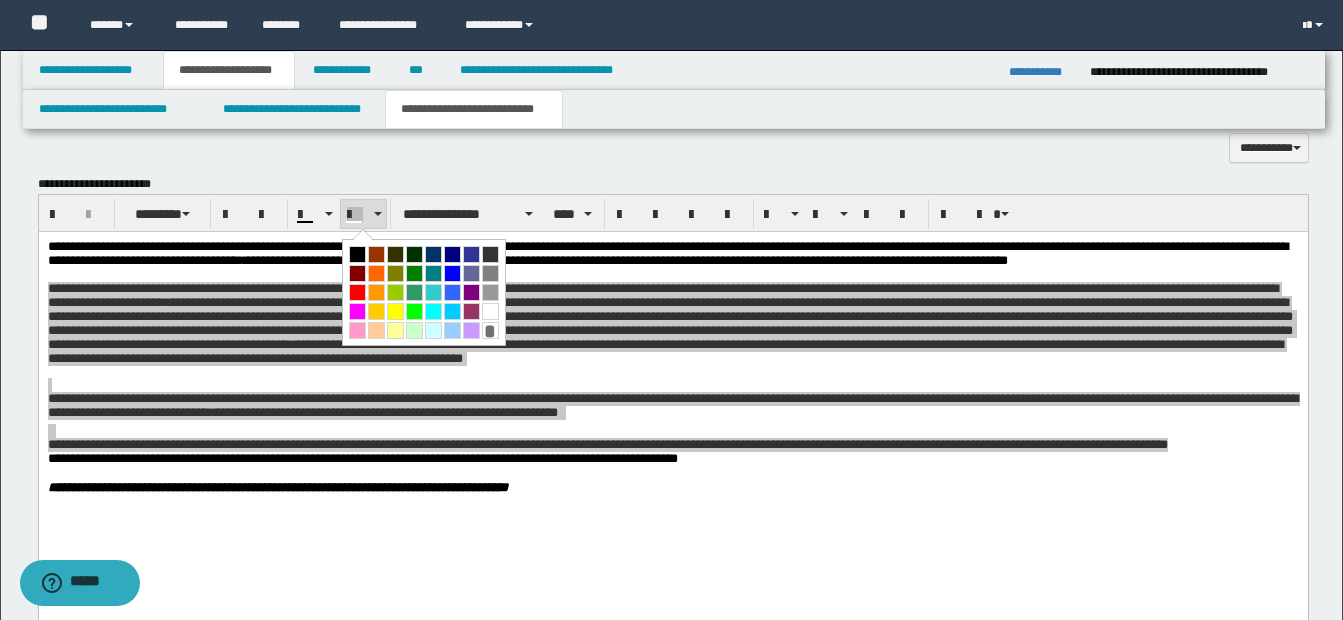 click at bounding box center (490, 311) 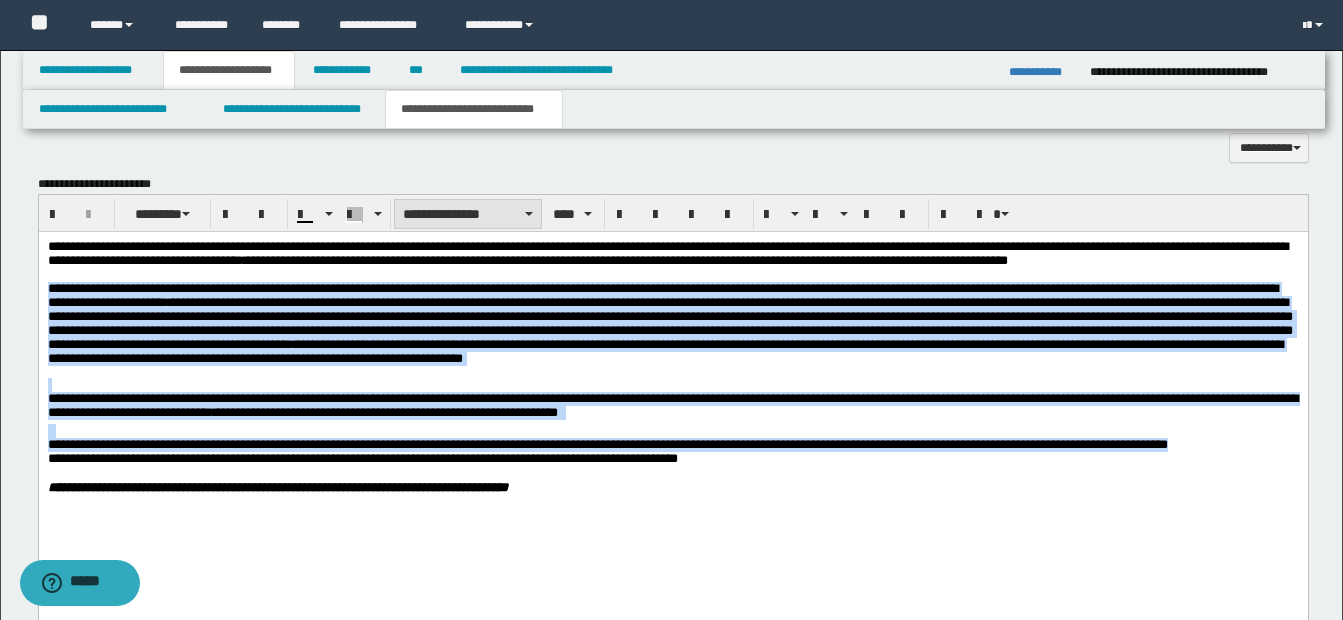 click on "**********" at bounding box center [468, 214] 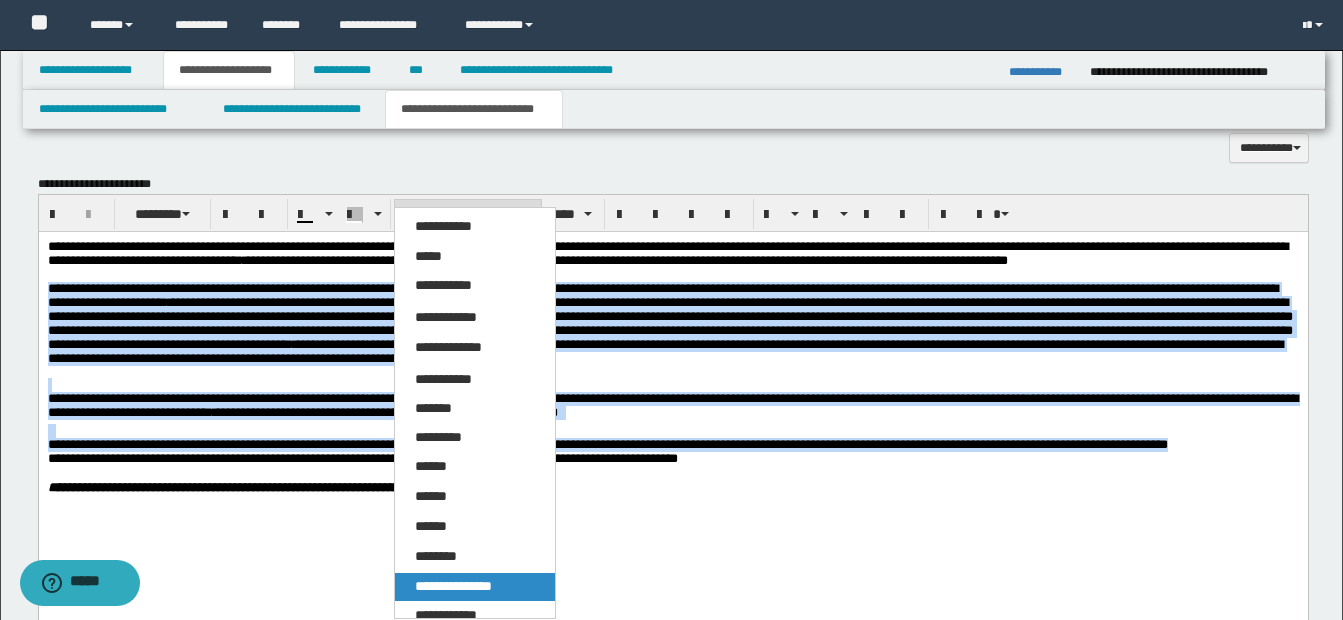 drag, startPoint x: 465, startPoint y: 588, endPoint x: 460, endPoint y: 351, distance: 237.05273 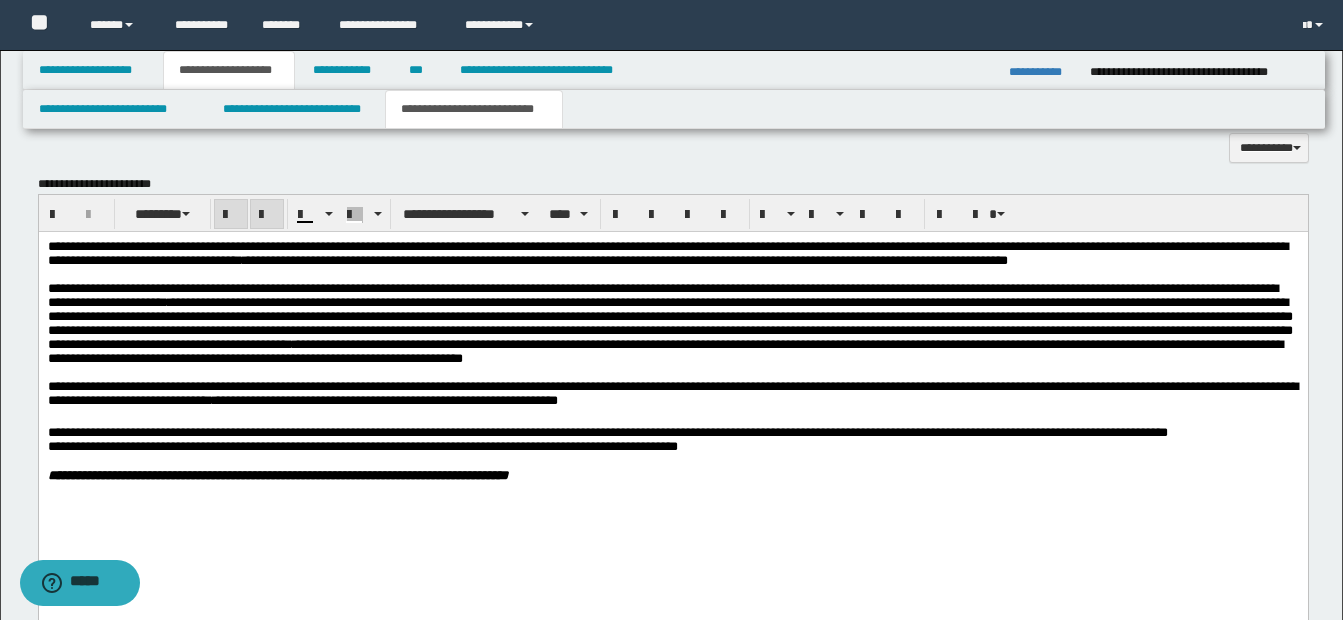 click on "**********" at bounding box center [672, 385] 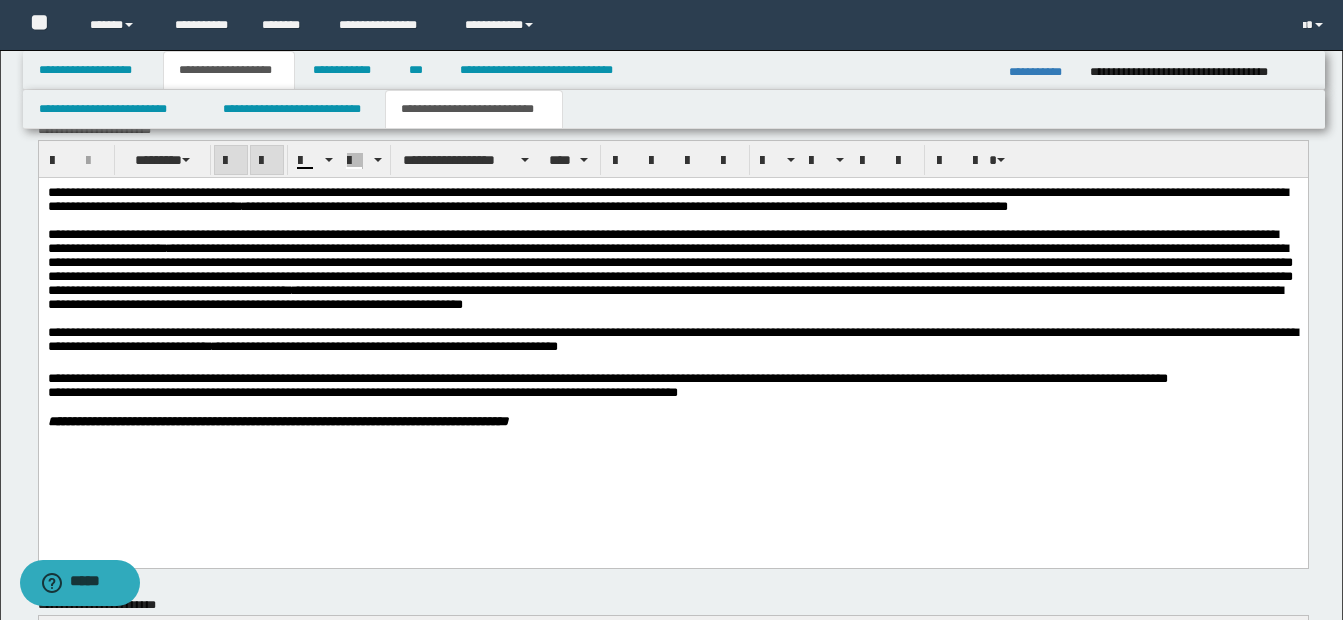 scroll, scrollTop: 1200, scrollLeft: 0, axis: vertical 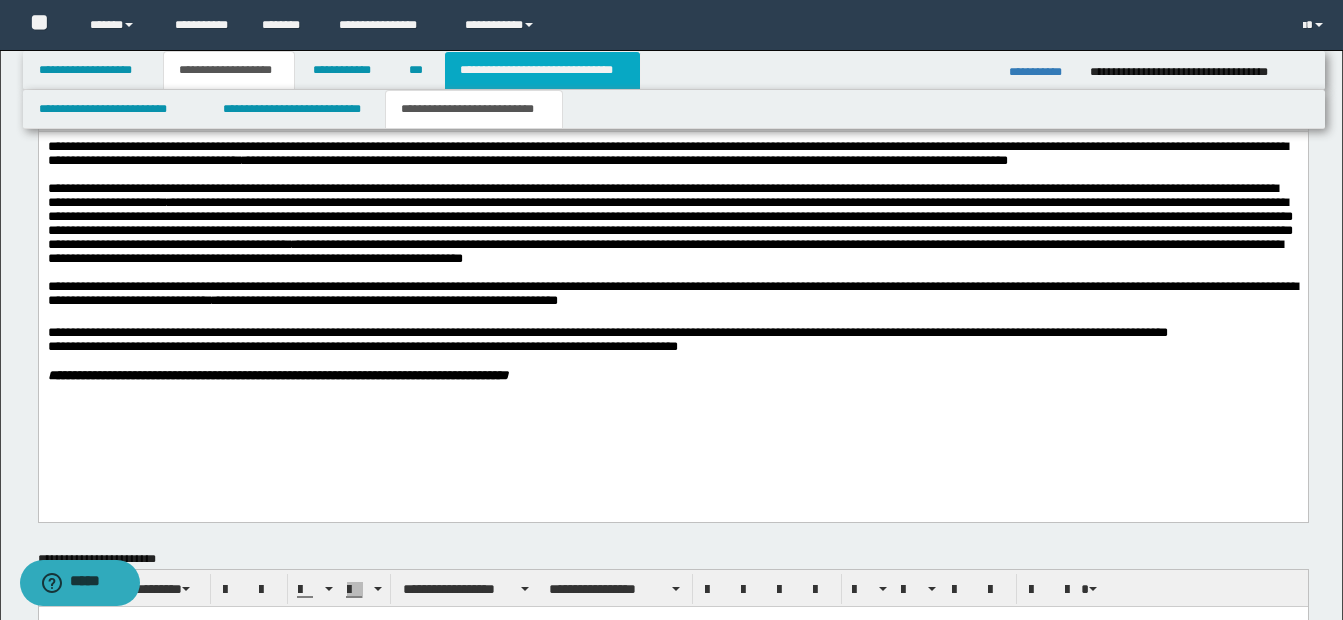 click on "**********" at bounding box center (542, 70) 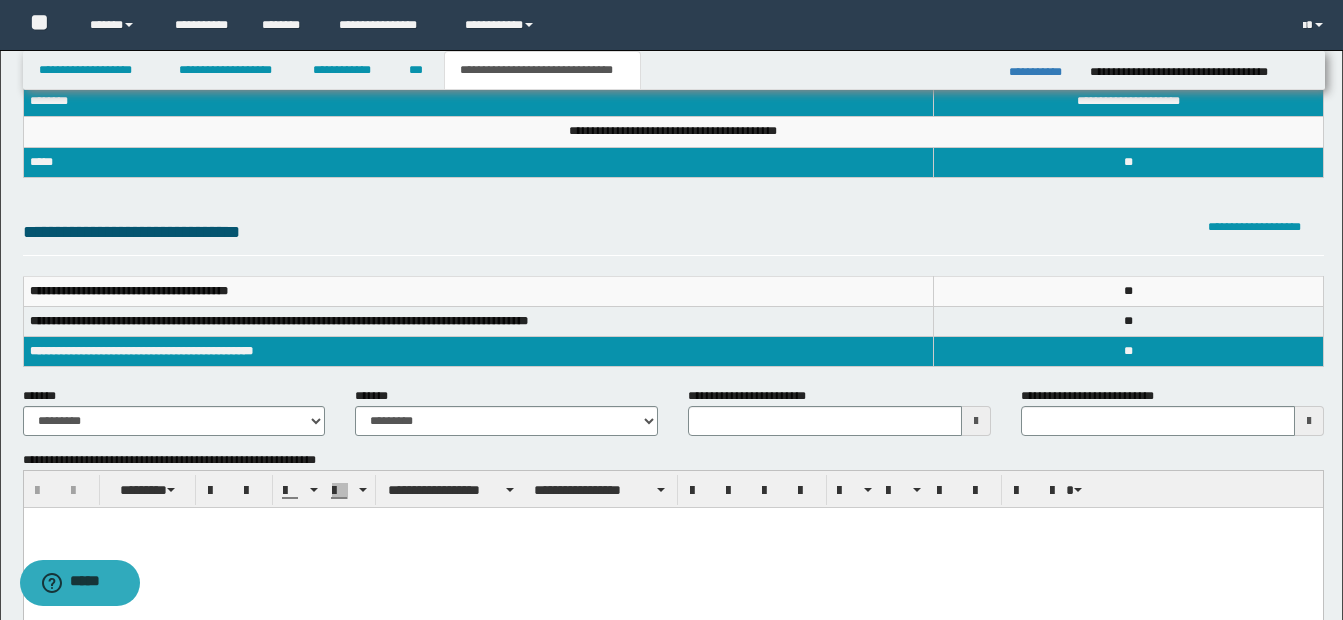scroll, scrollTop: 0, scrollLeft: 0, axis: both 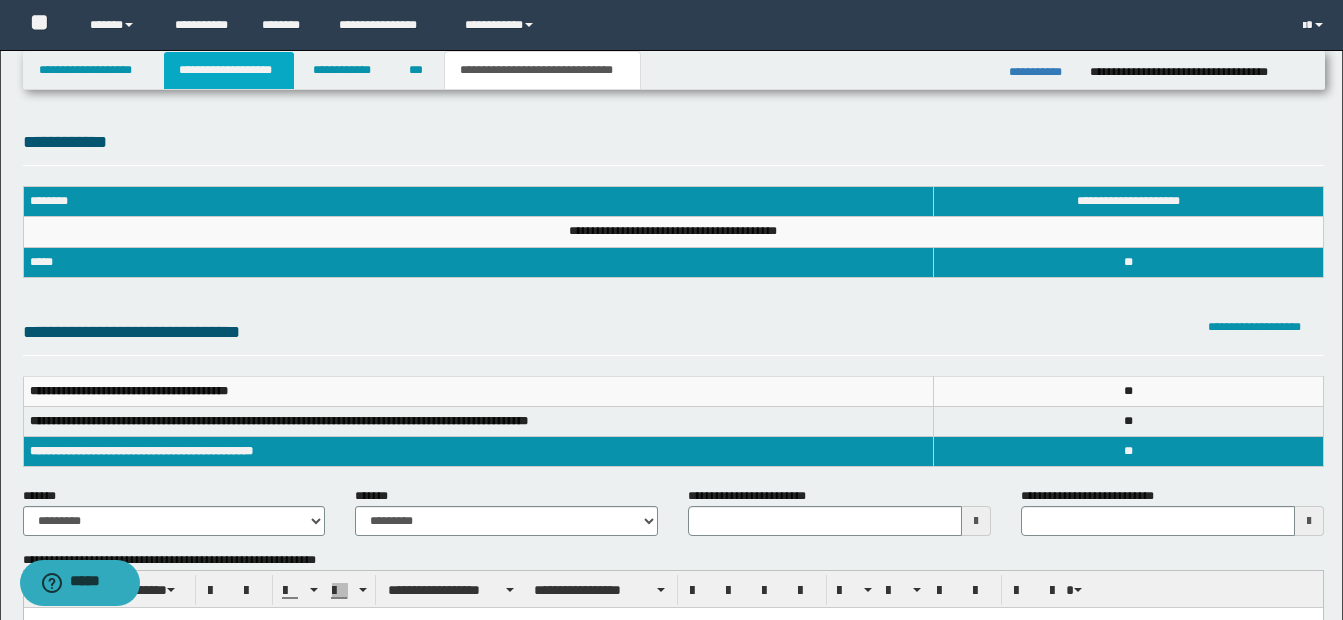 click on "**********" at bounding box center [229, 70] 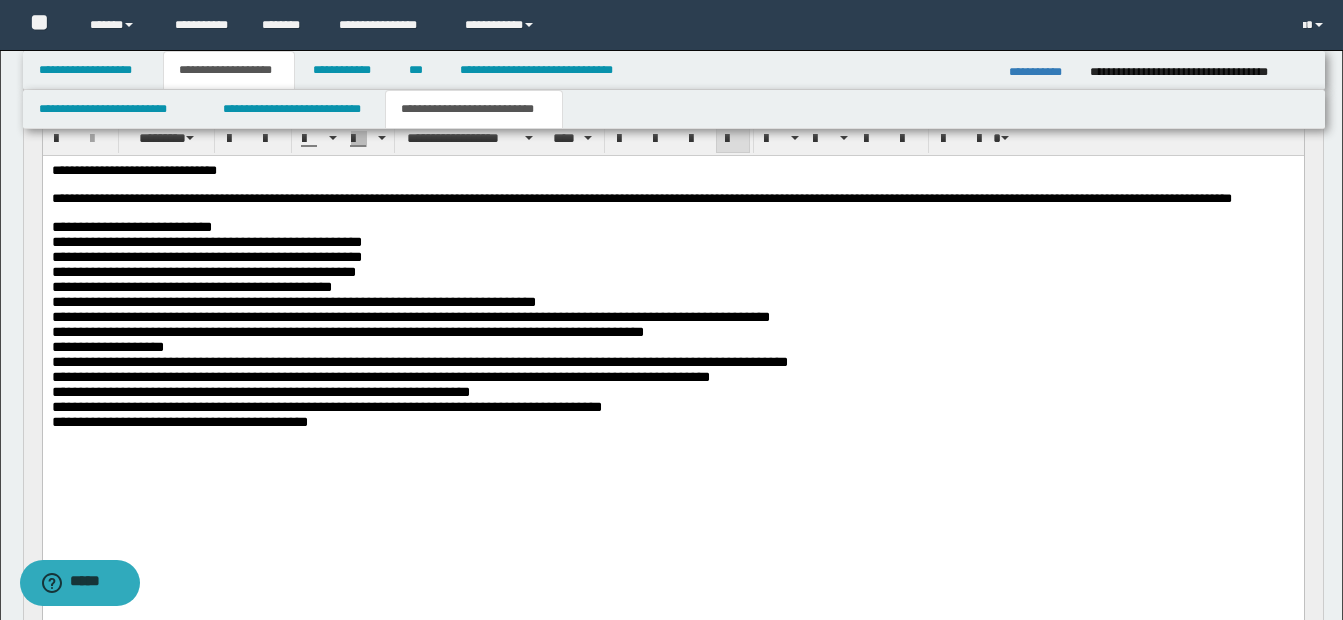 scroll, scrollTop: 200, scrollLeft: 0, axis: vertical 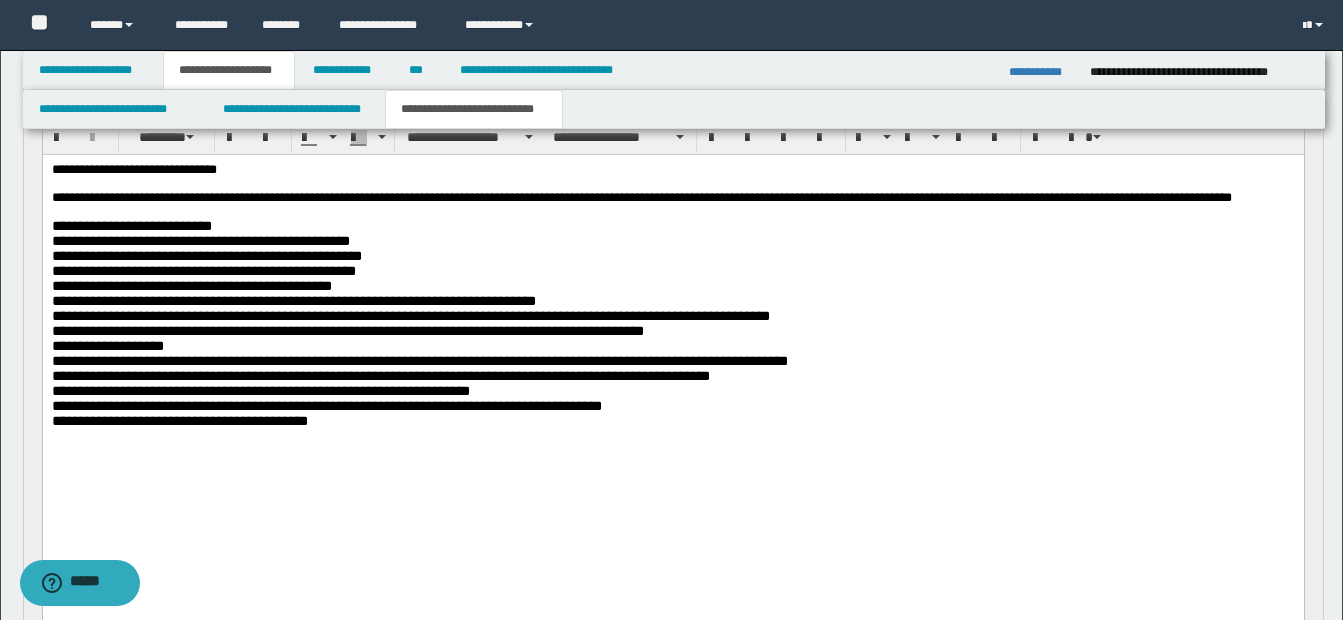 click at bounding box center [672, 437] 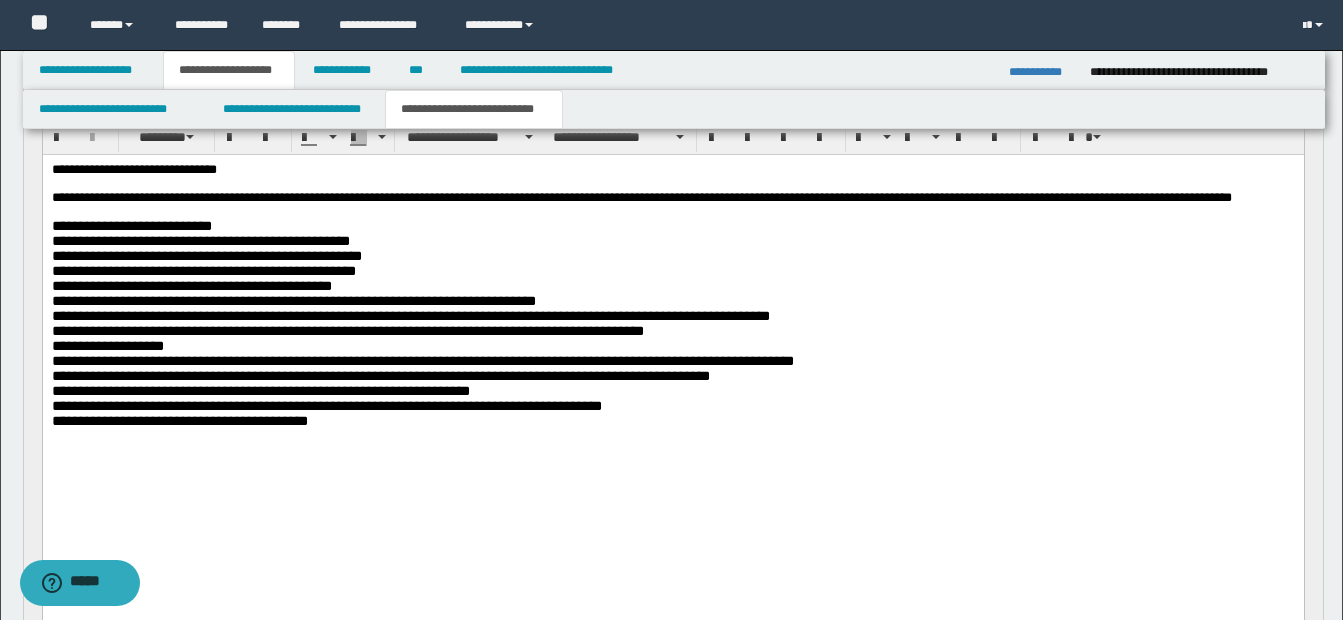 click on "**********" at bounding box center [672, 337] 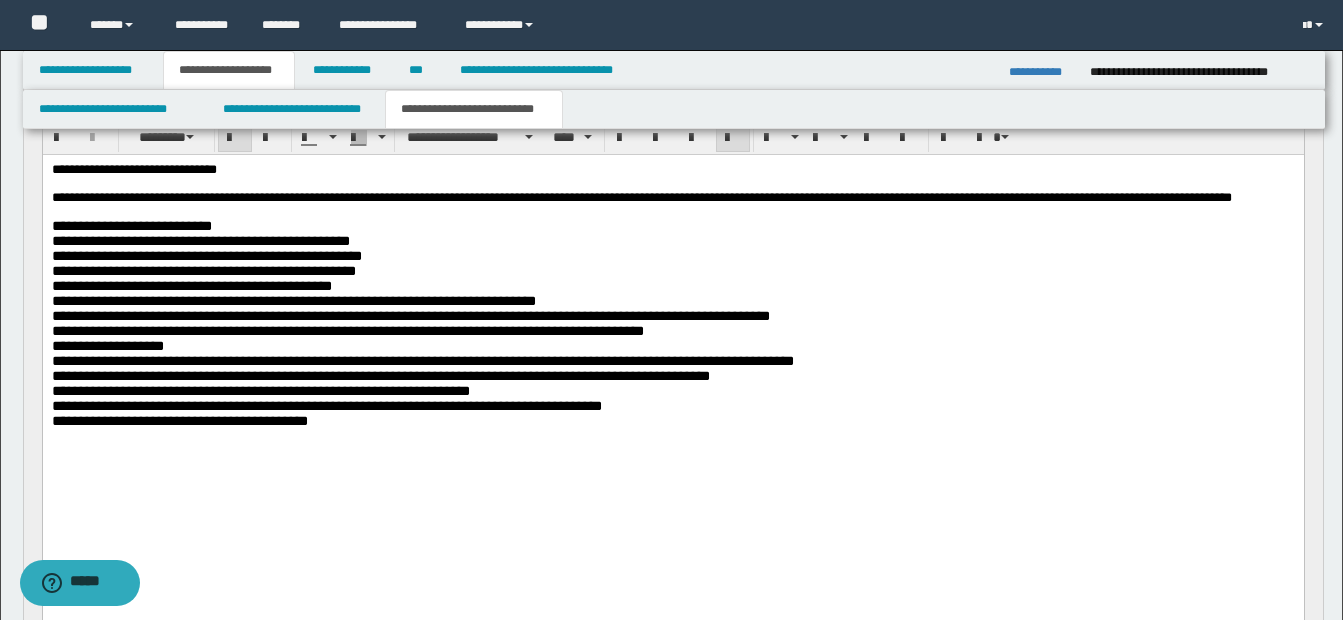 click on "**********" at bounding box center (672, 337) 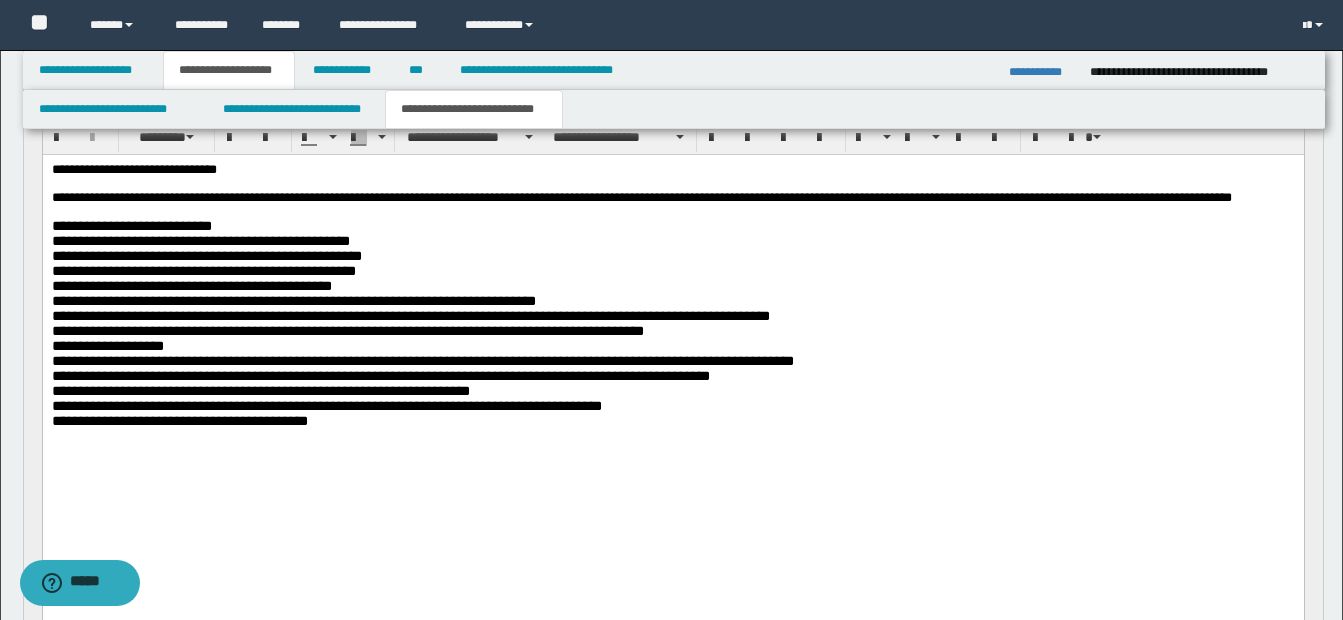 scroll, scrollTop: 300, scrollLeft: 0, axis: vertical 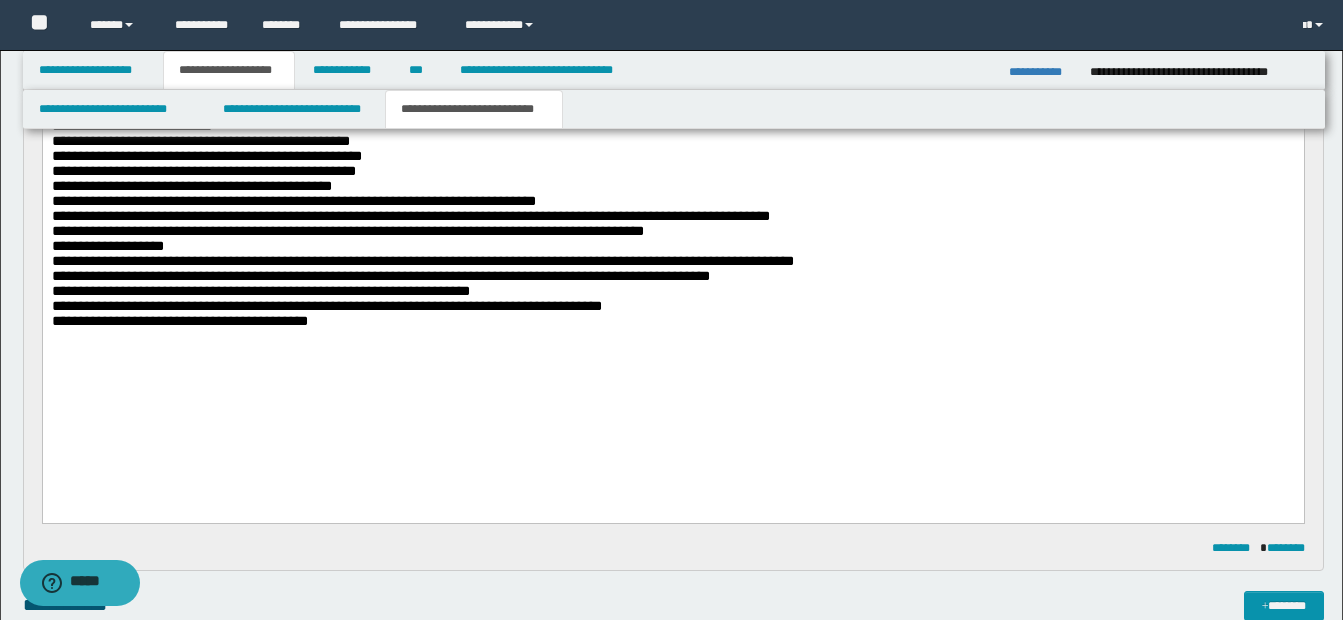 click at bounding box center [671, 353] 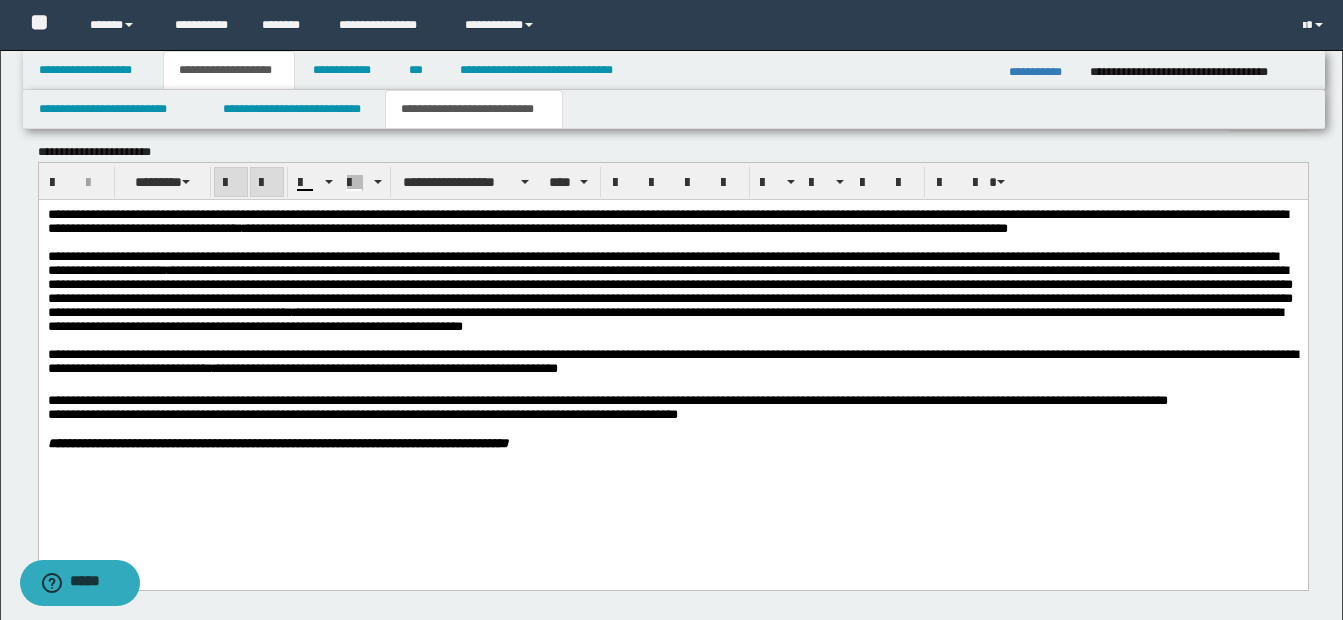 scroll, scrollTop: 1100, scrollLeft: 0, axis: vertical 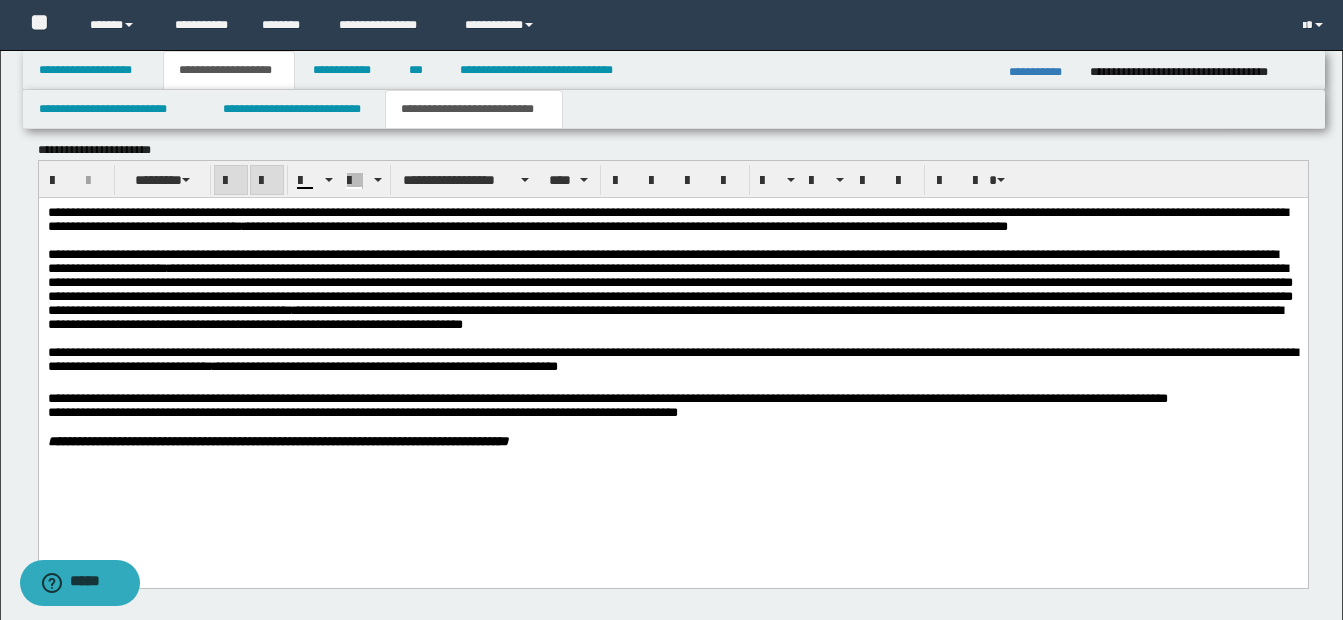 click on "**********" at bounding box center (672, 412) 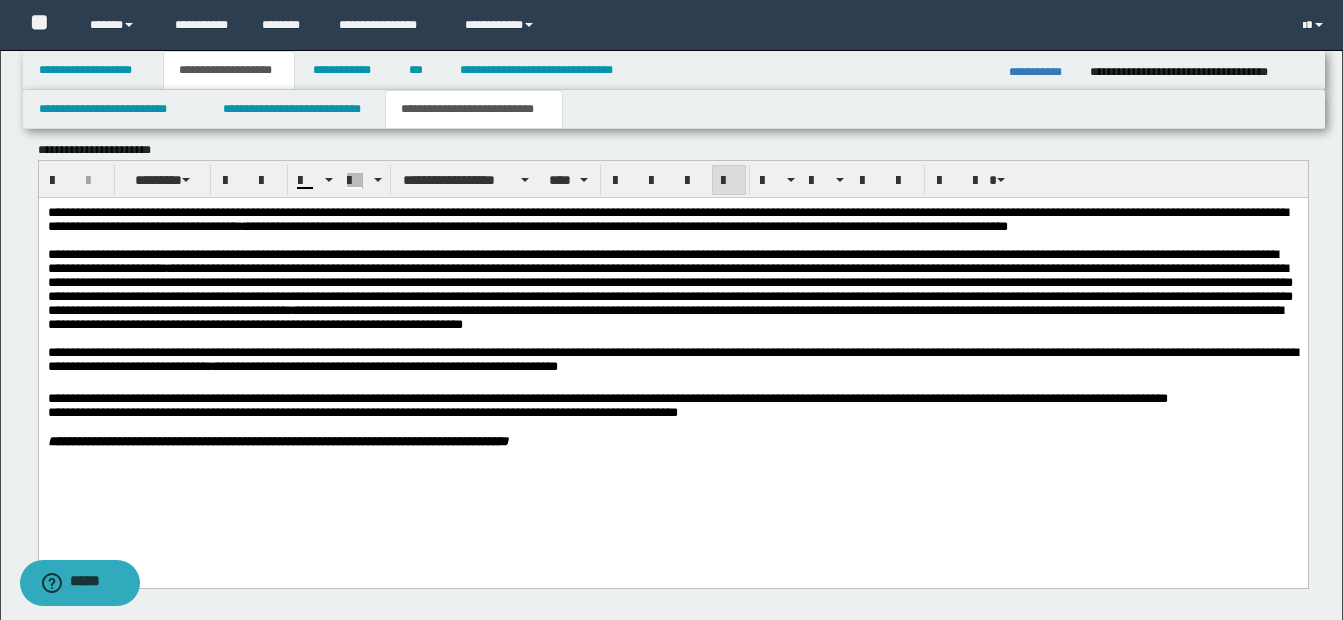 click on "**********" at bounding box center (672, 440) 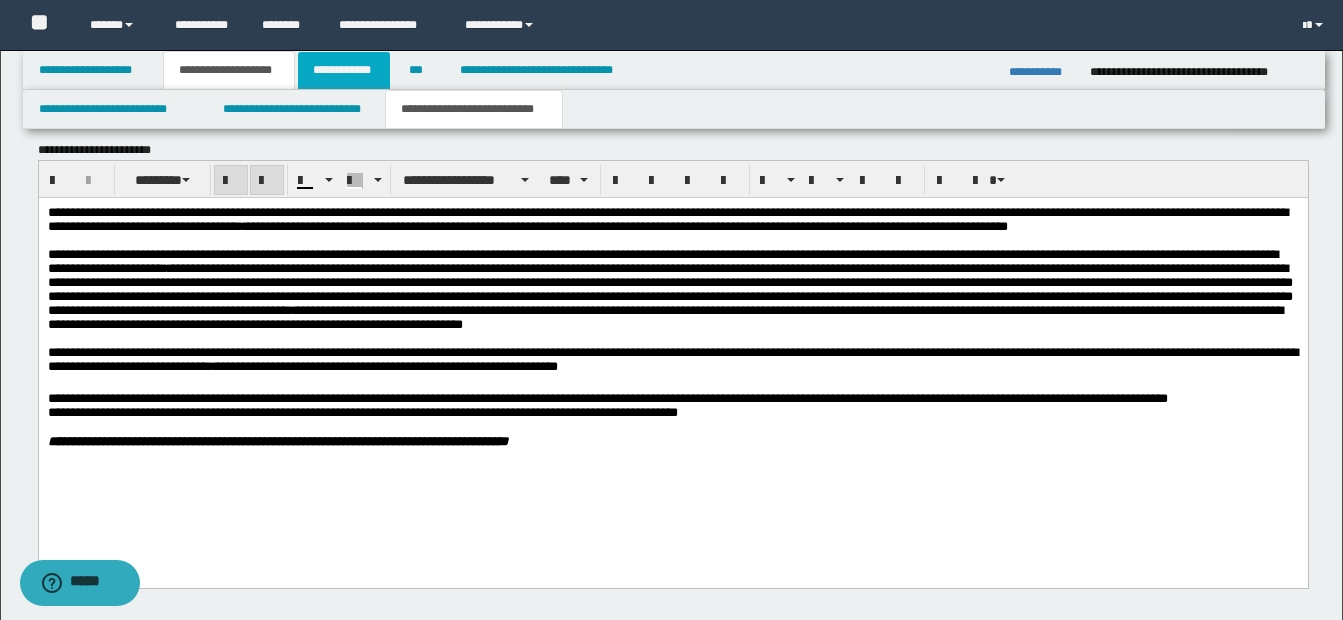 click on "**********" at bounding box center (344, 70) 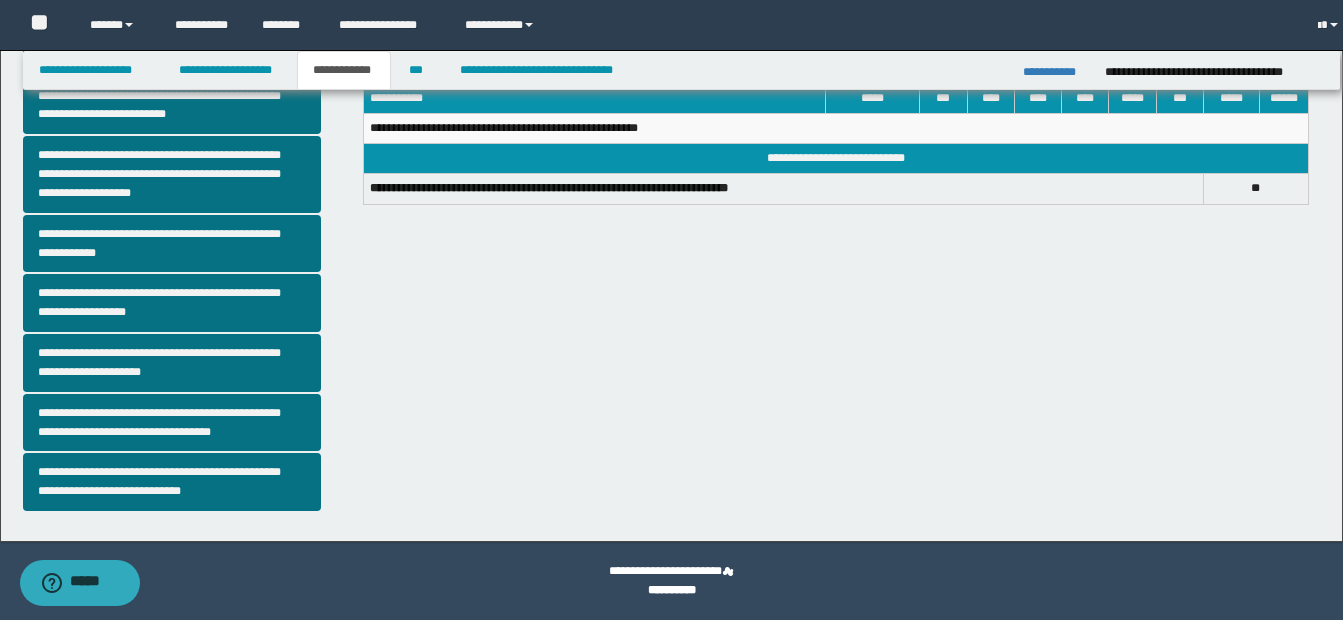 scroll, scrollTop: 529, scrollLeft: 0, axis: vertical 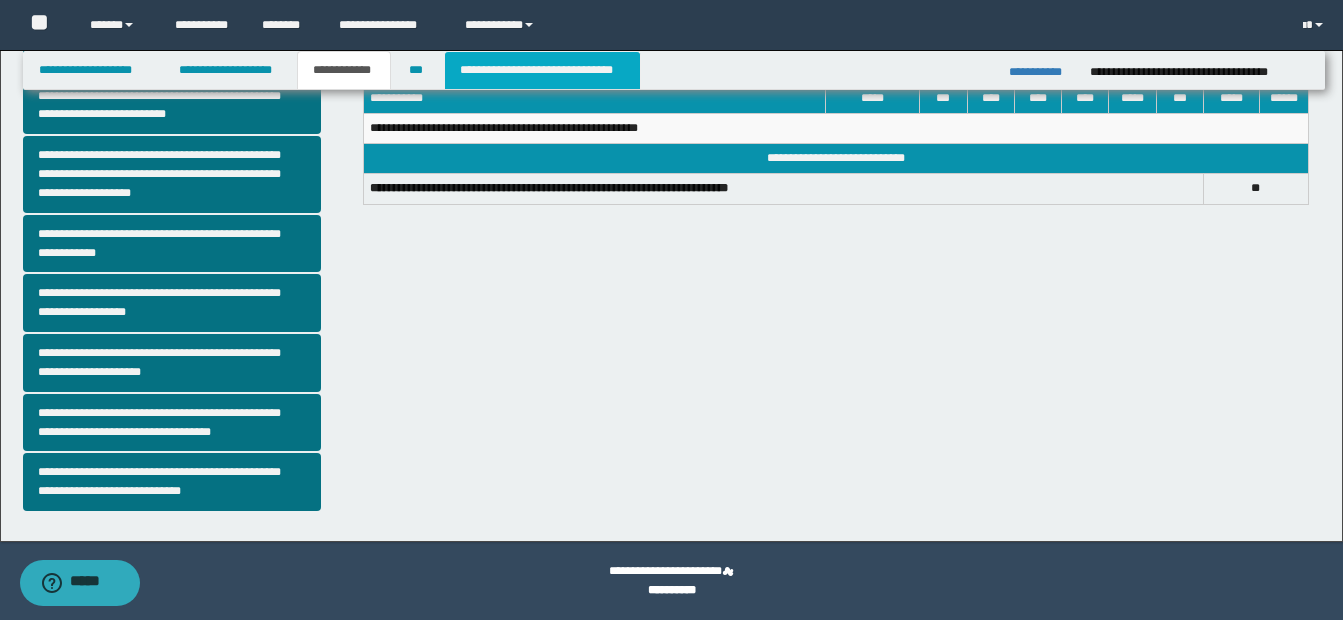 click on "**********" at bounding box center [542, 70] 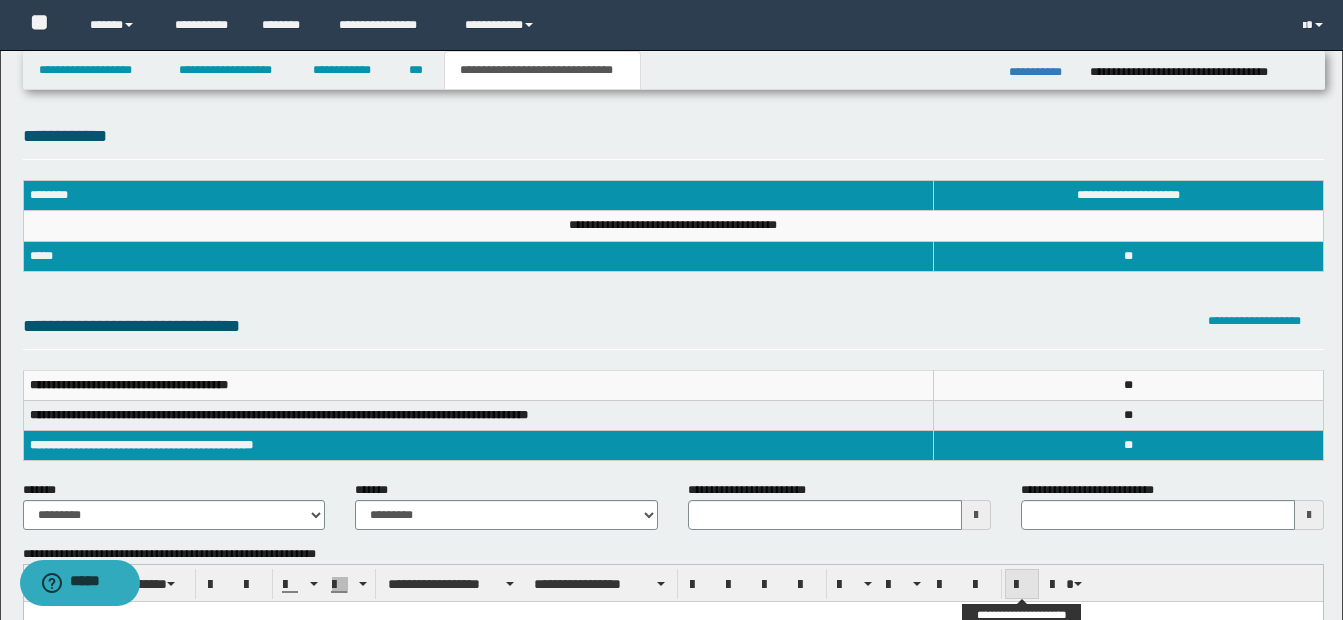 scroll, scrollTop: 0, scrollLeft: 0, axis: both 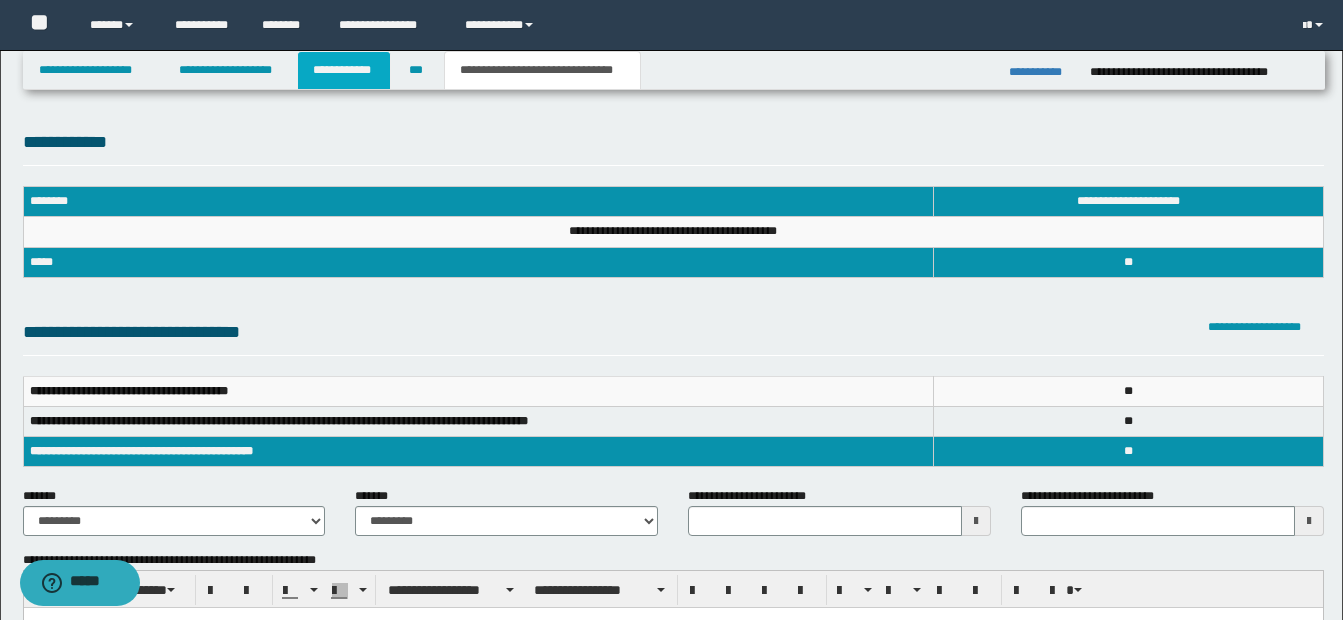click on "**********" at bounding box center [344, 70] 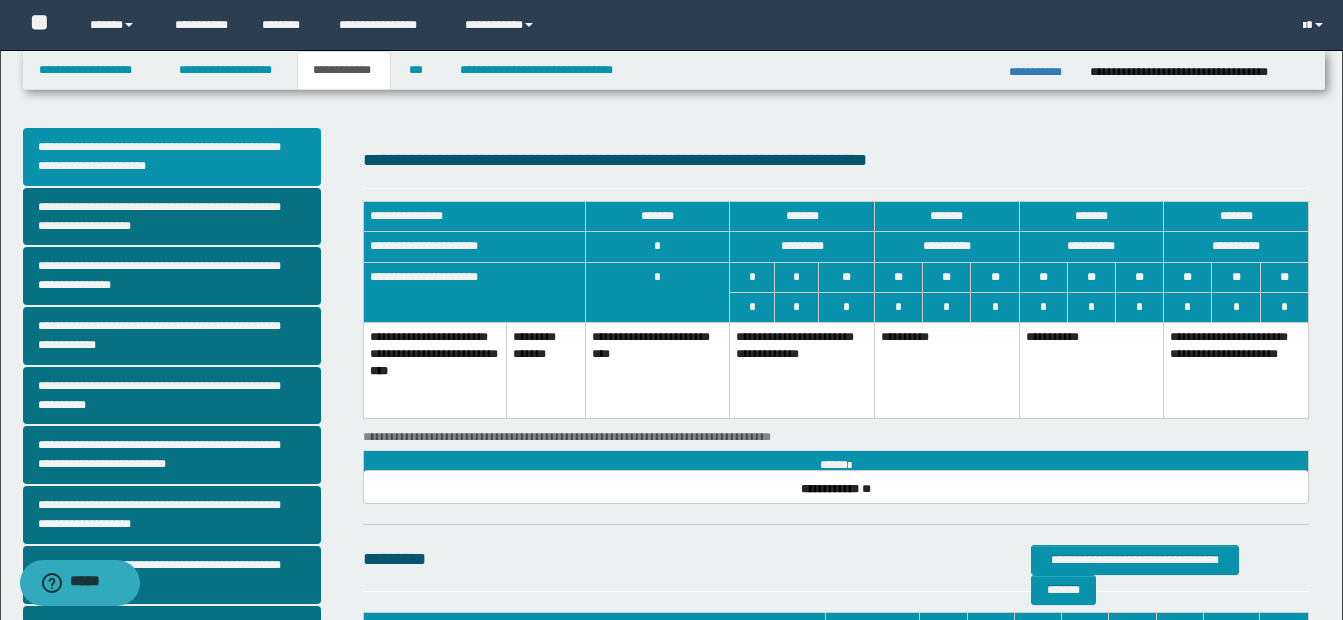 click on "**********" at bounding box center [172, 157] 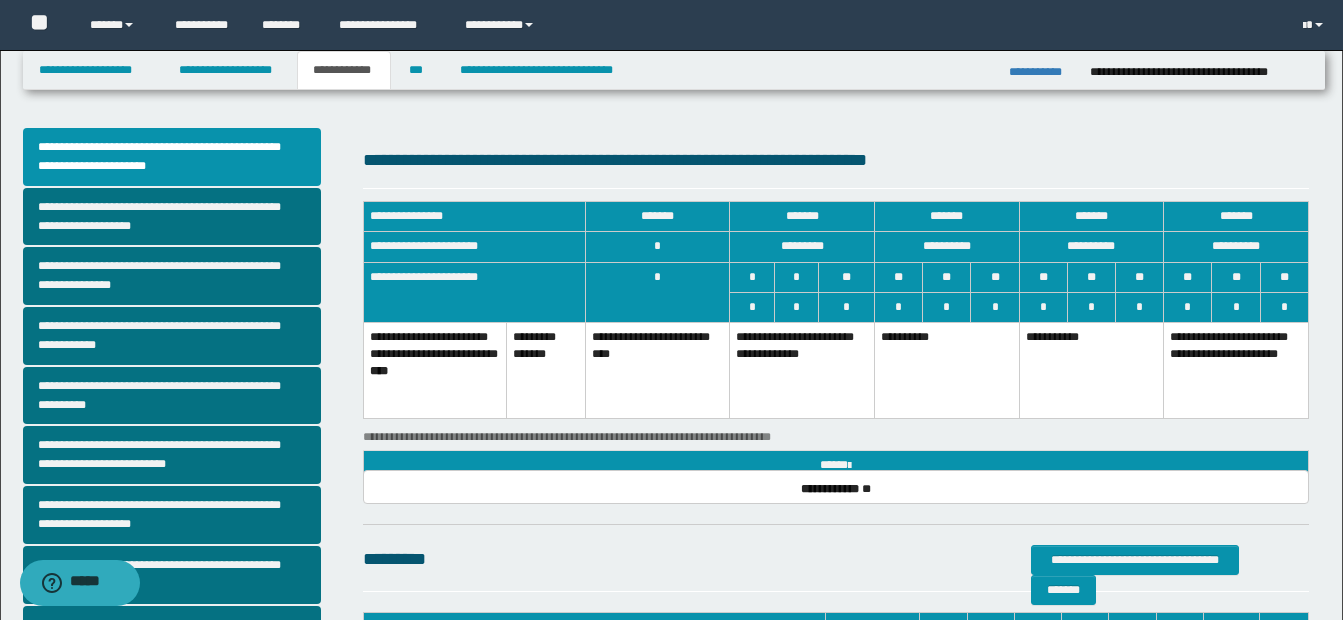 click on "**********" at bounding box center (802, 370) 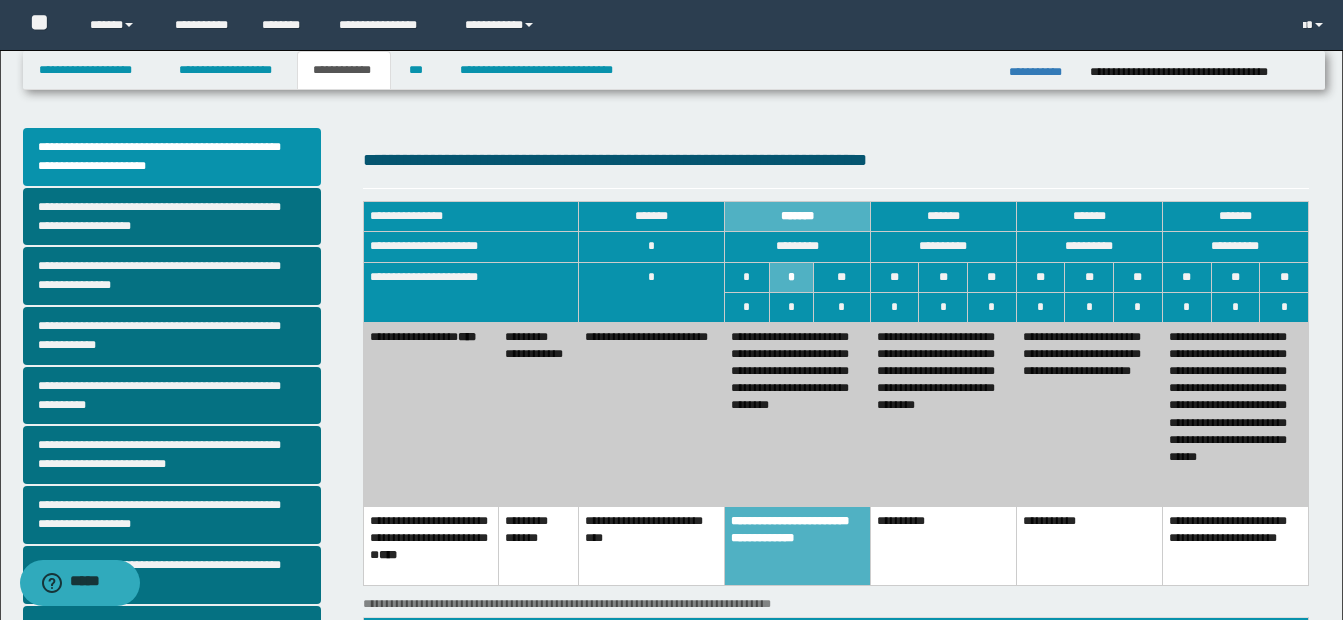 click on "**********" at bounding box center (797, 414) 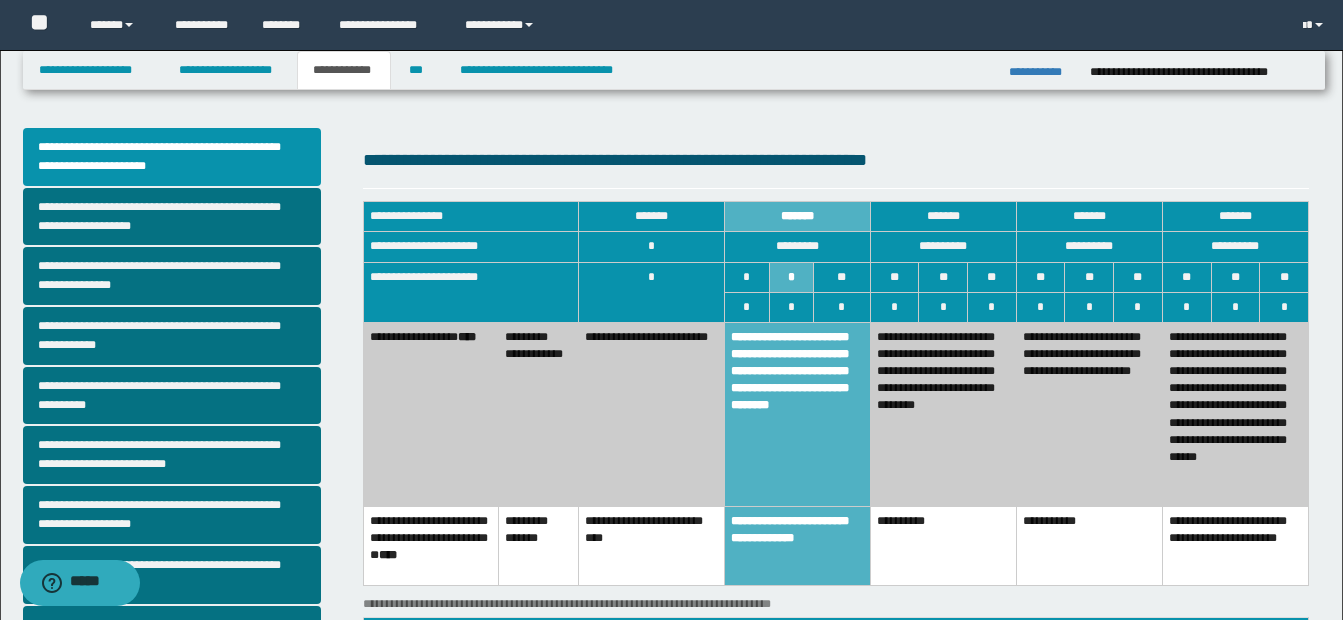 click on "**********" at bounding box center (943, 414) 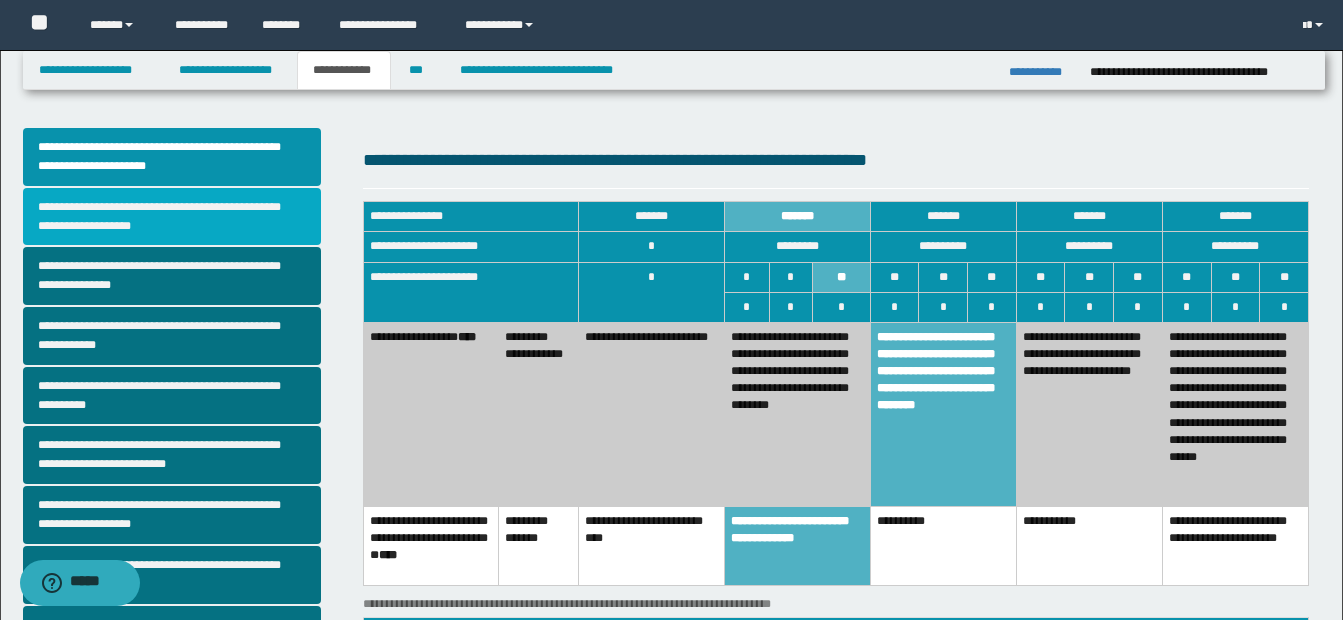 click on "**********" at bounding box center [172, 217] 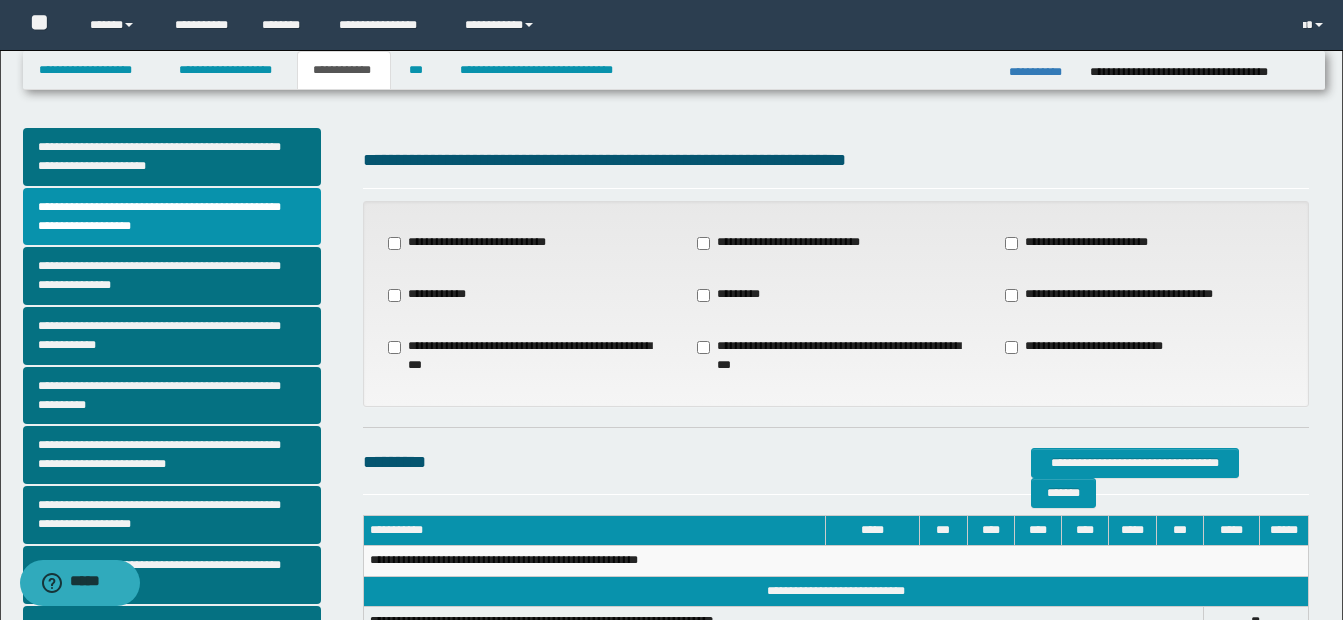 click on "**********" at bounding box center [1120, 295] 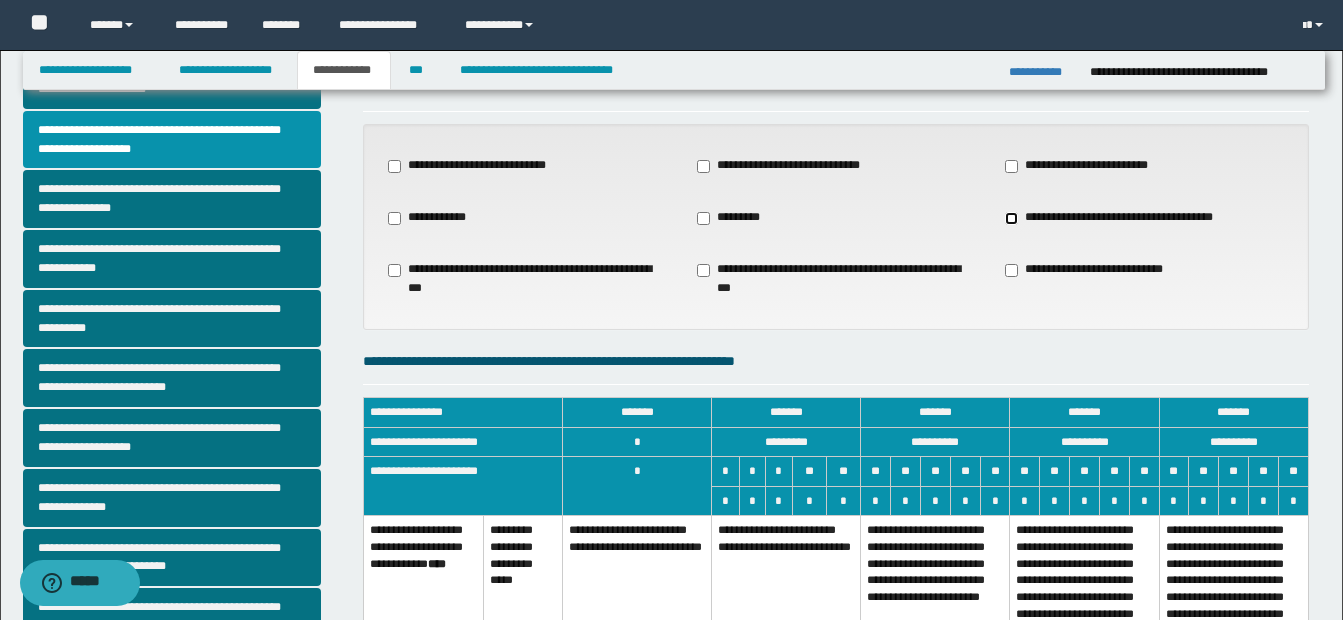 scroll, scrollTop: 300, scrollLeft: 0, axis: vertical 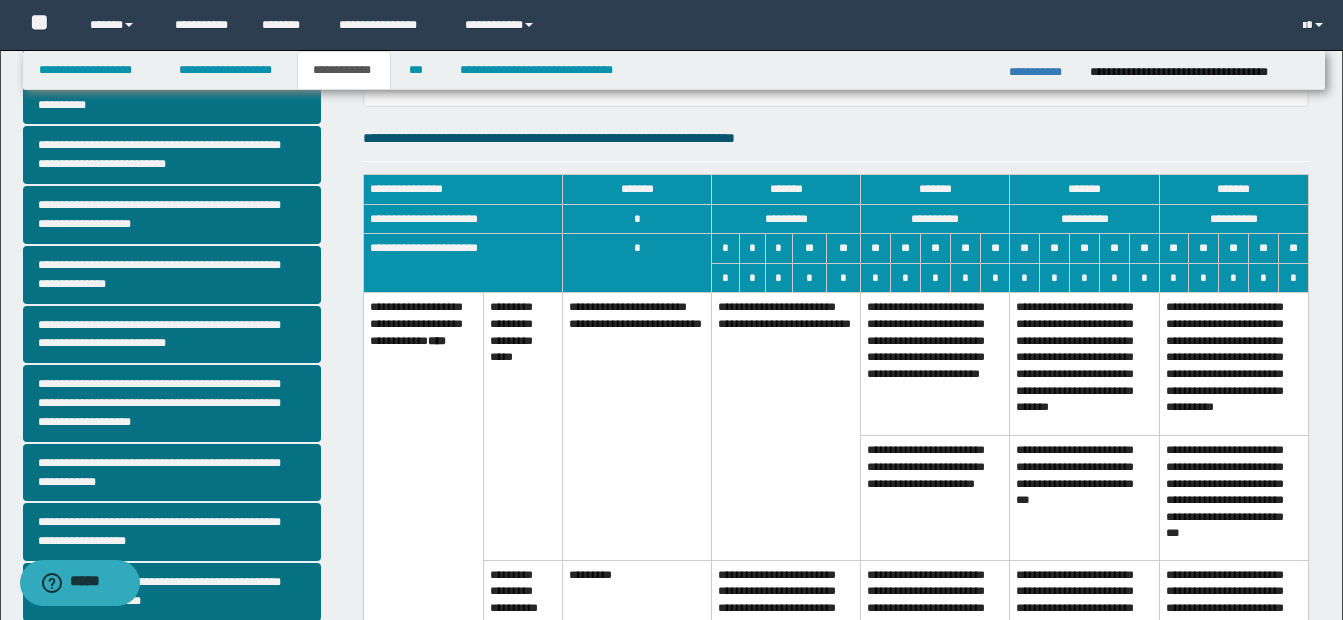 click on "**********" at bounding box center (786, 426) 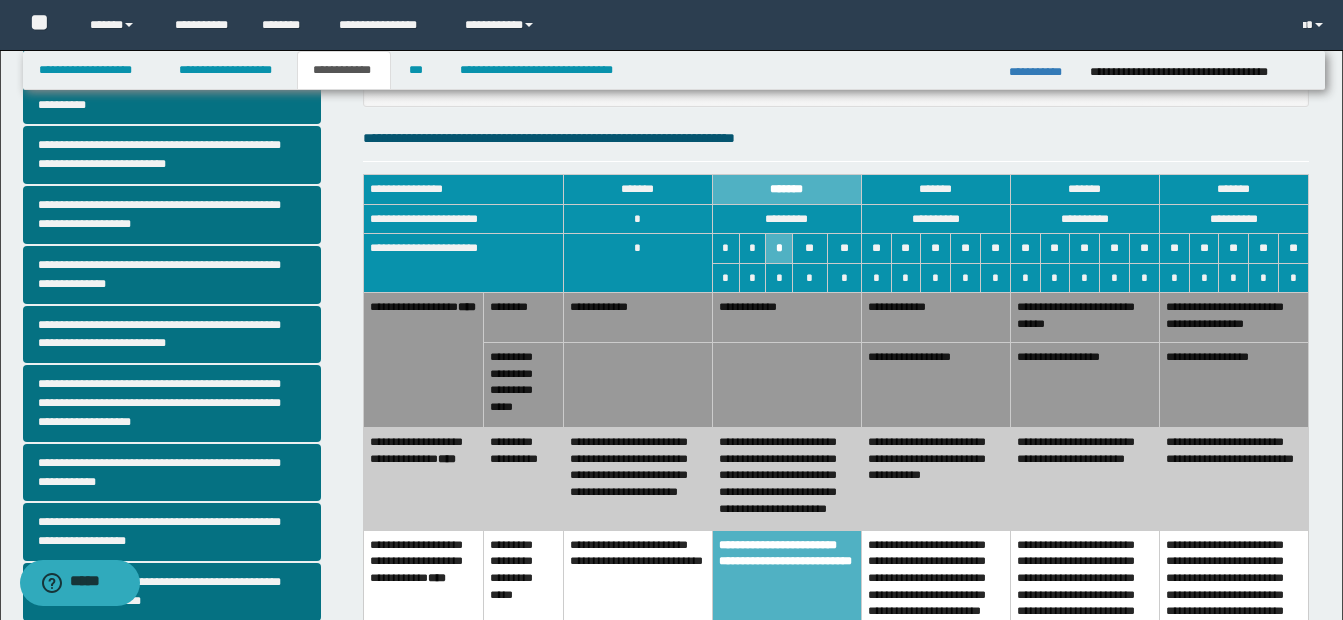 click on "**********" at bounding box center (786, 479) 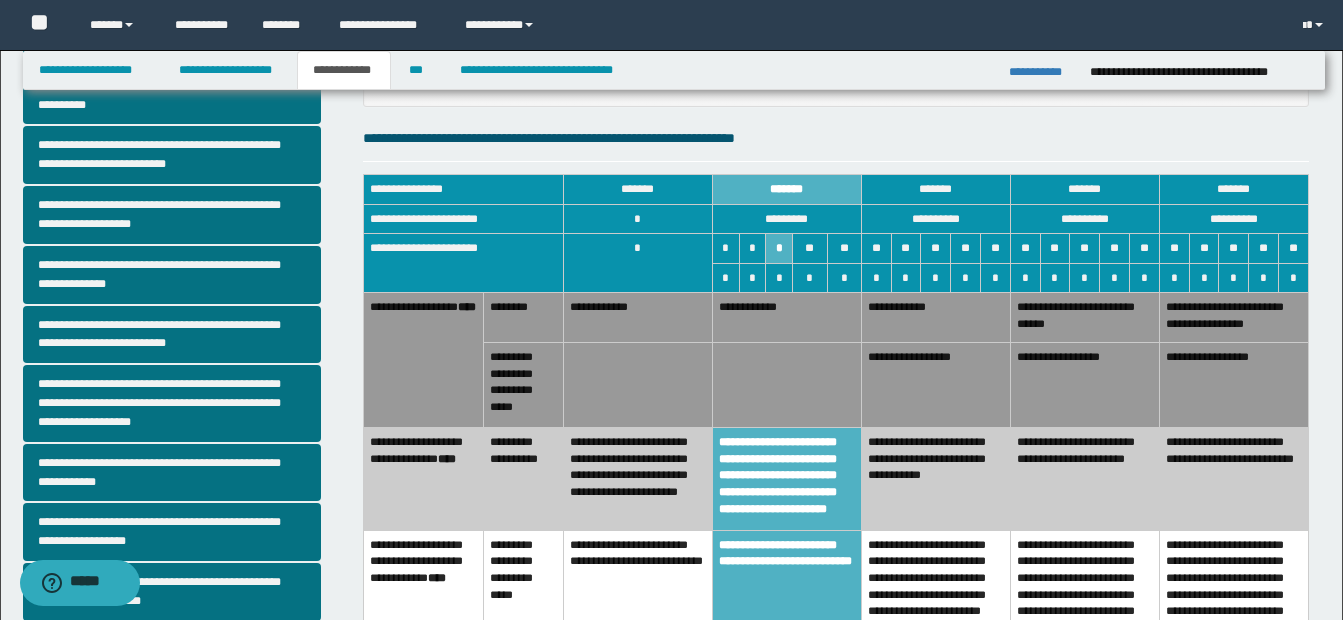 click on "**********" at bounding box center [786, 317] 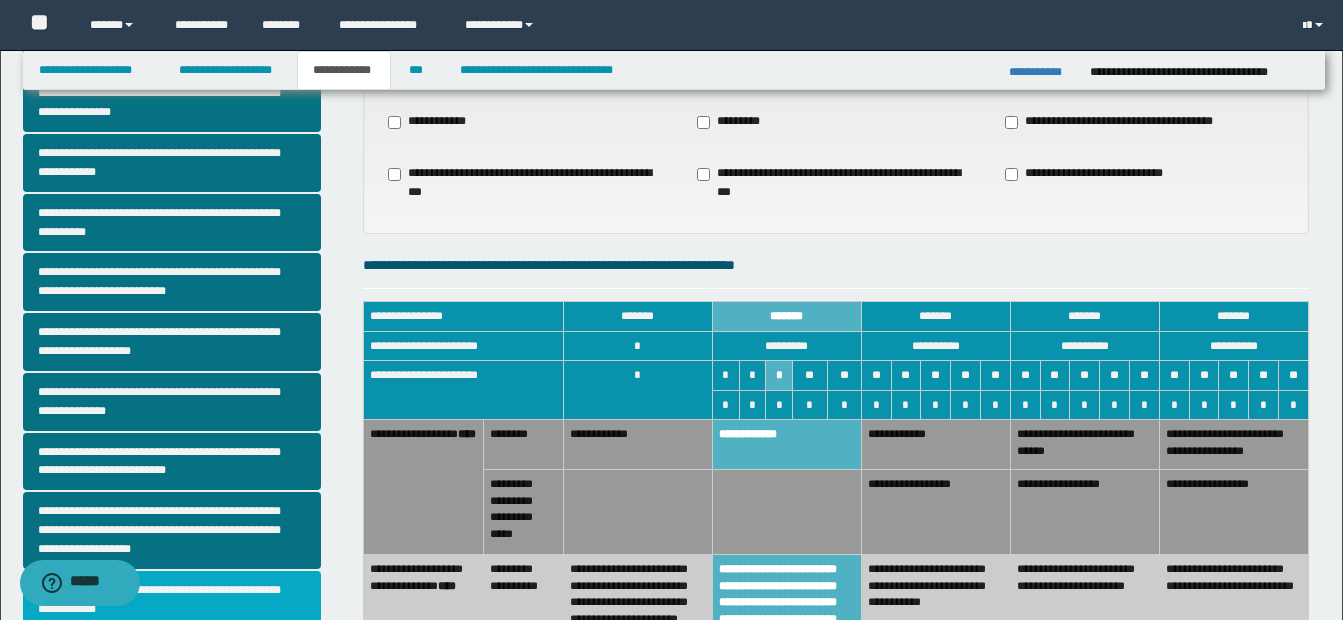 scroll, scrollTop: 0, scrollLeft: 0, axis: both 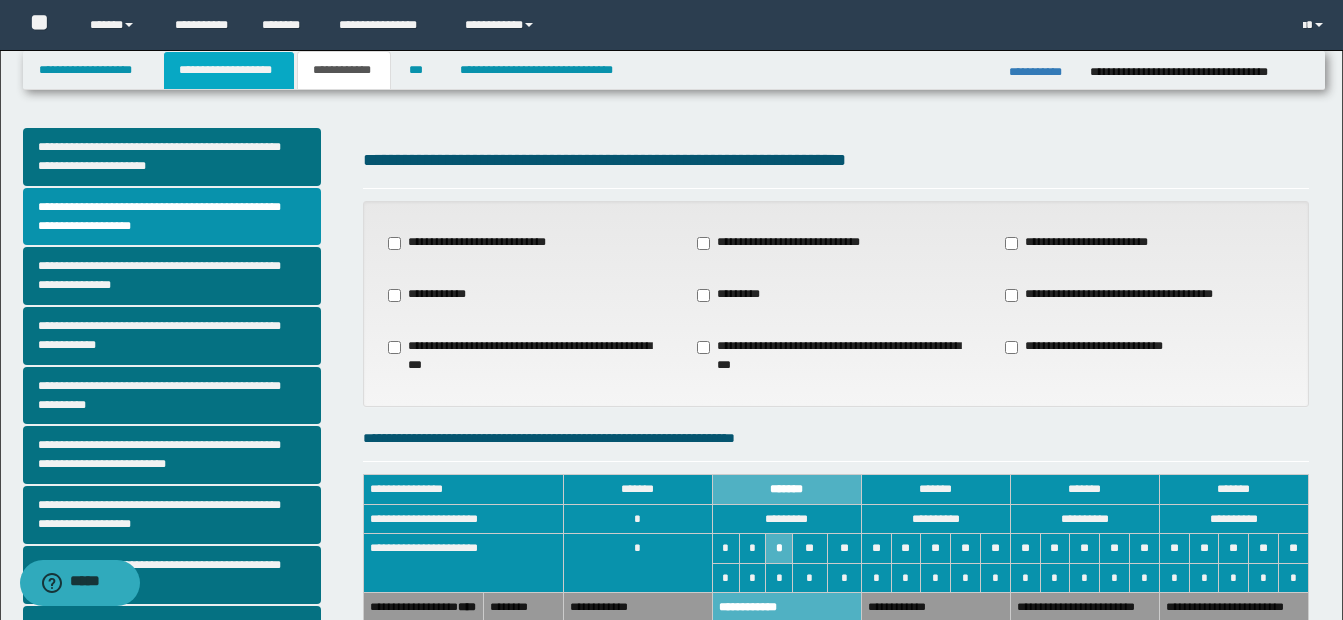 click on "**********" at bounding box center [229, 70] 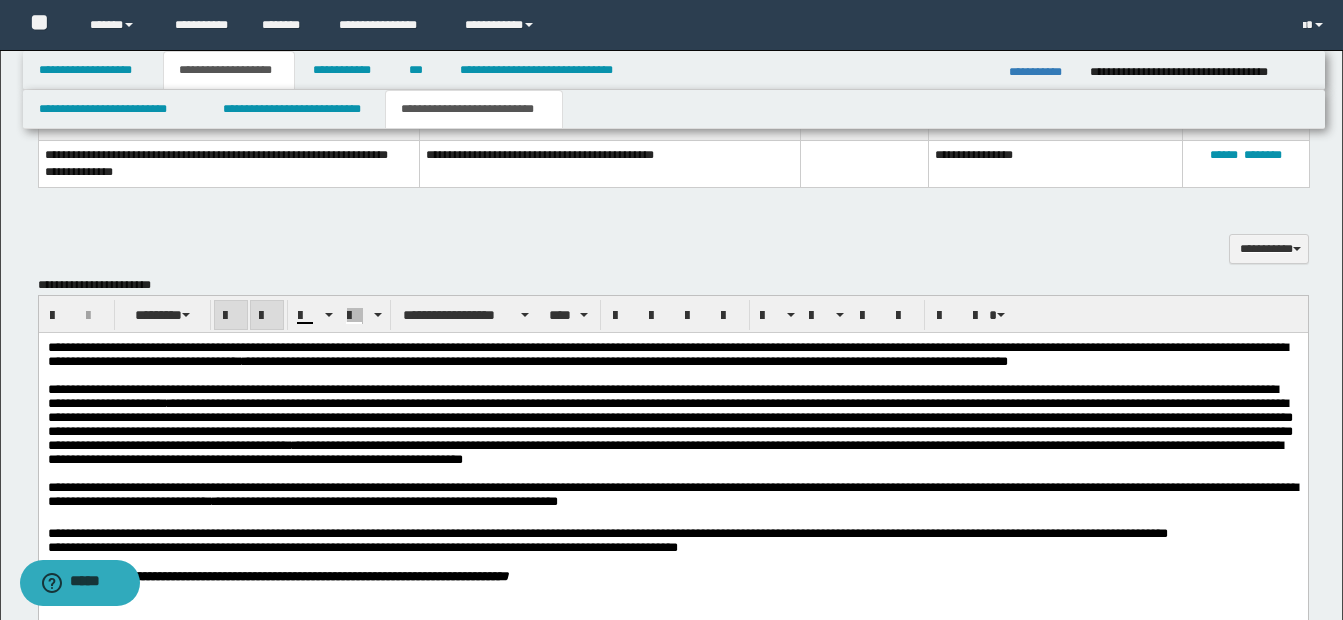 scroll, scrollTop: 1000, scrollLeft: 0, axis: vertical 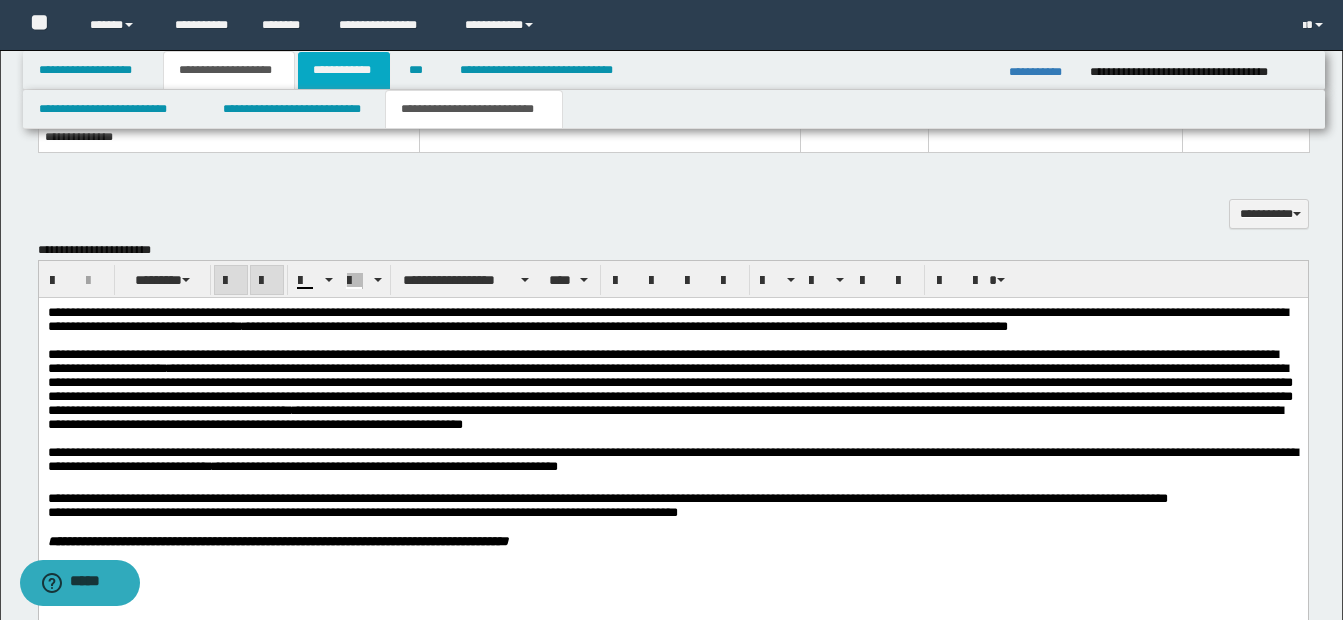 click on "**********" at bounding box center (344, 70) 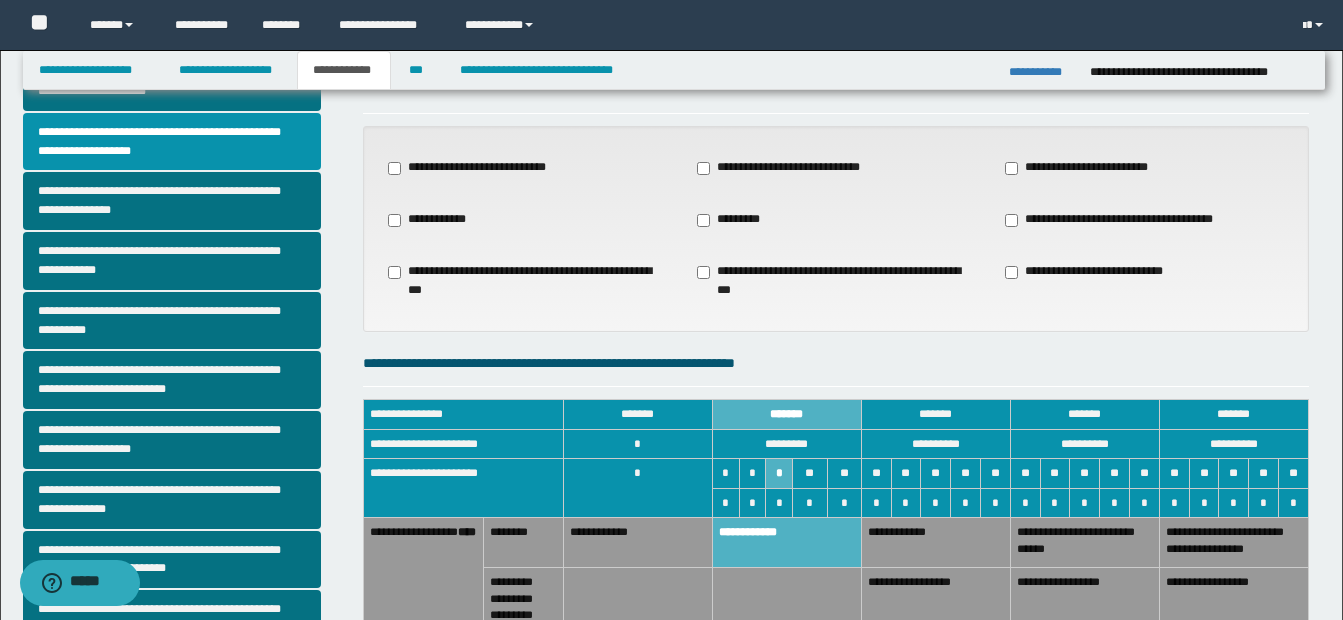 scroll, scrollTop: 0, scrollLeft: 0, axis: both 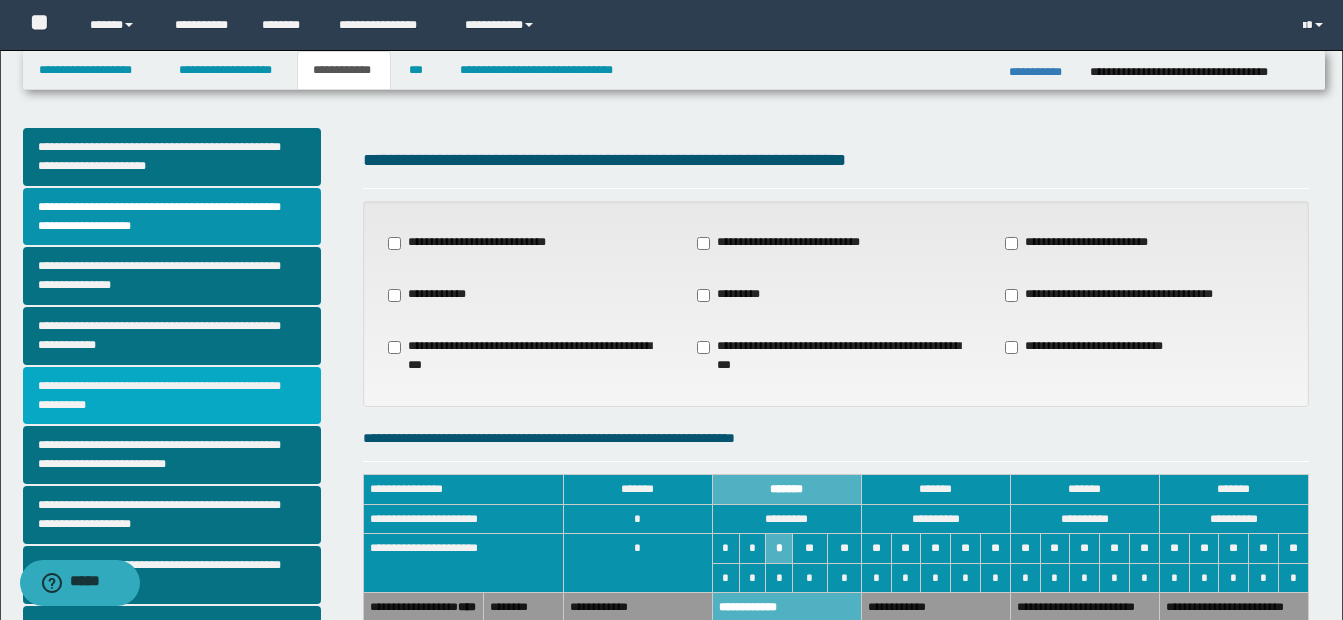 click on "**********" at bounding box center (172, 396) 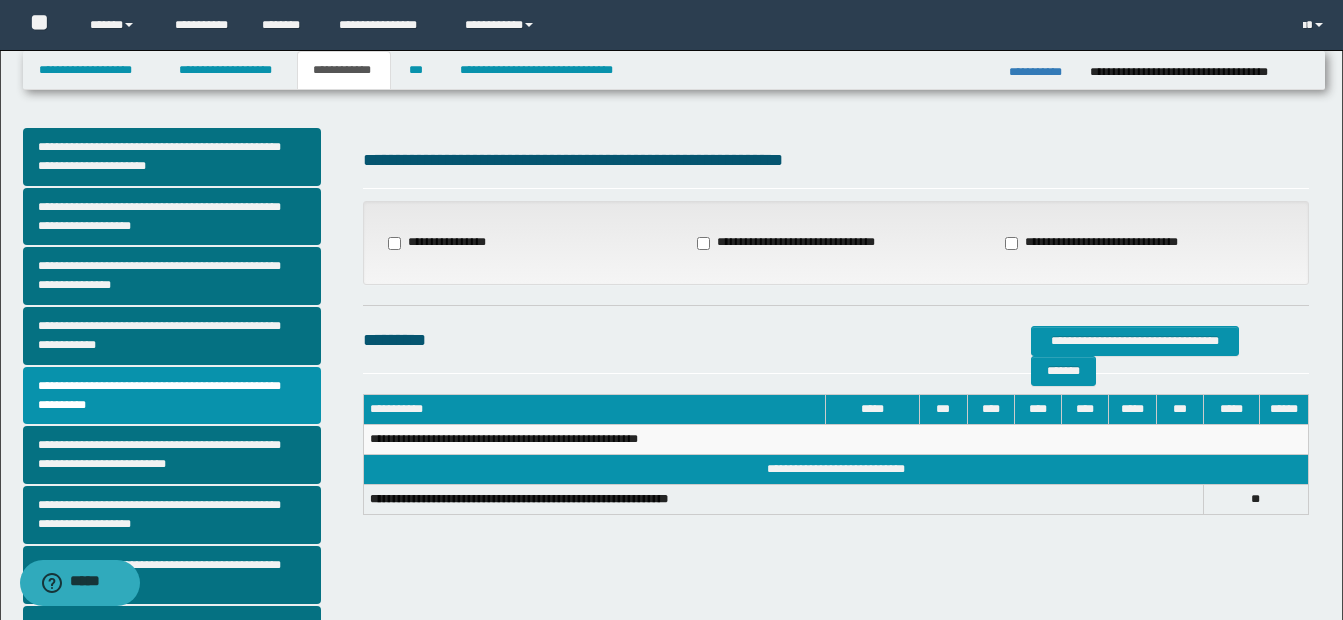 click on "**********" at bounding box center [440, 243] 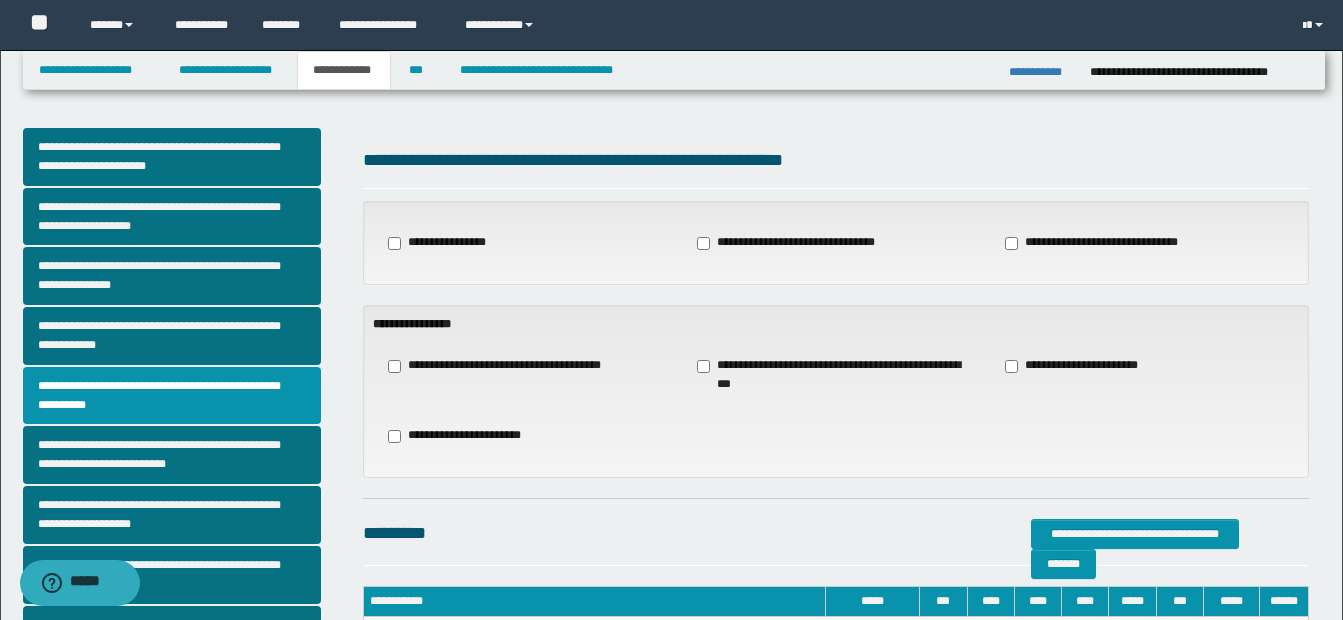 click on "**********" at bounding box center [798, 243] 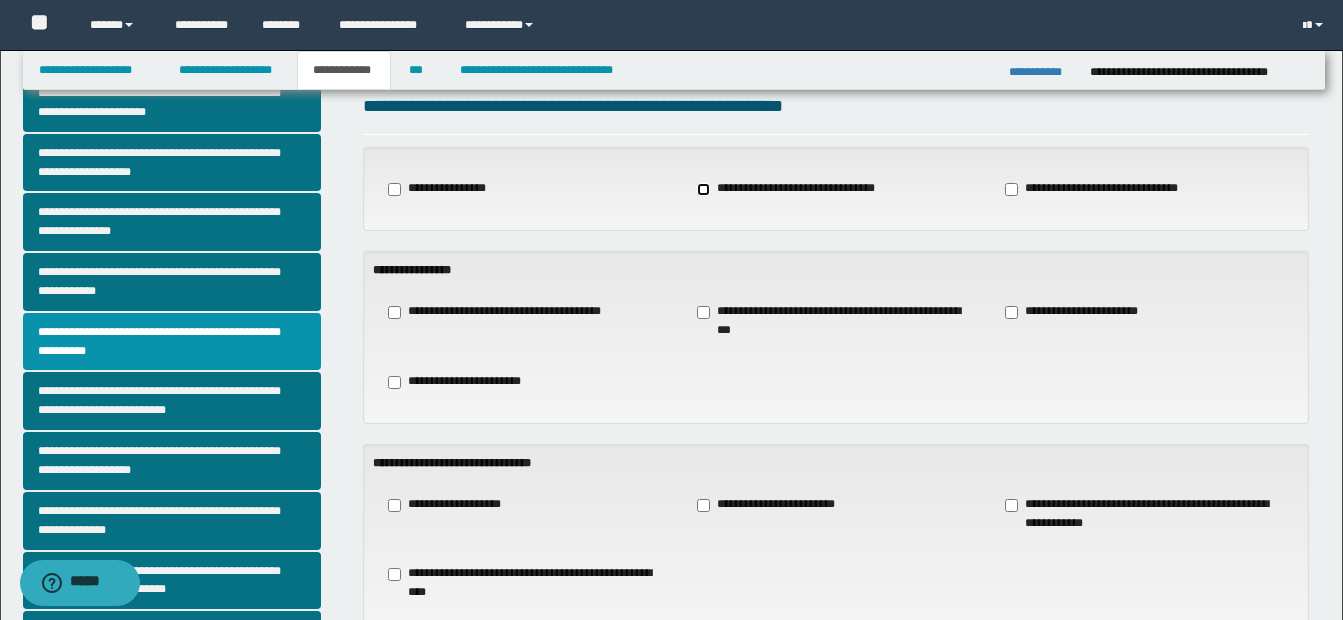 scroll, scrollTop: 100, scrollLeft: 0, axis: vertical 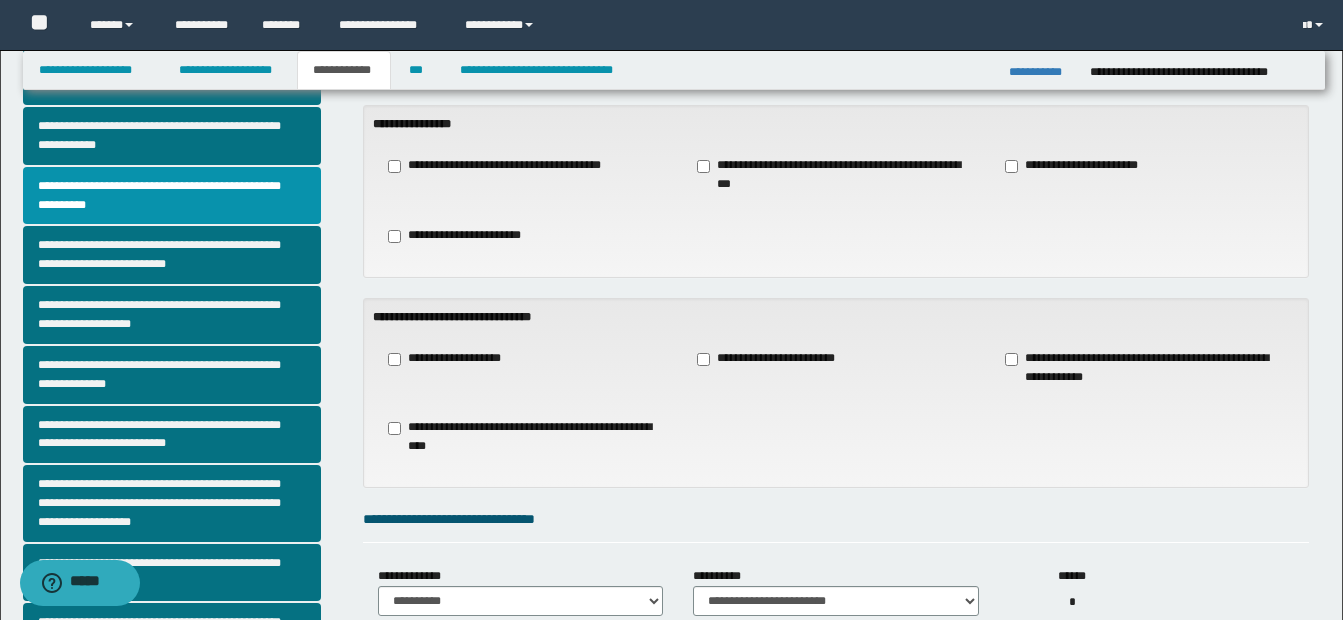 click on "**********" at bounding box center [527, 437] 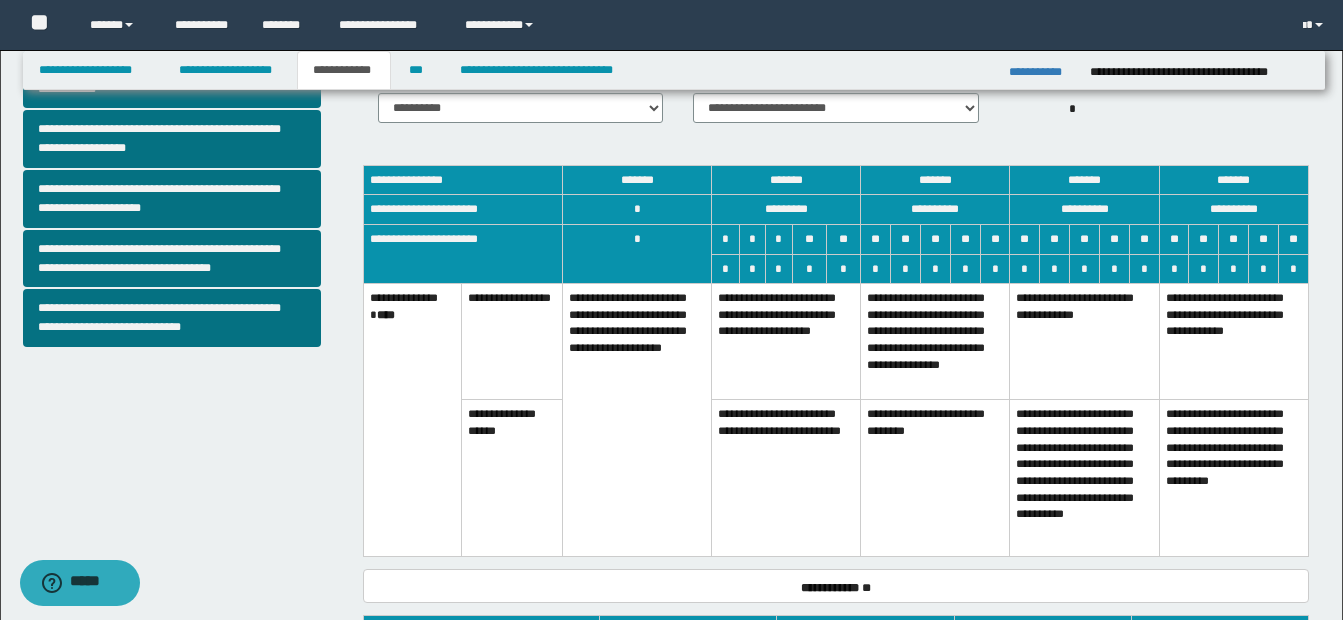 scroll, scrollTop: 700, scrollLeft: 0, axis: vertical 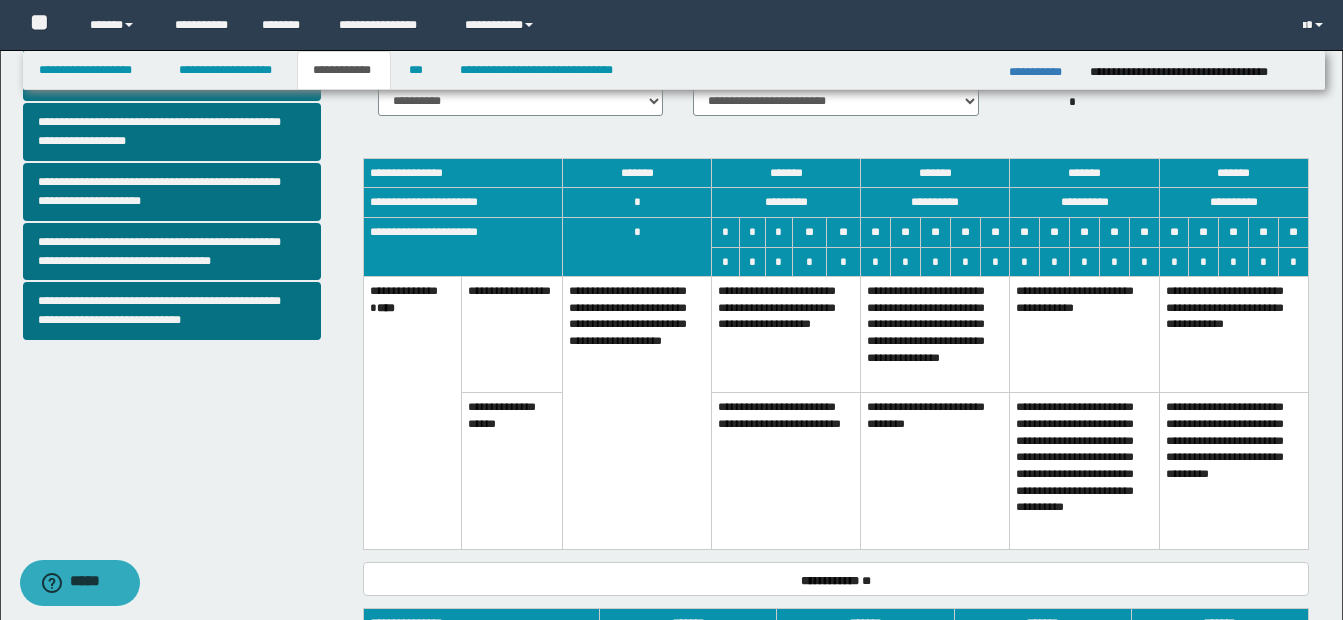 click on "**********" at bounding box center (786, 335) 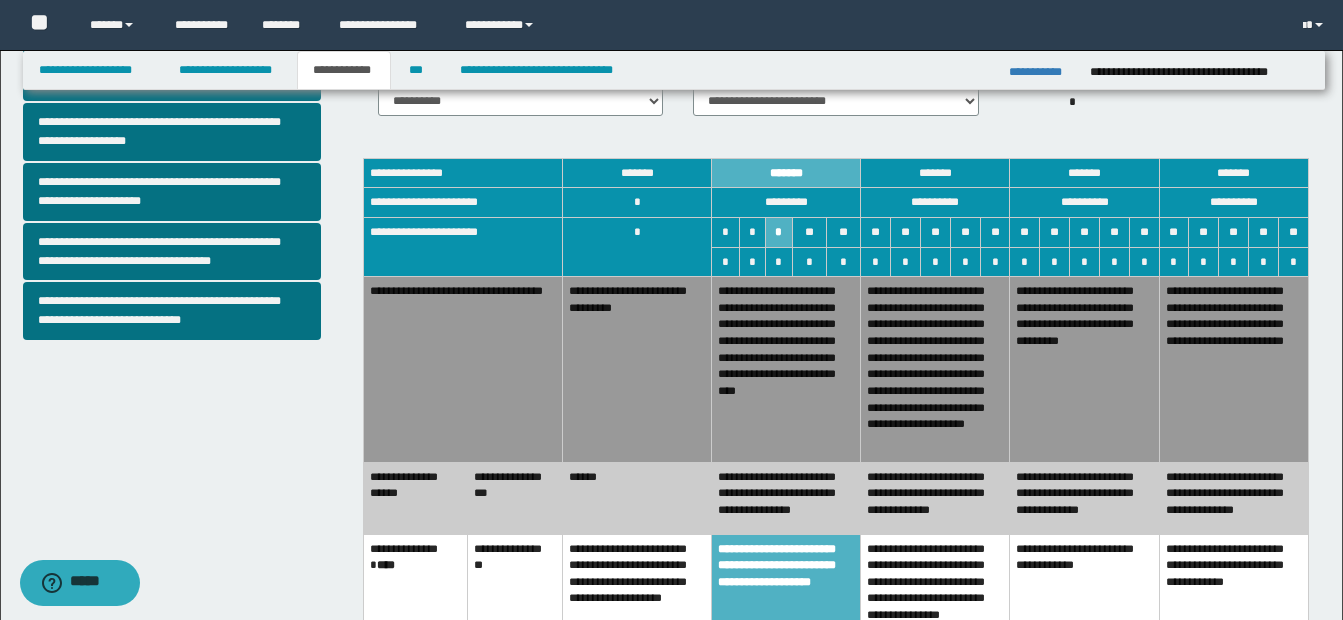click on "**********" at bounding box center (935, 370) 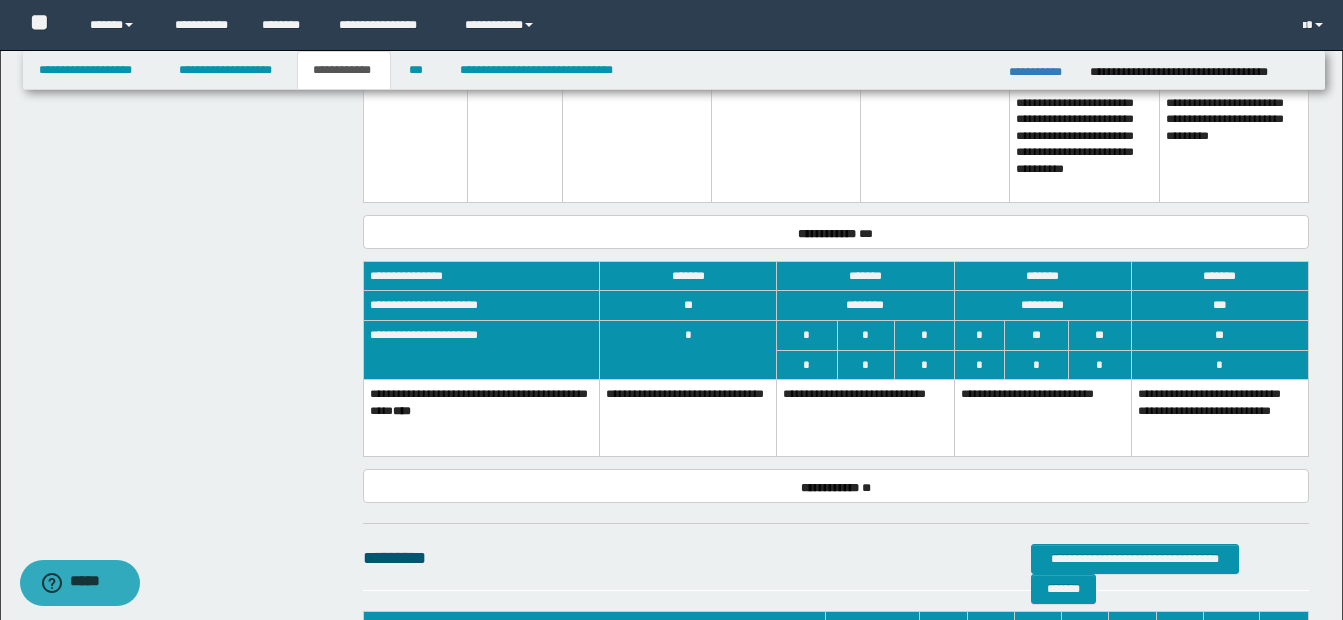 scroll, scrollTop: 1300, scrollLeft: 0, axis: vertical 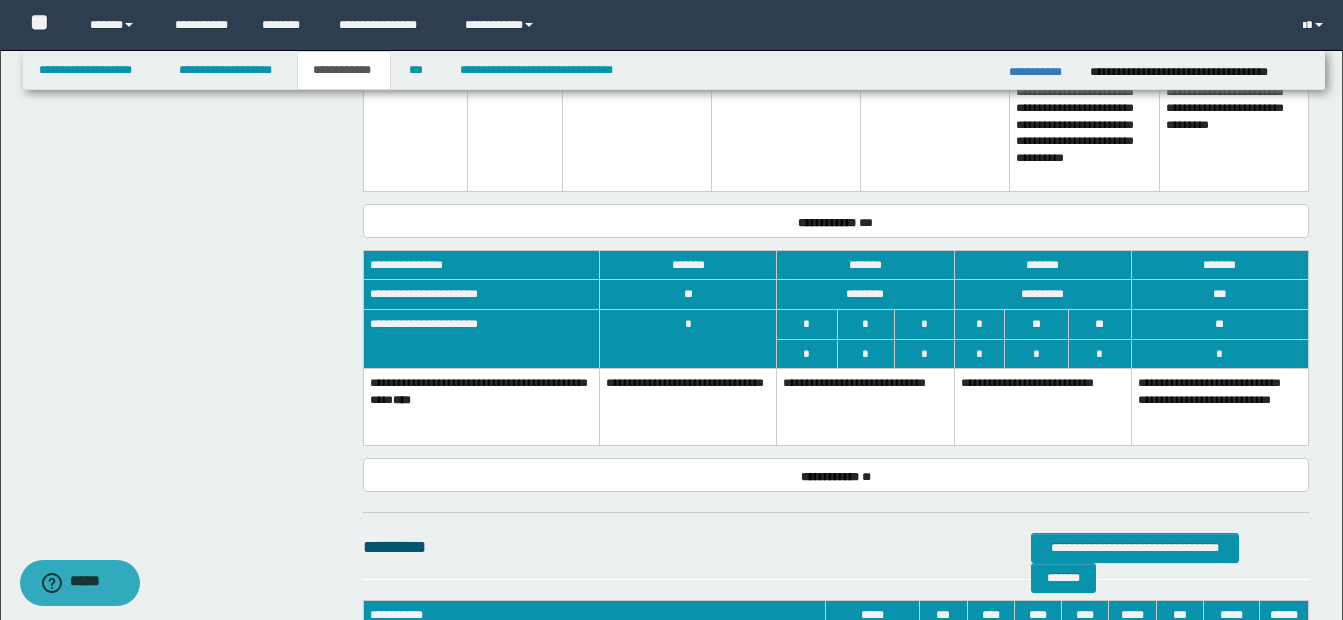 click on "**********" at bounding box center [865, 407] 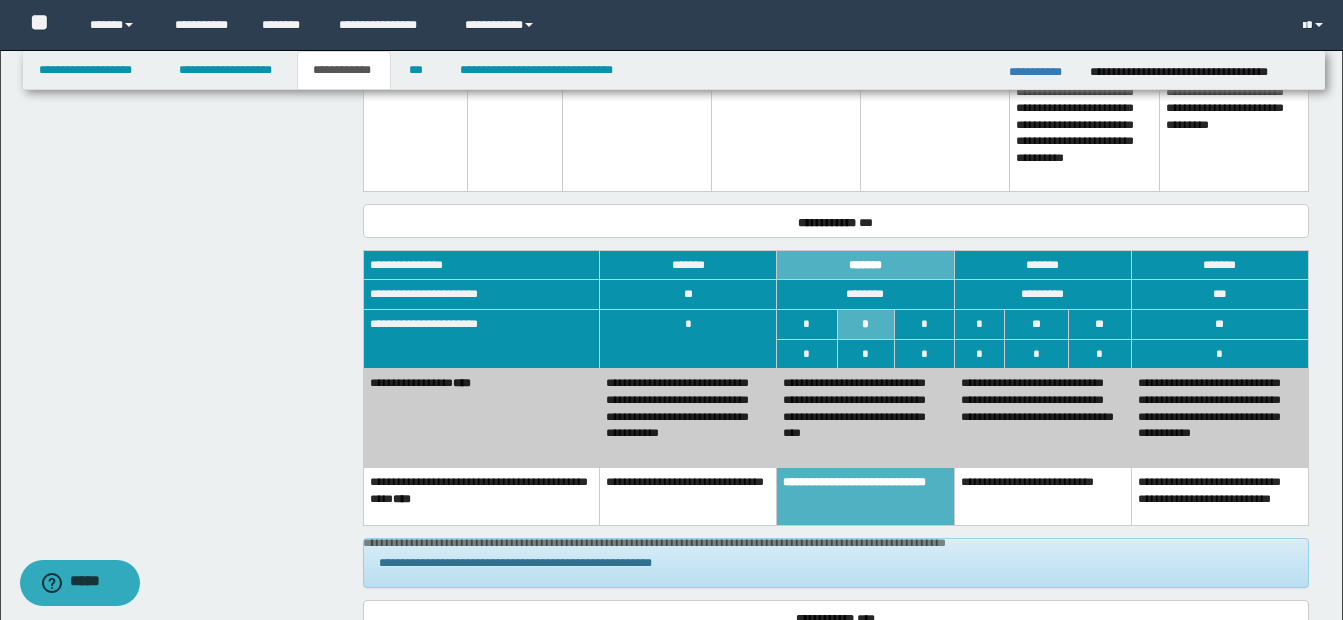 click on "**********" at bounding box center [1042, 418] 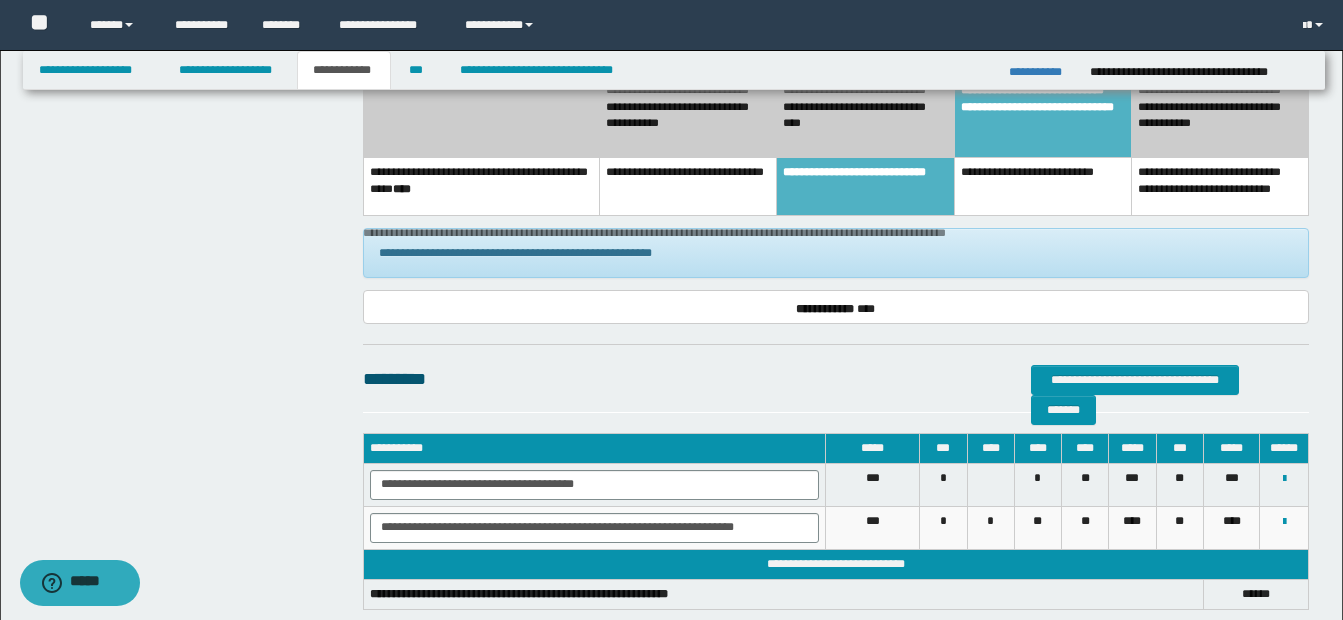 scroll, scrollTop: 1729, scrollLeft: 0, axis: vertical 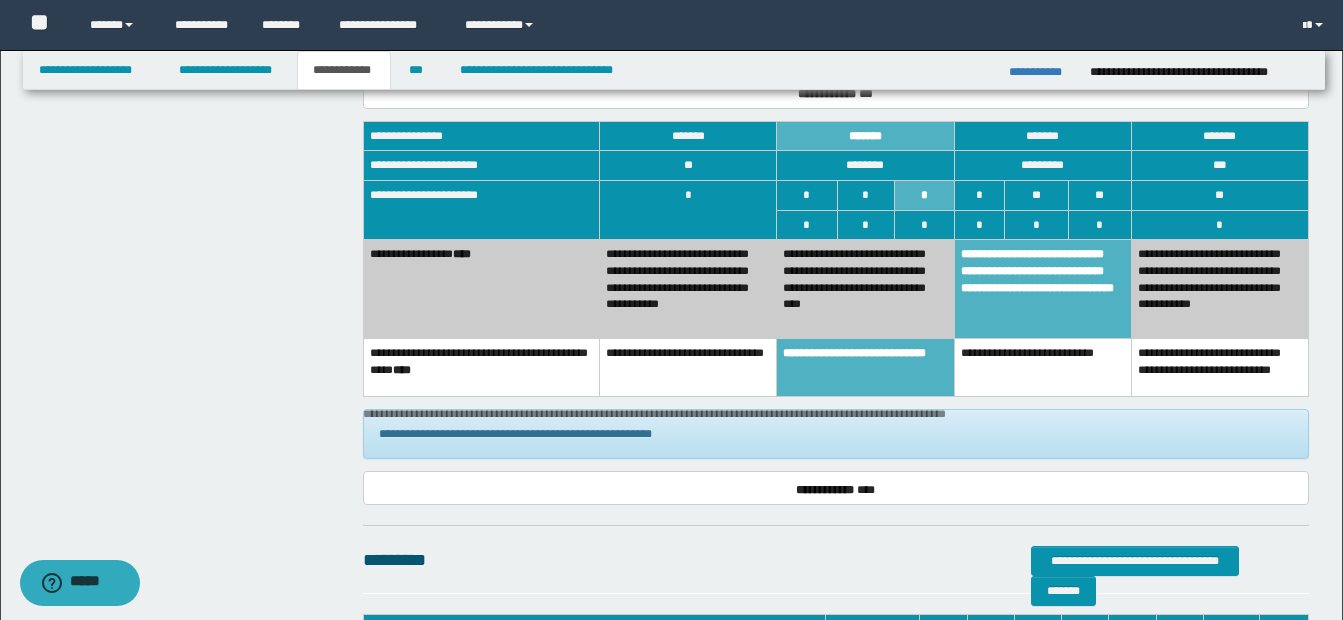 click on "**********" at bounding box center (673, -245) 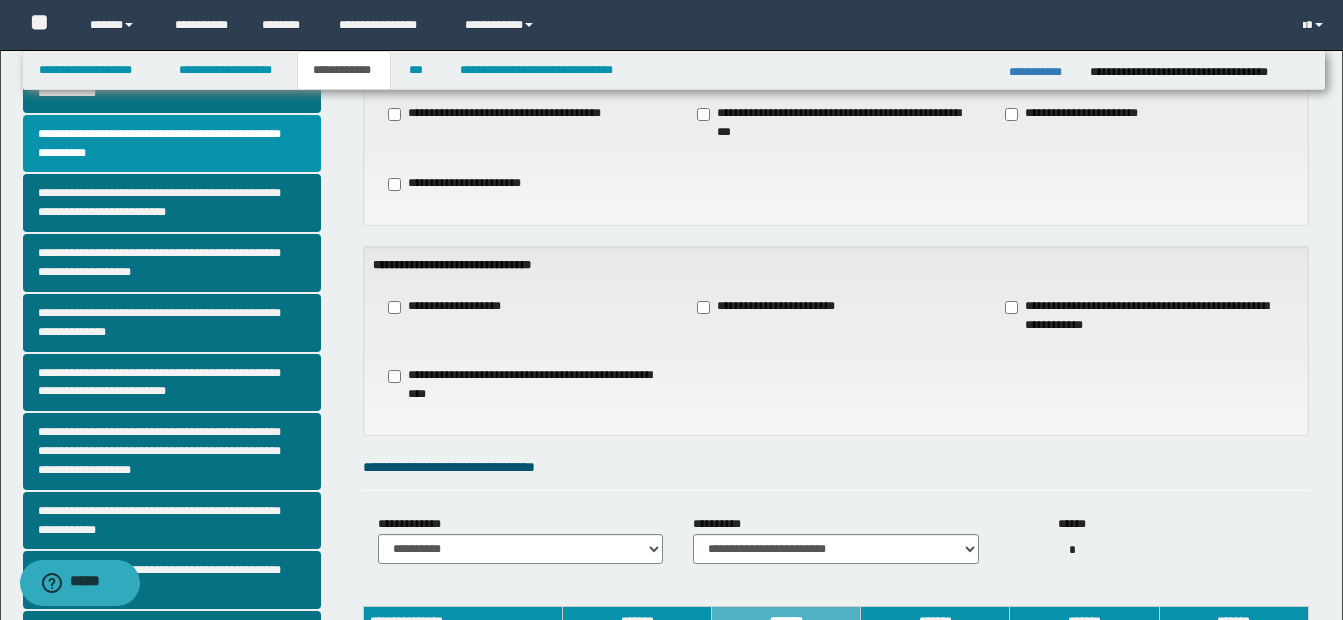scroll, scrollTop: 400, scrollLeft: 0, axis: vertical 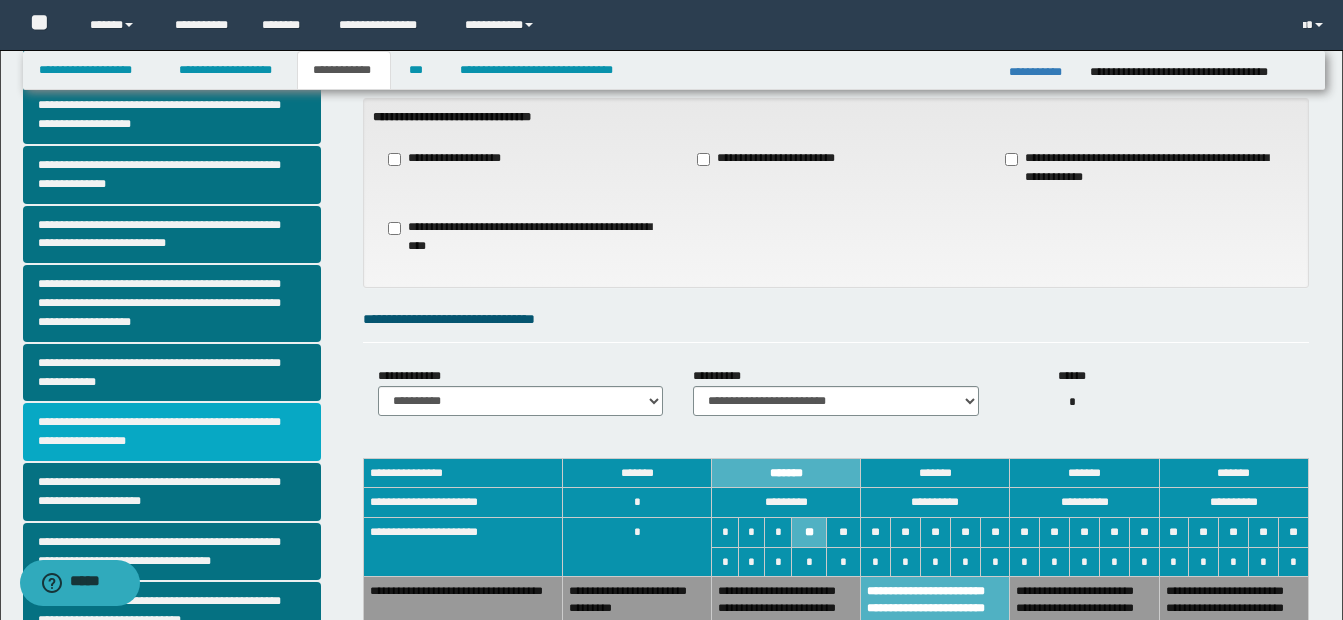 click on "**********" at bounding box center (172, 432) 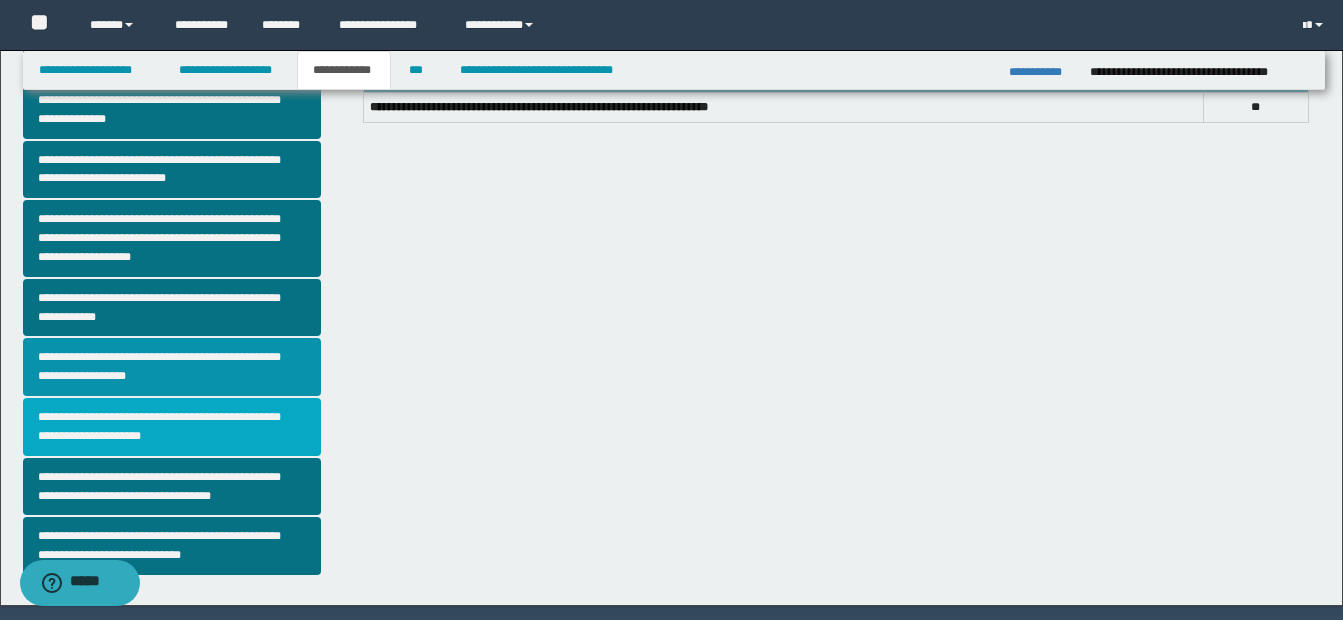 scroll, scrollTop: 500, scrollLeft: 0, axis: vertical 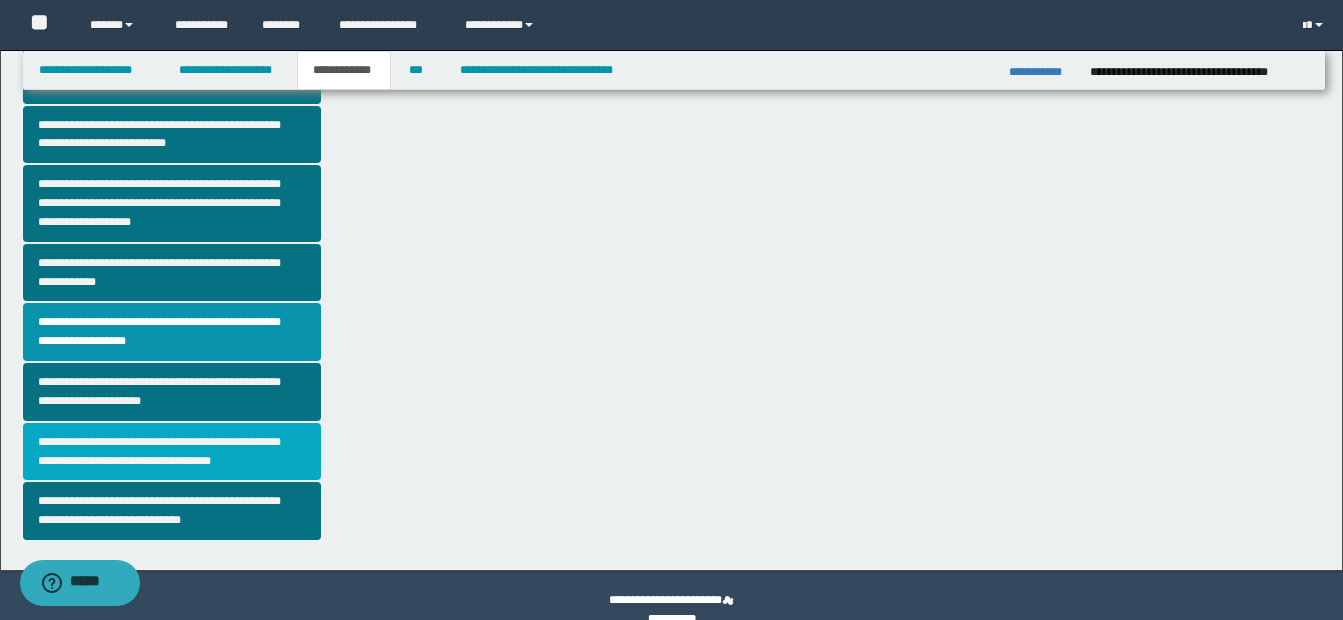 click on "**********" at bounding box center (172, 452) 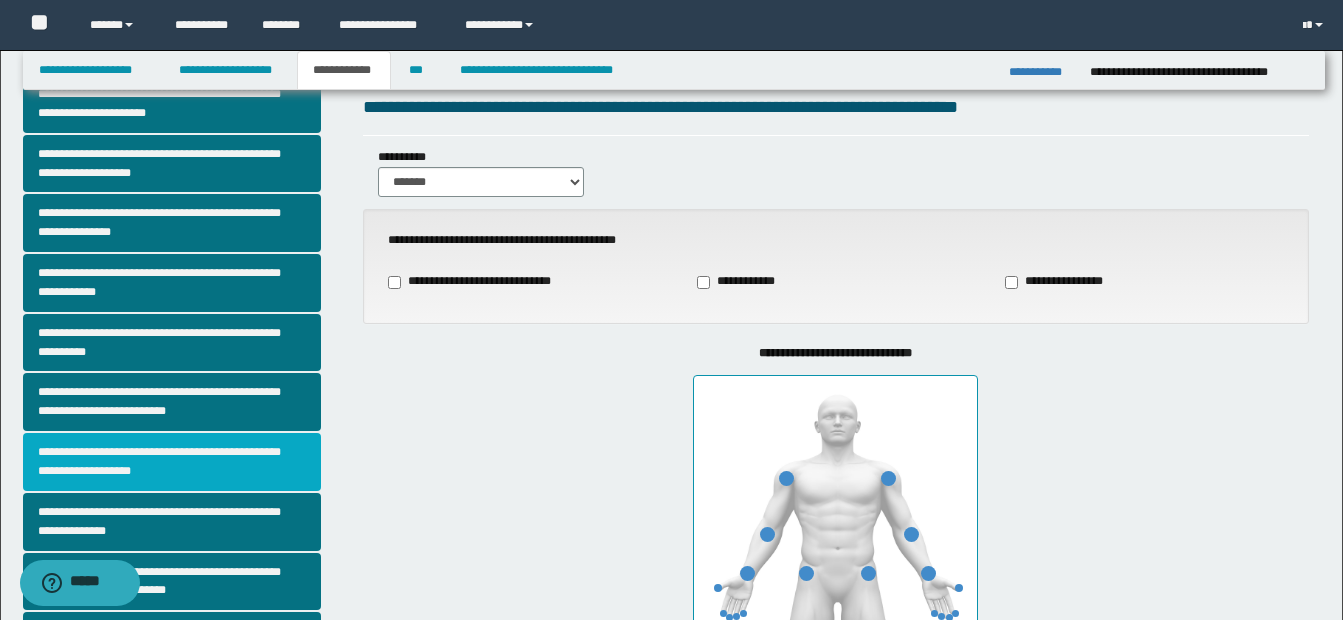 scroll, scrollTop: 100, scrollLeft: 0, axis: vertical 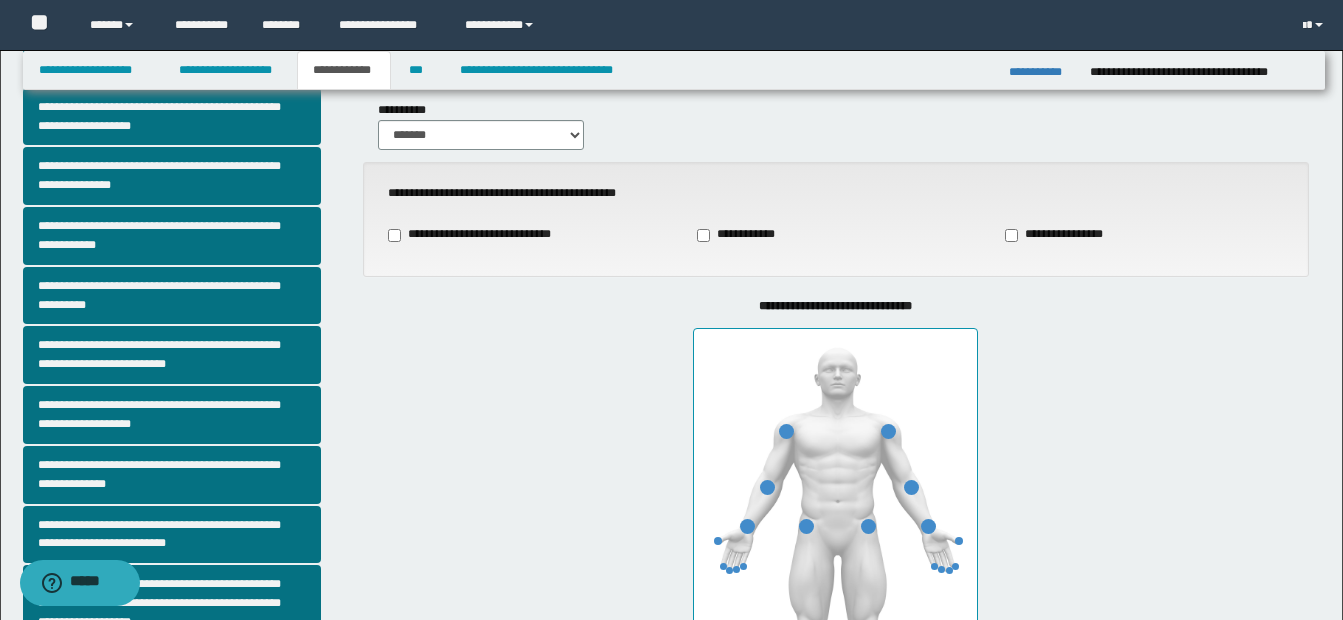 click on "**********" at bounding box center [478, 235] 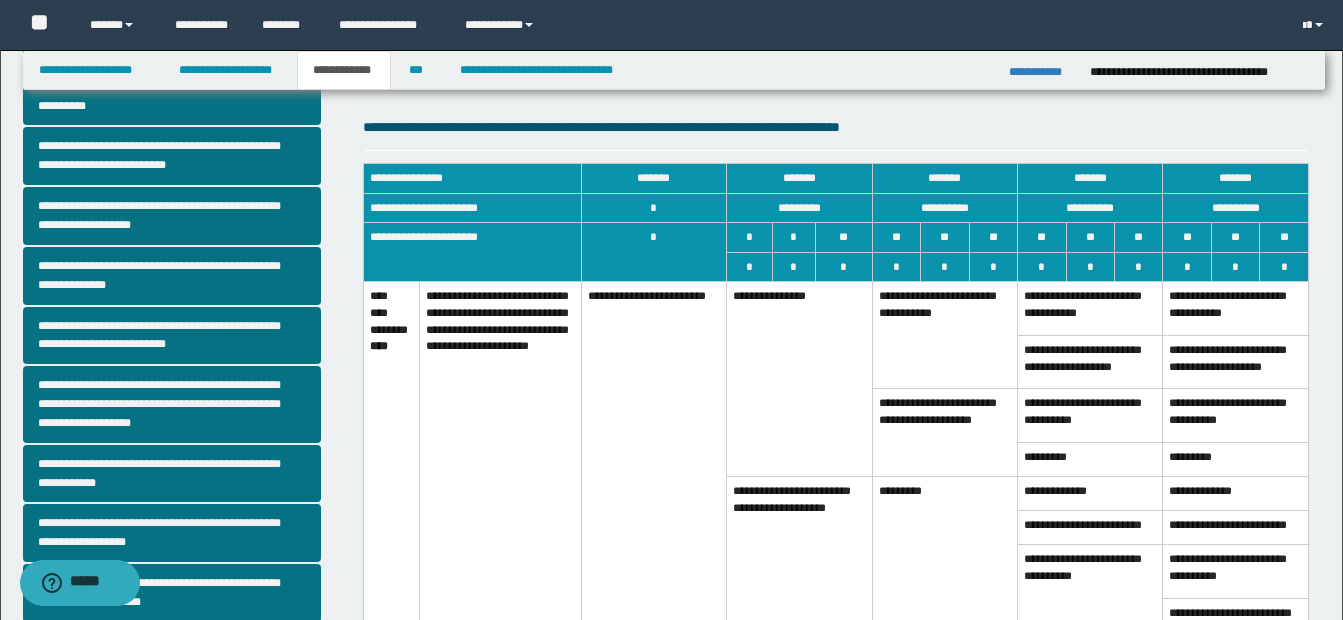 scroll, scrollTop: 300, scrollLeft: 0, axis: vertical 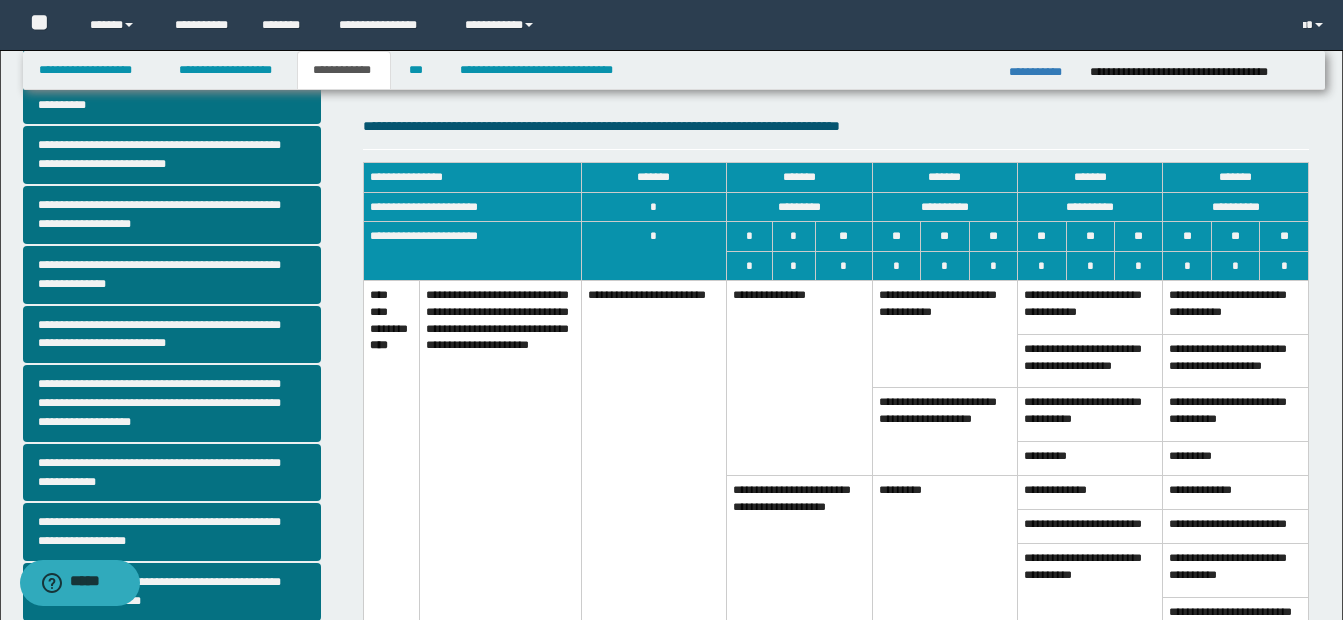 click on "**********" at bounding box center (799, 553) 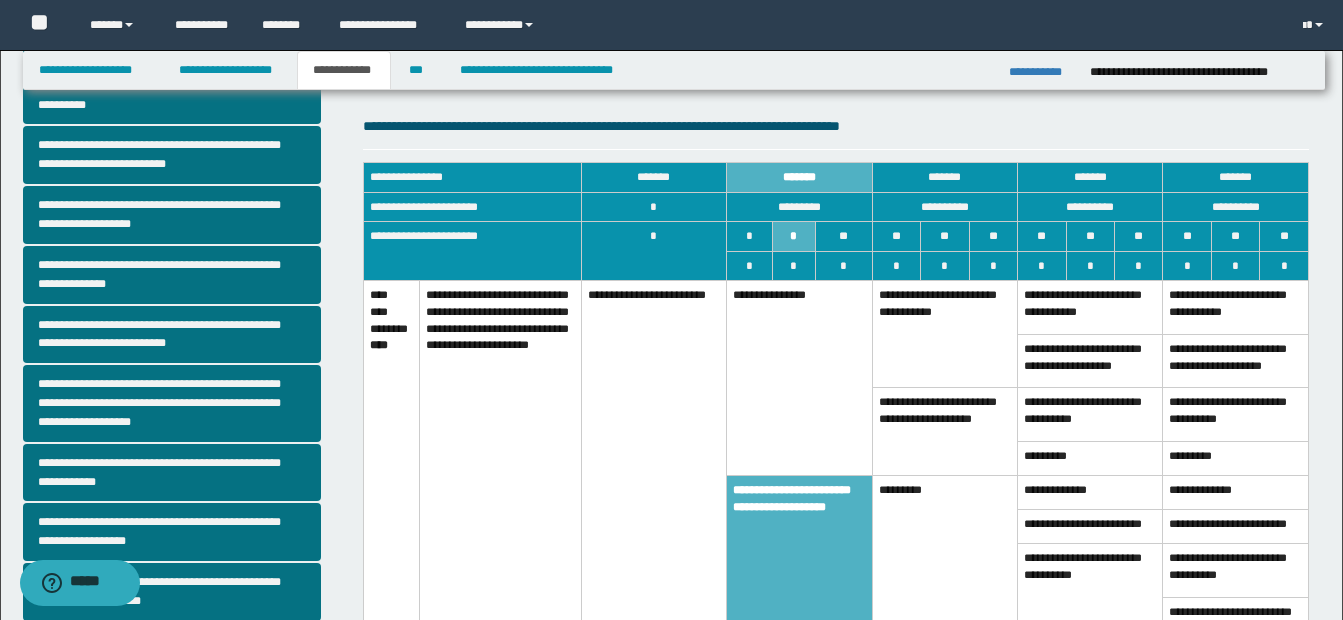 click on "**********" at bounding box center (799, 378) 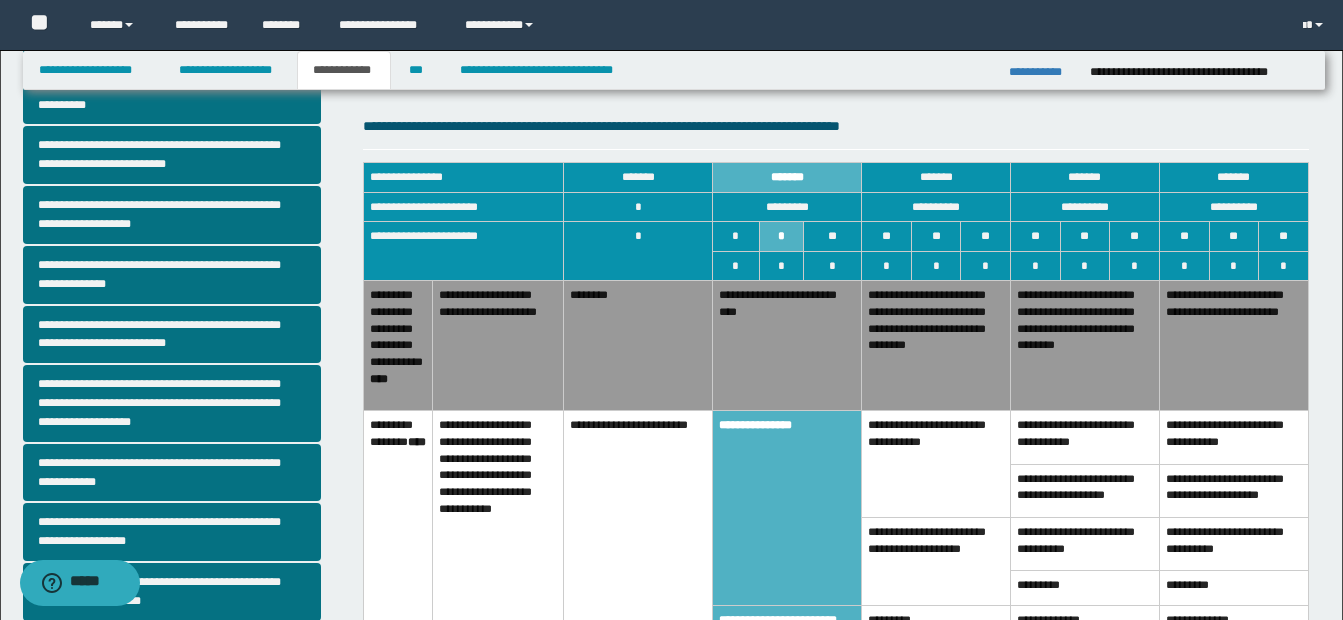 click on "**********" at bounding box center (936, 346) 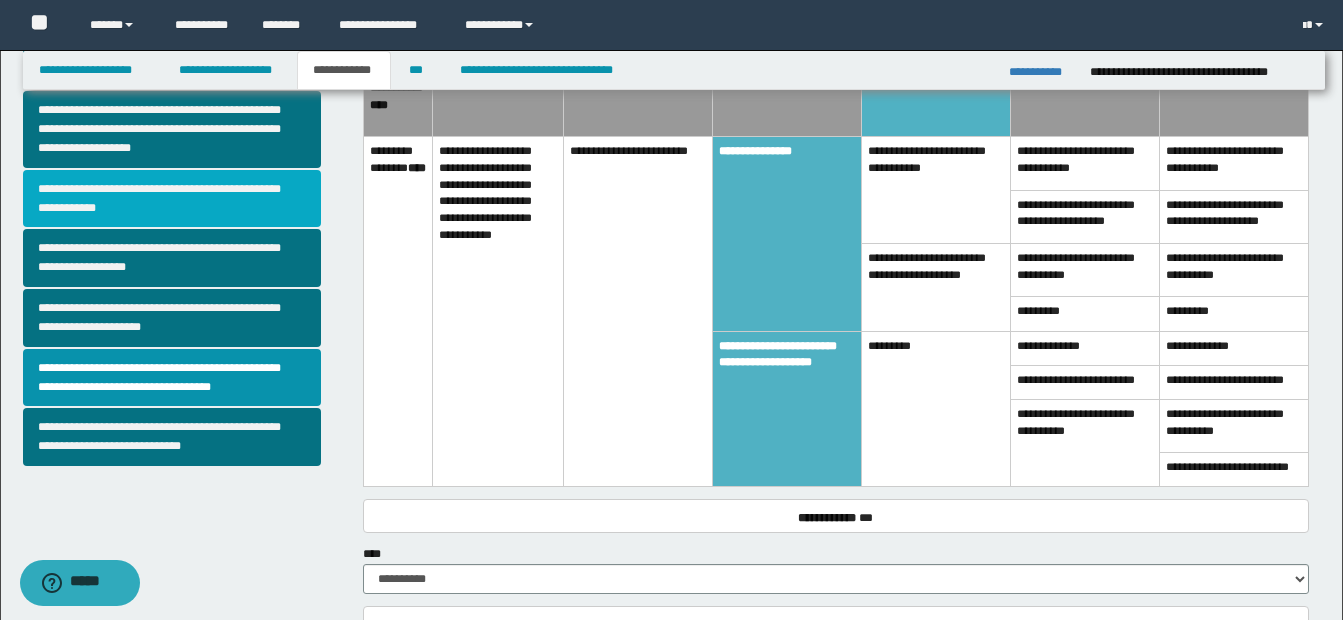 scroll, scrollTop: 600, scrollLeft: 0, axis: vertical 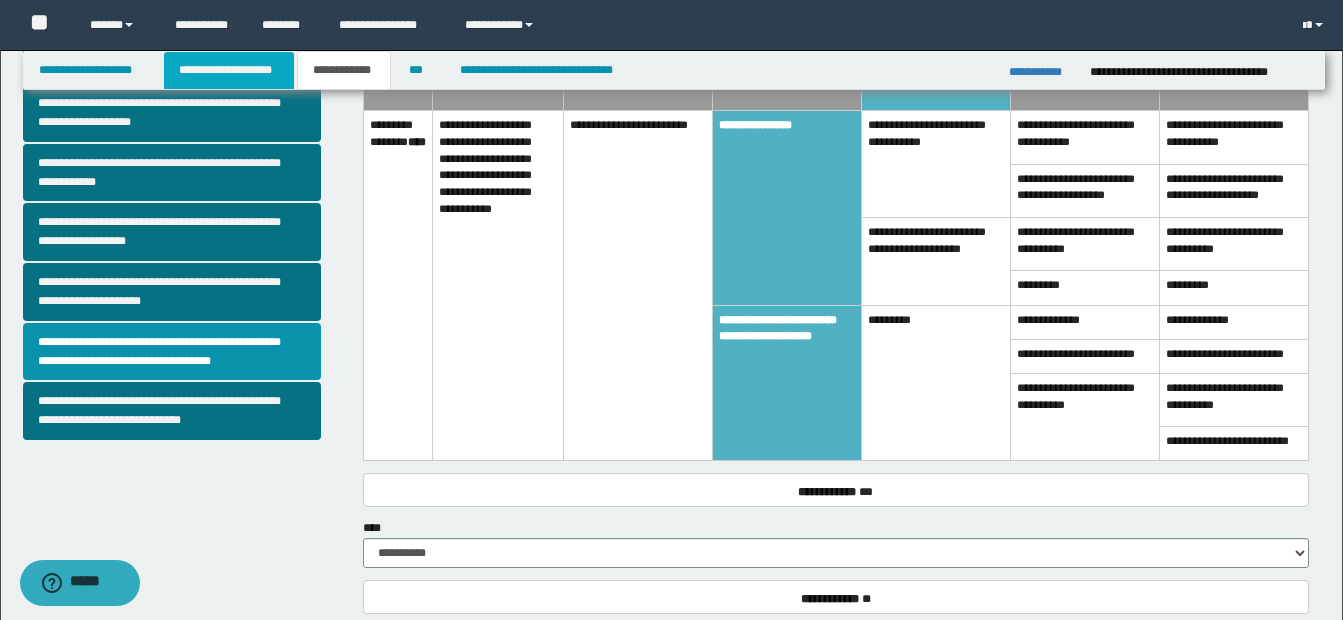 click on "**********" at bounding box center (229, 70) 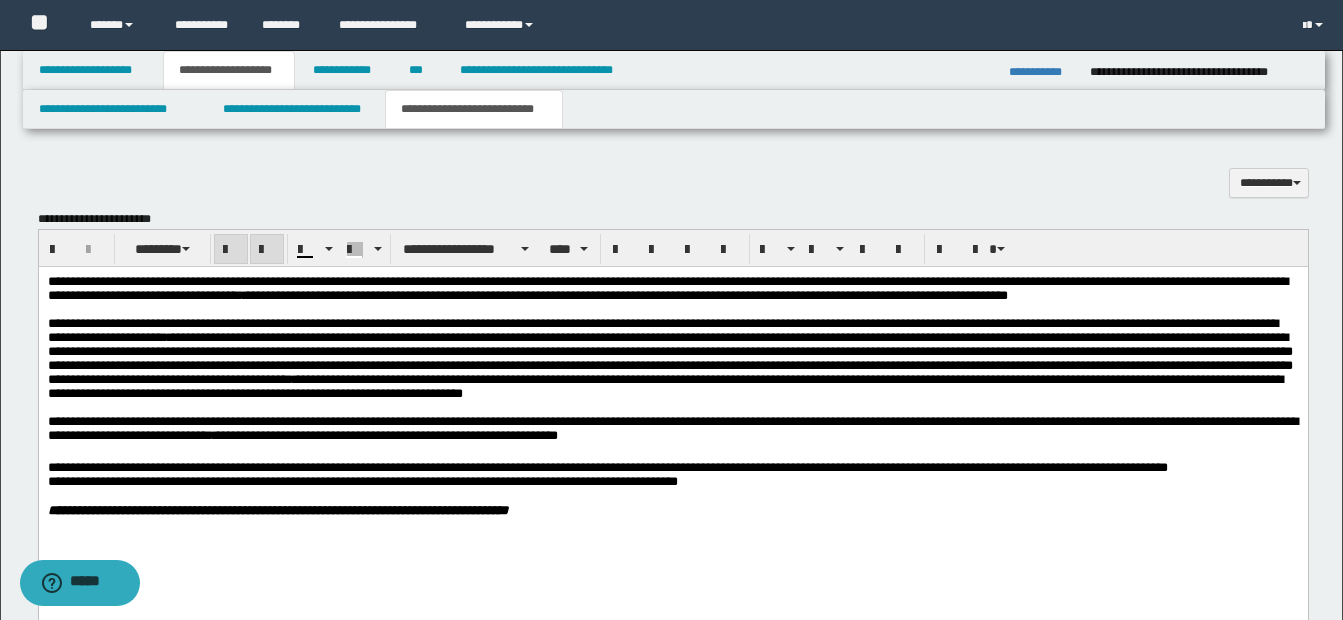 scroll, scrollTop: 1131, scrollLeft: 0, axis: vertical 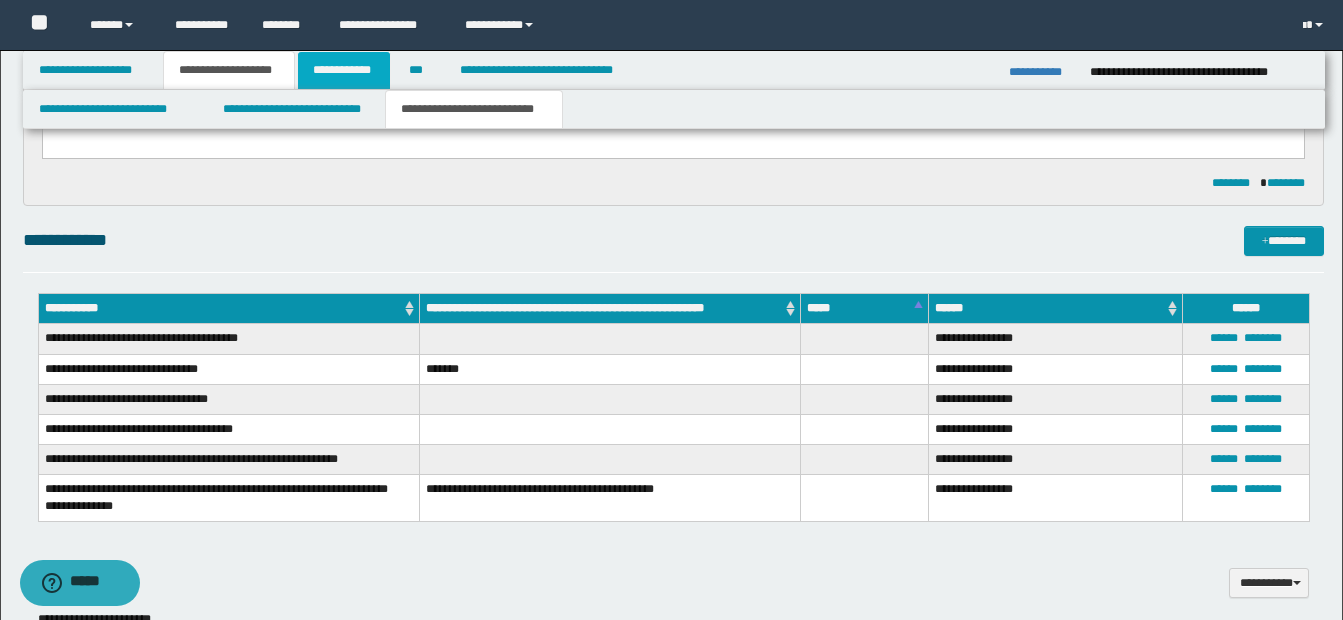click on "**********" at bounding box center [344, 70] 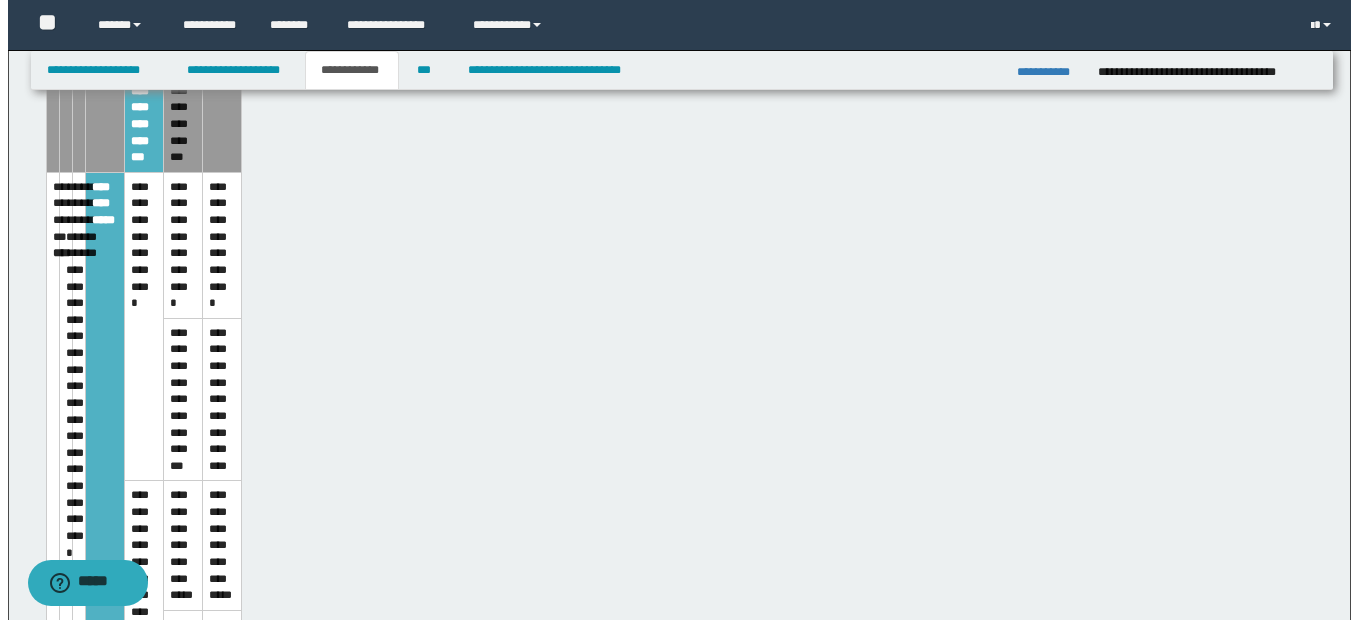 scroll, scrollTop: 600, scrollLeft: 0, axis: vertical 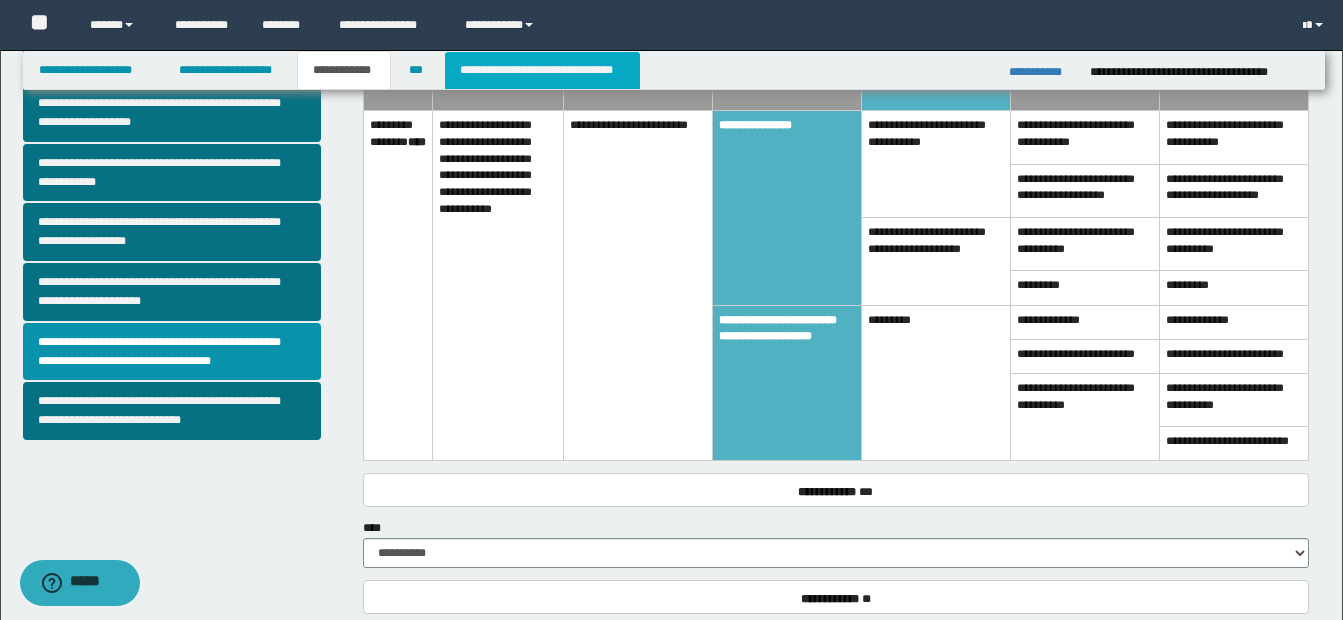 click on "**********" at bounding box center (542, 70) 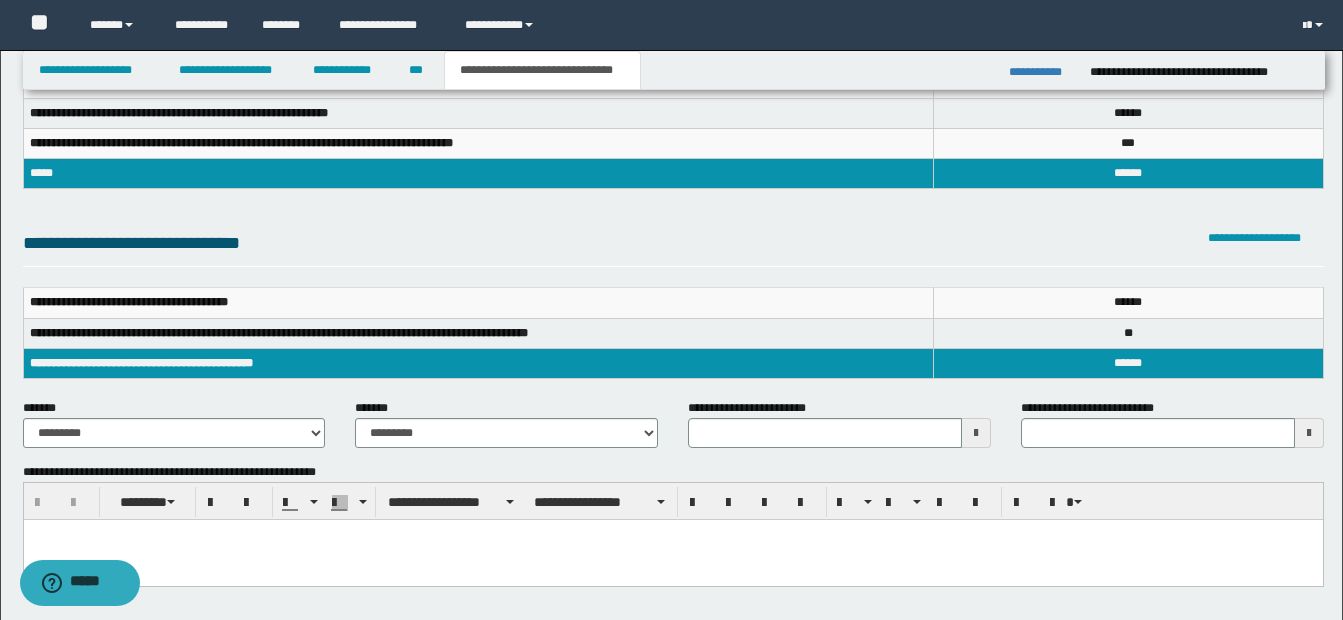 scroll, scrollTop: 200, scrollLeft: 0, axis: vertical 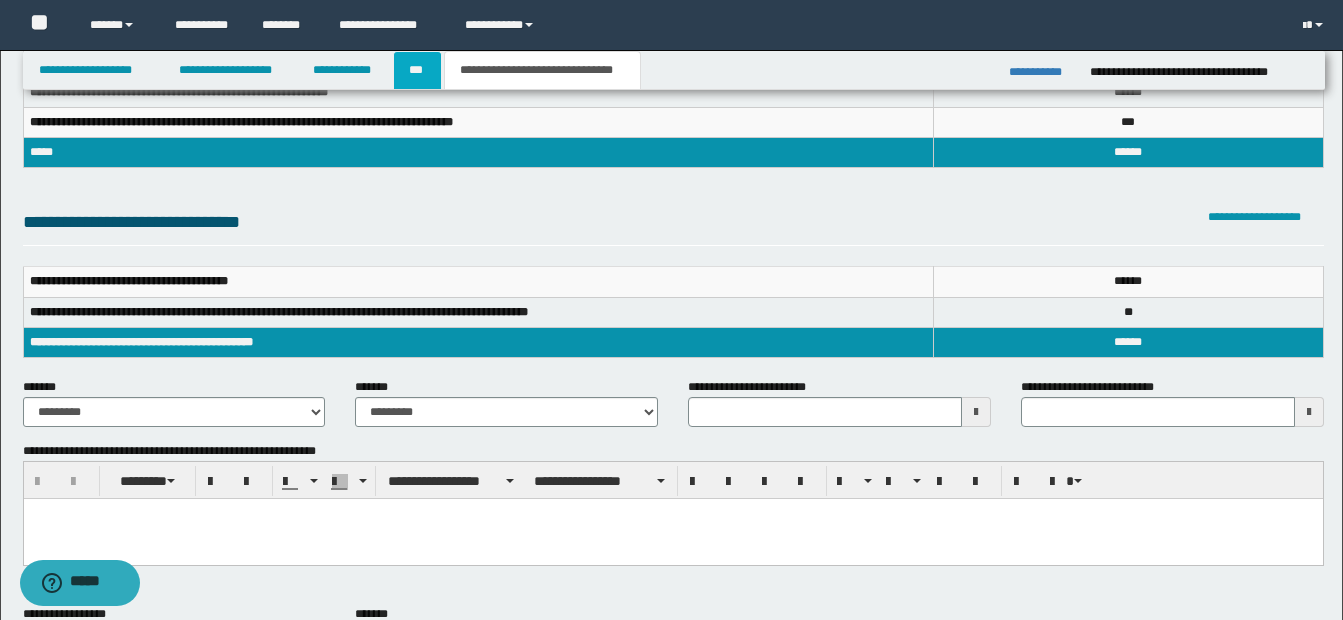 click on "***" at bounding box center (417, 70) 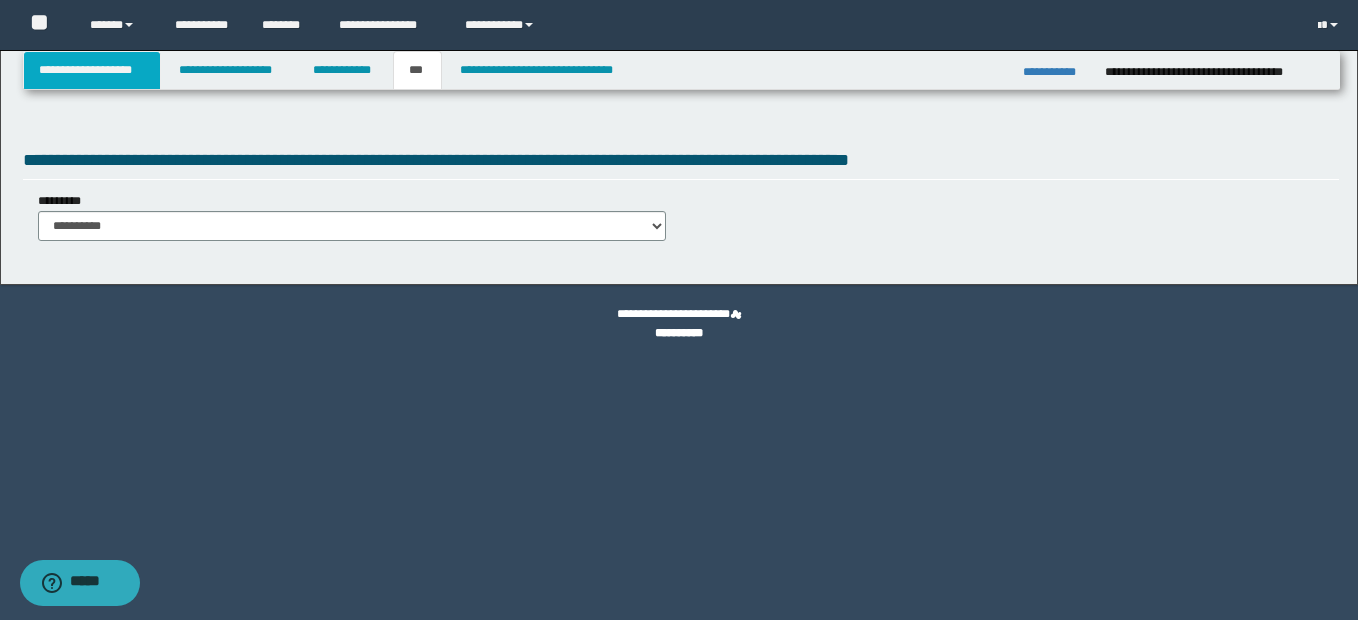 click on "**********" at bounding box center (92, 70) 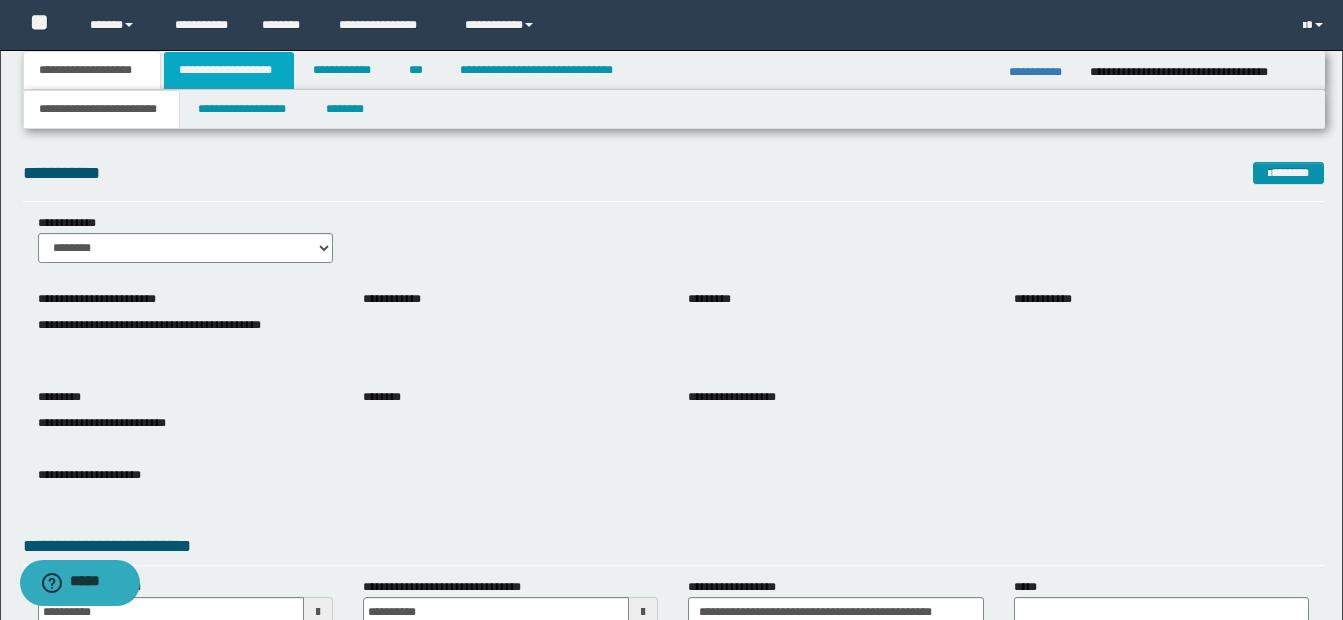click on "**********" at bounding box center (229, 70) 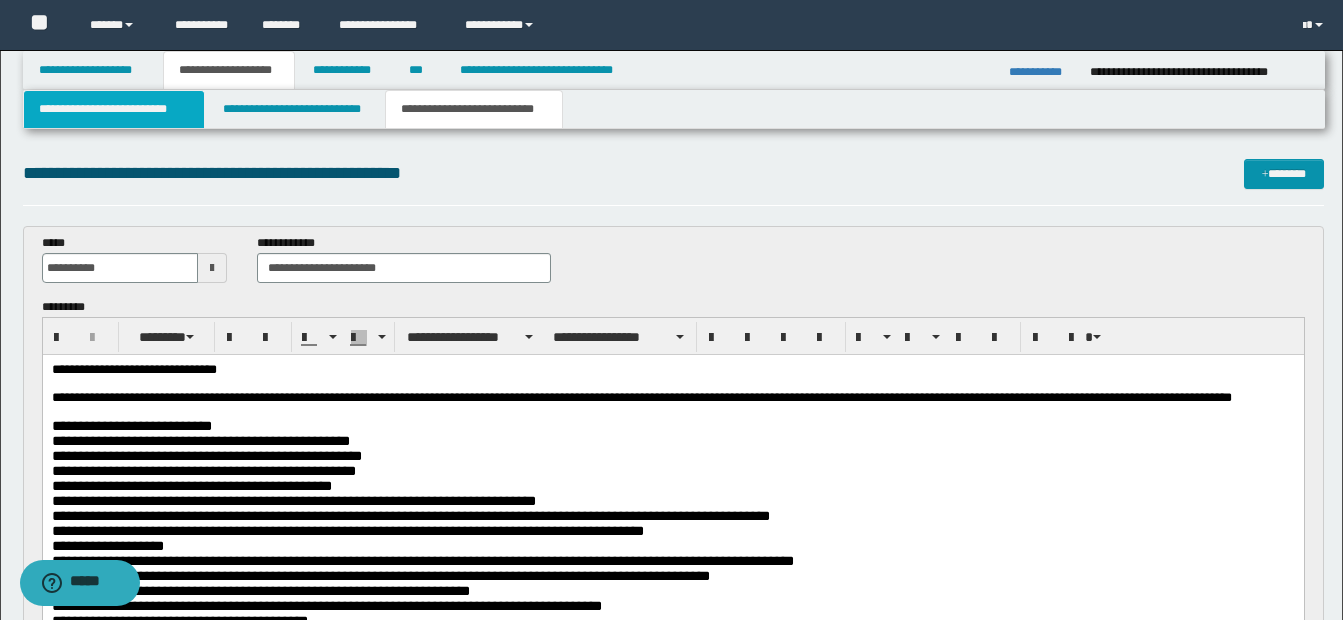 click on "**********" at bounding box center (114, 109) 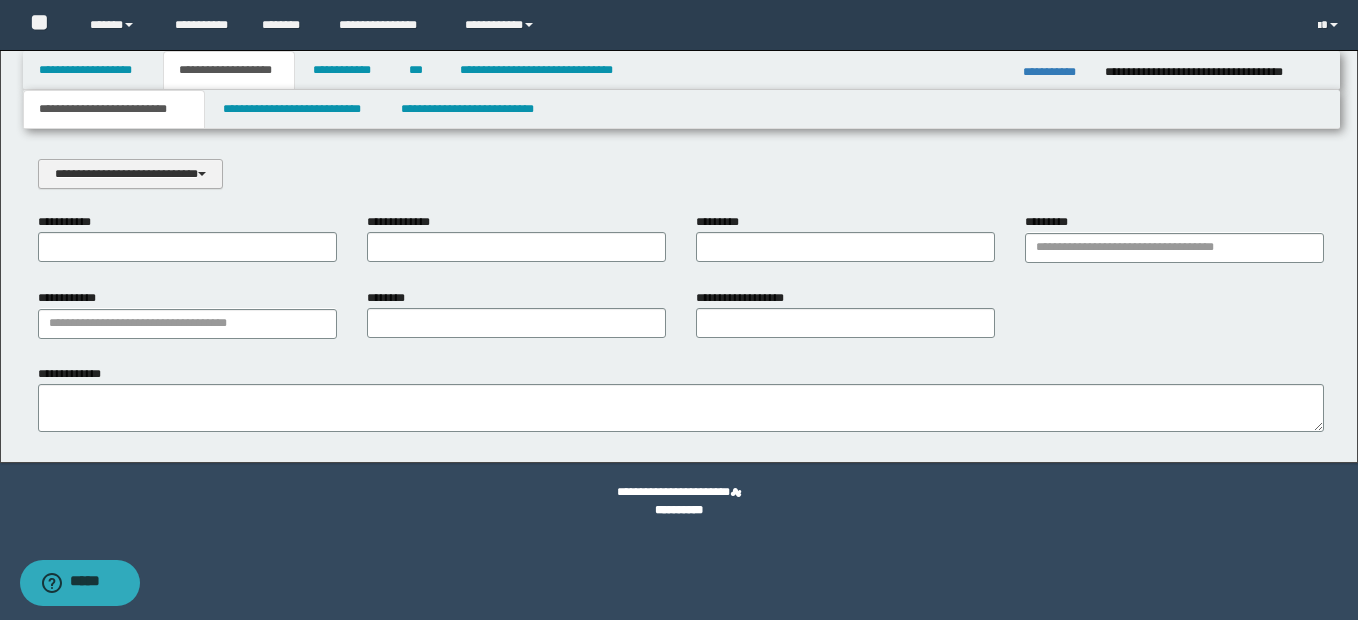 click on "**********" at bounding box center (130, 174) 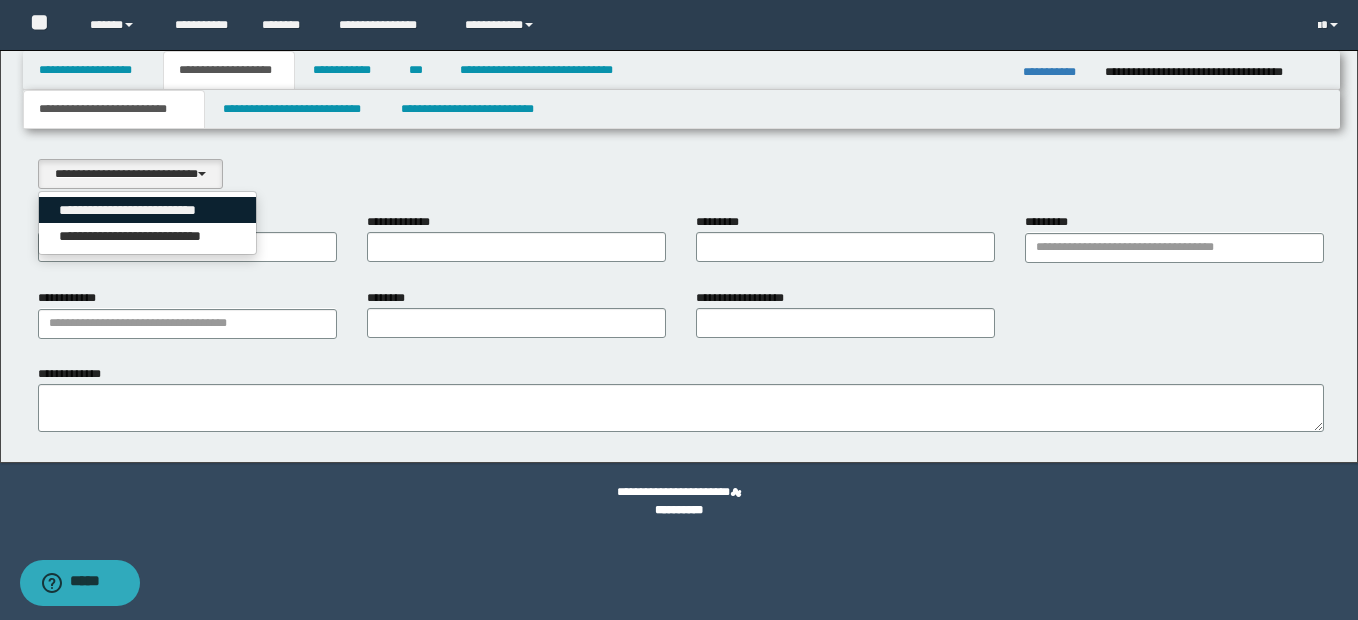click on "**********" at bounding box center [148, 210] 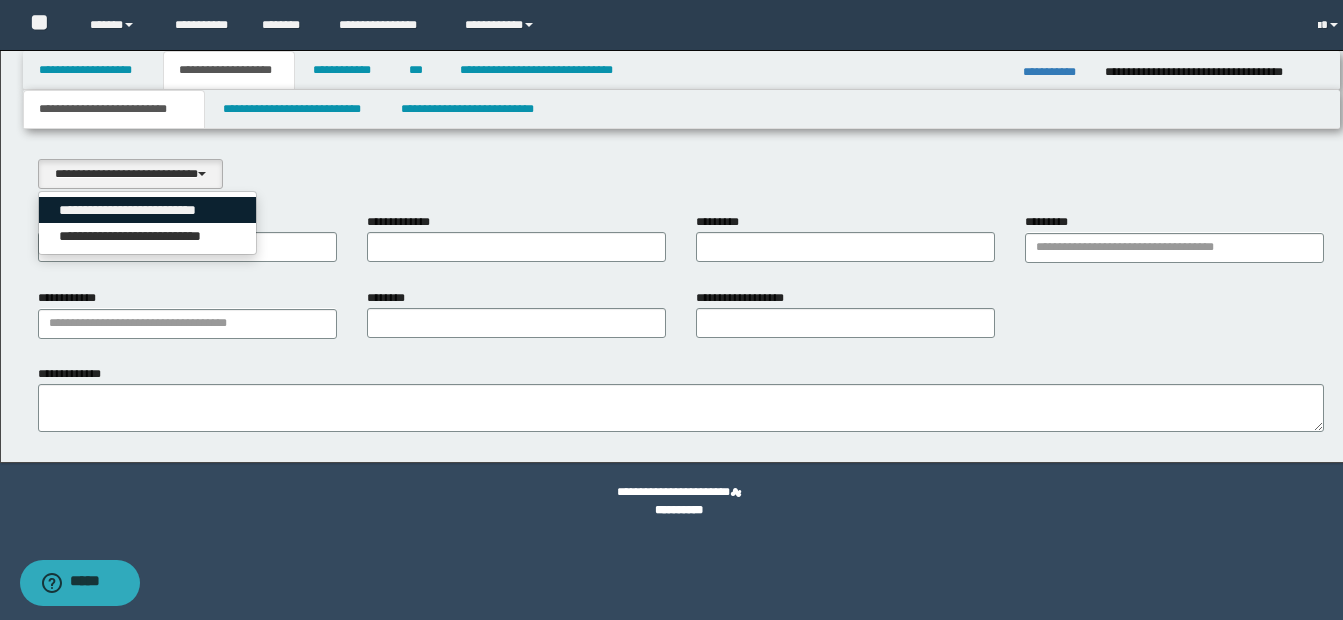 select on "*" 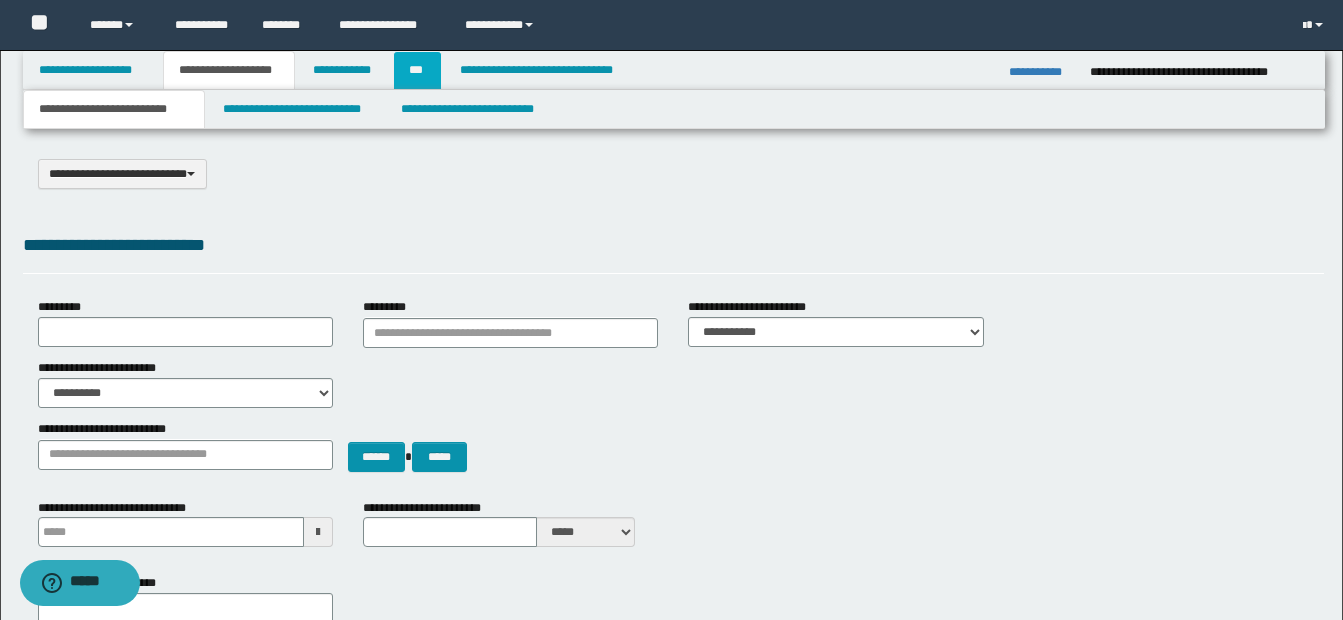 click on "***" at bounding box center [417, 70] 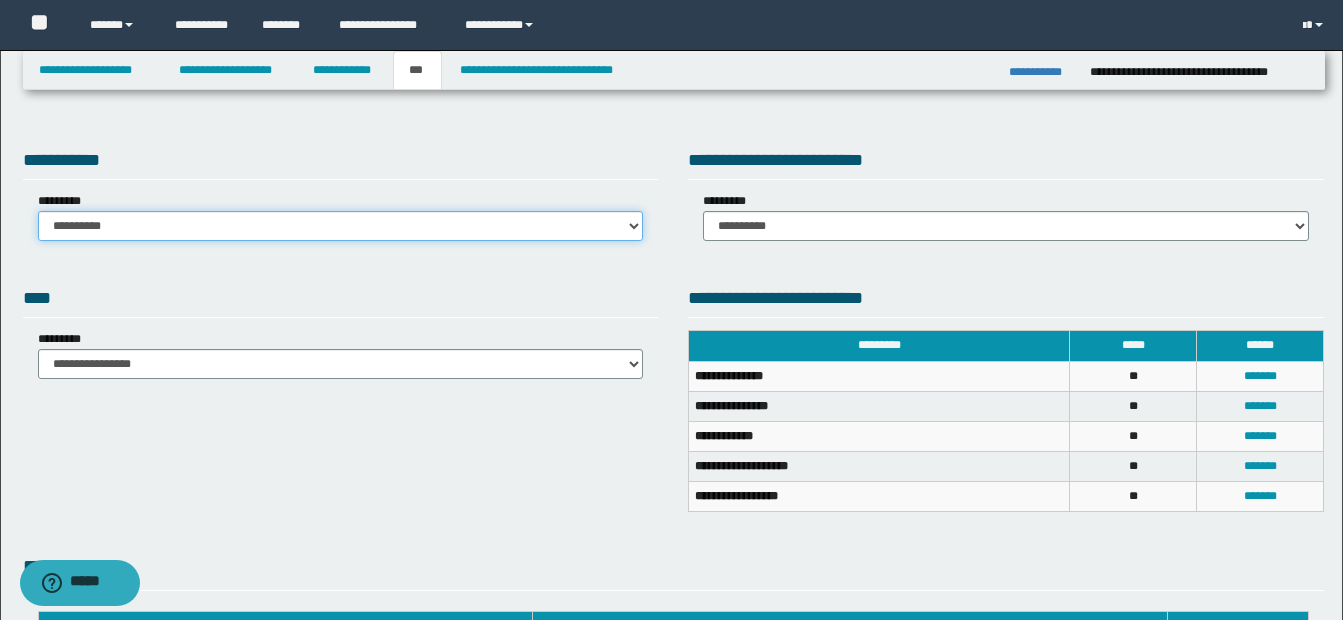 click on "**********" at bounding box center [341, 226] 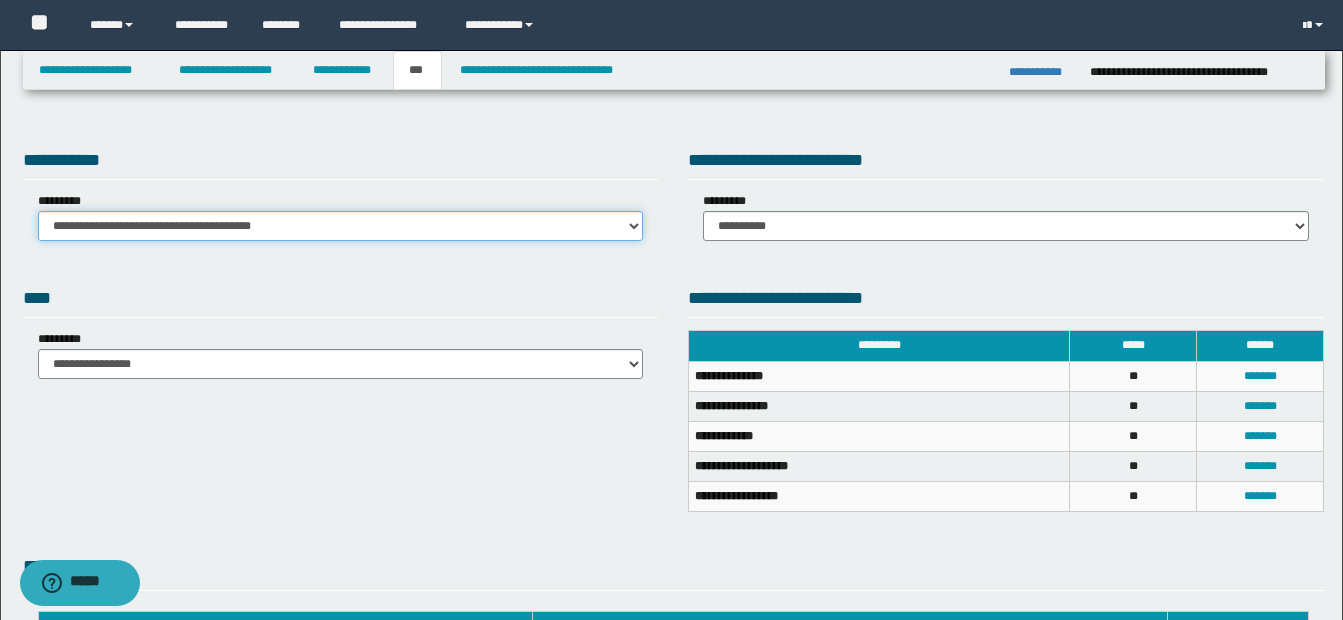 click on "**********" at bounding box center (341, 226) 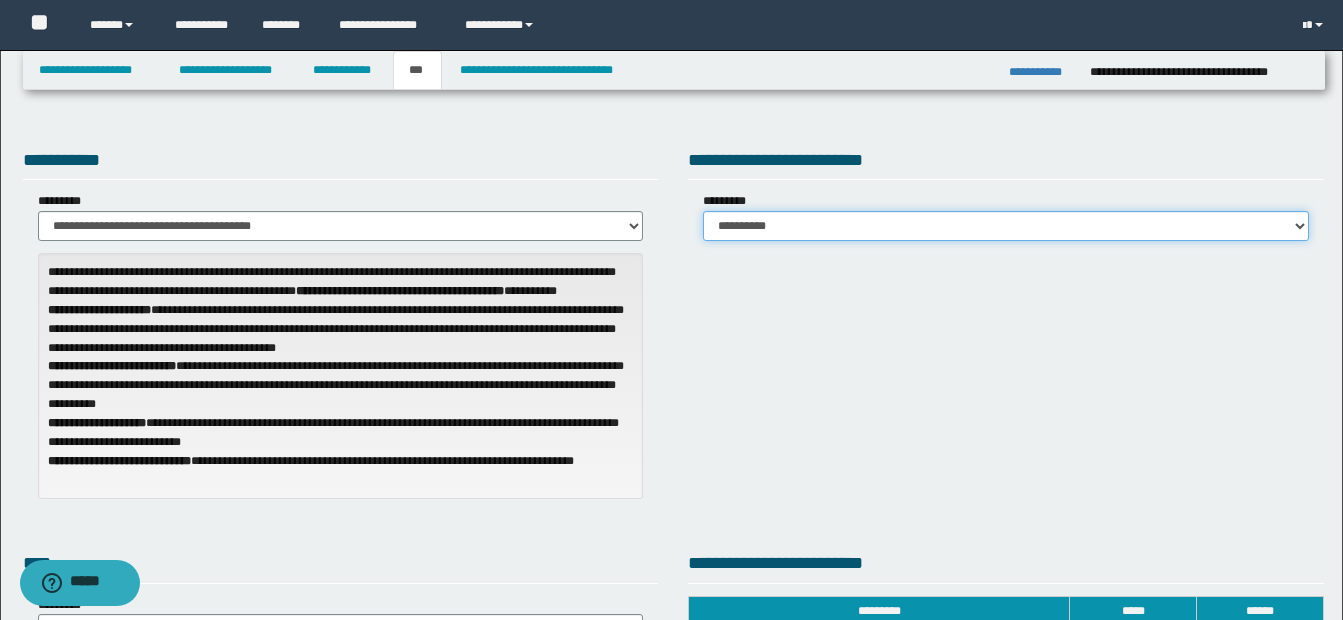 drag, startPoint x: 768, startPoint y: 219, endPoint x: 768, endPoint y: 243, distance: 24 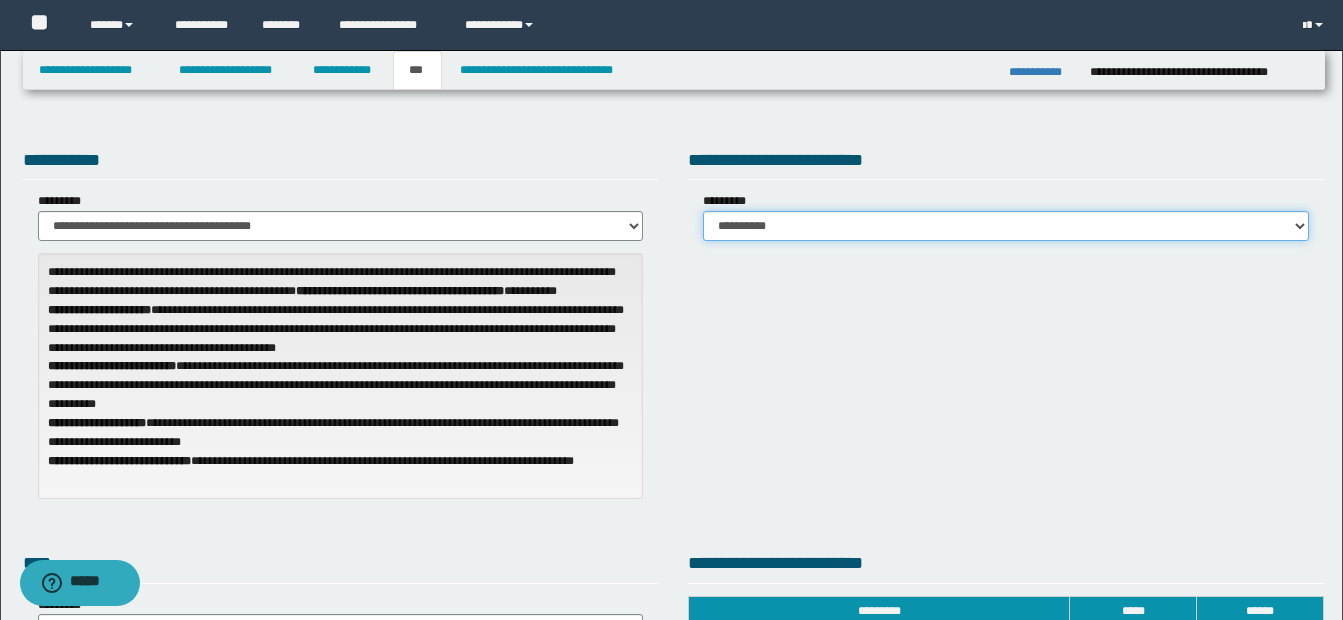 click on "**********" at bounding box center [1006, 226] 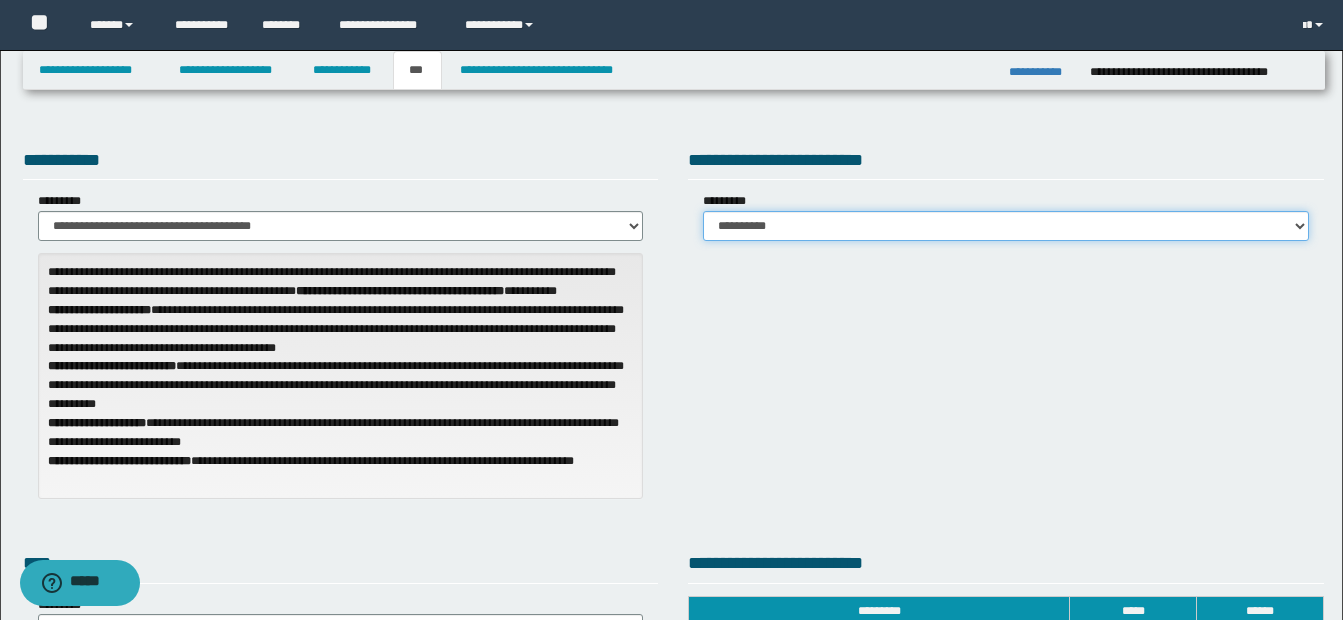 select on "*" 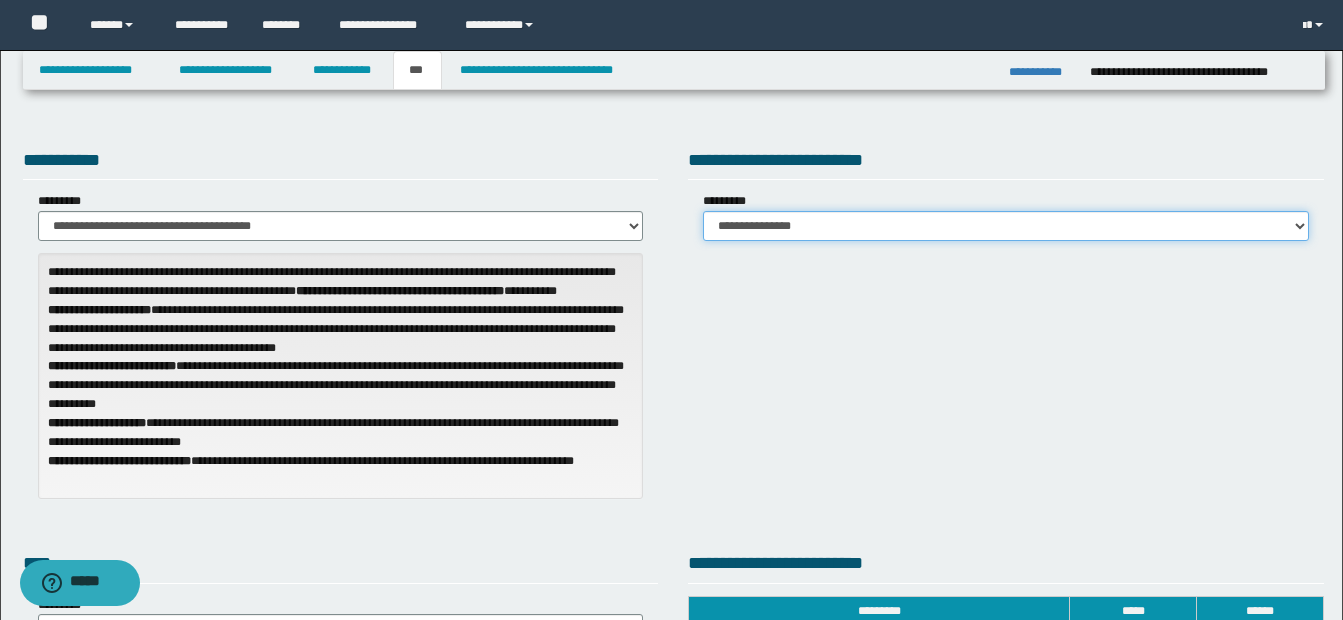 click on "**********" at bounding box center (1006, 226) 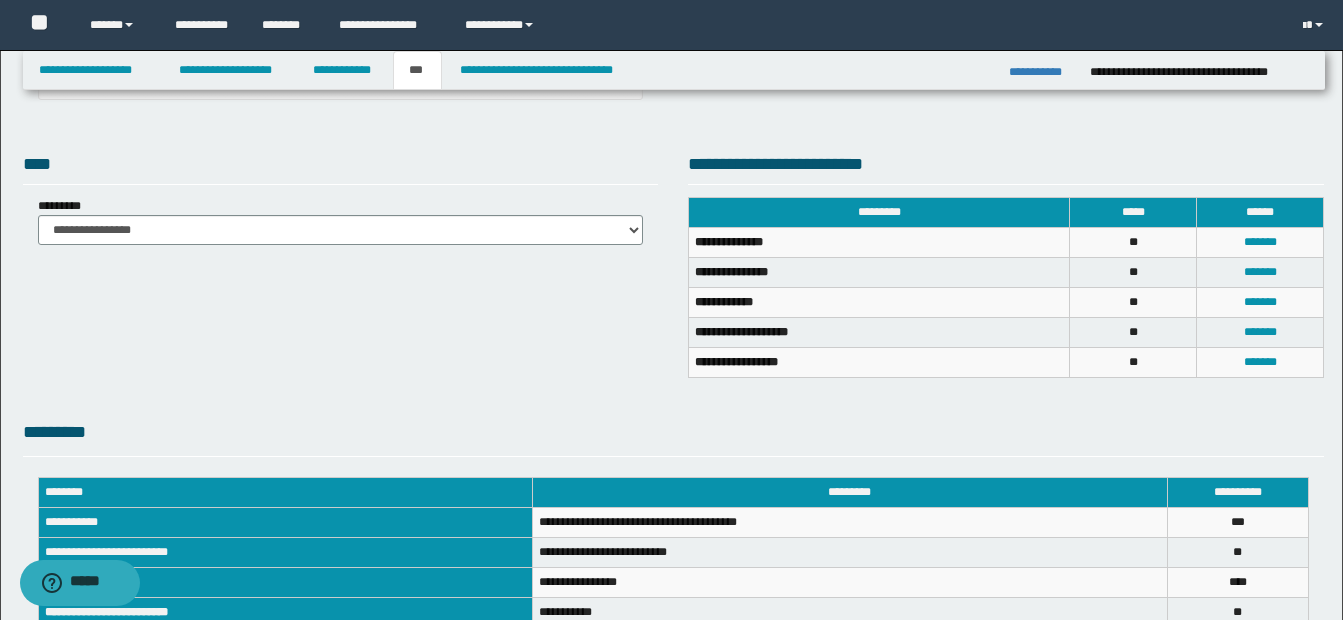 scroll, scrollTop: 400, scrollLeft: 0, axis: vertical 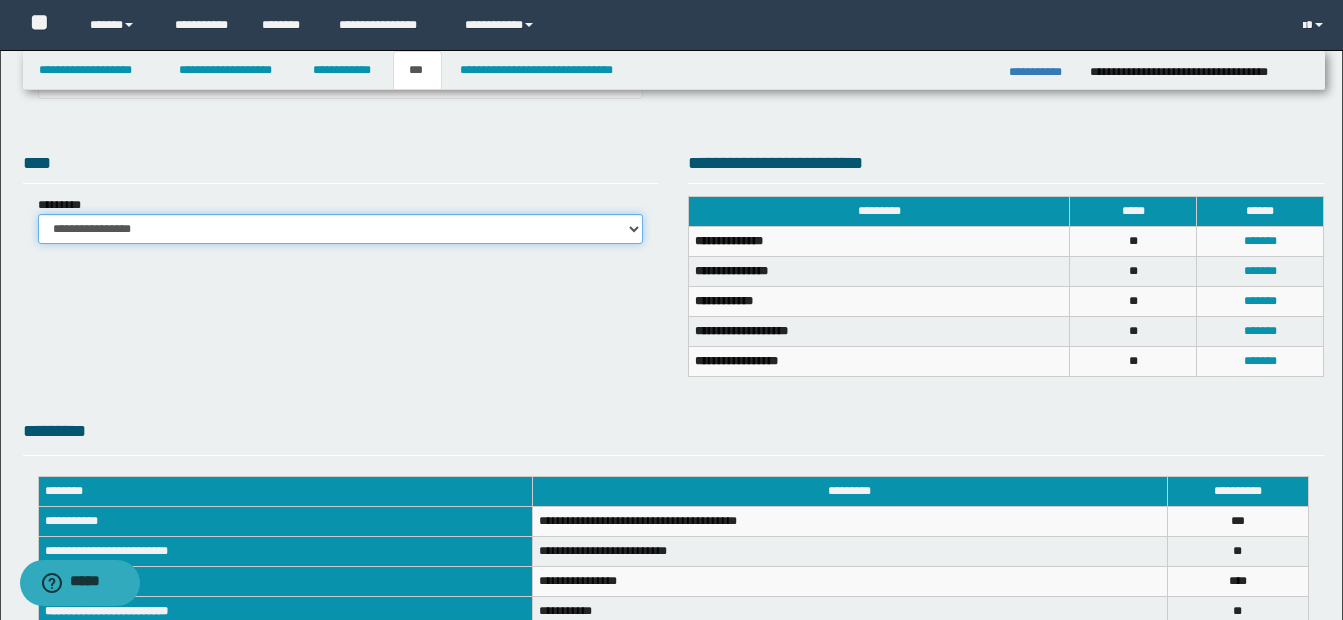 click on "**********" at bounding box center (341, 229) 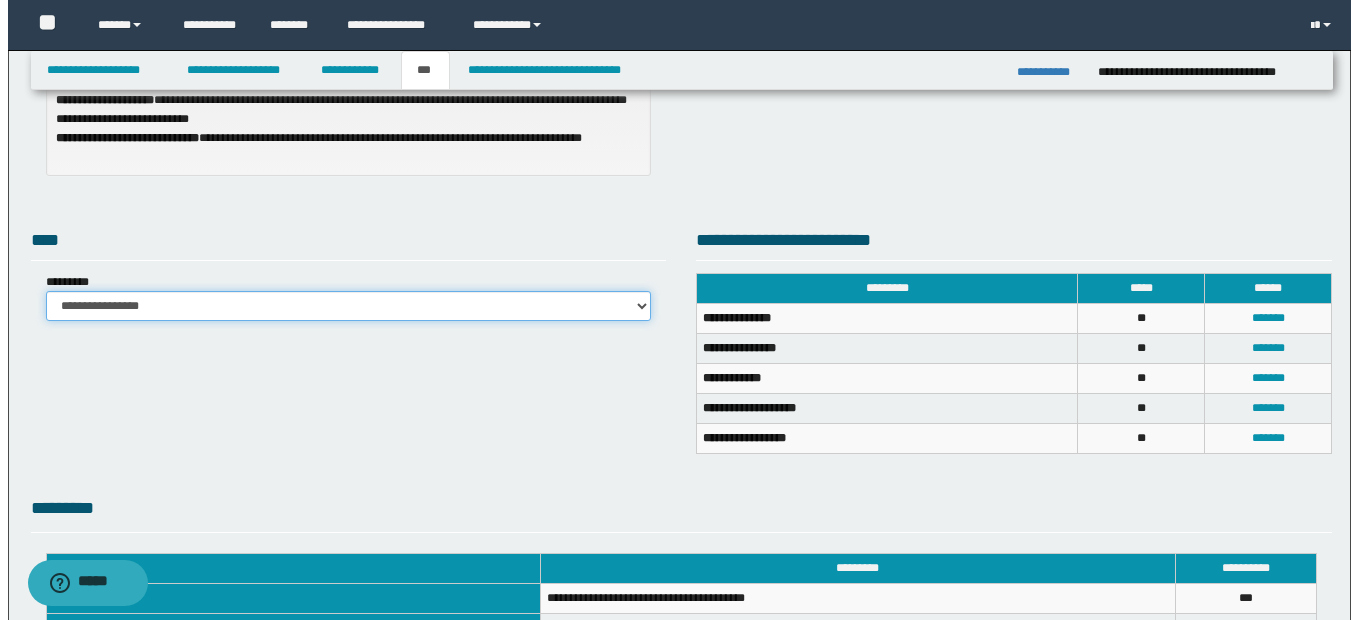 scroll, scrollTop: 300, scrollLeft: 0, axis: vertical 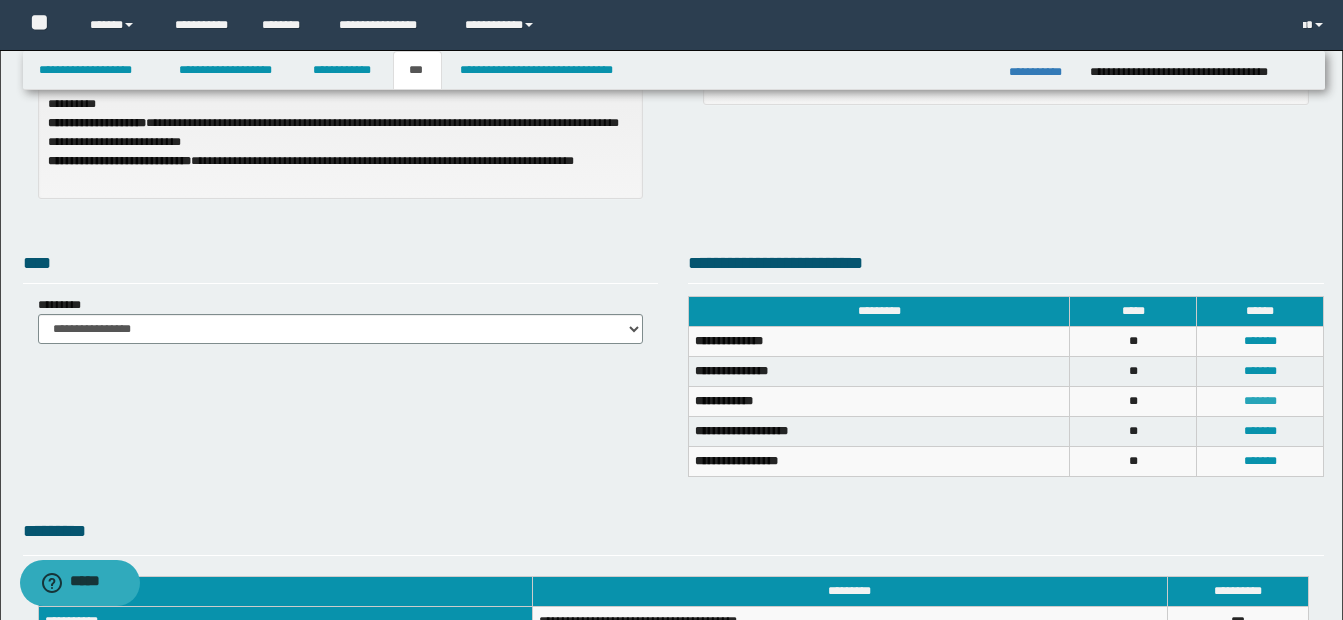 click on "*******" at bounding box center [1260, 401] 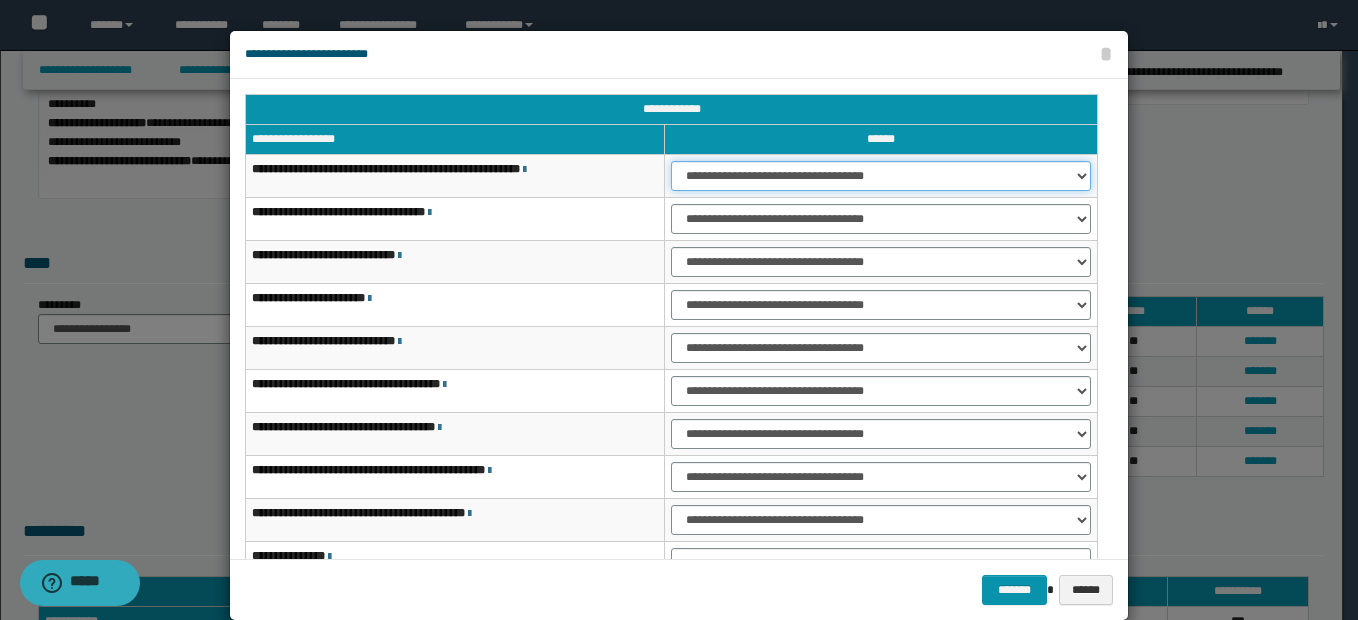 click on "**********" at bounding box center [881, 176] 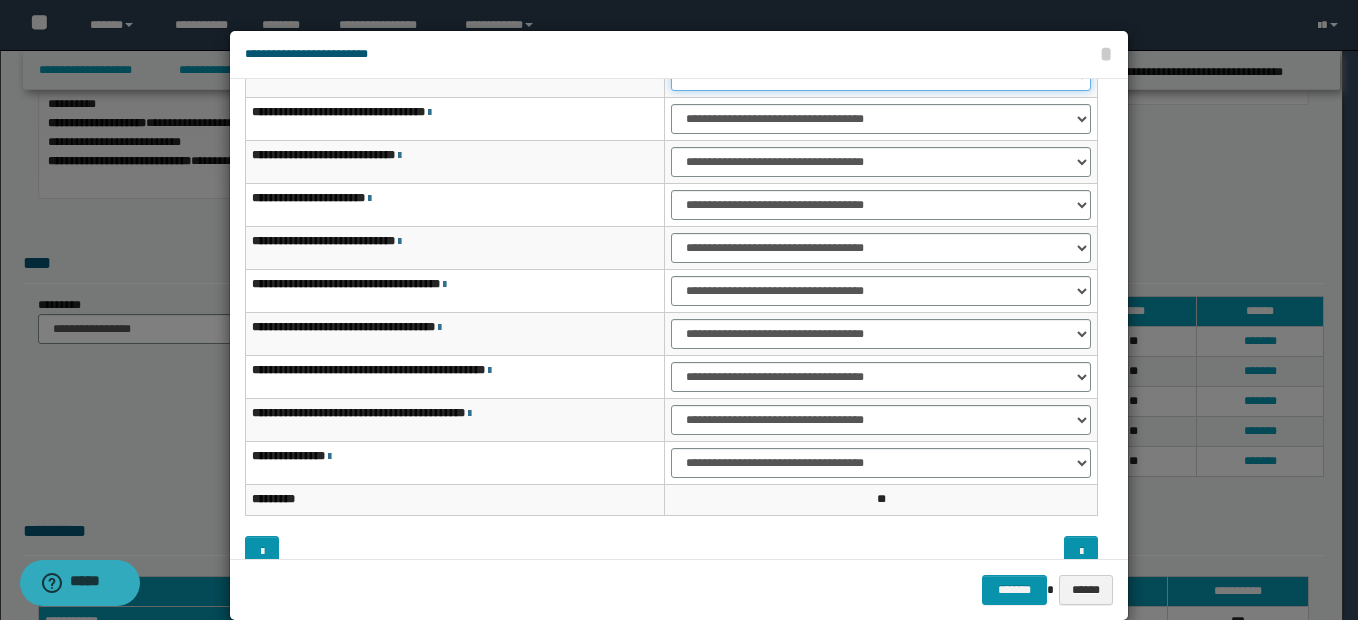 scroll, scrollTop: 0, scrollLeft: 0, axis: both 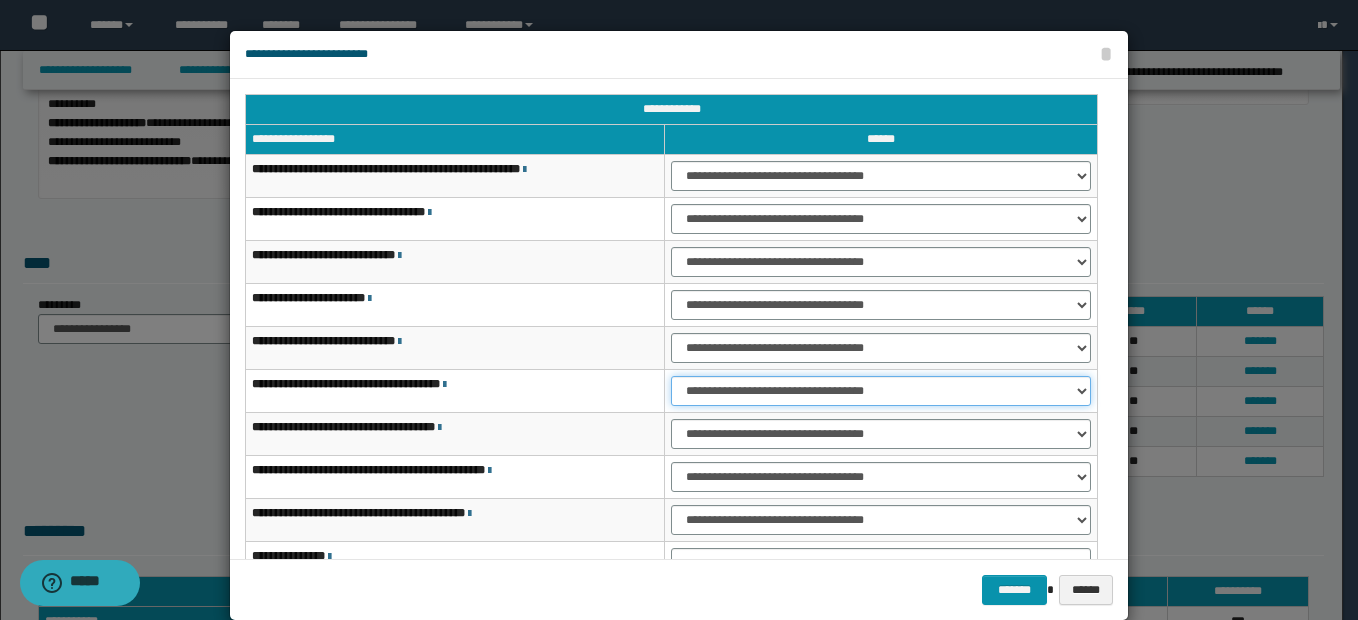click on "**********" at bounding box center [881, 391] 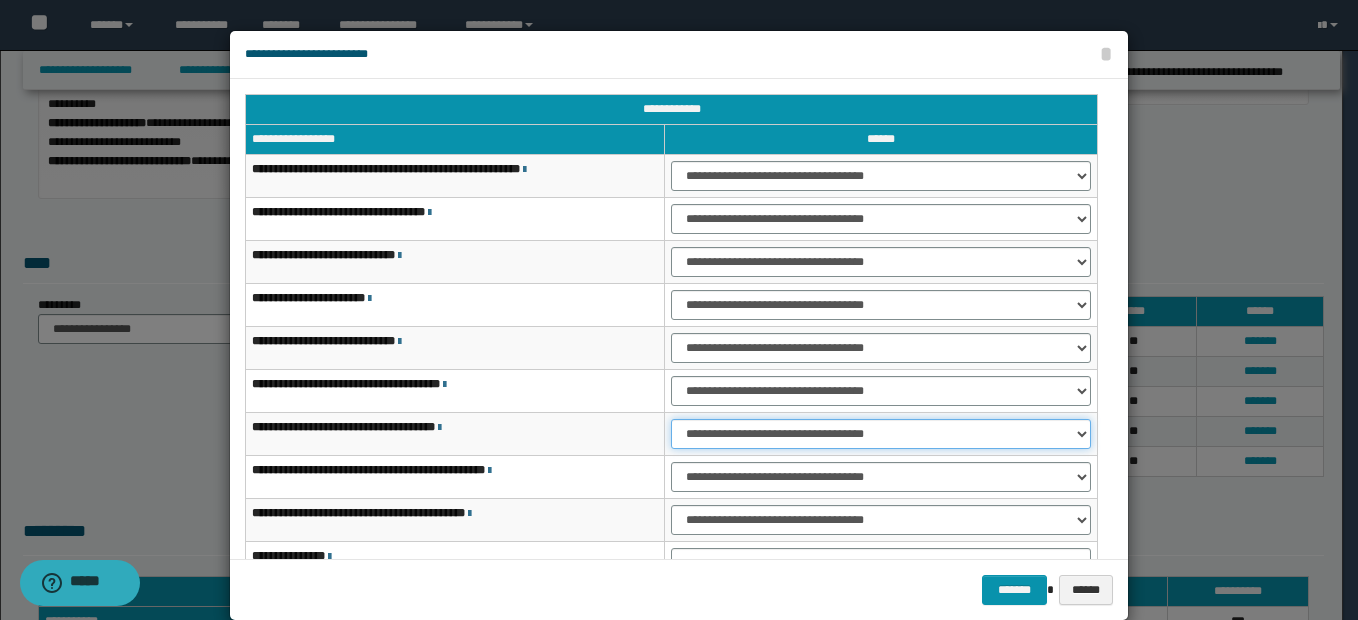 click on "**********" at bounding box center [881, 434] 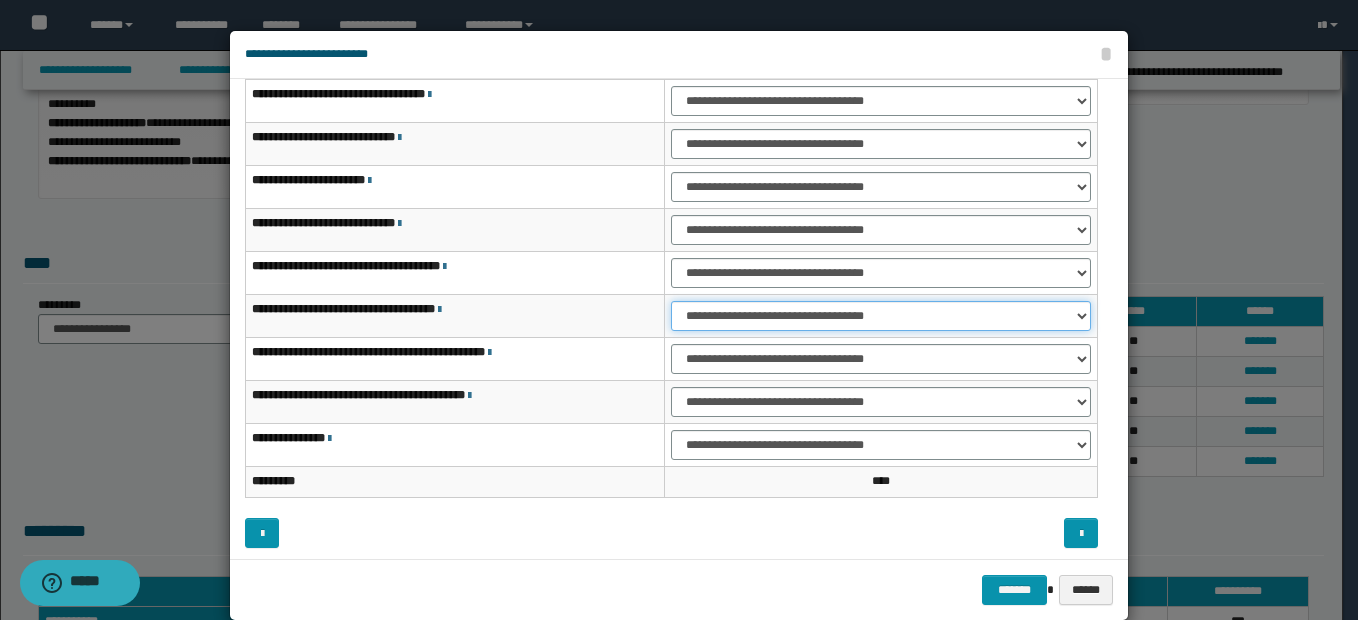 scroll, scrollTop: 121, scrollLeft: 0, axis: vertical 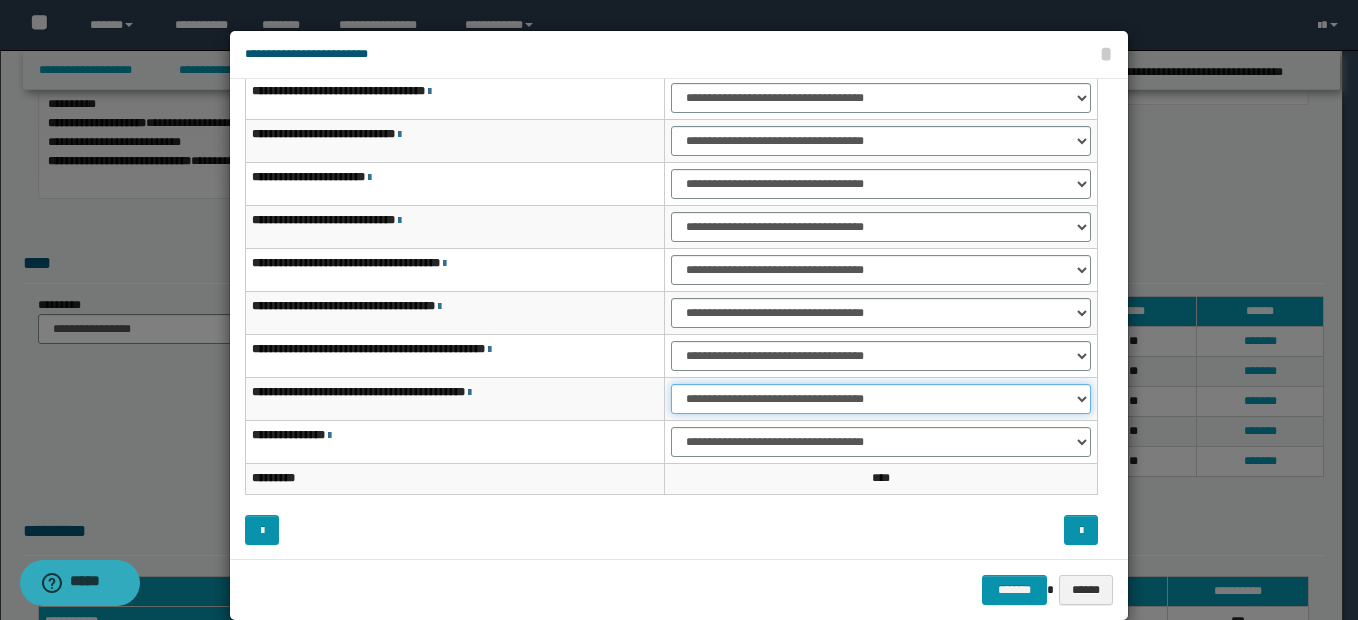 drag, startPoint x: 720, startPoint y: 397, endPoint x: 721, endPoint y: 412, distance: 15.033297 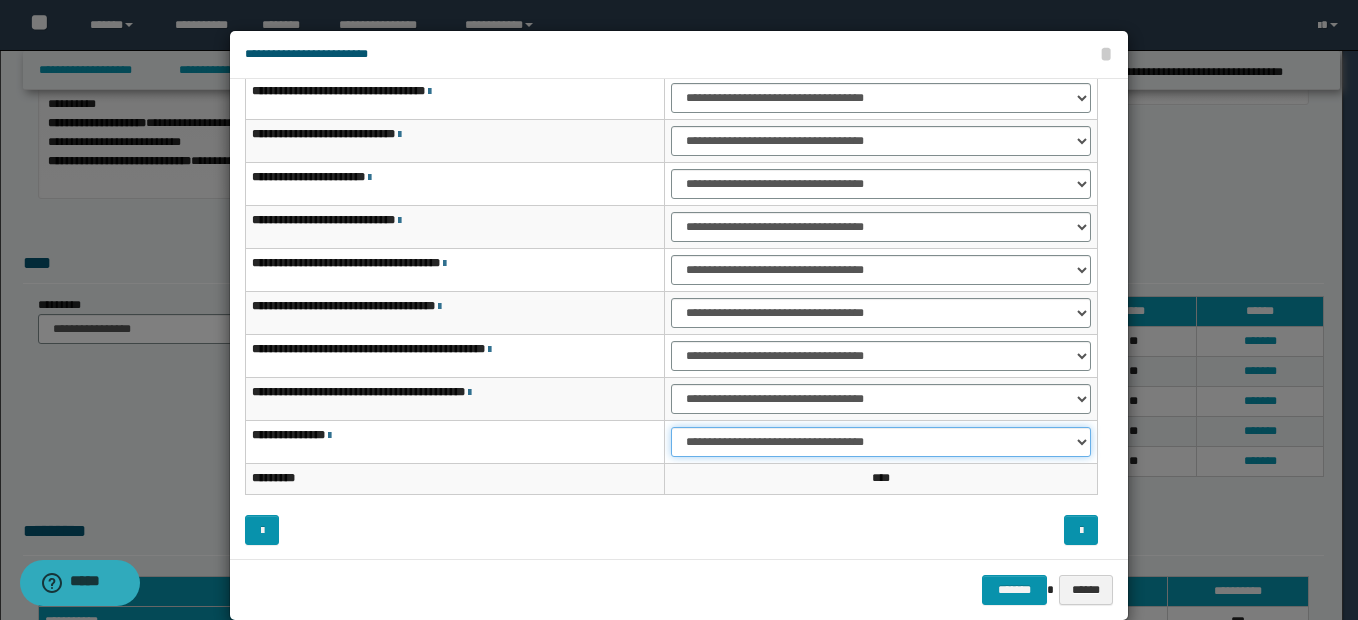 click on "**********" at bounding box center [881, 442] 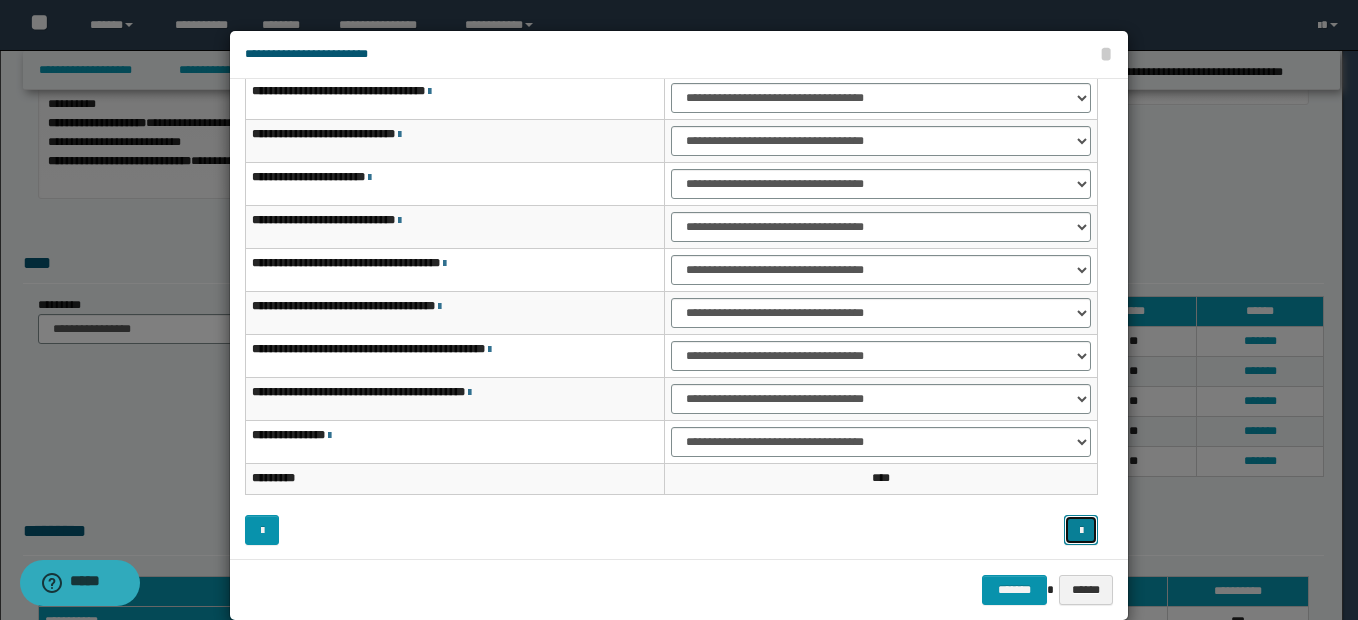 click at bounding box center [1081, 531] 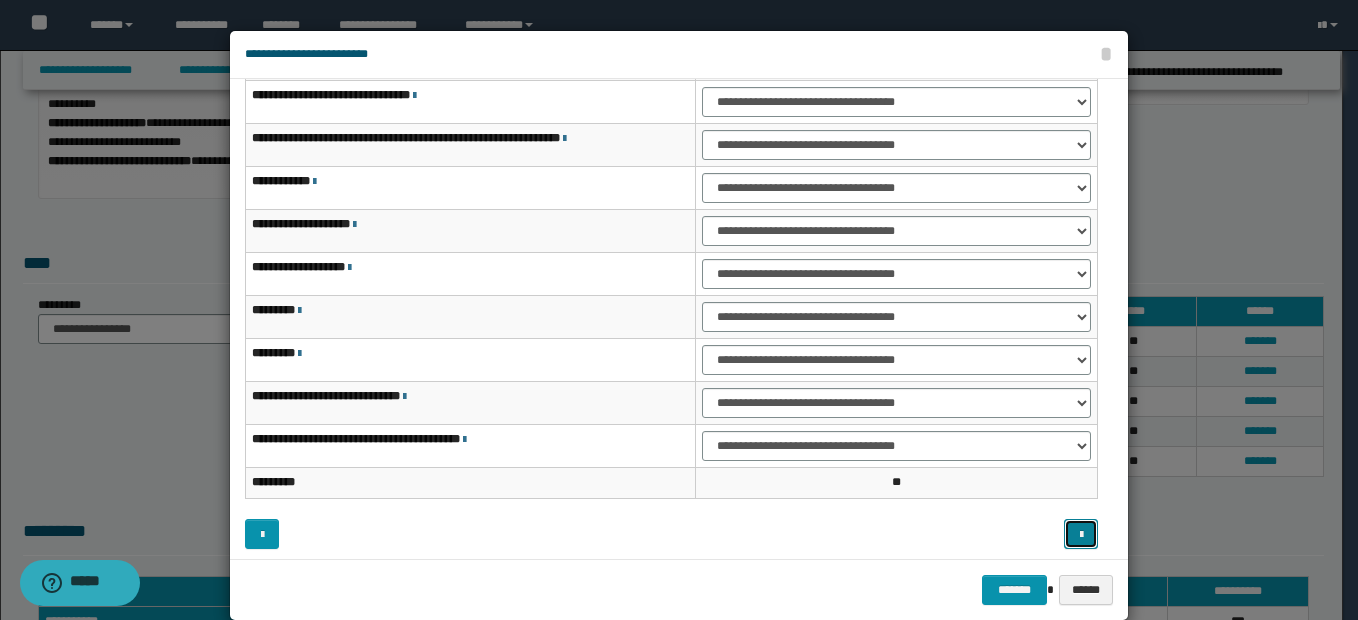 scroll, scrollTop: 121, scrollLeft: 0, axis: vertical 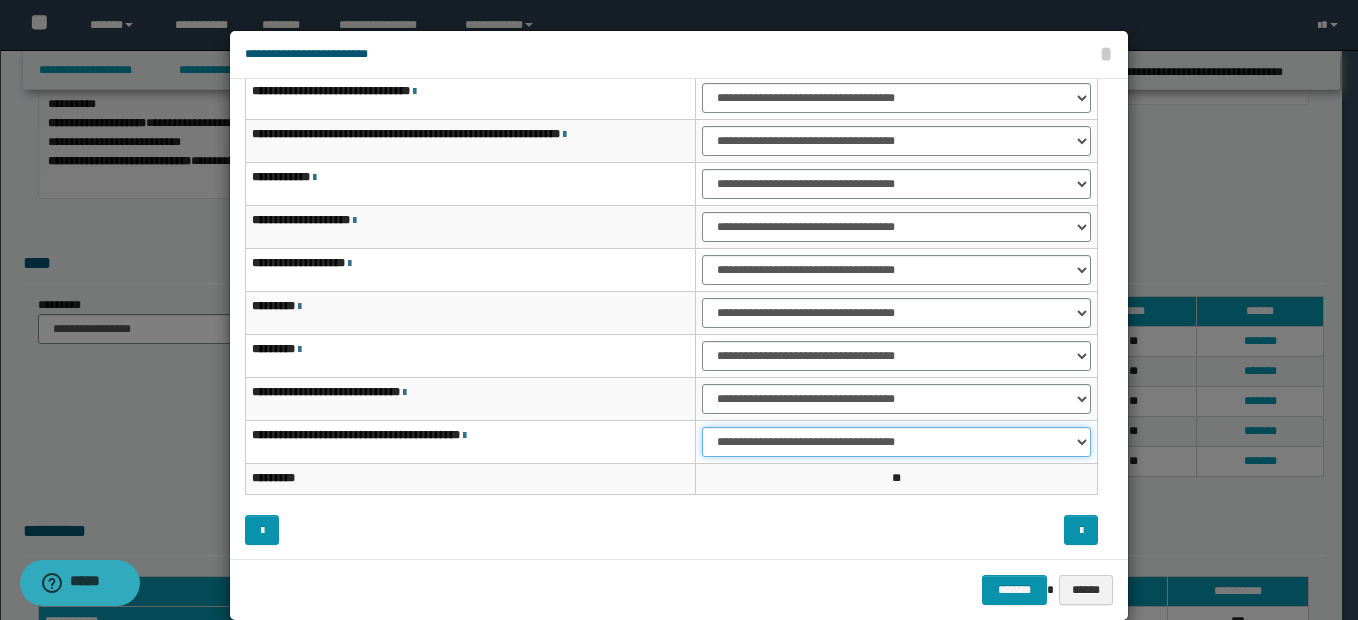 click on "**********" at bounding box center [896, 442] 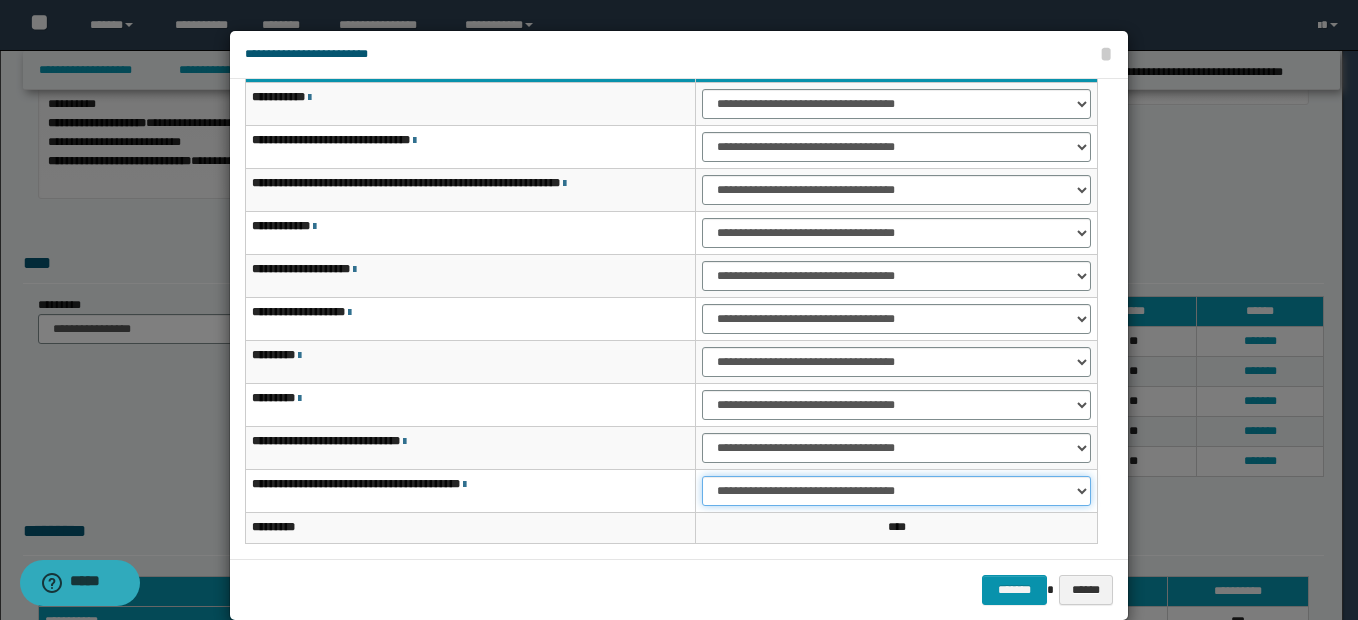 scroll, scrollTop: 121, scrollLeft: 0, axis: vertical 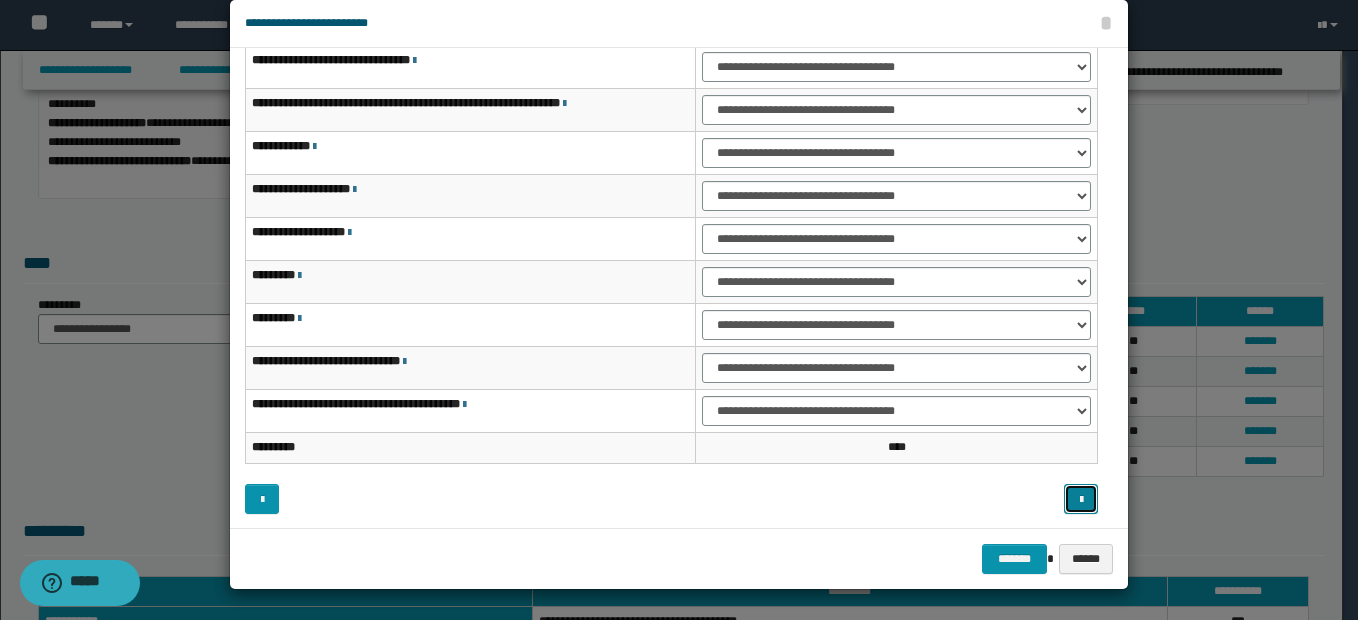 click at bounding box center [1081, 500] 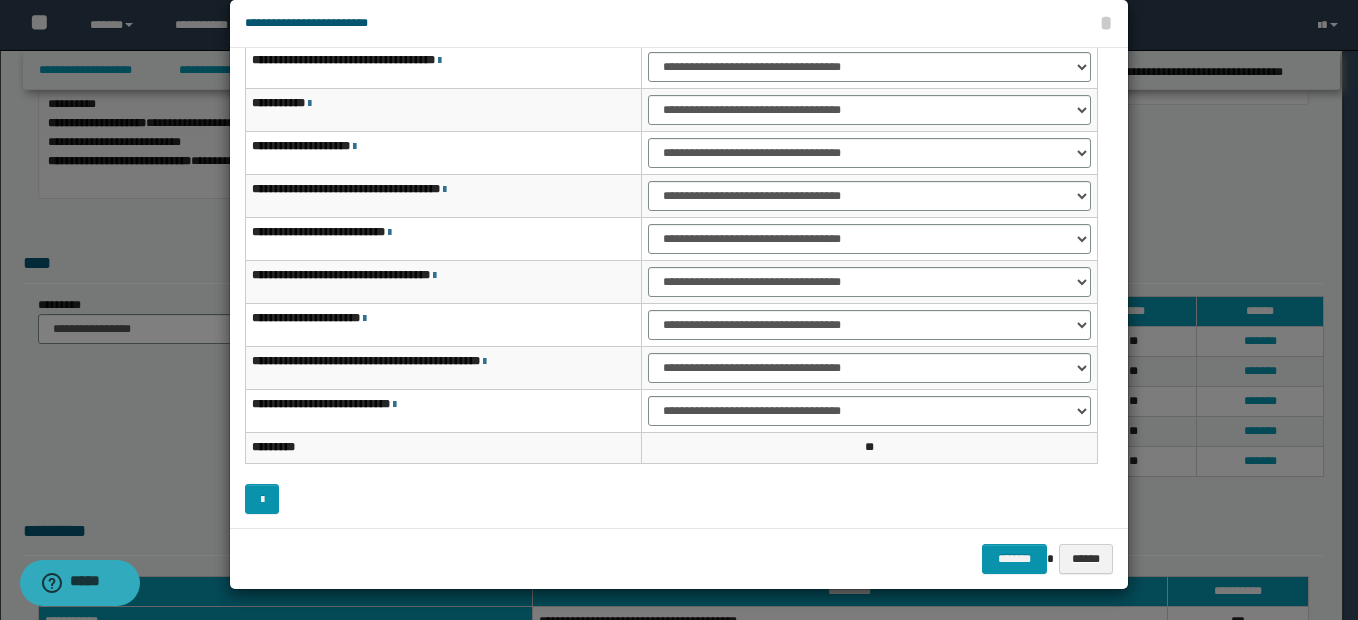 scroll, scrollTop: 0, scrollLeft: 0, axis: both 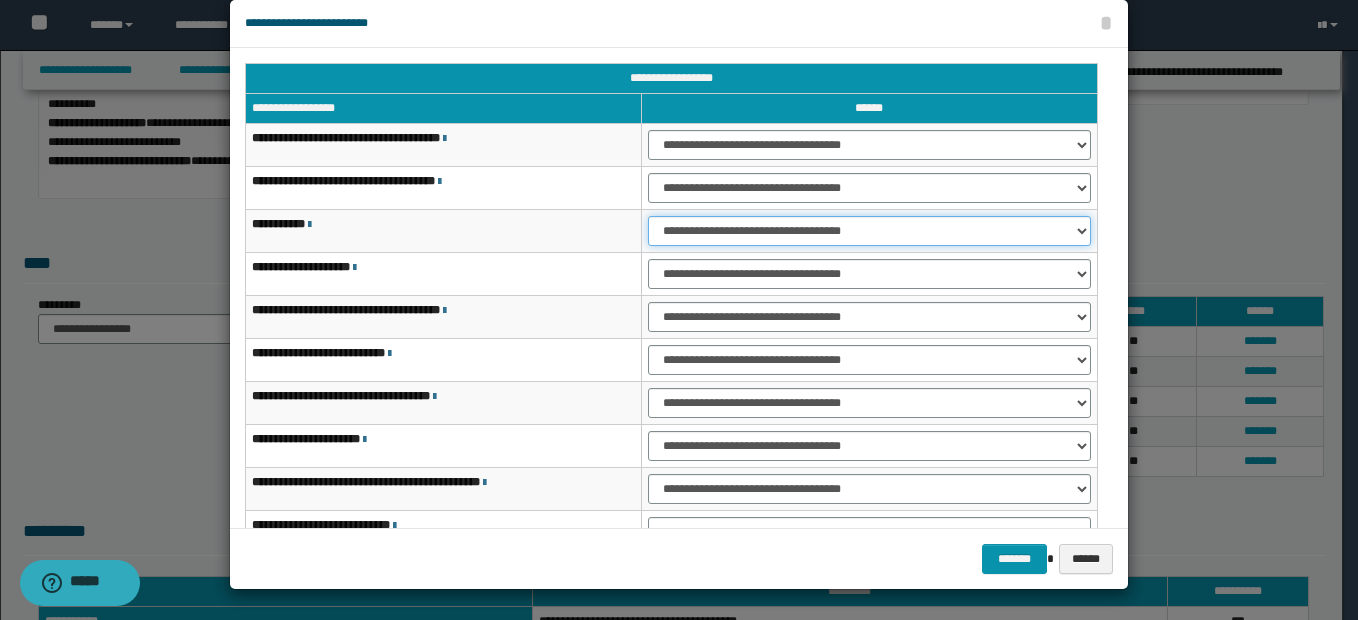 click on "**********" at bounding box center (869, 231) 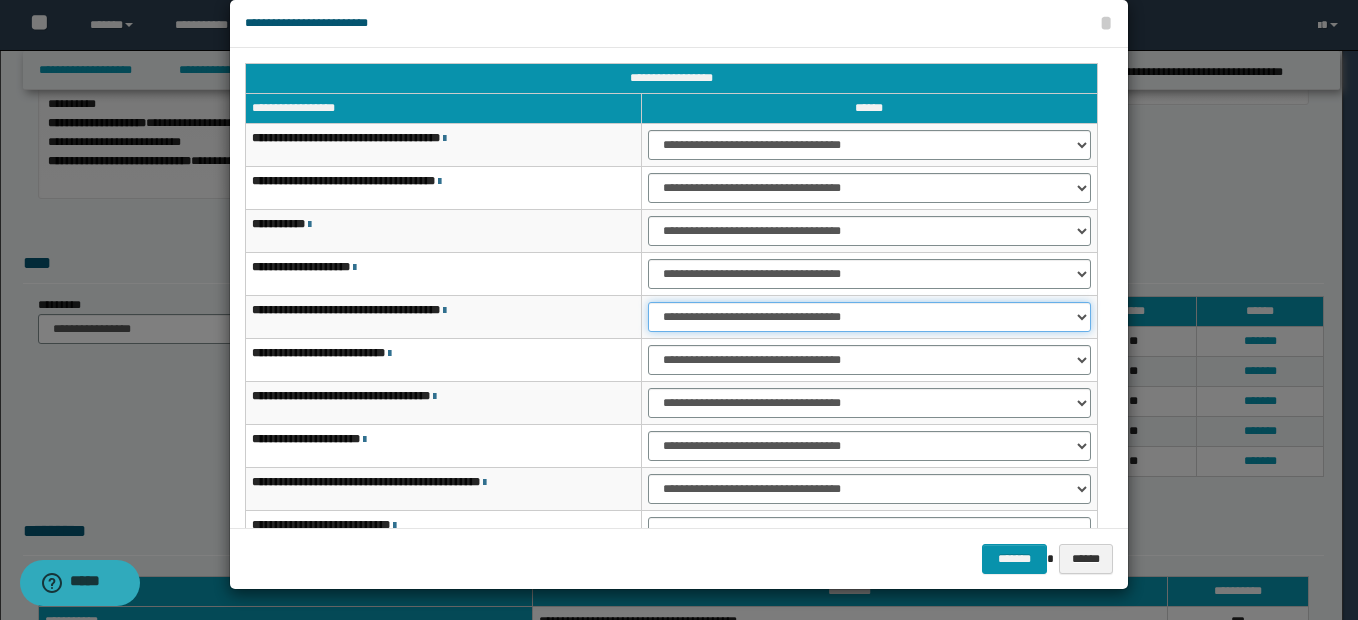 click on "**********" at bounding box center [869, 317] 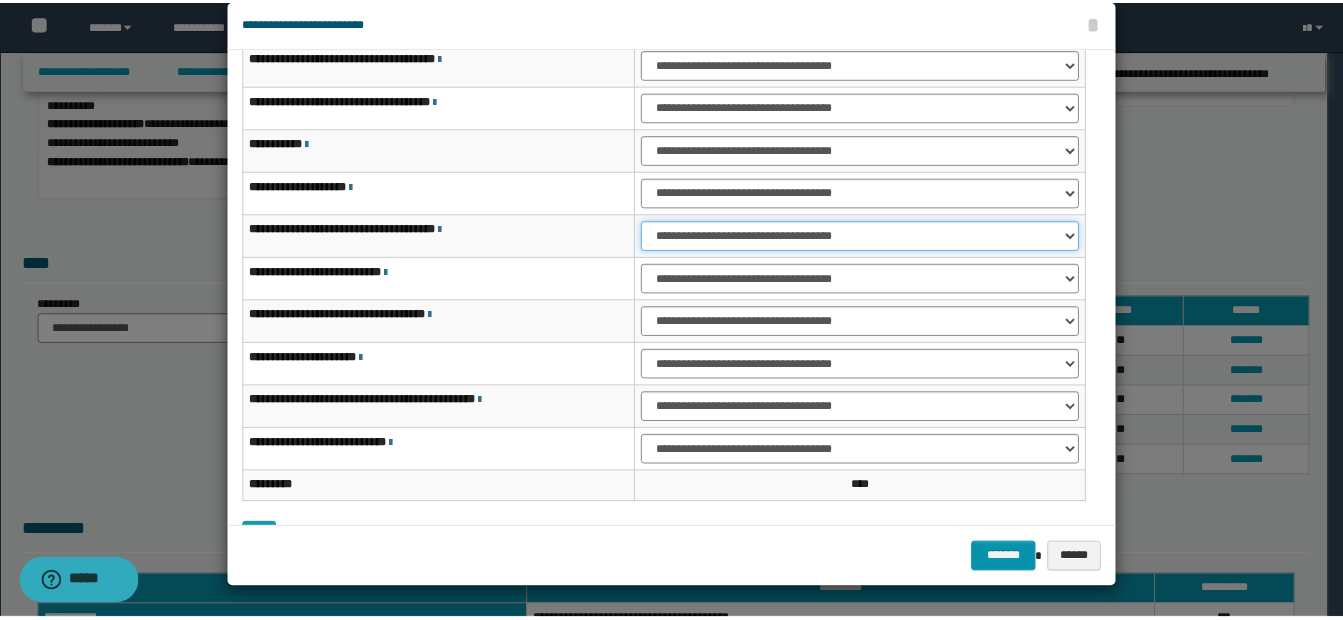 scroll, scrollTop: 121, scrollLeft: 0, axis: vertical 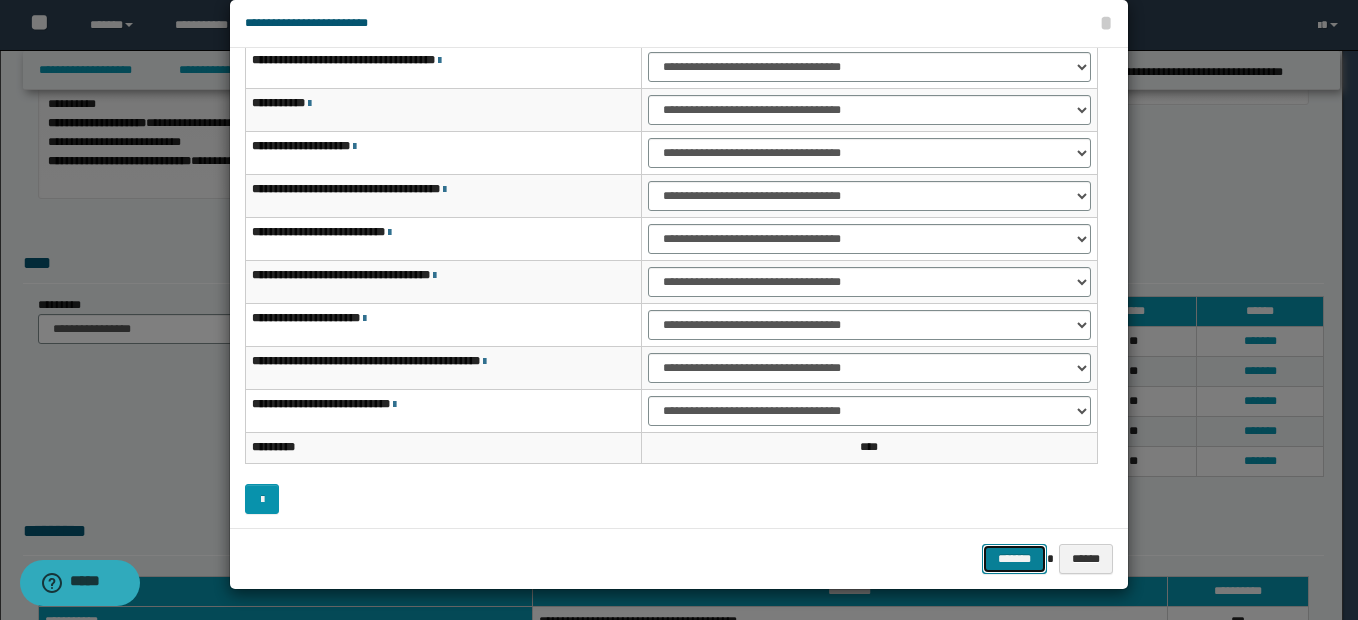 click on "*******" at bounding box center (1014, 559) 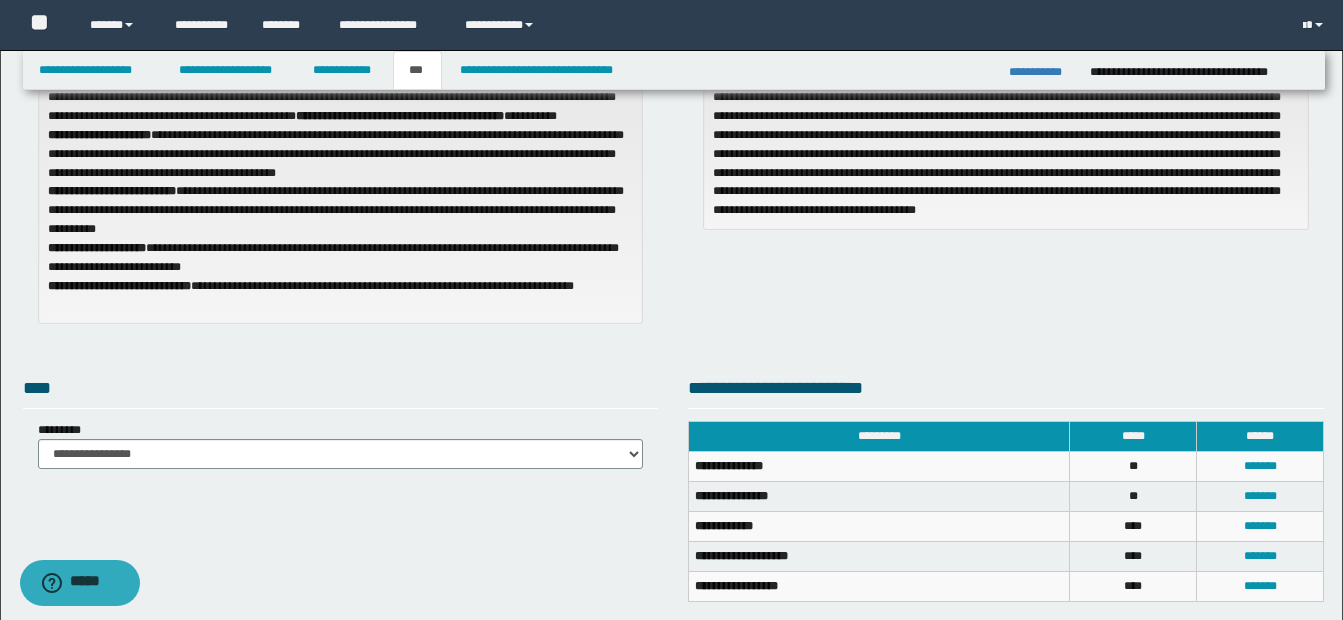 scroll, scrollTop: 0, scrollLeft: 0, axis: both 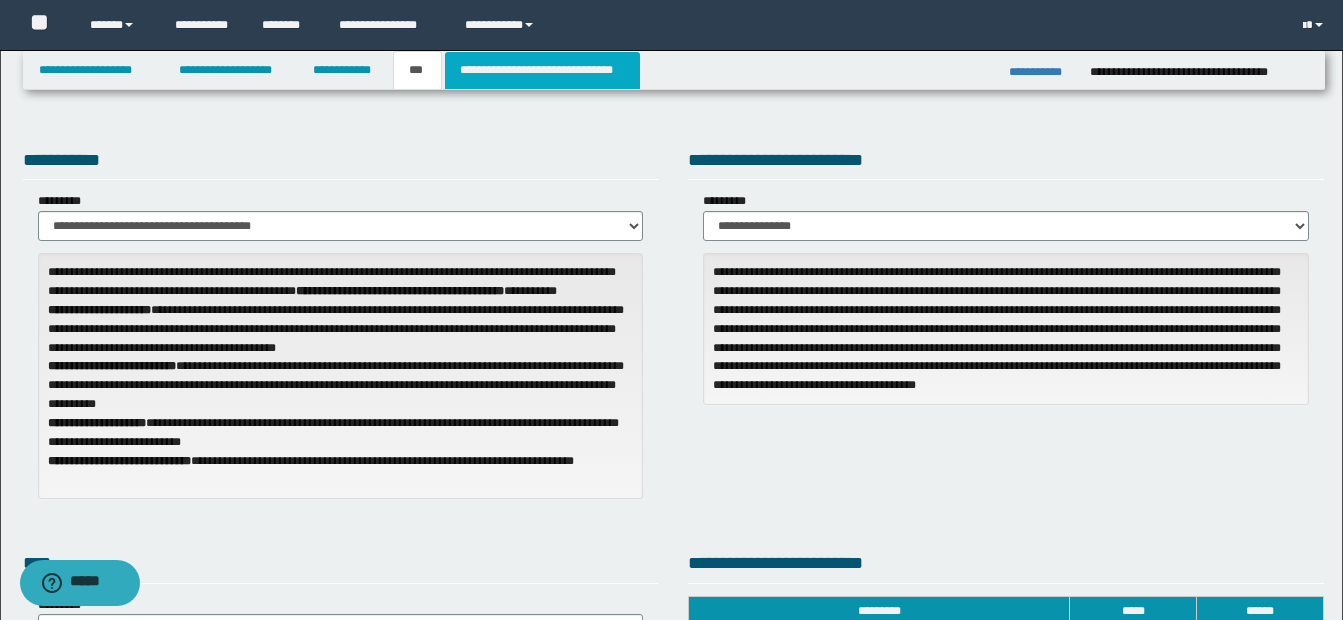 click on "**********" at bounding box center [542, 70] 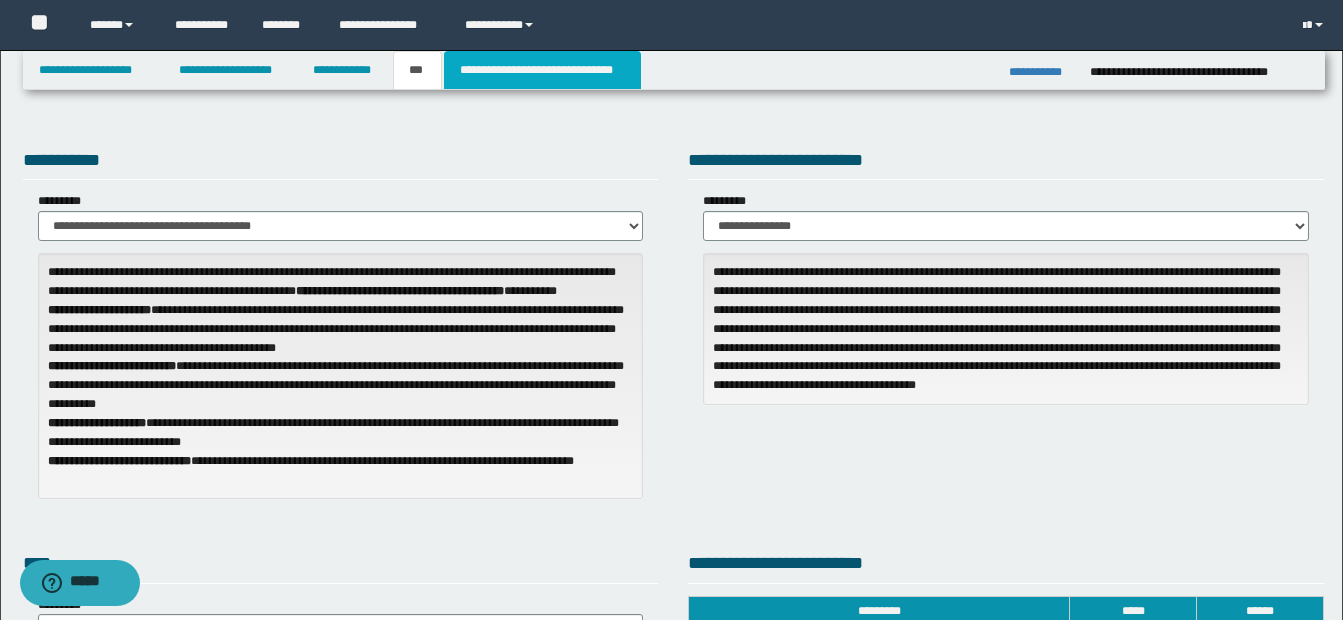 type 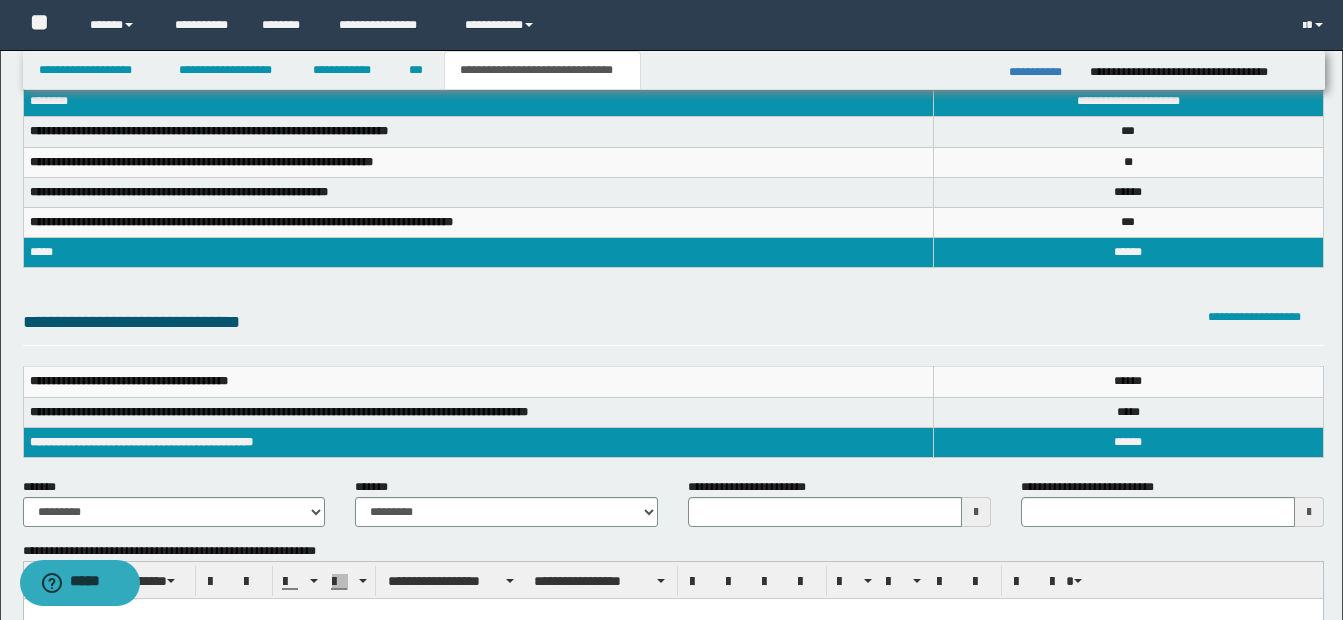 scroll, scrollTop: 200, scrollLeft: 0, axis: vertical 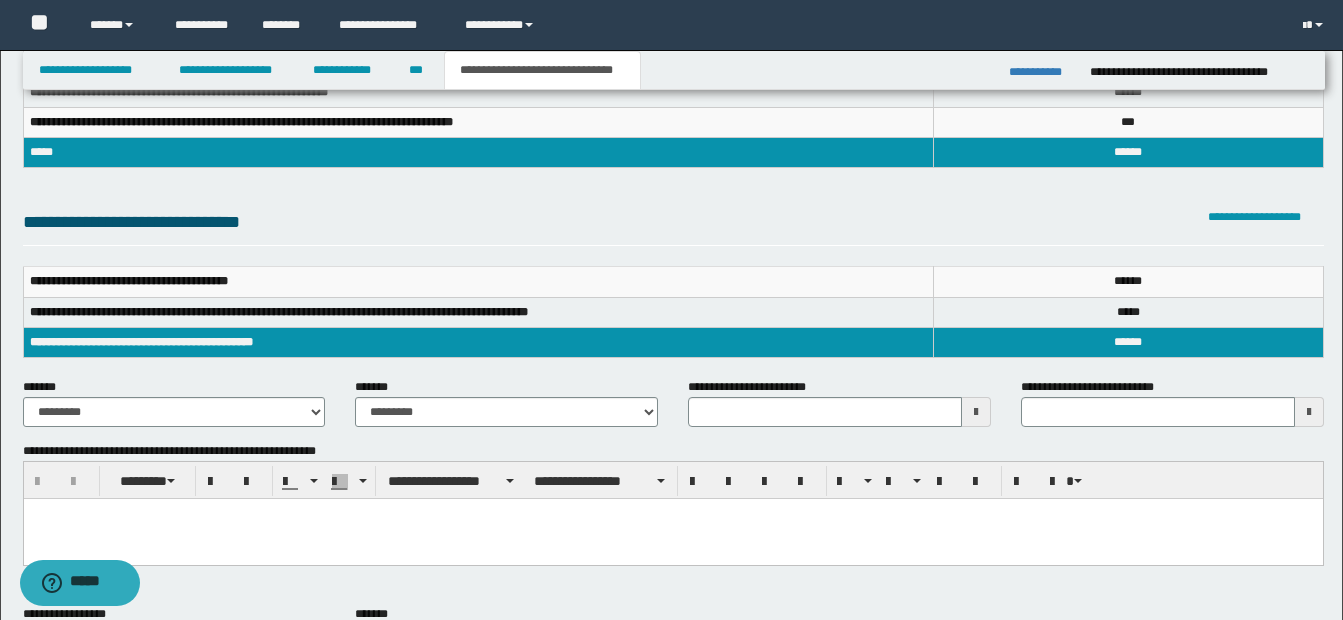 type 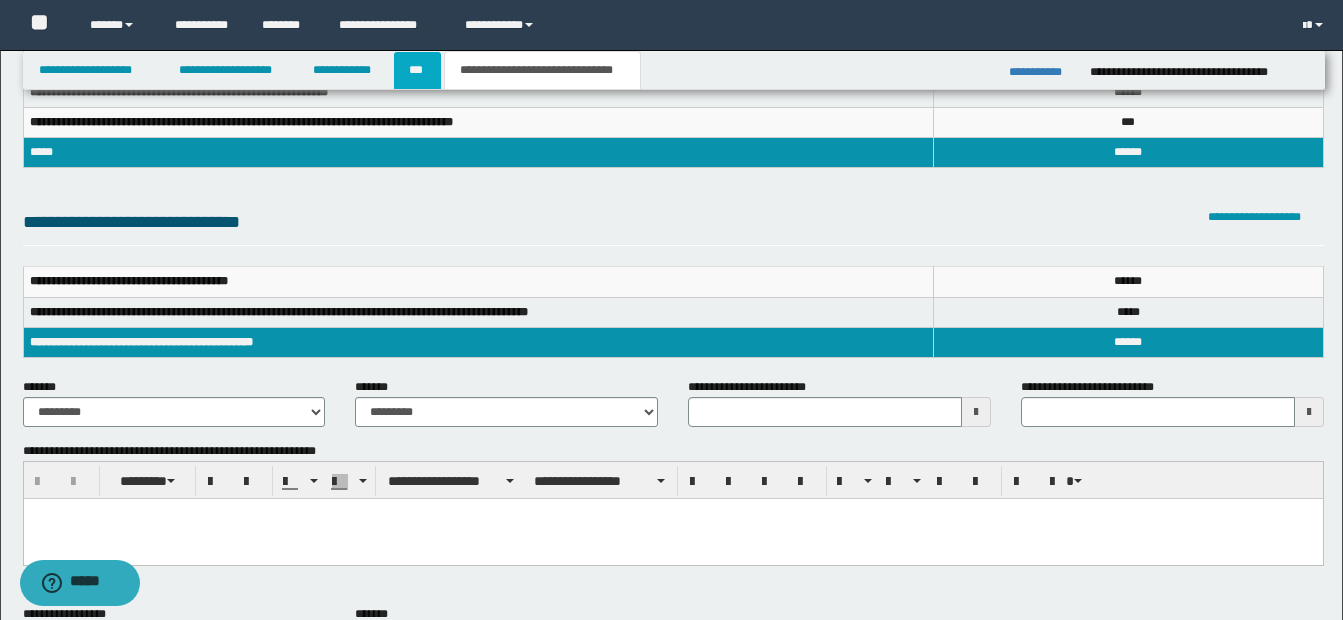 click on "***" at bounding box center [417, 70] 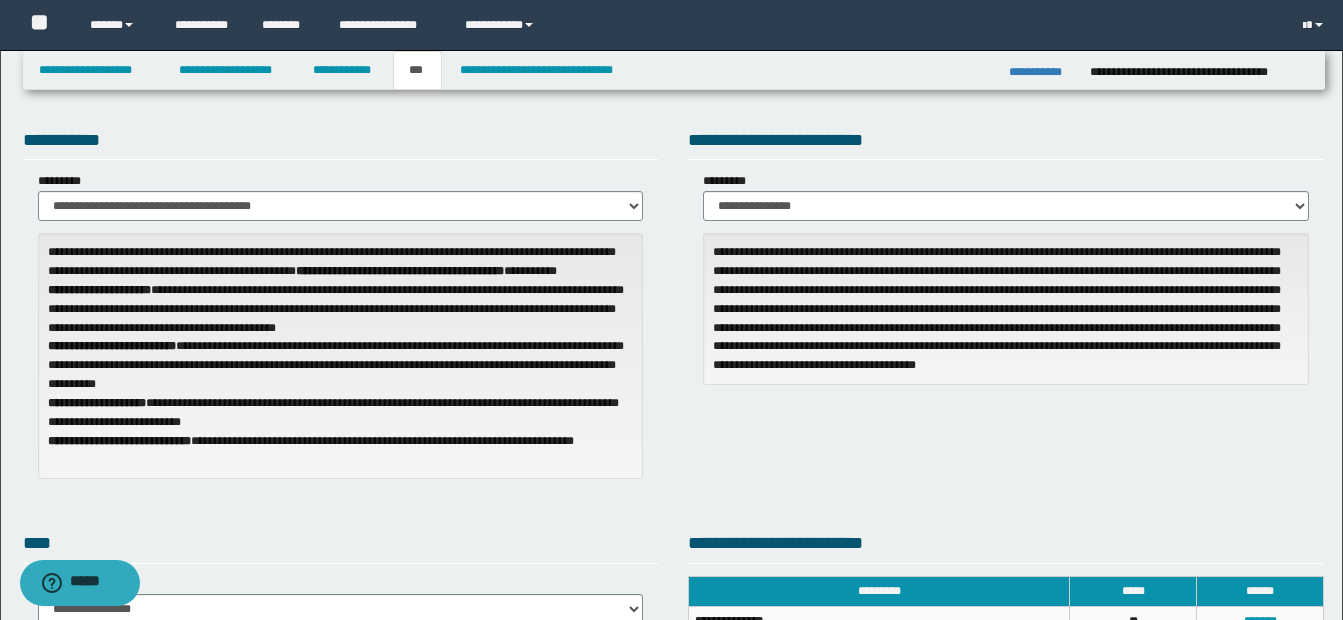 scroll, scrollTop: 0, scrollLeft: 0, axis: both 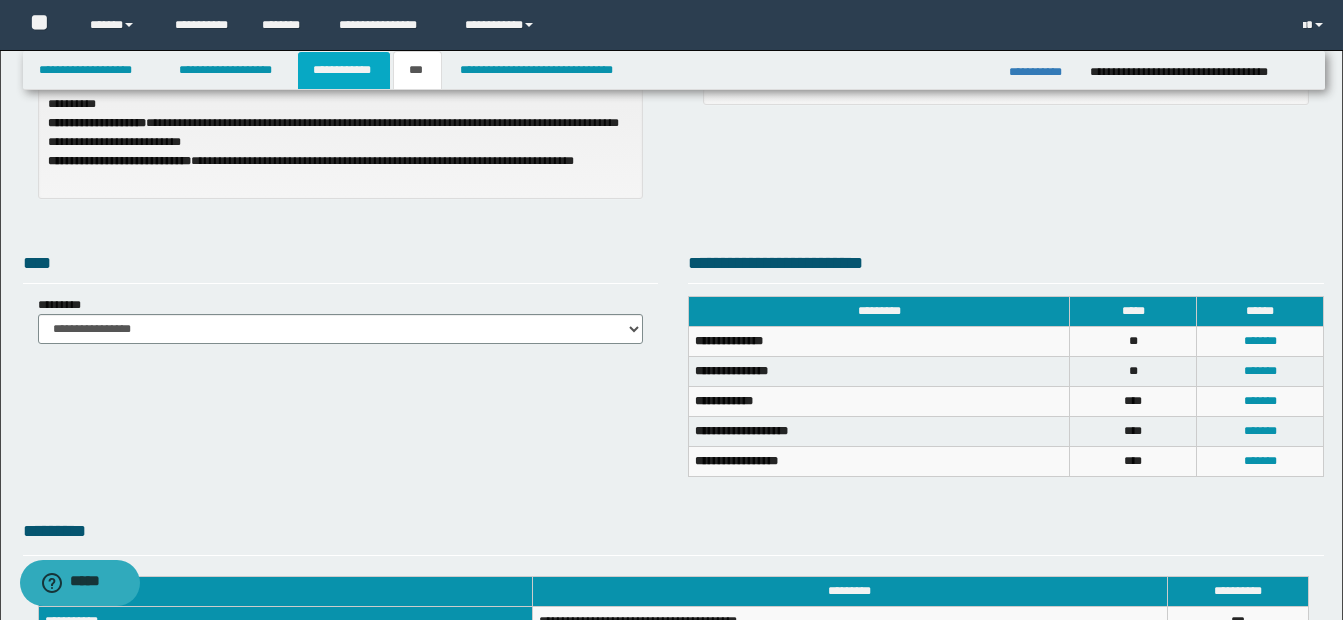 click on "**********" at bounding box center [344, 70] 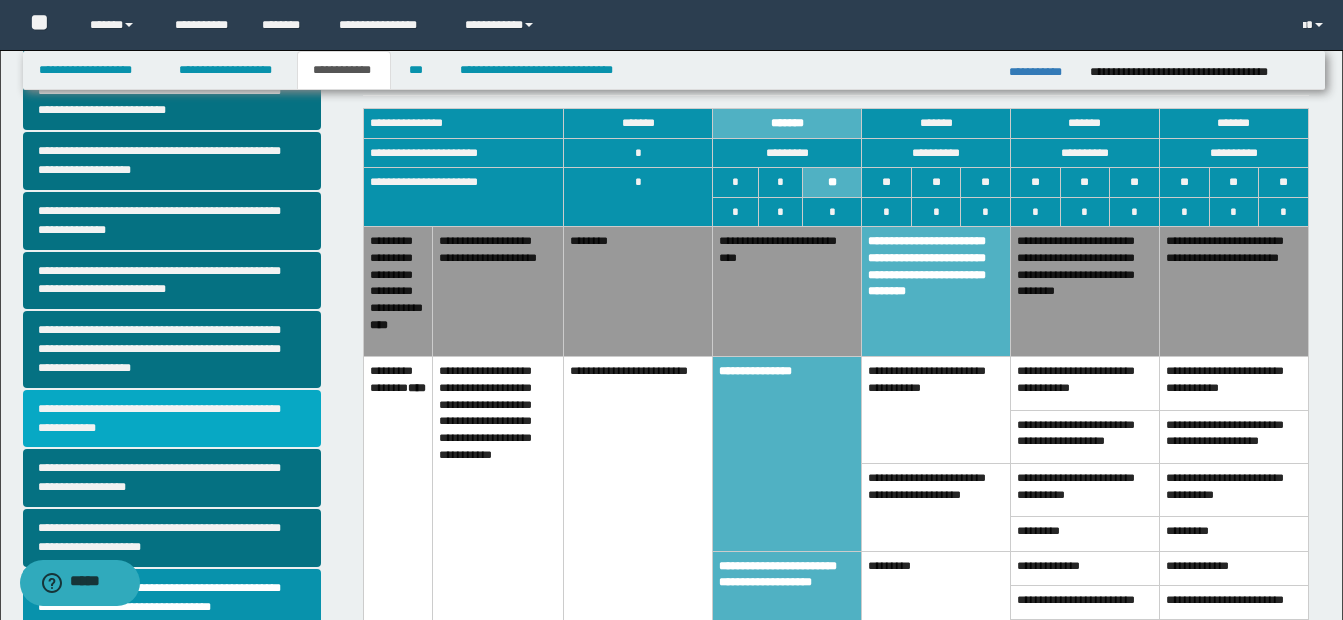 scroll, scrollTop: 500, scrollLeft: 0, axis: vertical 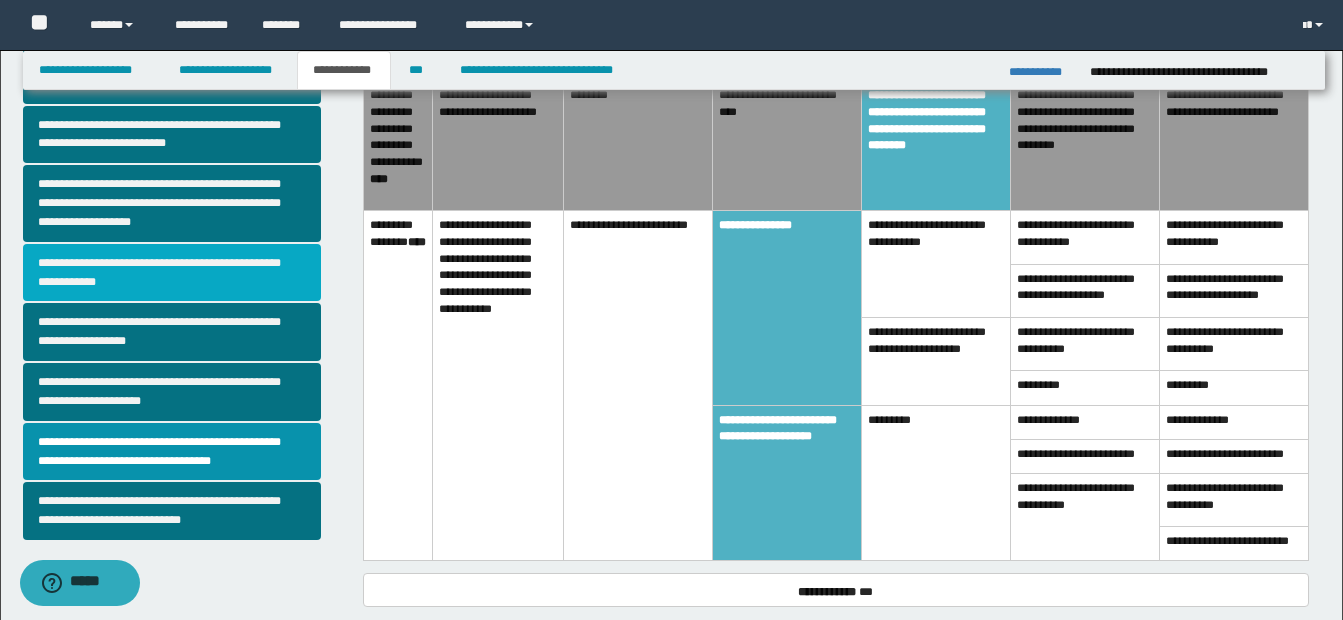 click on "**********" at bounding box center [172, 273] 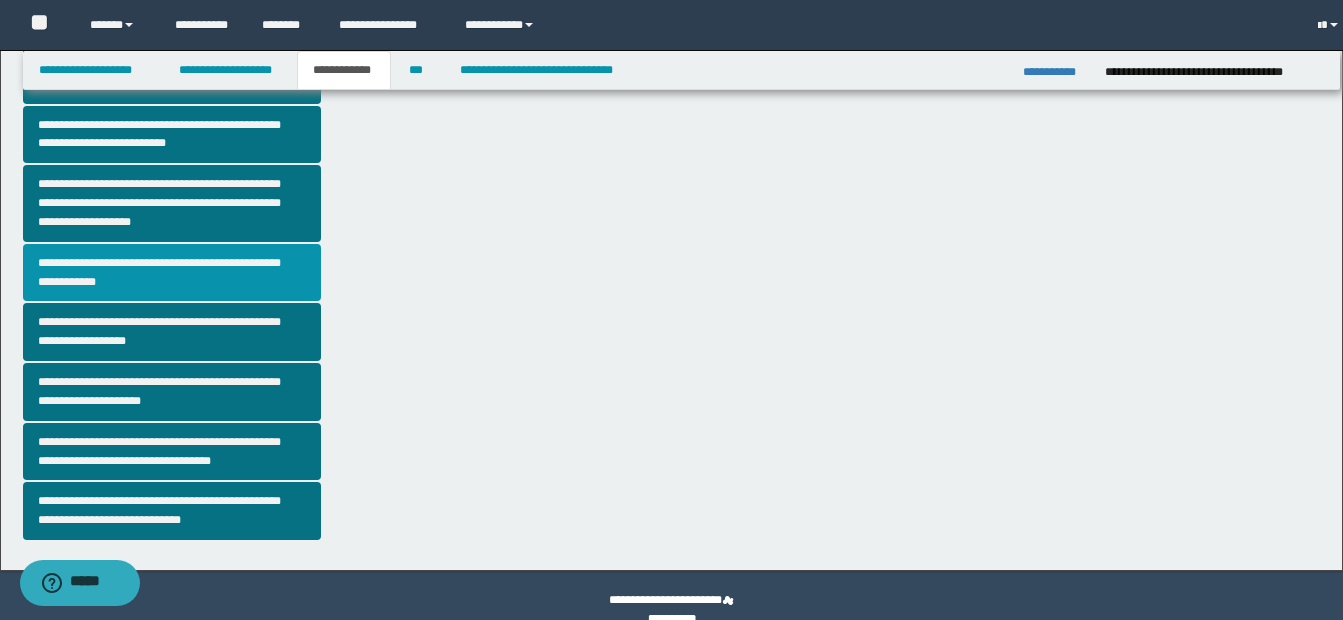 scroll, scrollTop: 0, scrollLeft: 0, axis: both 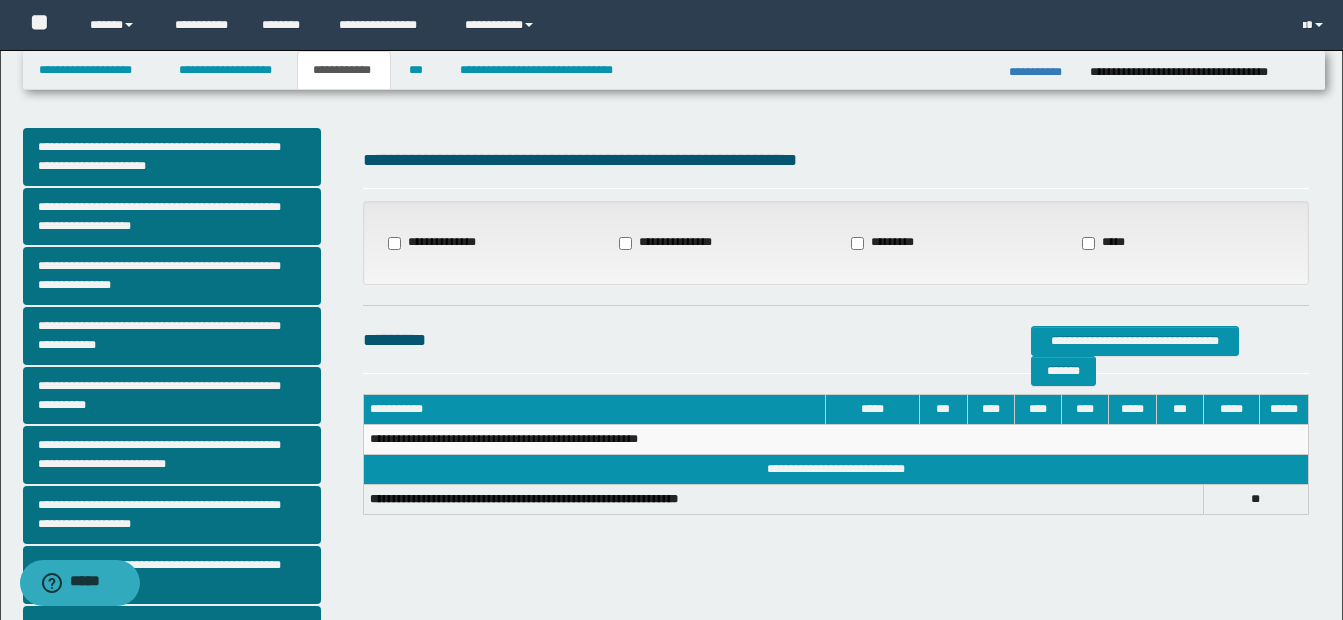 click on "**********" at bounding box center (437, 243) 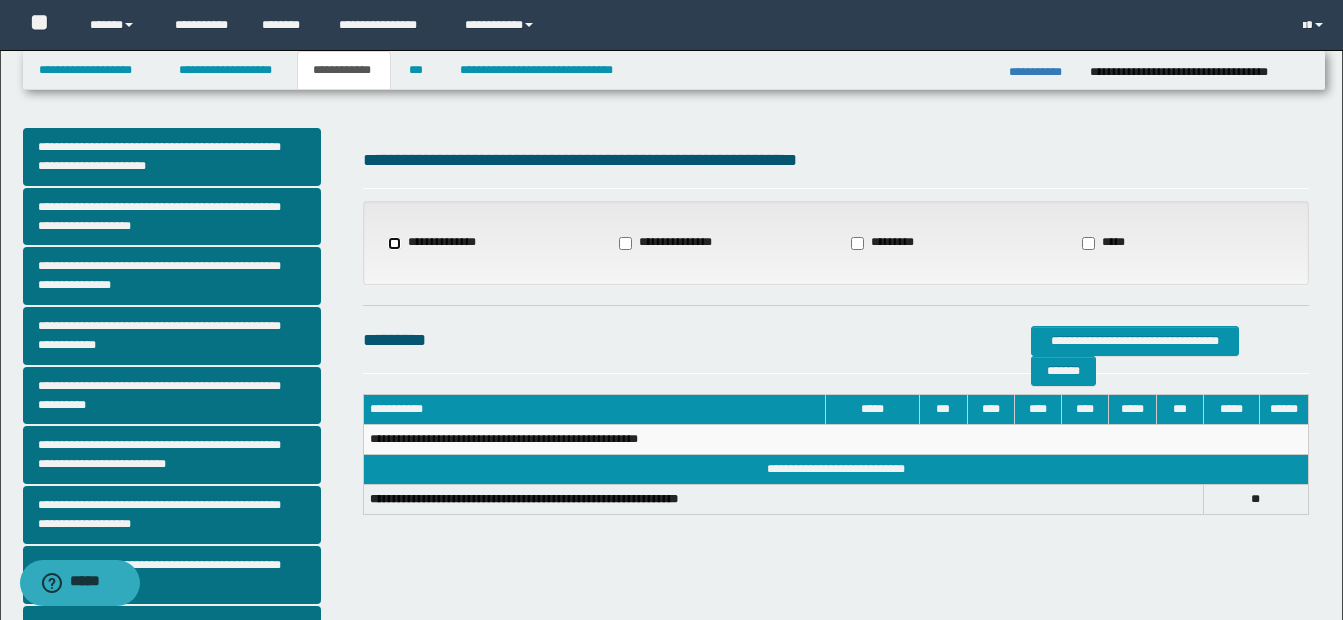 select on "*" 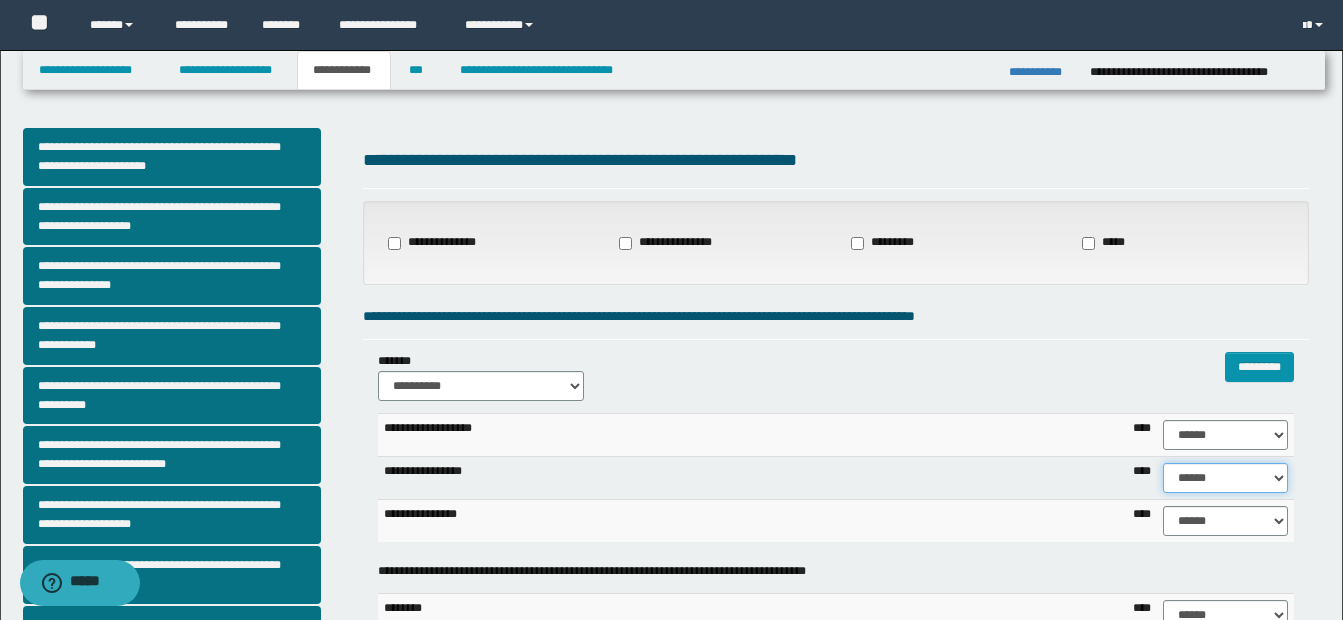 click on "******
****
**
**
**
**
**
**
**
**
***
***
***
***
***
***
***
***
***
***
****
****
****
****" at bounding box center [1225, 478] 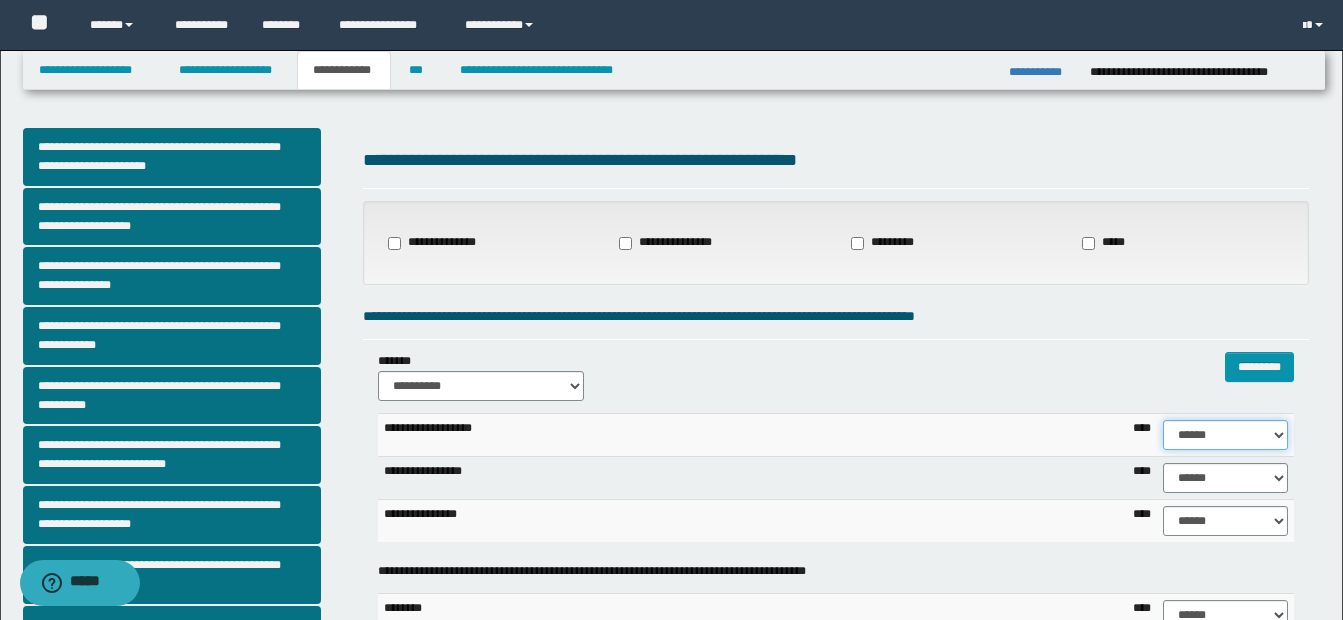 click on "******
****
**
**
**
**
**
**
**
**
***
***
***
***
***
***
***
***
***
***
****
****
****
****" at bounding box center [1225, 435] 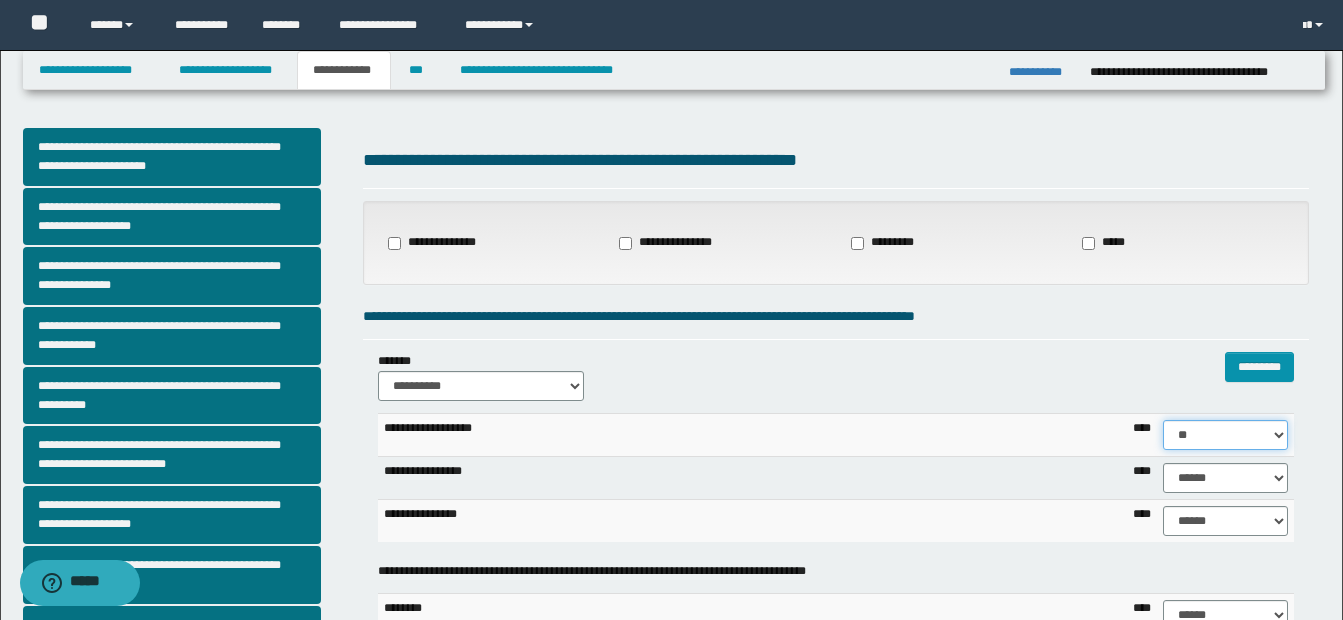 click on "******
****
**
**
**
**
**
**
**
**
***
***
***
***
***
***
***
***
***
***
****
****
****
****" at bounding box center (1225, 435) 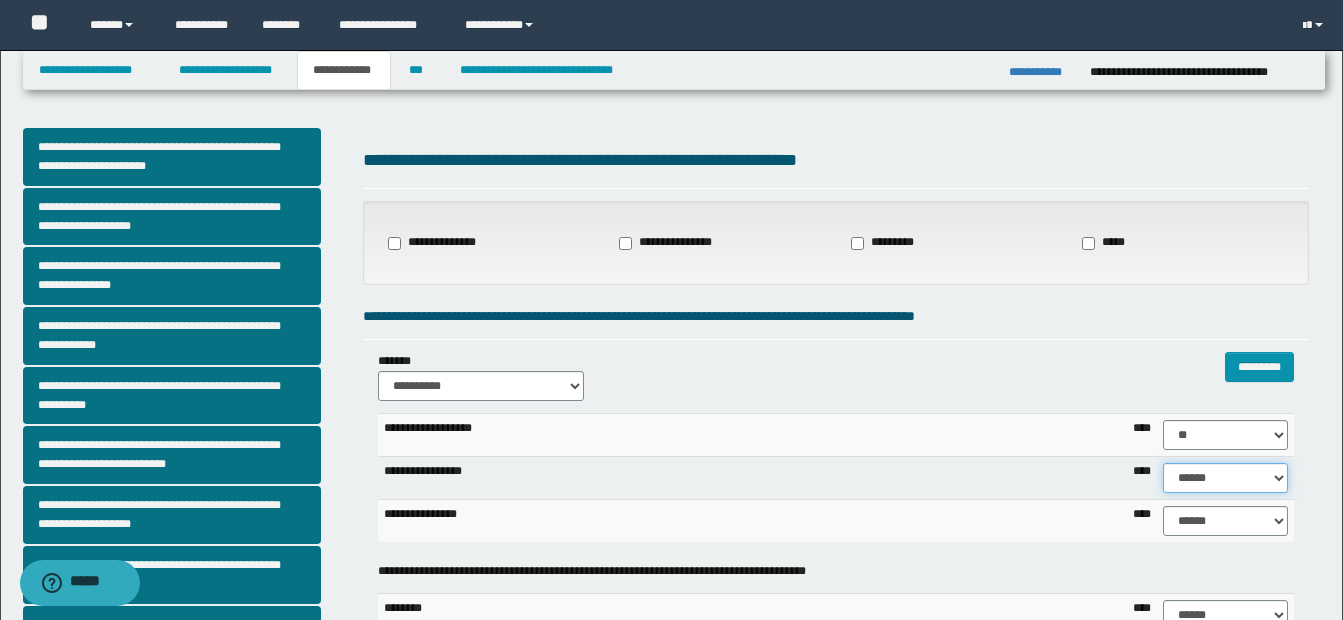 click on "******
****
**
**
**
**
**
**
**
**
***
***
***
***
***
***
***
***
***
***
****
****
****
****" at bounding box center [1225, 478] 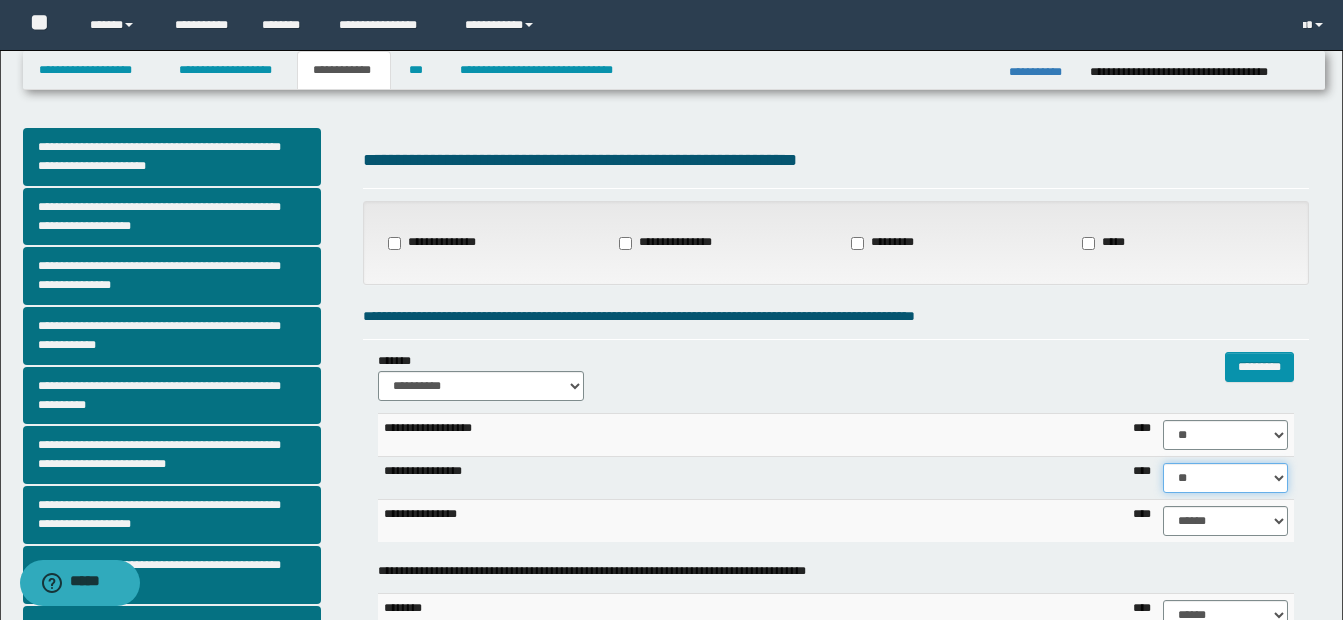 click on "******
****
**
**
**
**
**
**
**
**
***
***
***
***
***
***
***
***
***
***
****
****
****
****" at bounding box center (1225, 478) 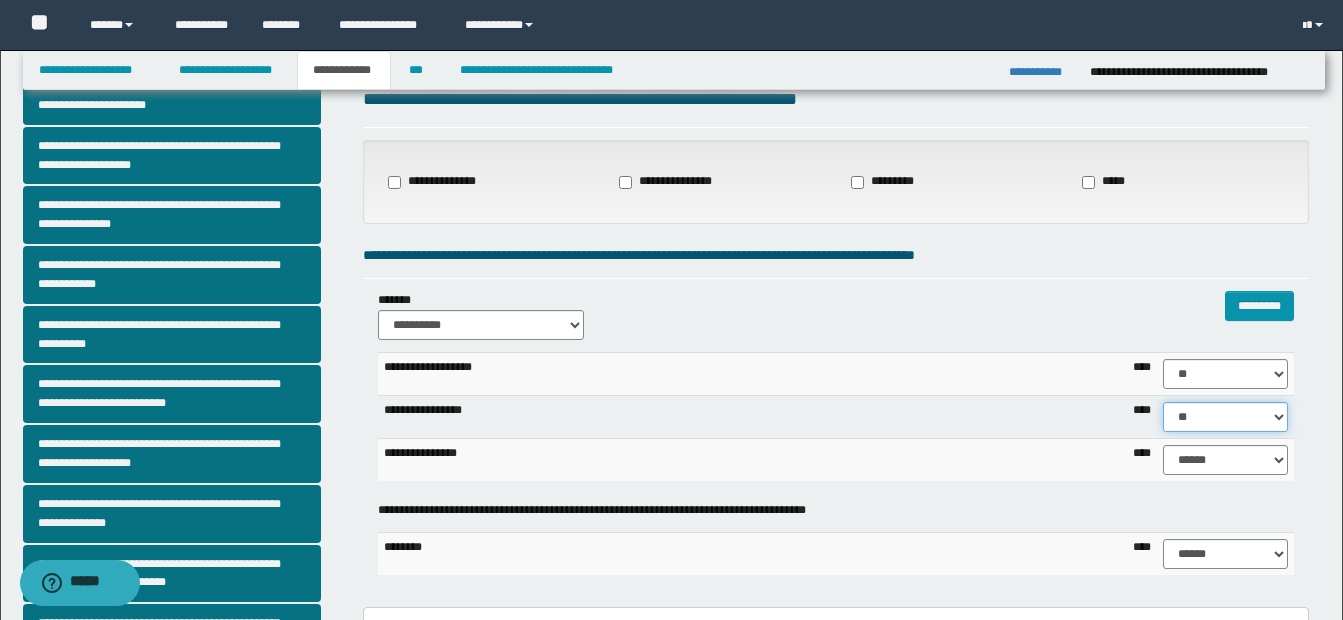 scroll, scrollTop: 200, scrollLeft: 0, axis: vertical 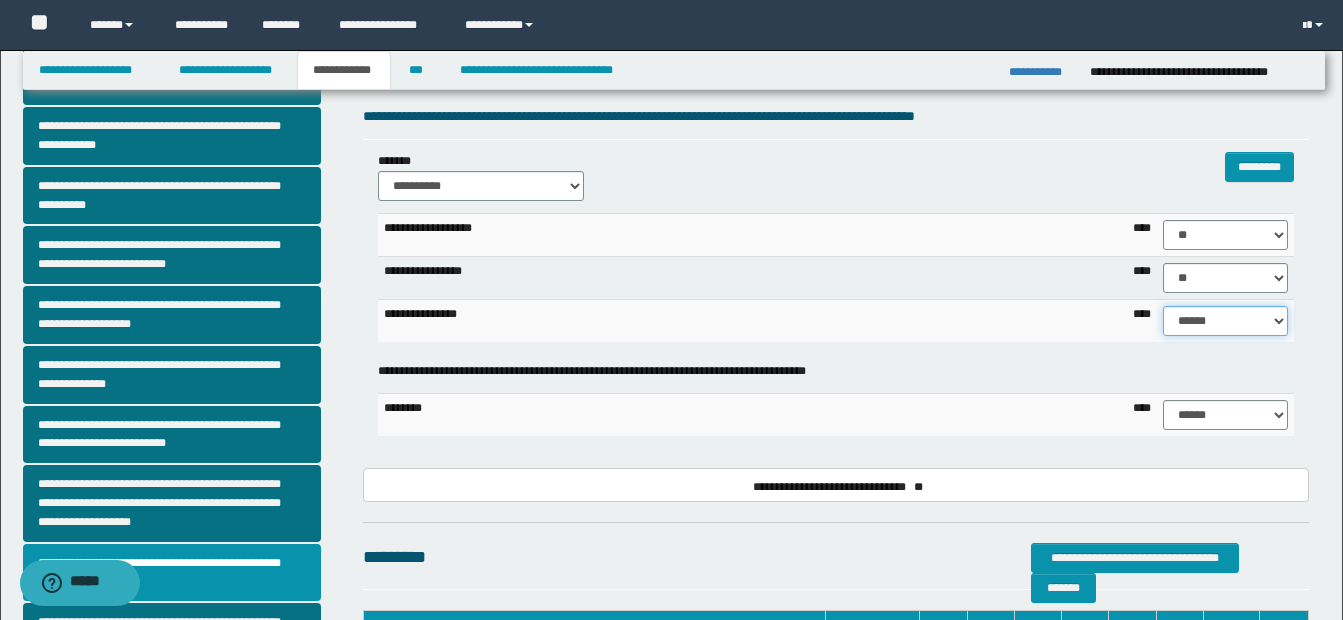 click on "******
****
**
**
**
**
**
**
**
**
***
***
***
***
***
***
***
***
***
***
****
****
****
****" at bounding box center [1225, 321] 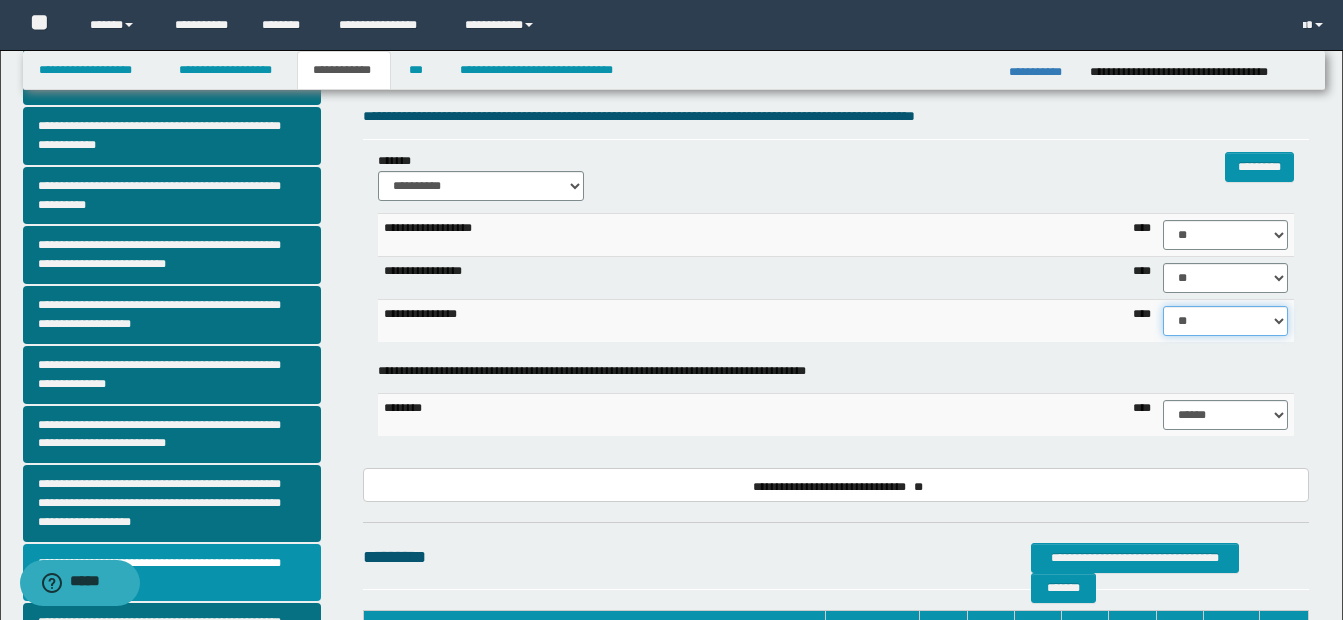 click on "******
****
**
**
**
**
**
**
**
**
***
***
***
***
***
***
***
***
***
***
****
****
****
****" at bounding box center [1225, 321] 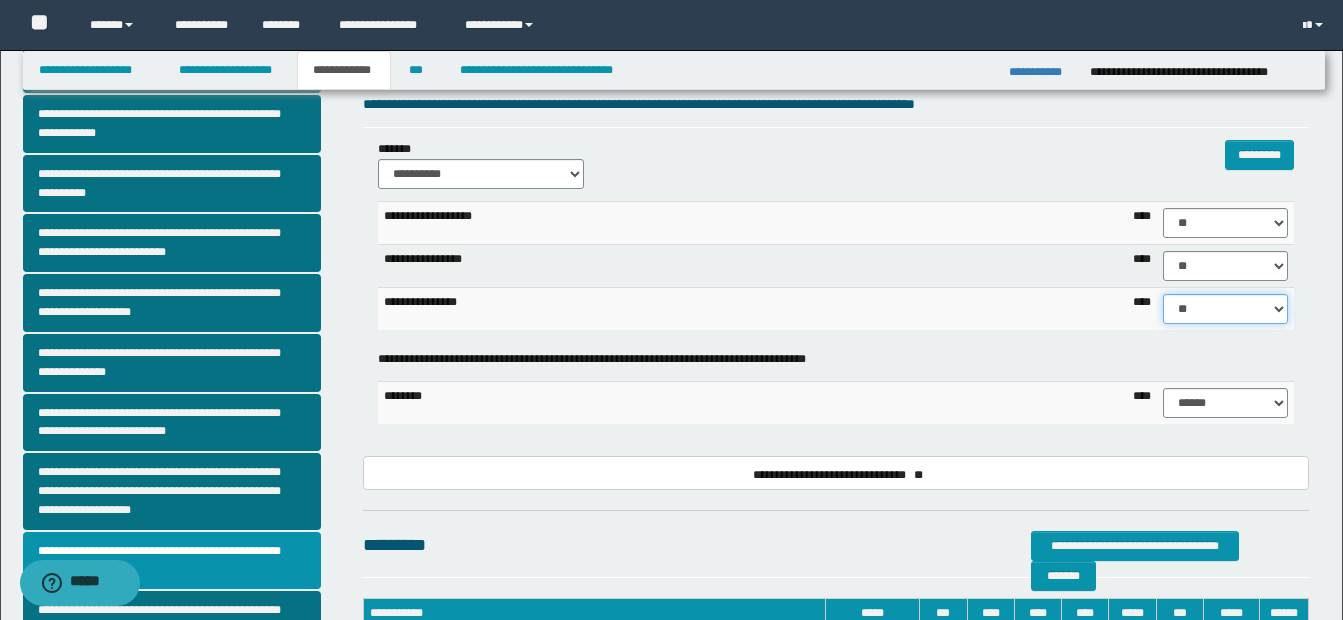 scroll, scrollTop: 200, scrollLeft: 0, axis: vertical 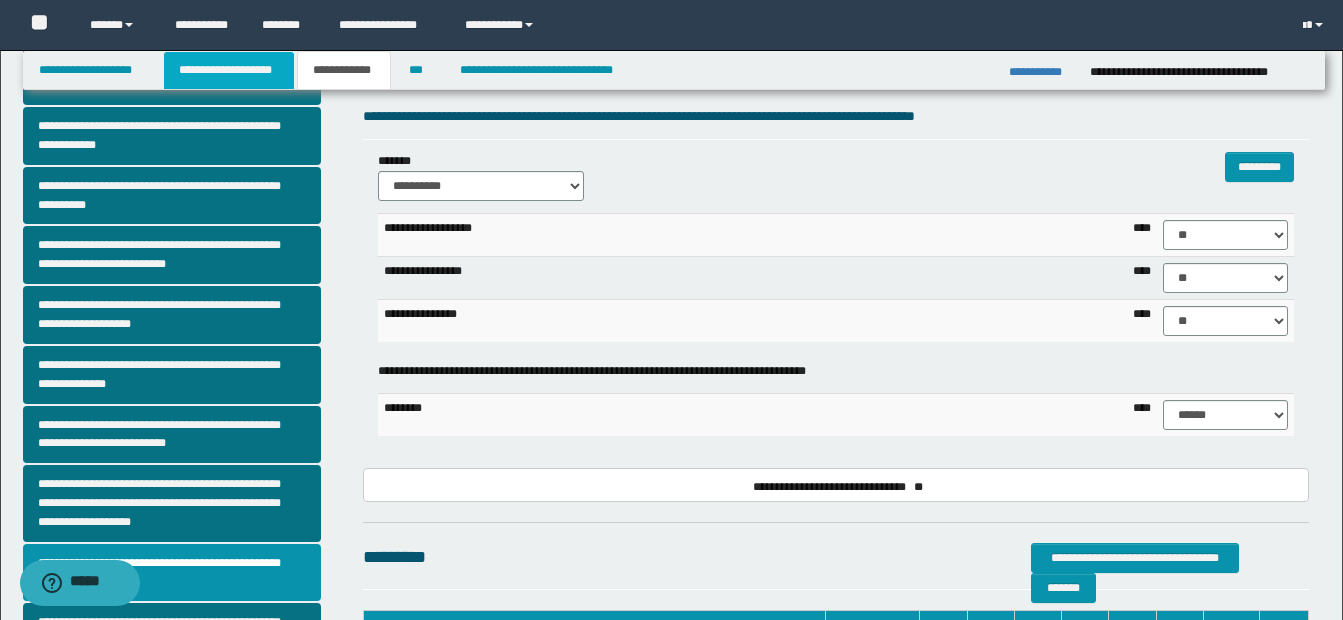 click on "**********" at bounding box center [229, 70] 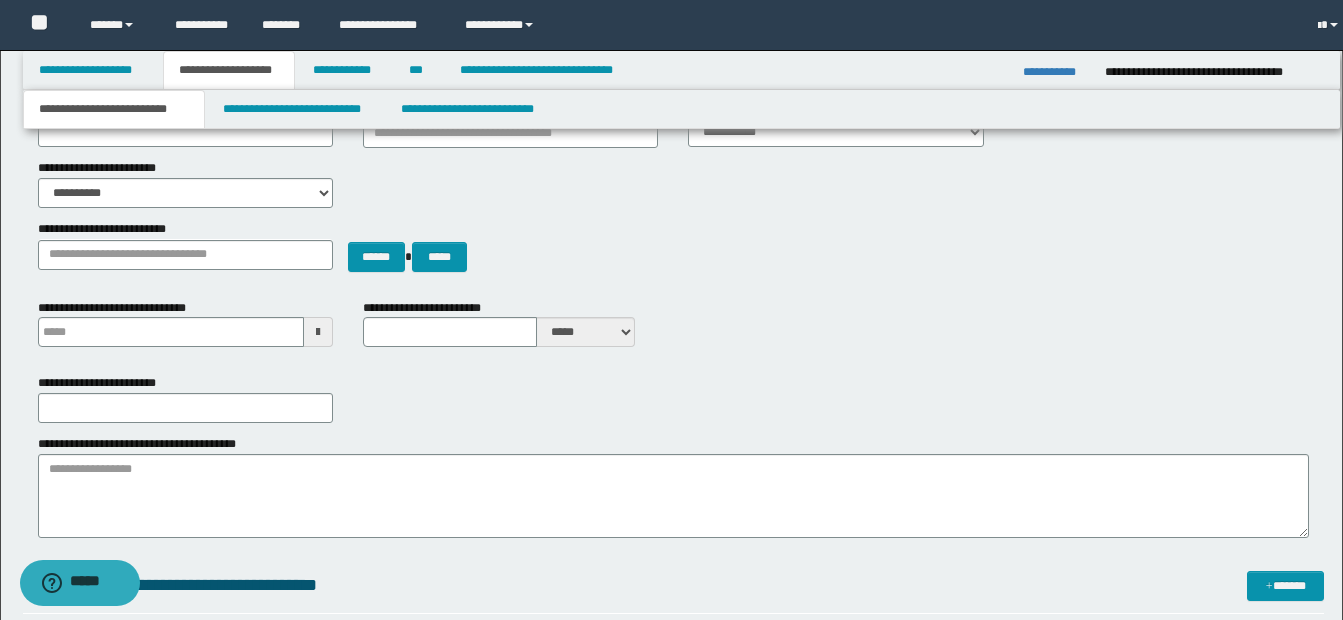 scroll, scrollTop: 231, scrollLeft: 0, axis: vertical 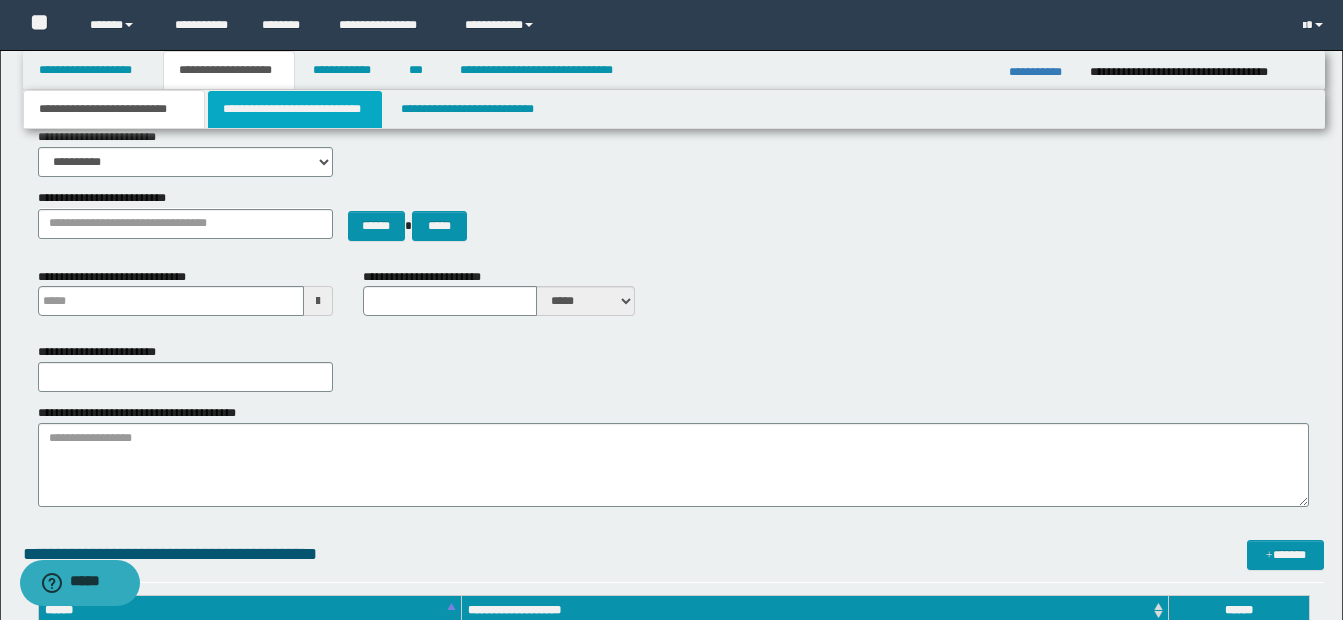 click on "**********" at bounding box center [295, 109] 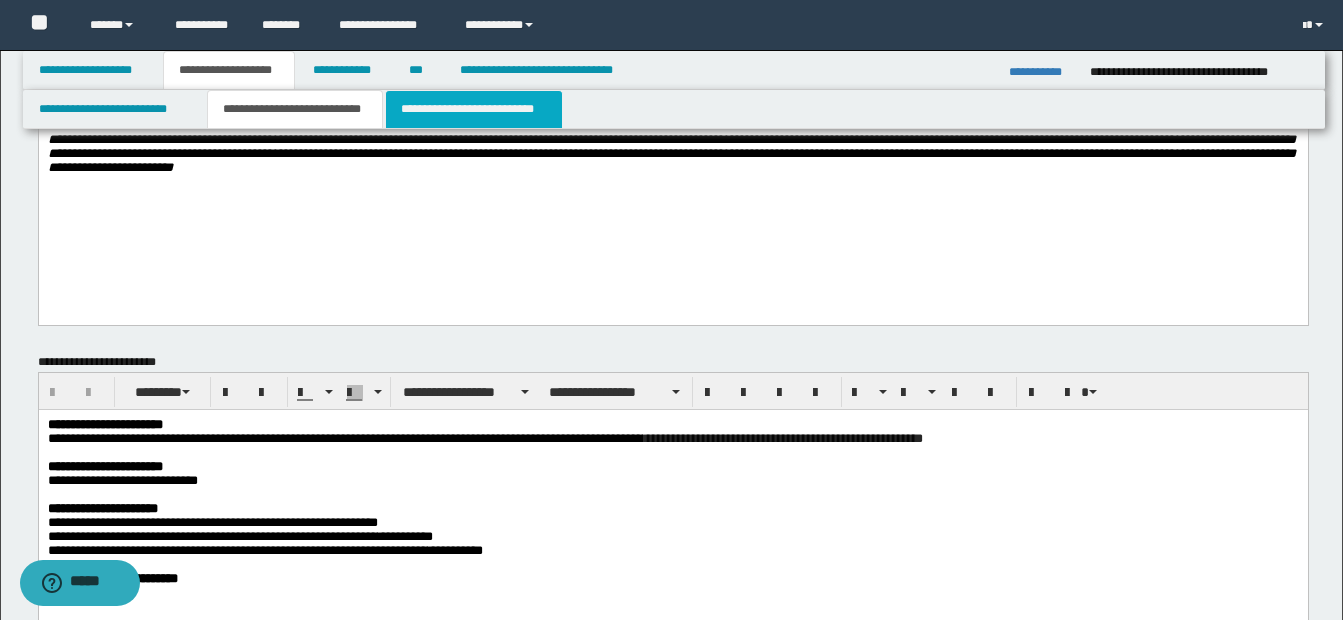 click on "**********" at bounding box center (474, 109) 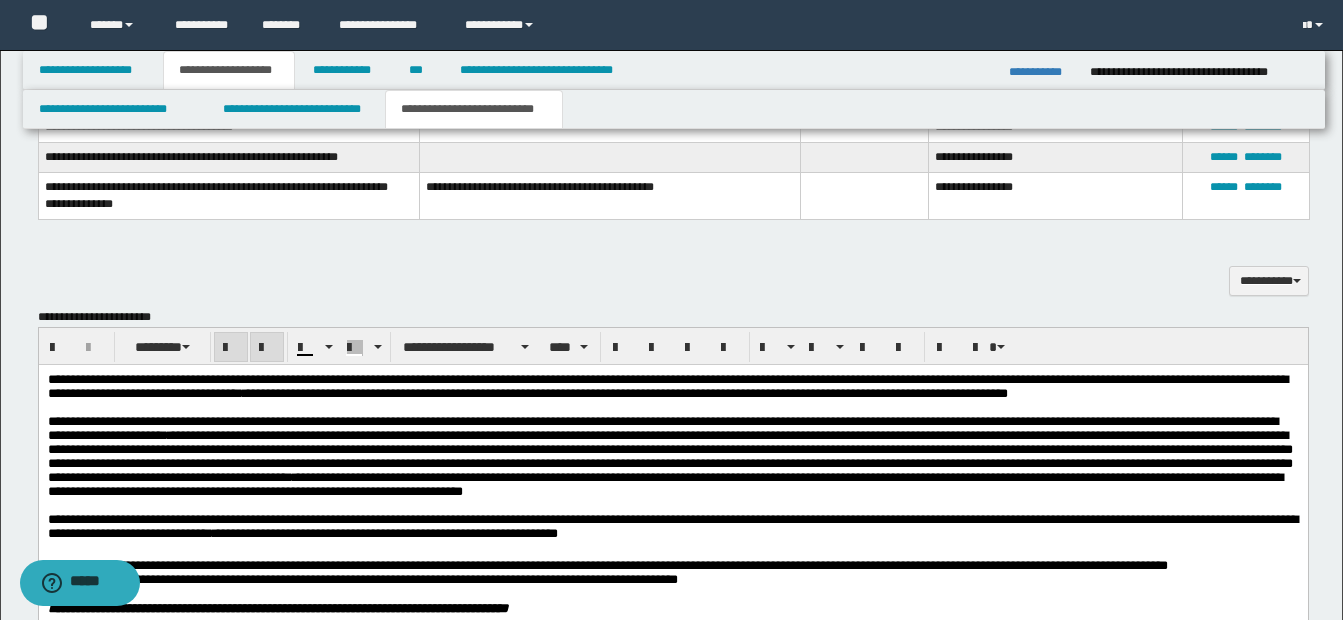 scroll, scrollTop: 1031, scrollLeft: 0, axis: vertical 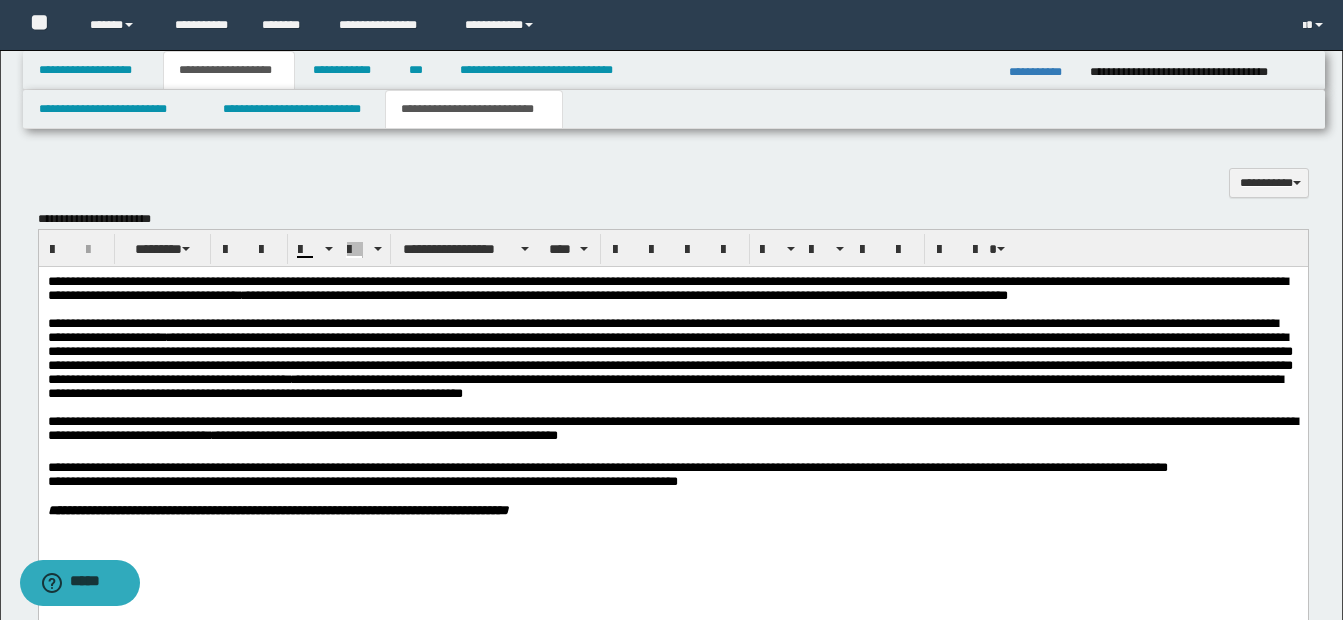click on "**********" at bounding box center [672, 358] 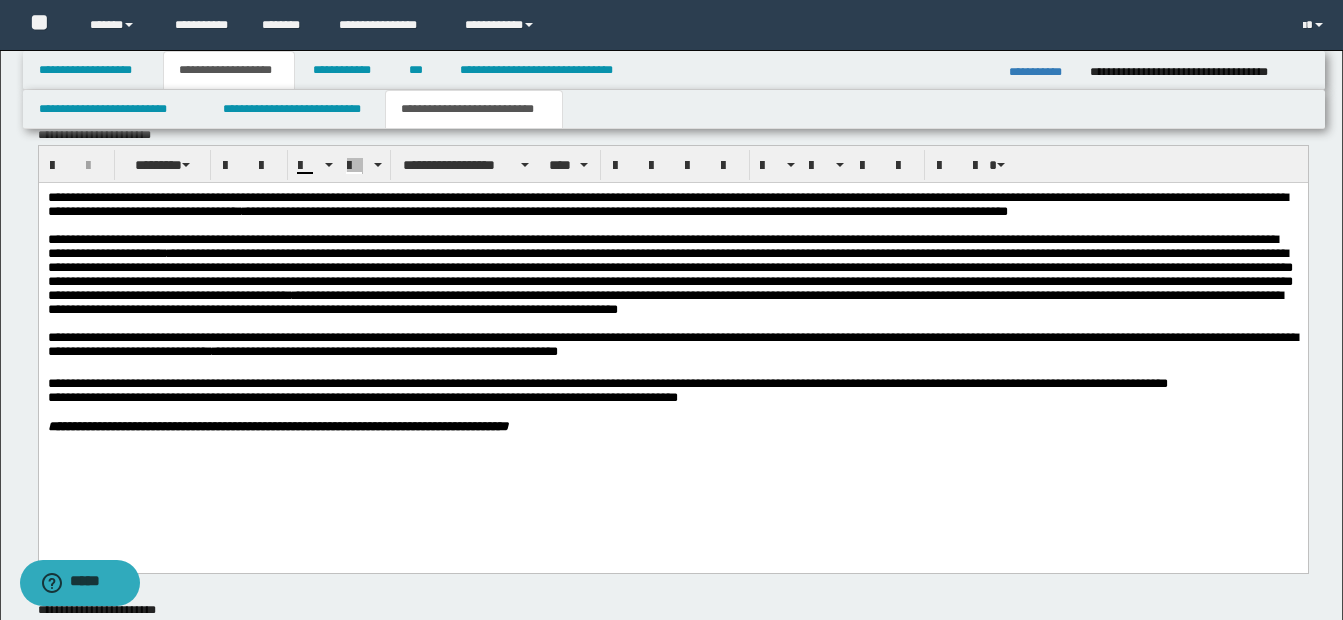scroll, scrollTop: 1131, scrollLeft: 0, axis: vertical 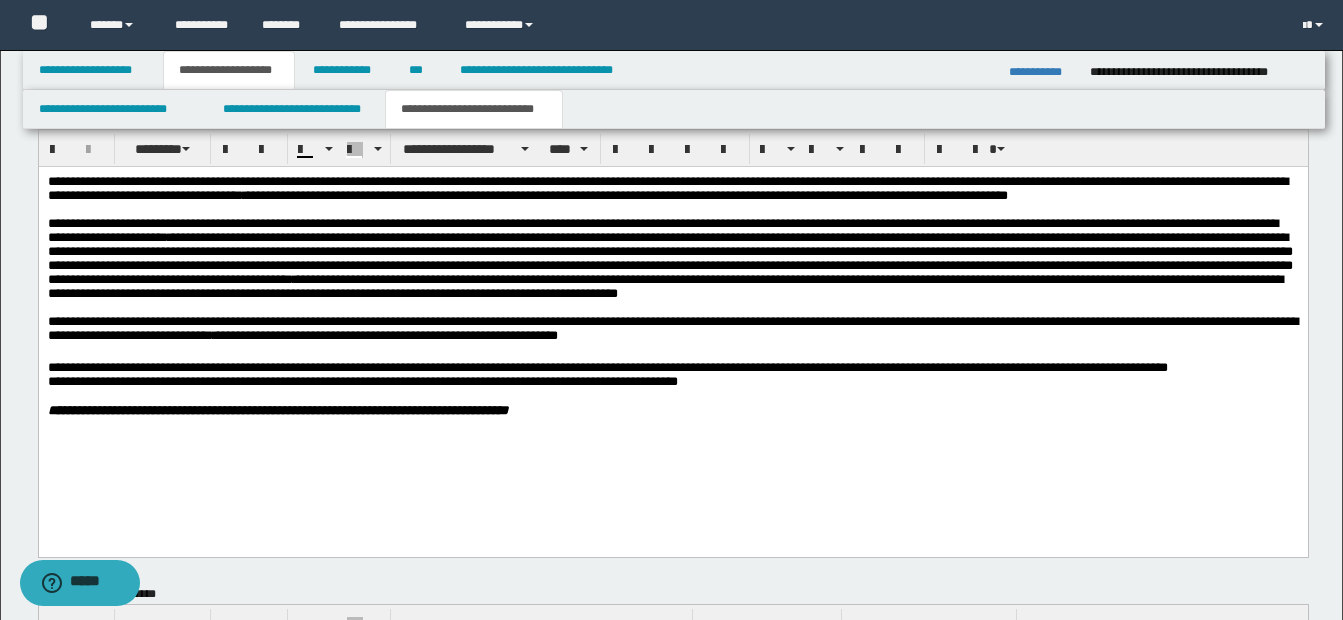 click on "**********" at bounding box center (672, 258) 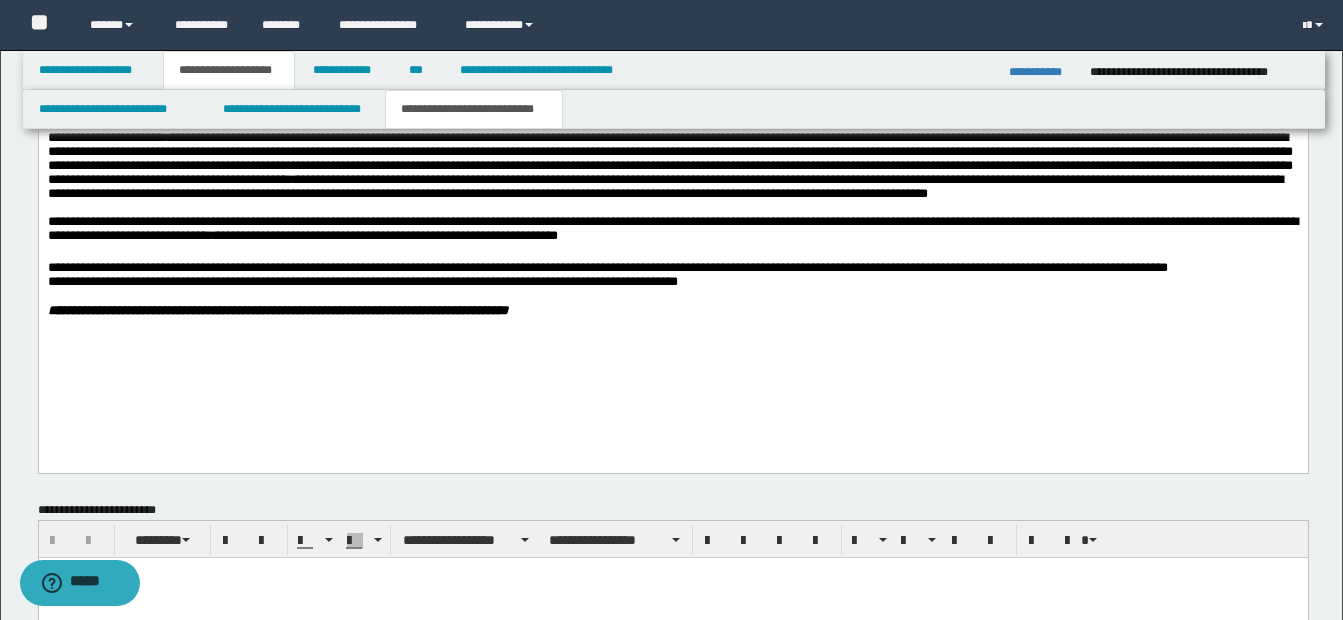 scroll, scrollTop: 1131, scrollLeft: 0, axis: vertical 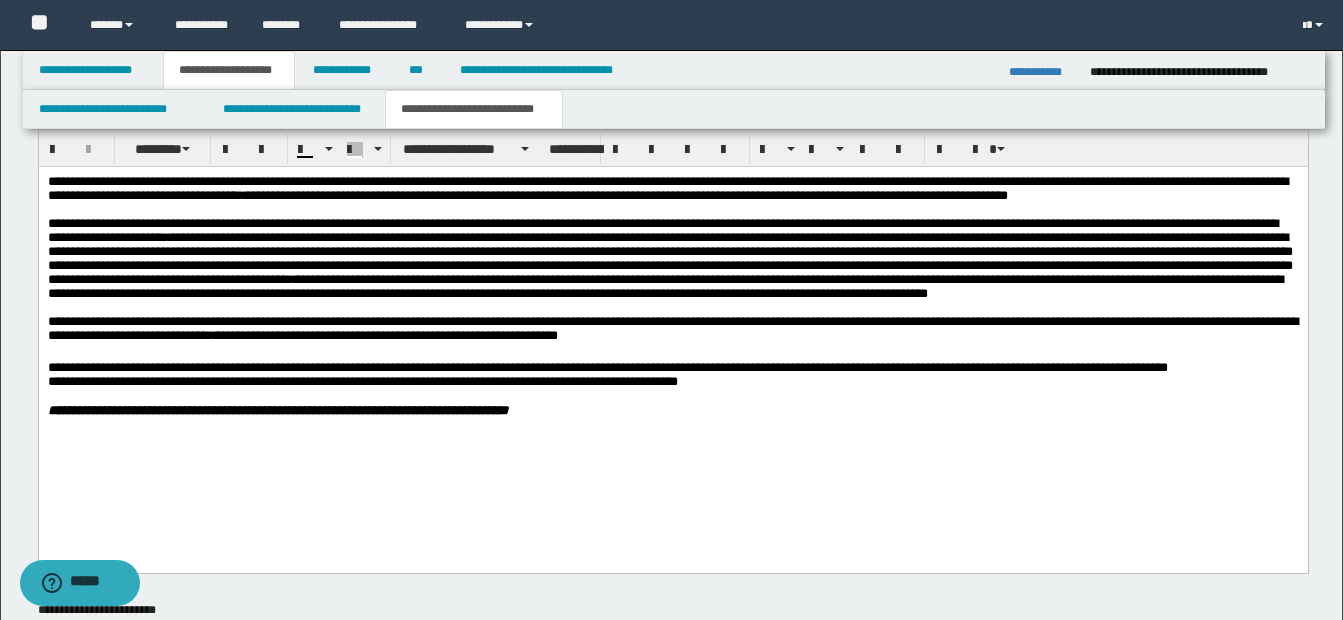click on "**********" at bounding box center [672, 327] 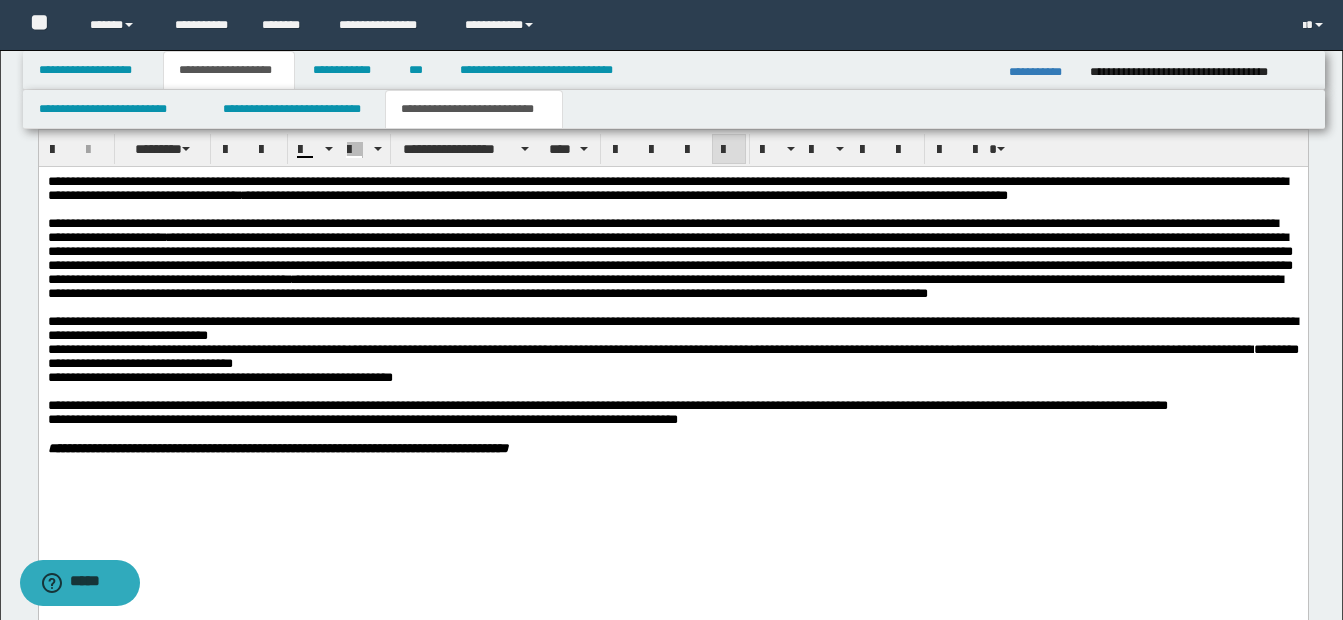 click on "**********" at bounding box center [672, 328] 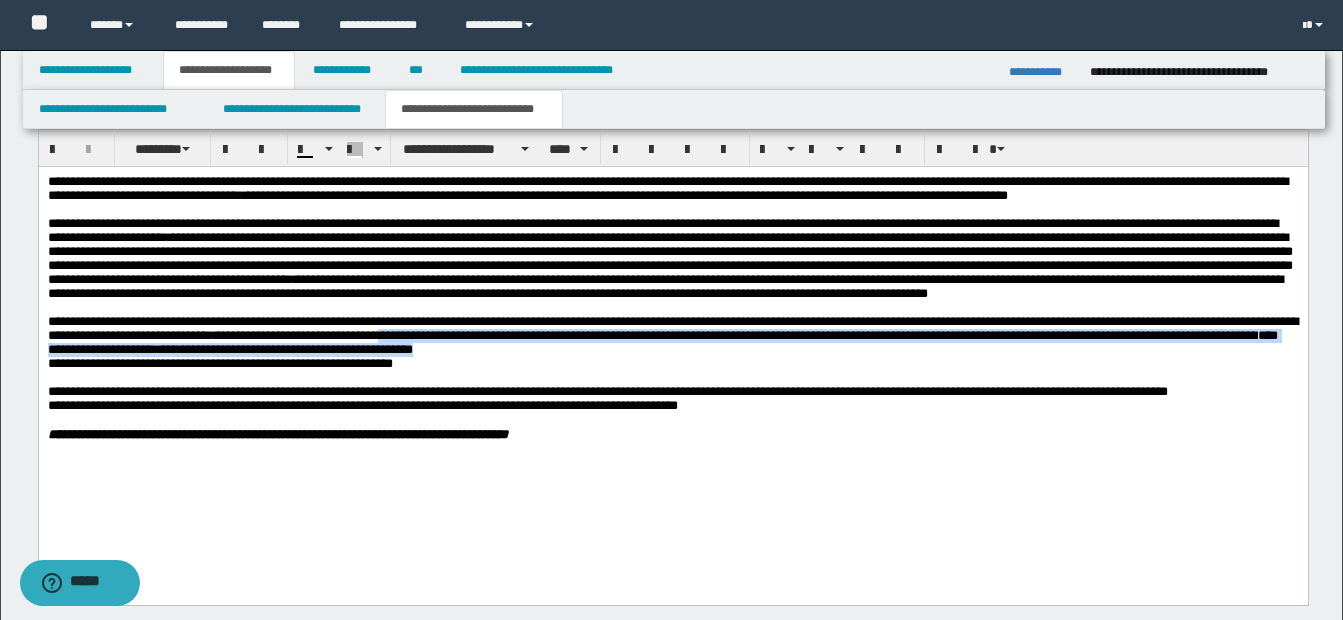 drag, startPoint x: 495, startPoint y: 379, endPoint x: 667, endPoint y: 388, distance: 172.2353 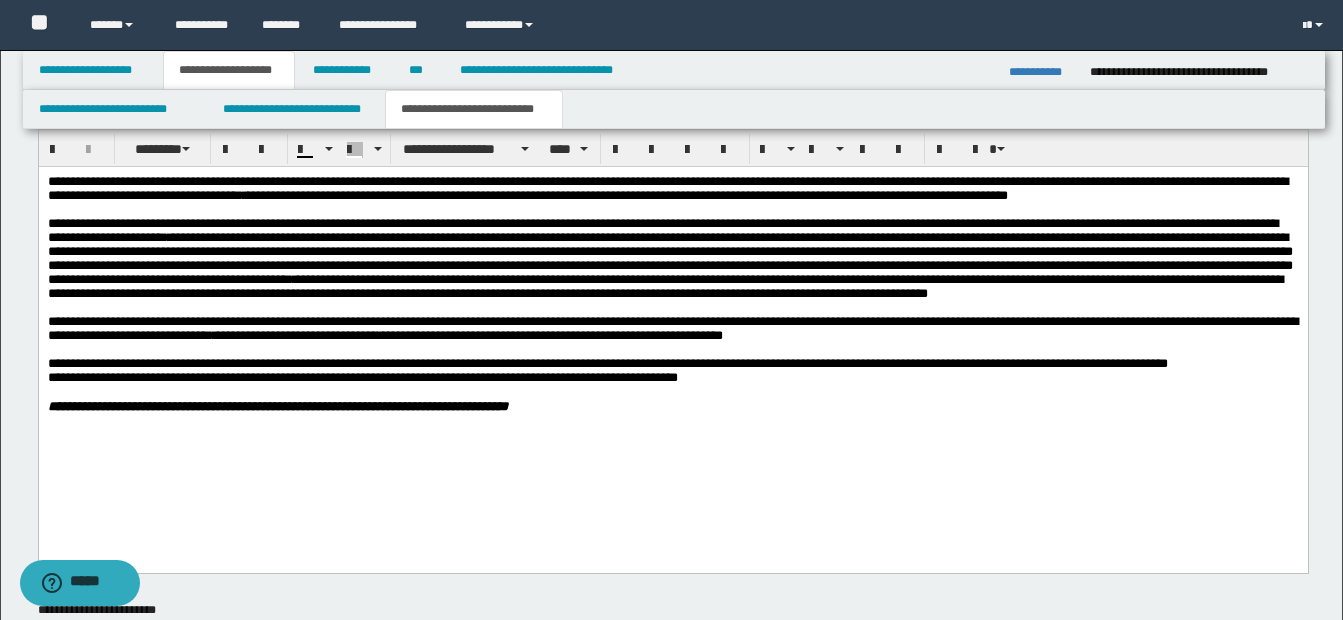 drag, startPoint x: 487, startPoint y: 375, endPoint x: 778, endPoint y: 545, distance: 337.0178 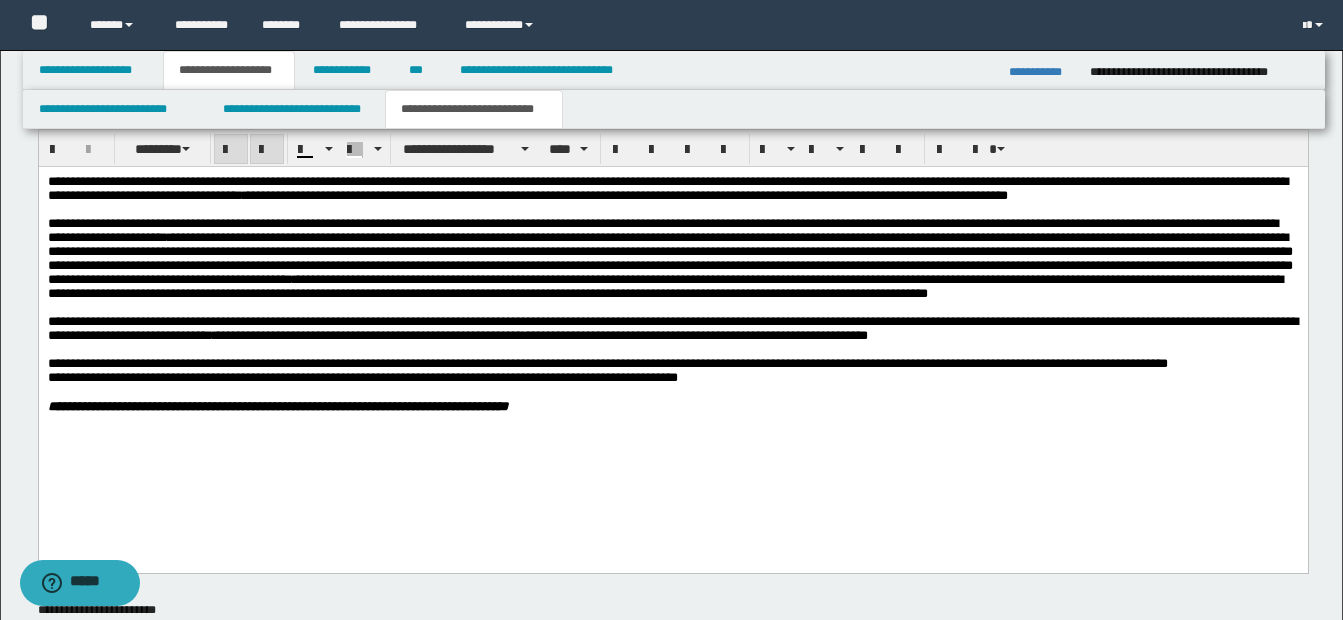 click on "**********" at bounding box center [672, 318] 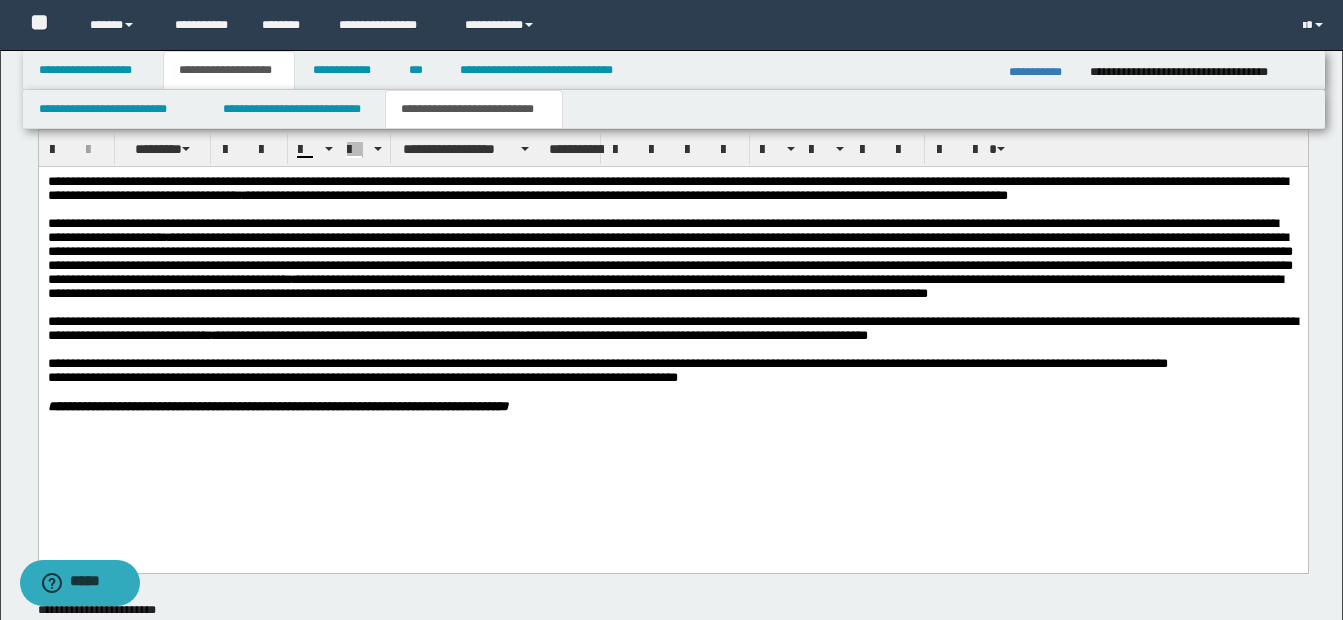 click at bounding box center [672, 307] 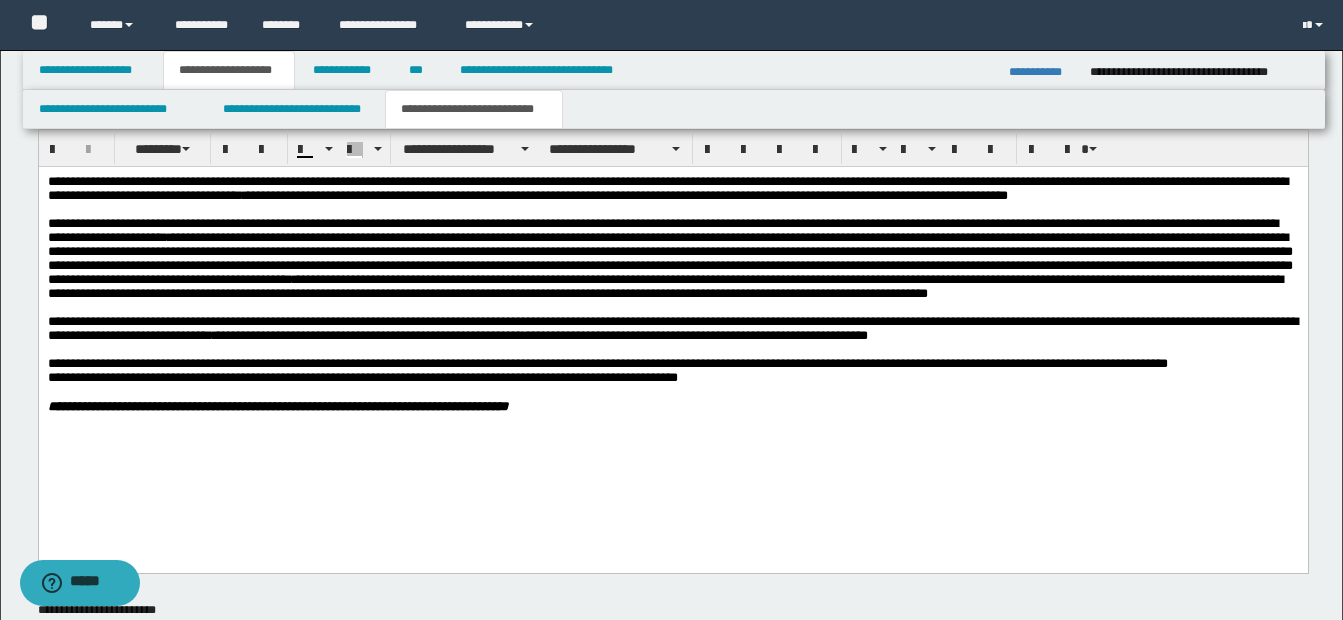 click on "**********" at bounding box center [672, 405] 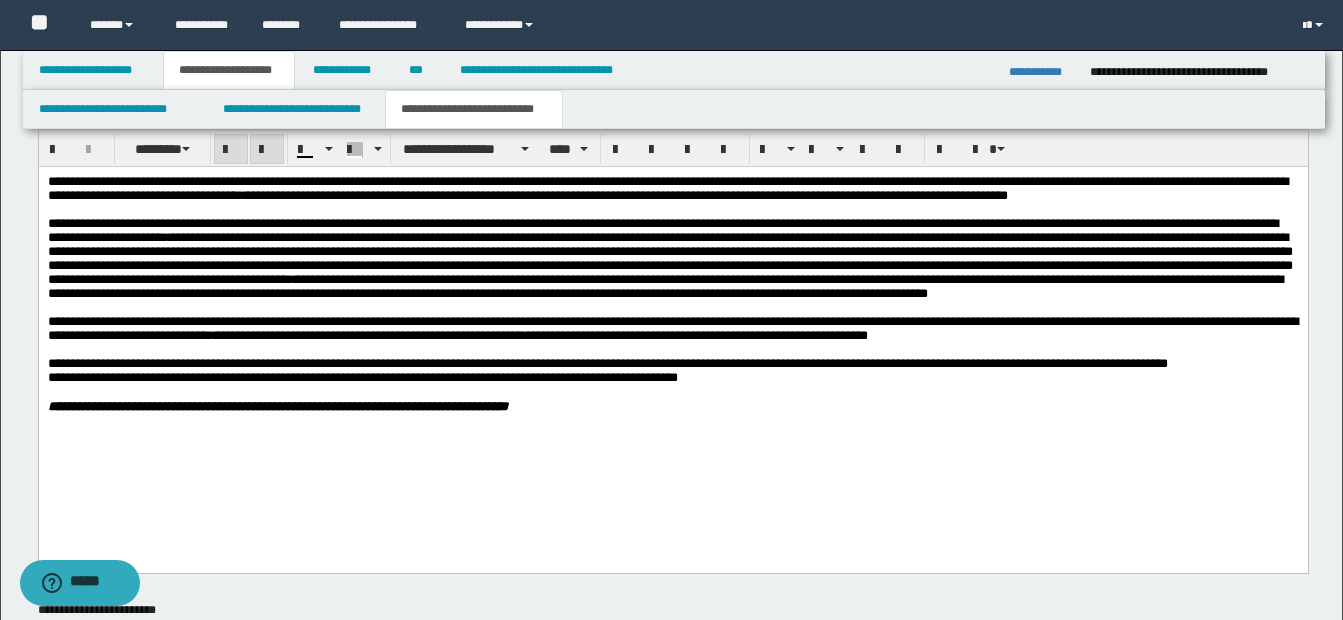 click on "**********" at bounding box center (672, 318) 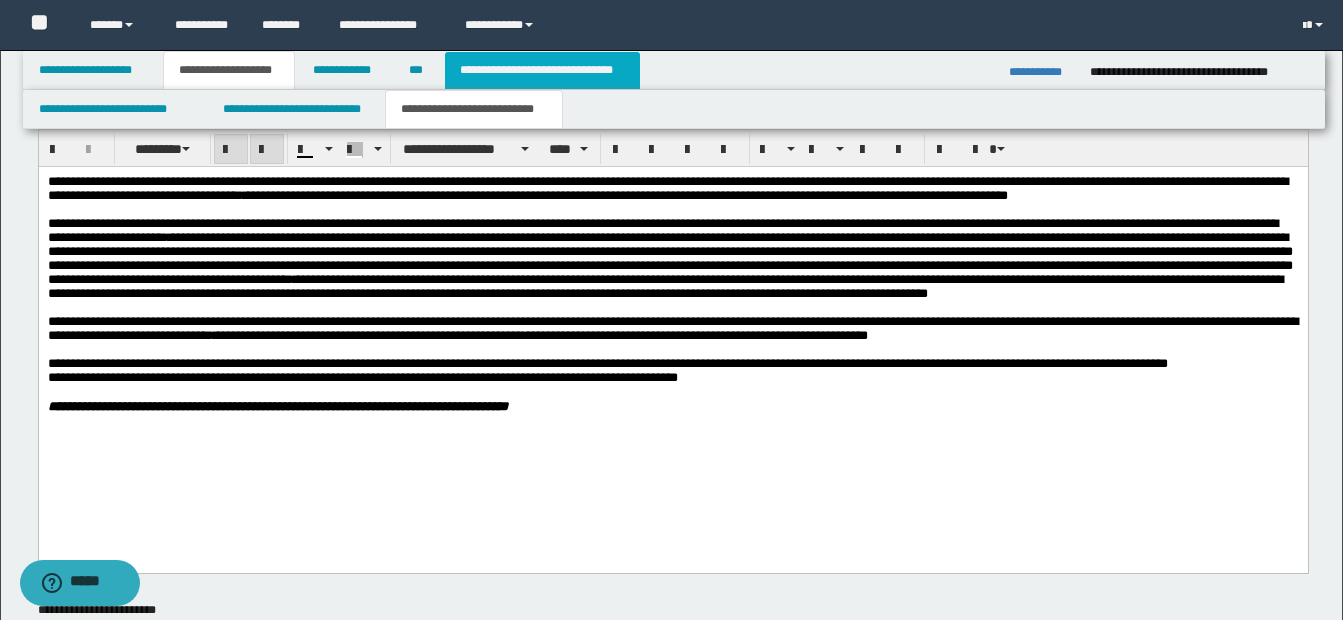 click on "**********" at bounding box center (542, 70) 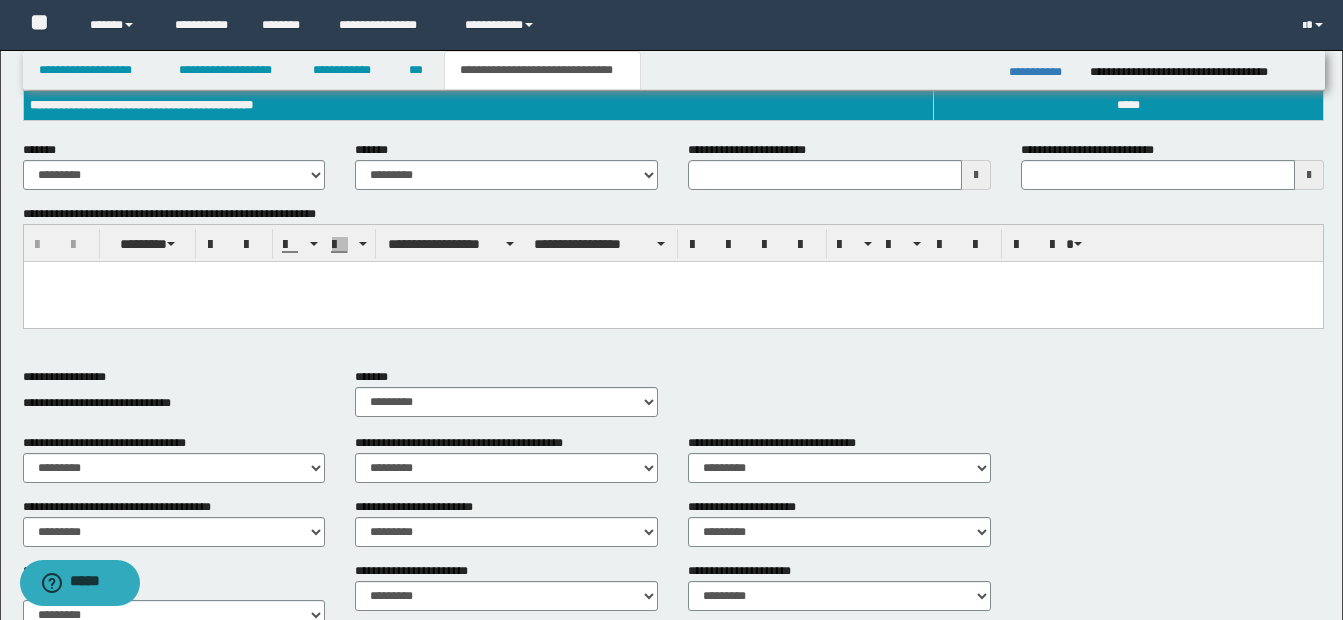 scroll, scrollTop: 367, scrollLeft: 0, axis: vertical 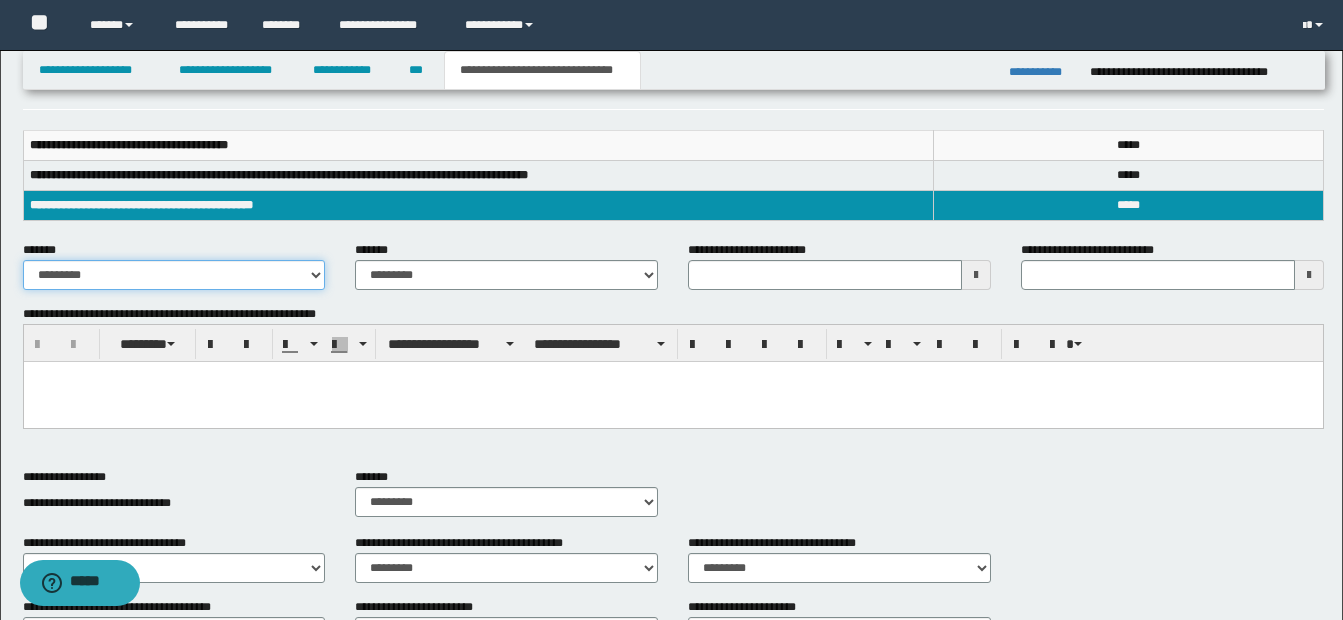 click on "**********" at bounding box center (174, 275) 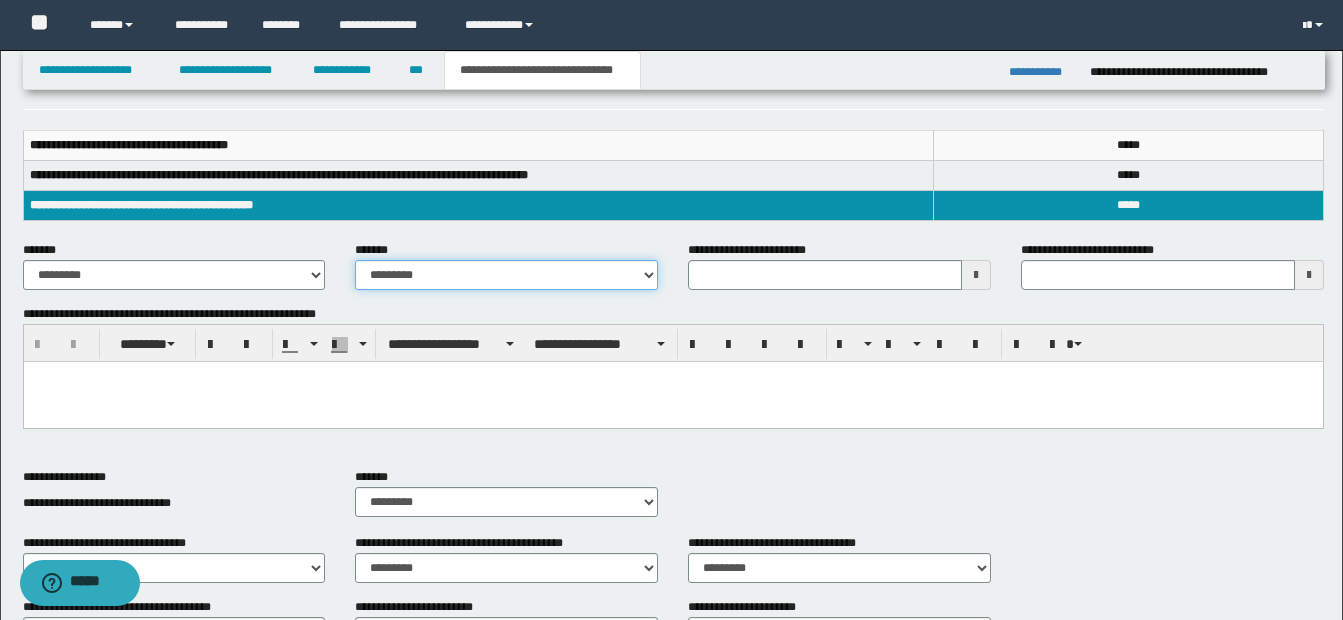 click on "**********" at bounding box center [506, 275] 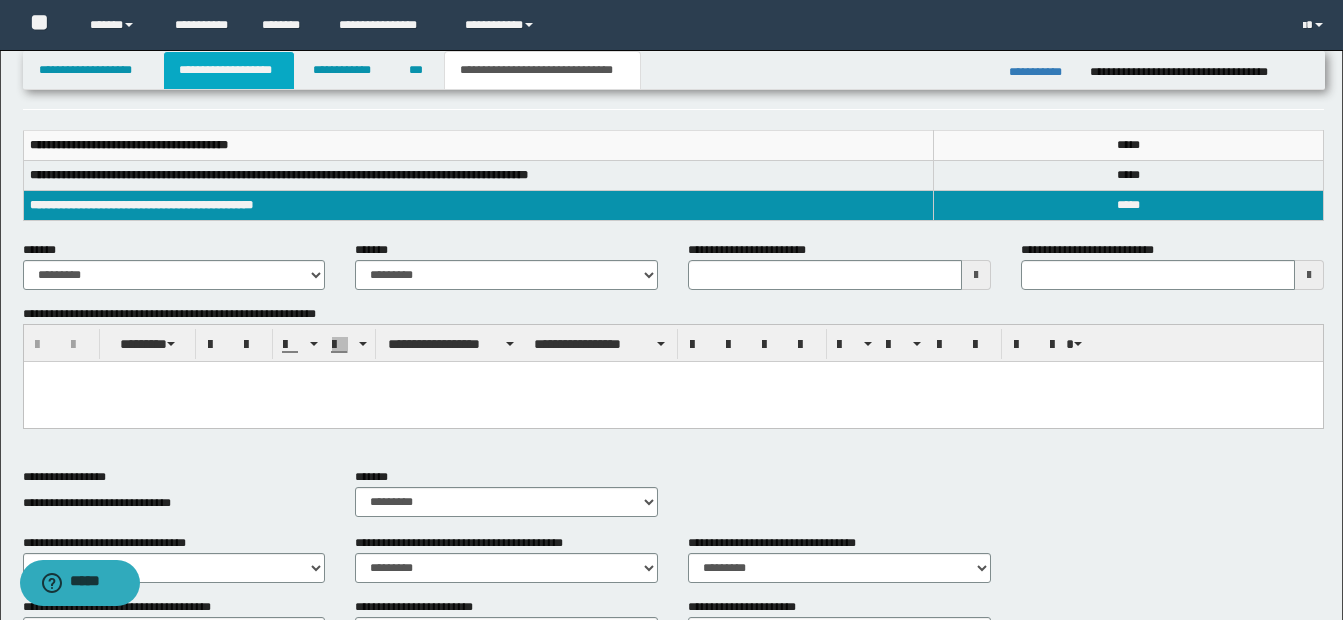 click on "**********" at bounding box center (229, 70) 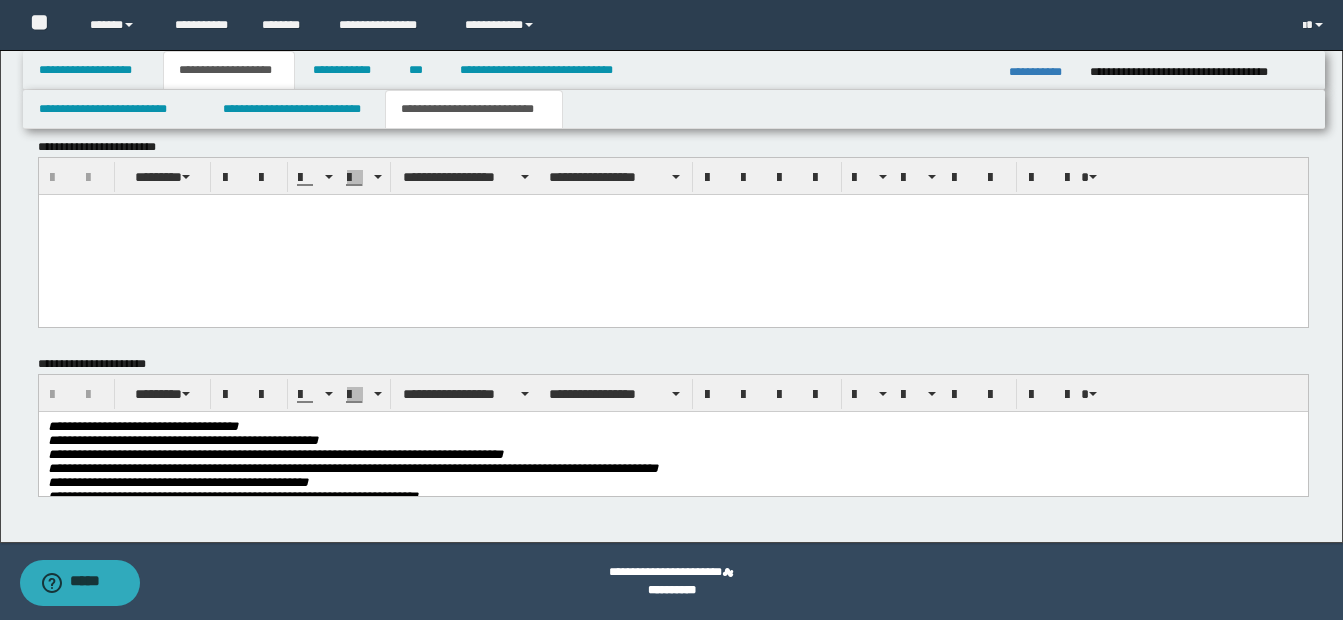 scroll, scrollTop: 1294, scrollLeft: 0, axis: vertical 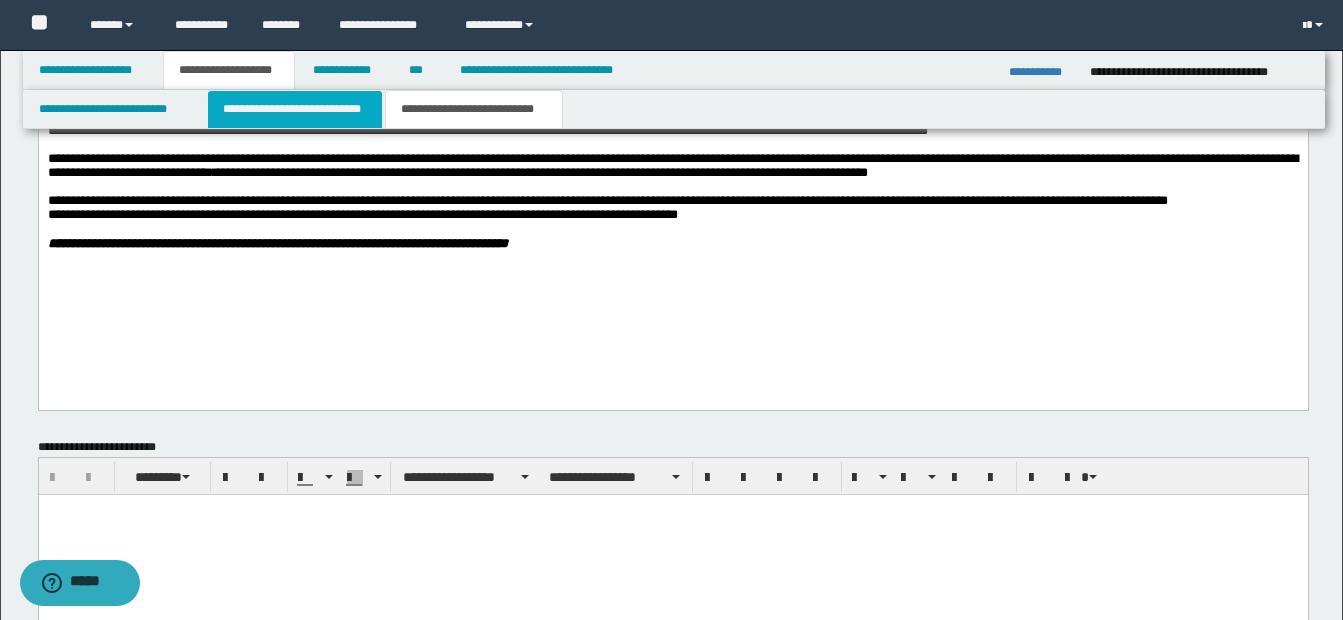 click on "**********" at bounding box center (295, 109) 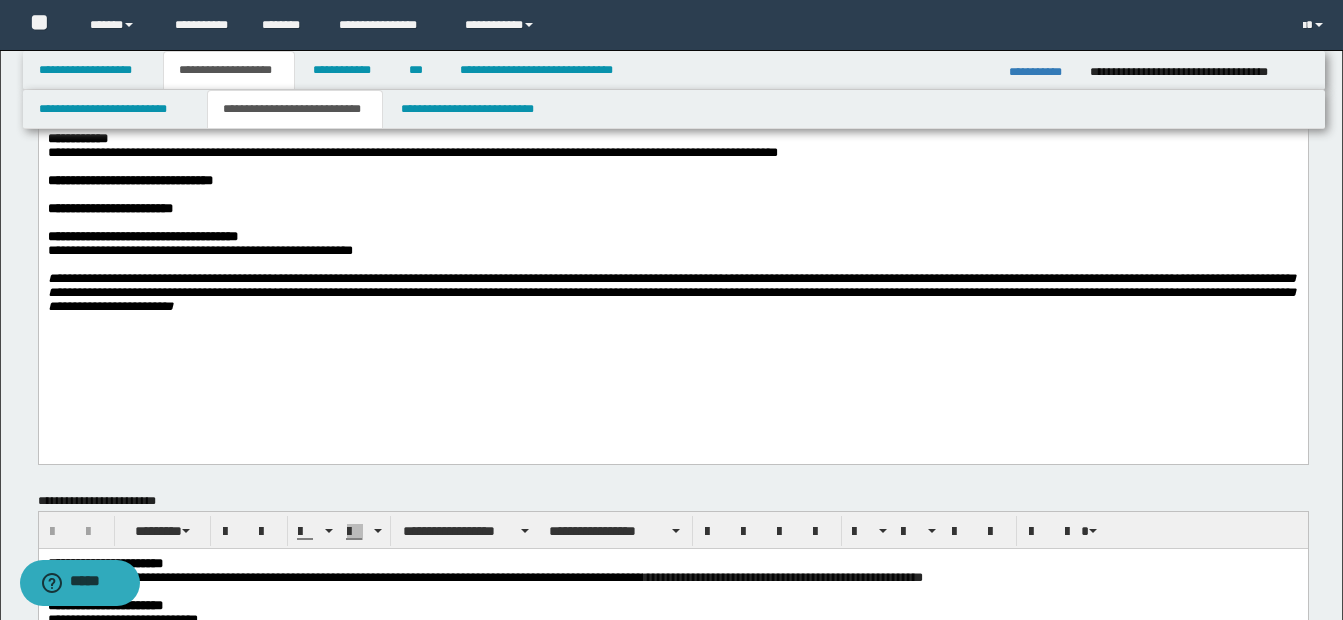 scroll, scrollTop: 0, scrollLeft: 0, axis: both 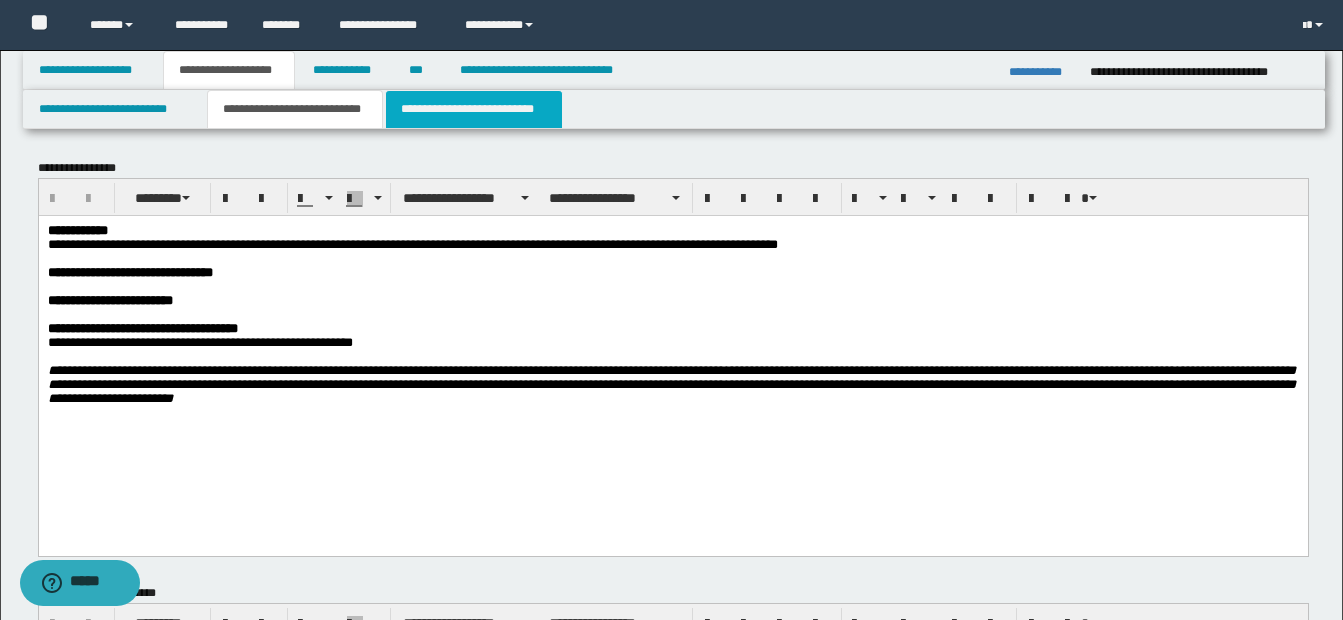 click on "**********" at bounding box center [474, 109] 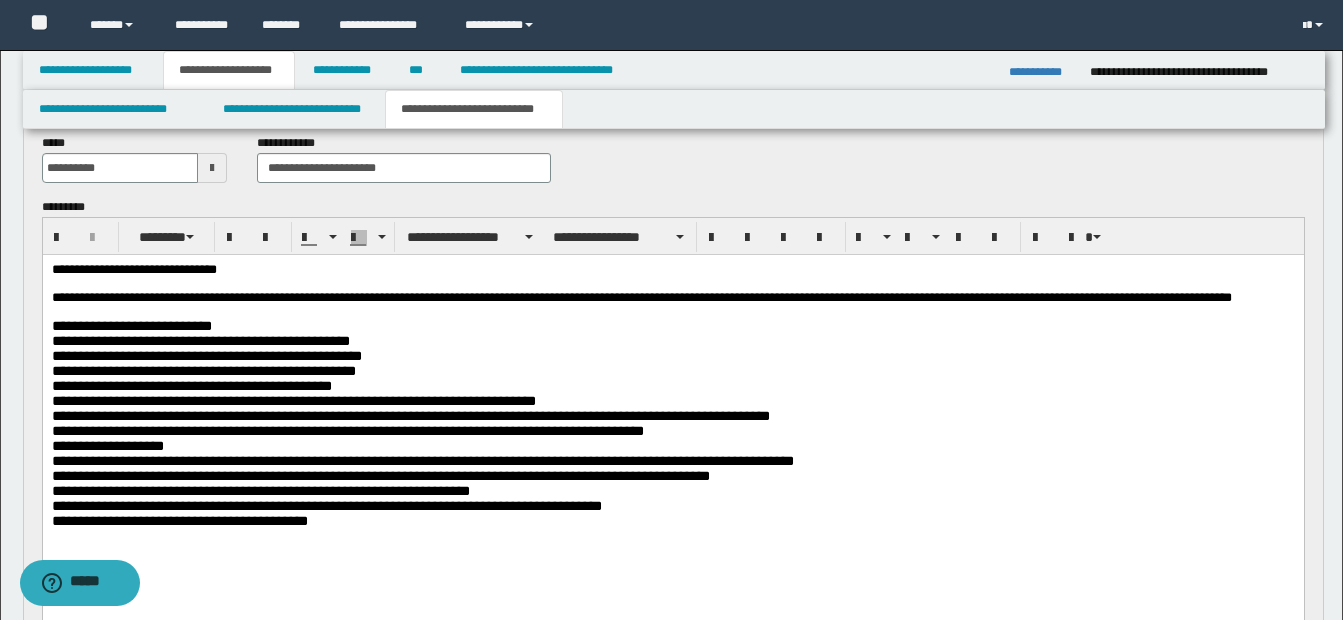 scroll, scrollTop: 0, scrollLeft: 0, axis: both 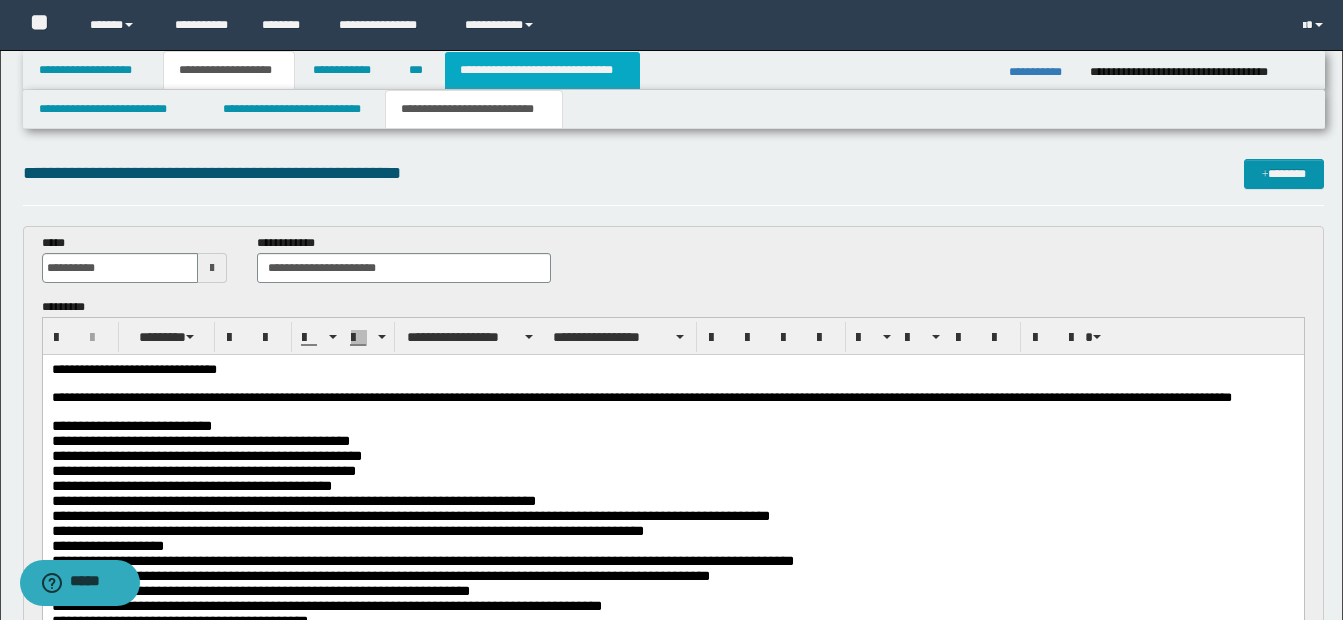 click on "**********" at bounding box center [542, 70] 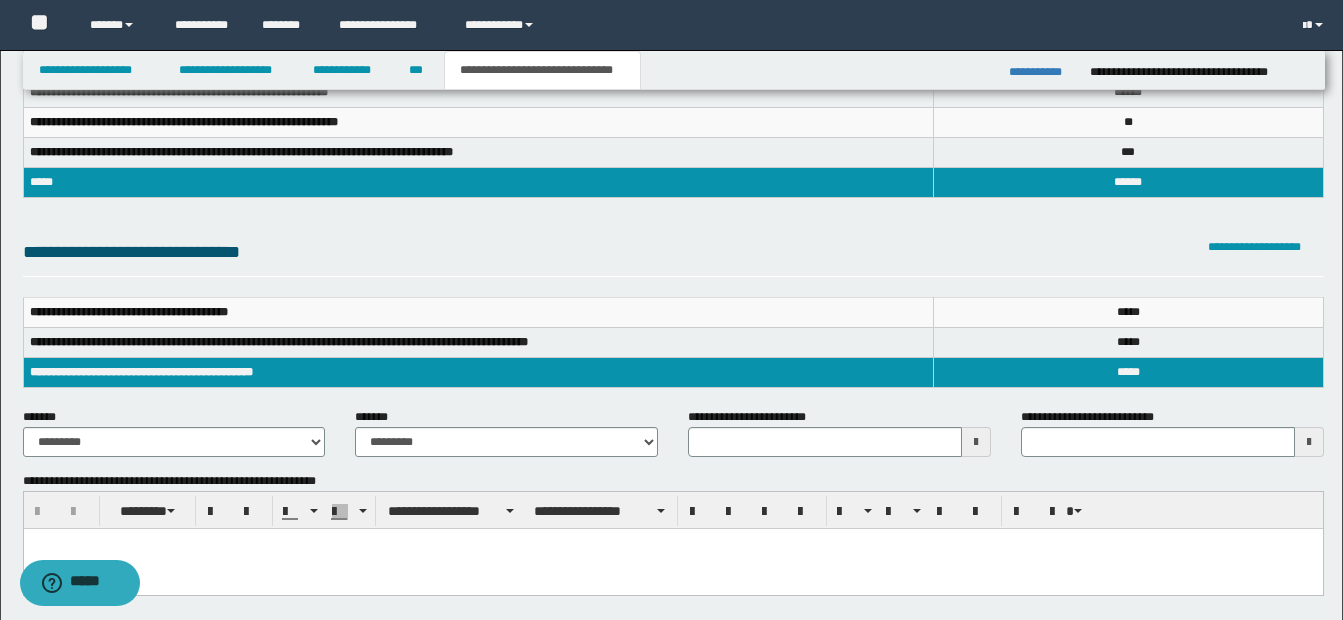 scroll, scrollTop: 300, scrollLeft: 0, axis: vertical 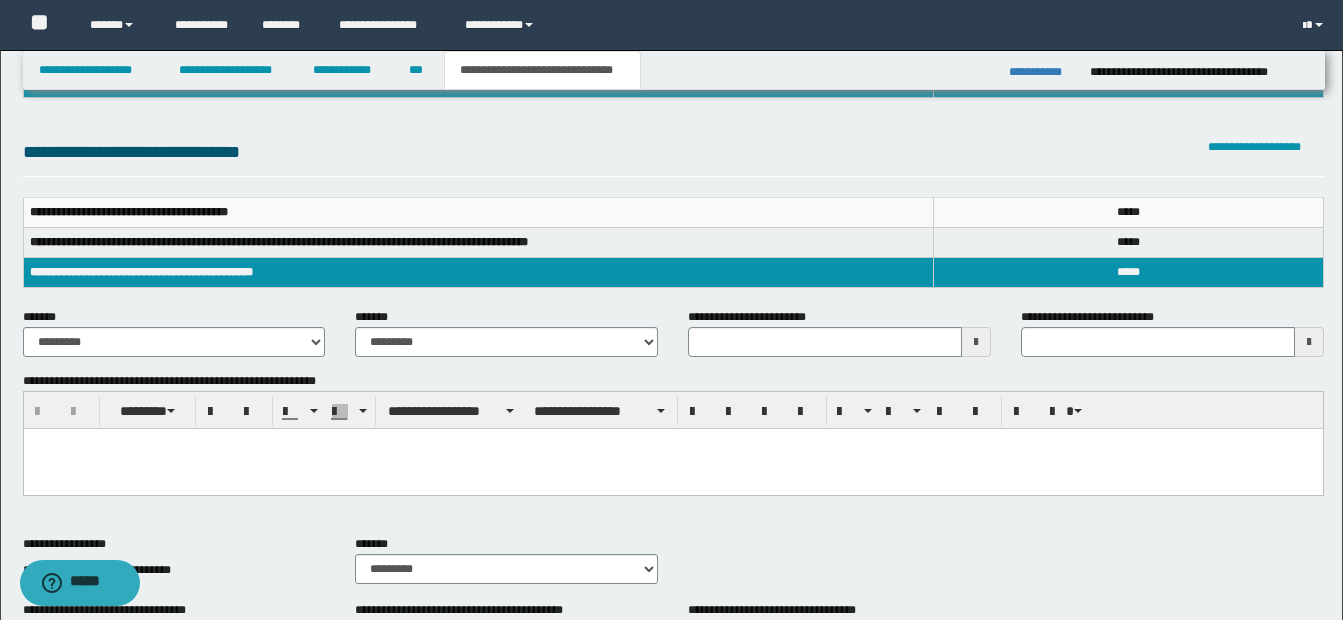 click at bounding box center [976, 342] 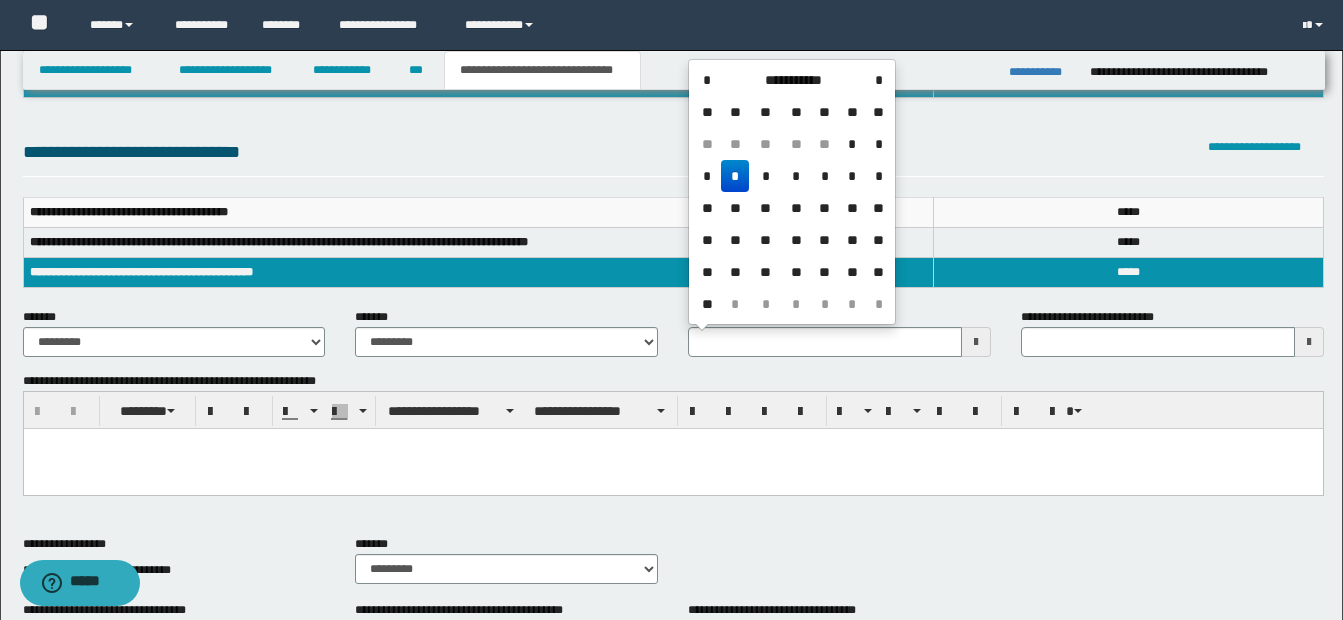 click on "**********" at bounding box center [793, 80] 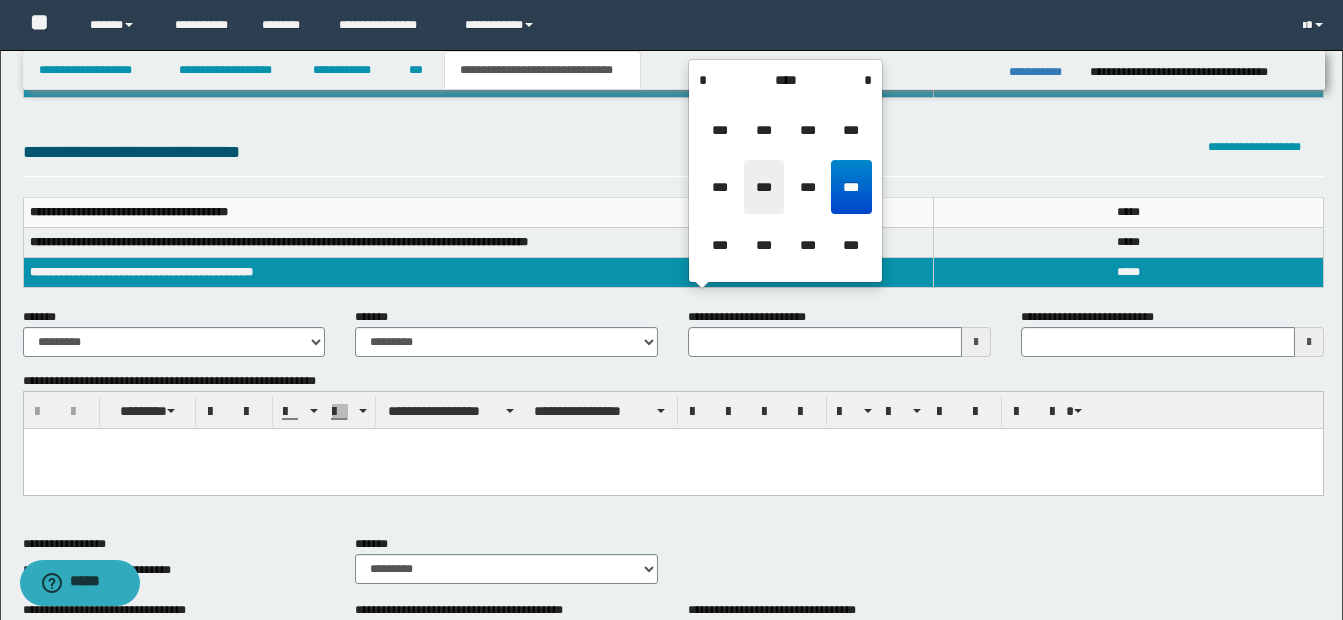 click on "***" at bounding box center (764, 187) 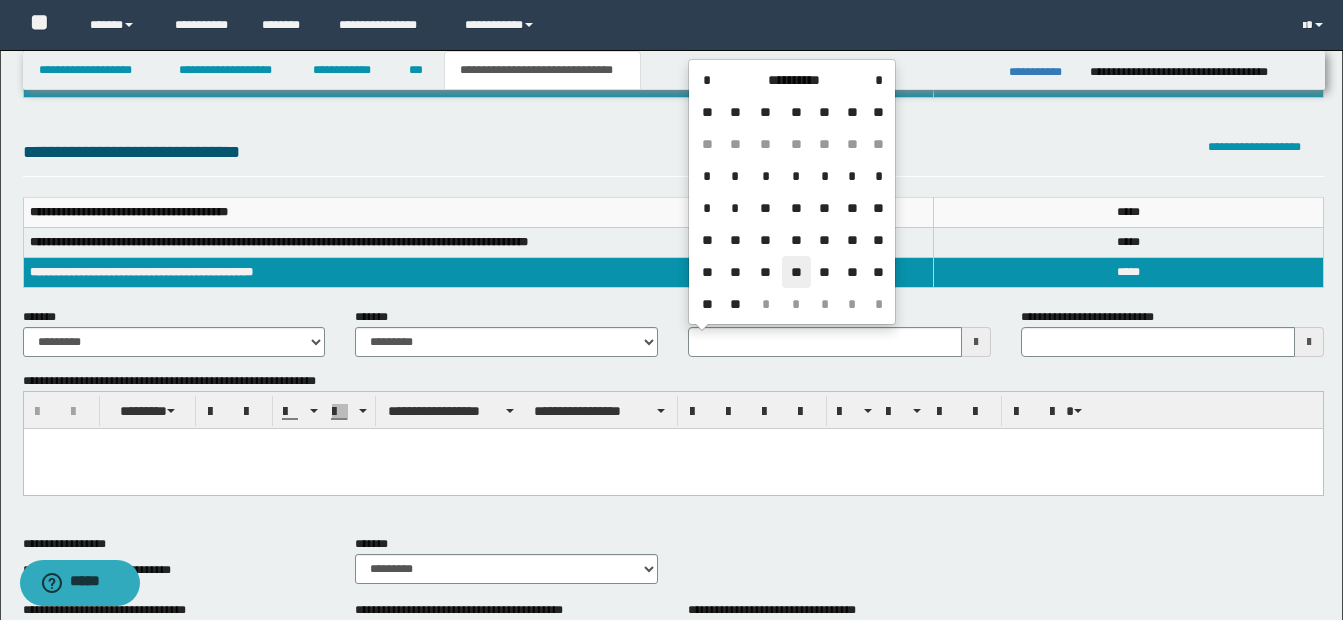 click on "**" at bounding box center (796, 272) 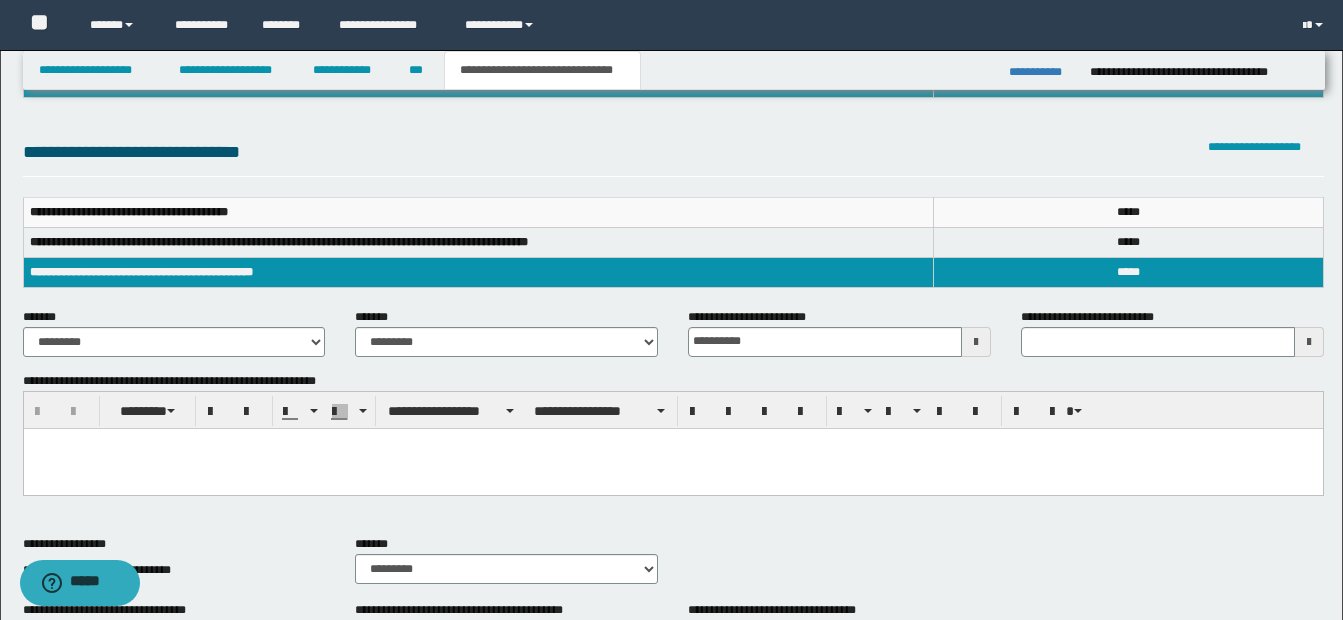 click at bounding box center (672, 443) 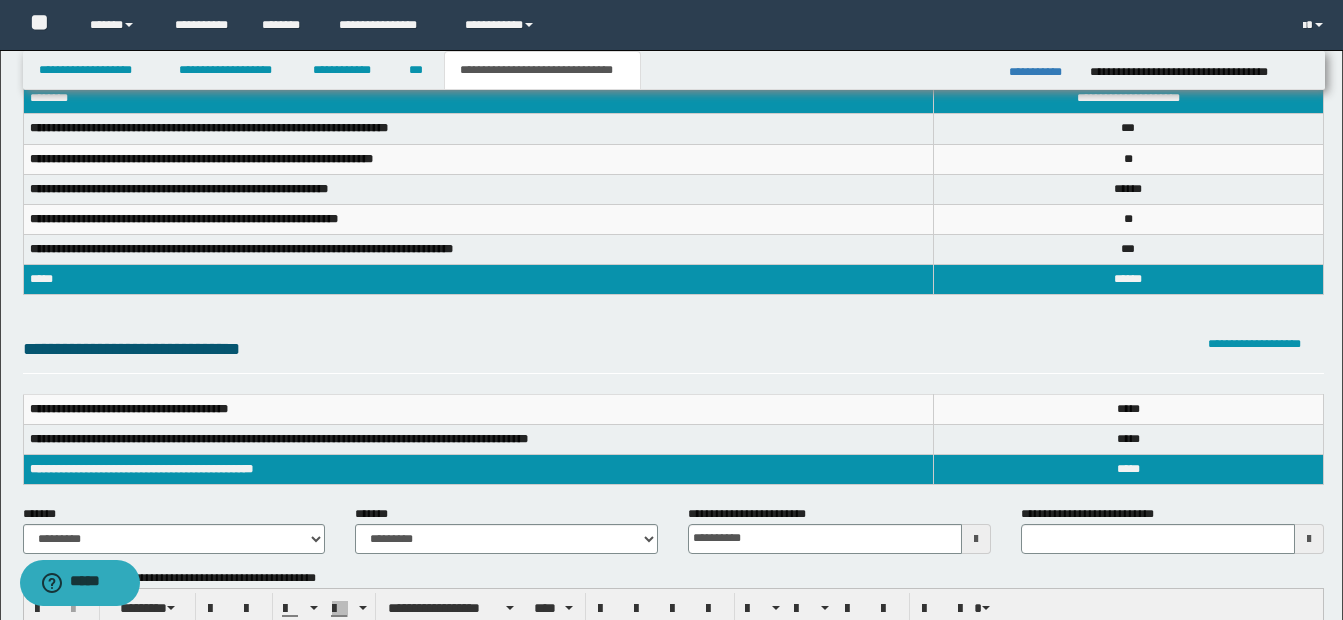 scroll, scrollTop: 200, scrollLeft: 0, axis: vertical 